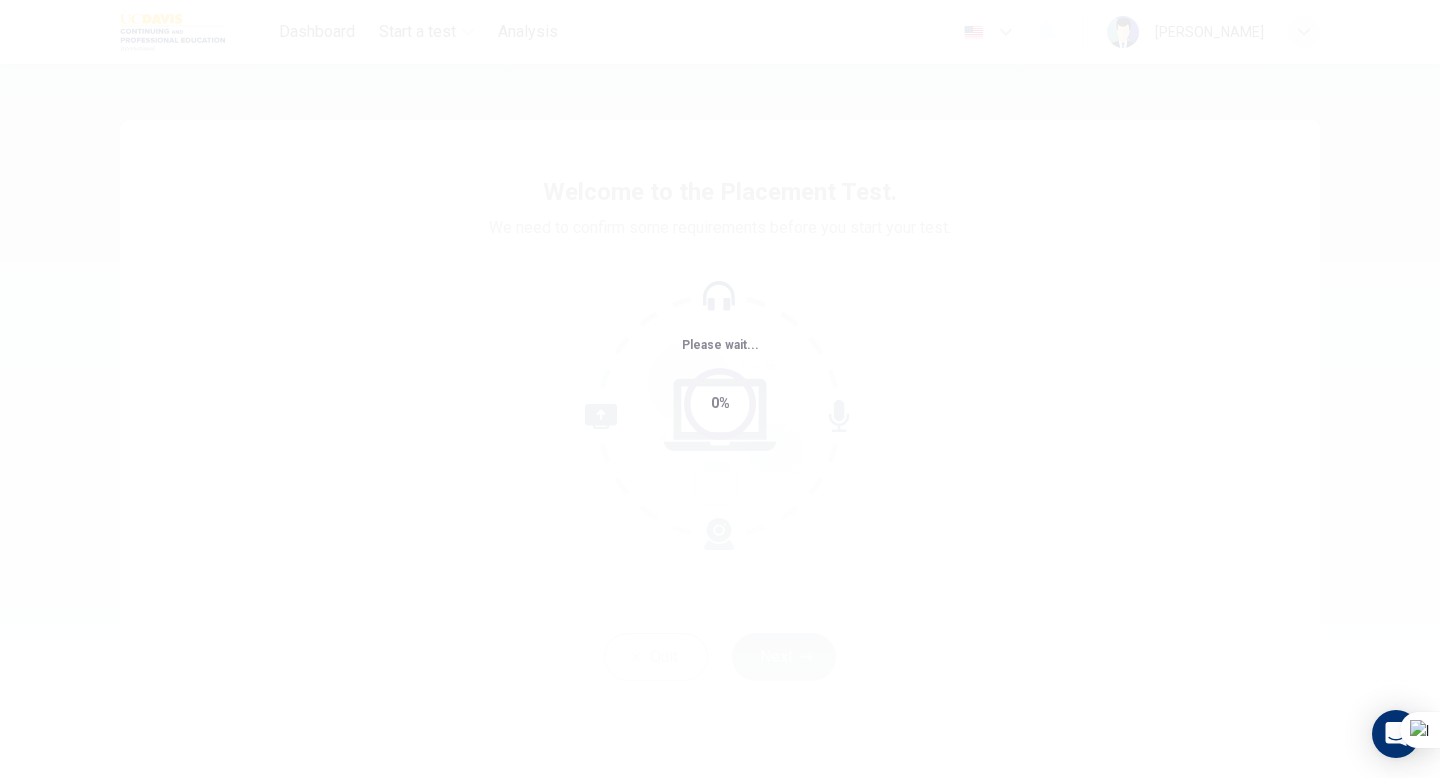 scroll, scrollTop: 0, scrollLeft: 0, axis: both 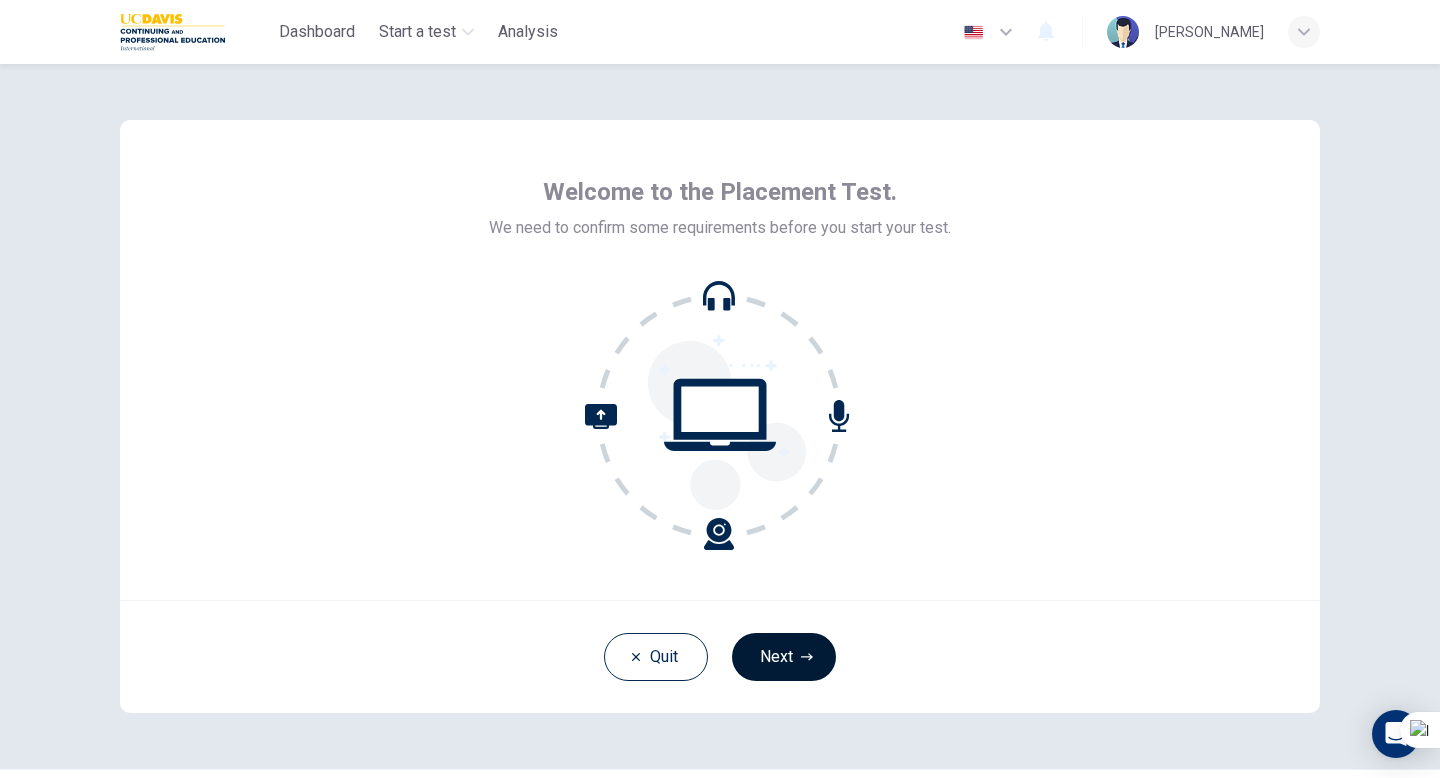 click on "Next" at bounding box center [784, 657] 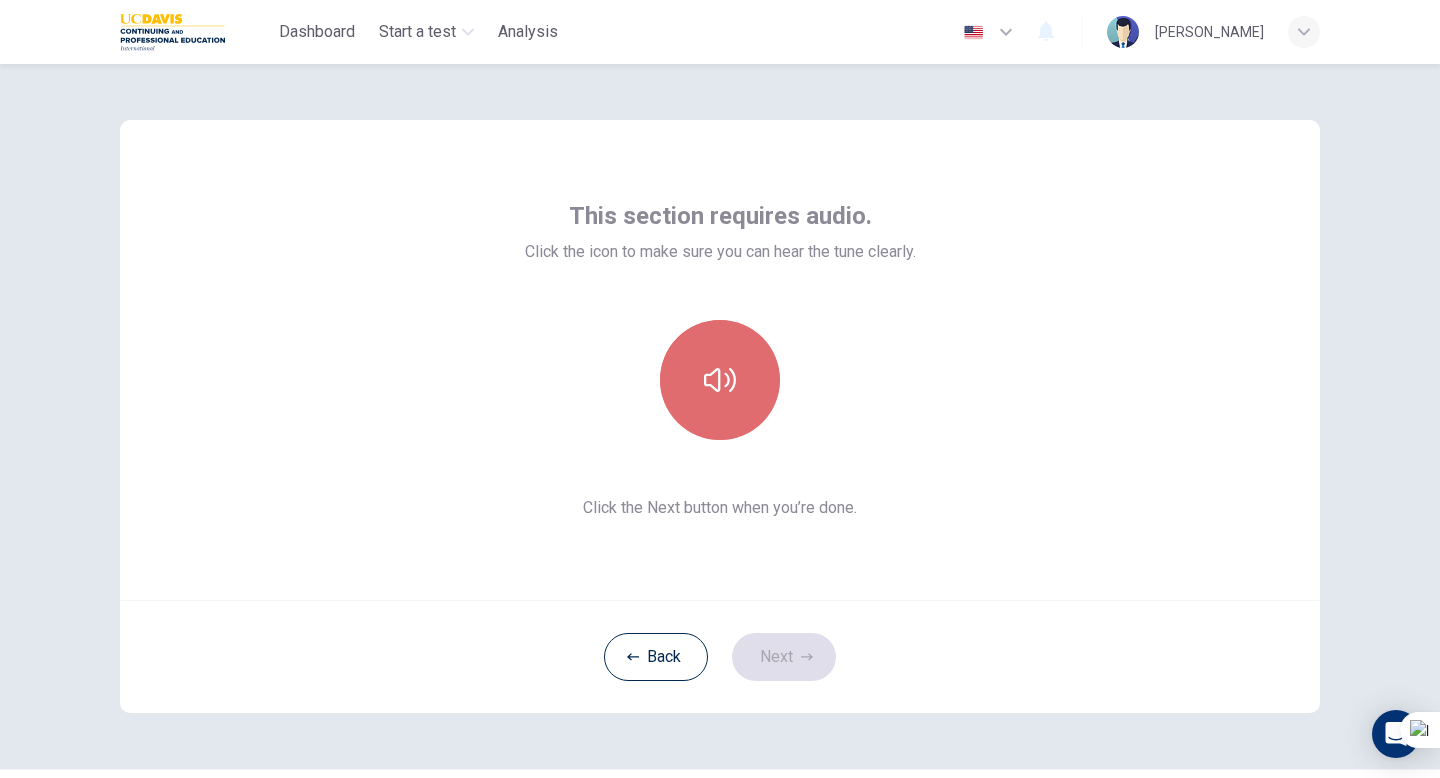 click at bounding box center [720, 380] 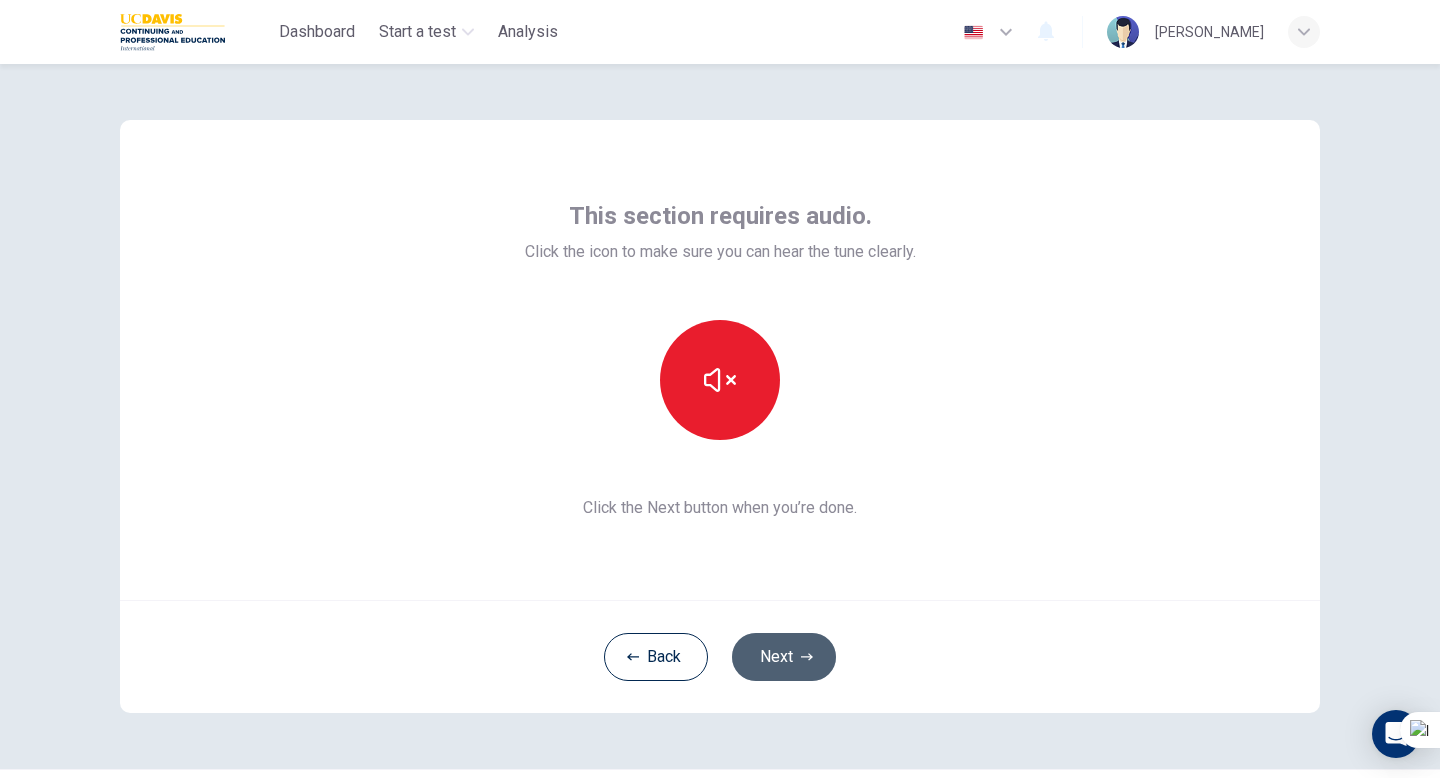click on "Next" at bounding box center (784, 657) 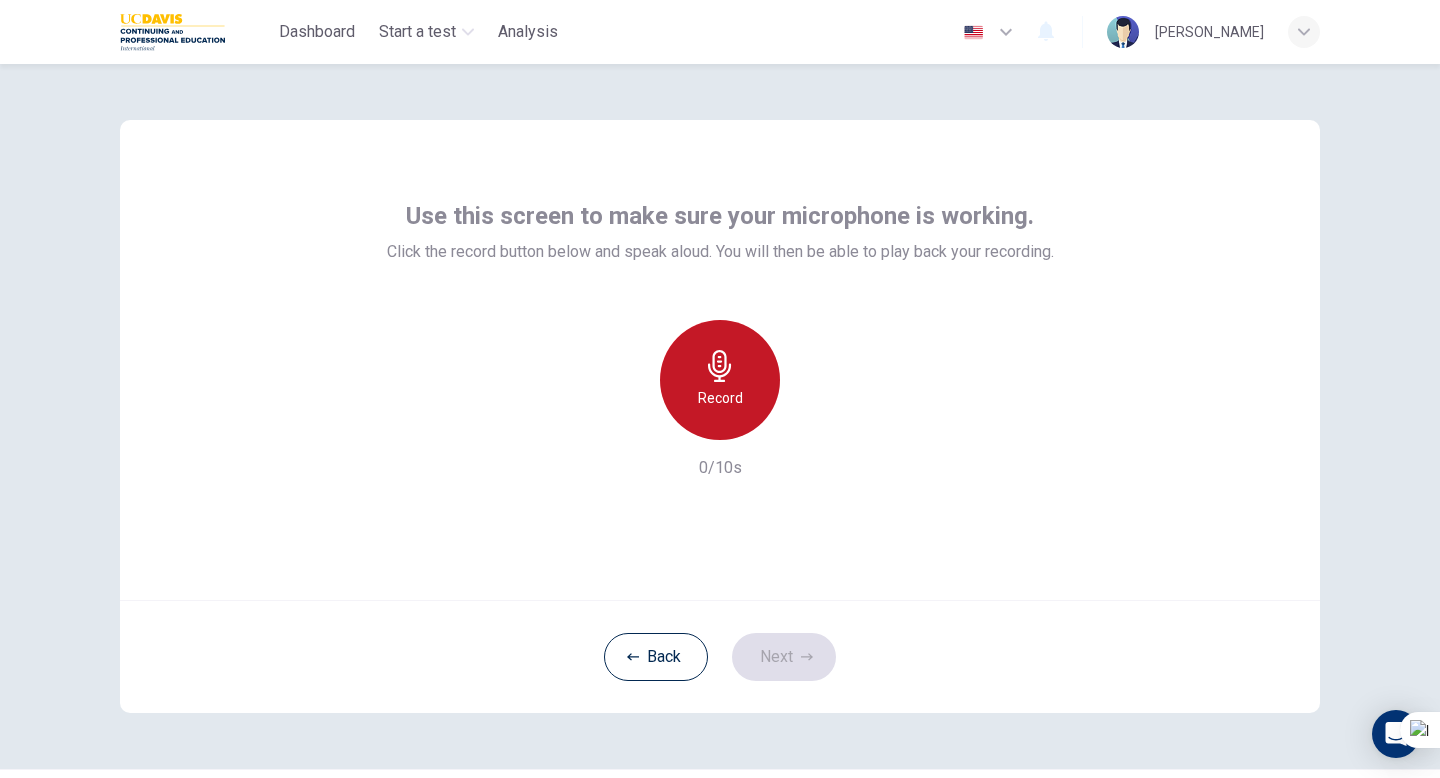 click on "Record" at bounding box center [720, 398] 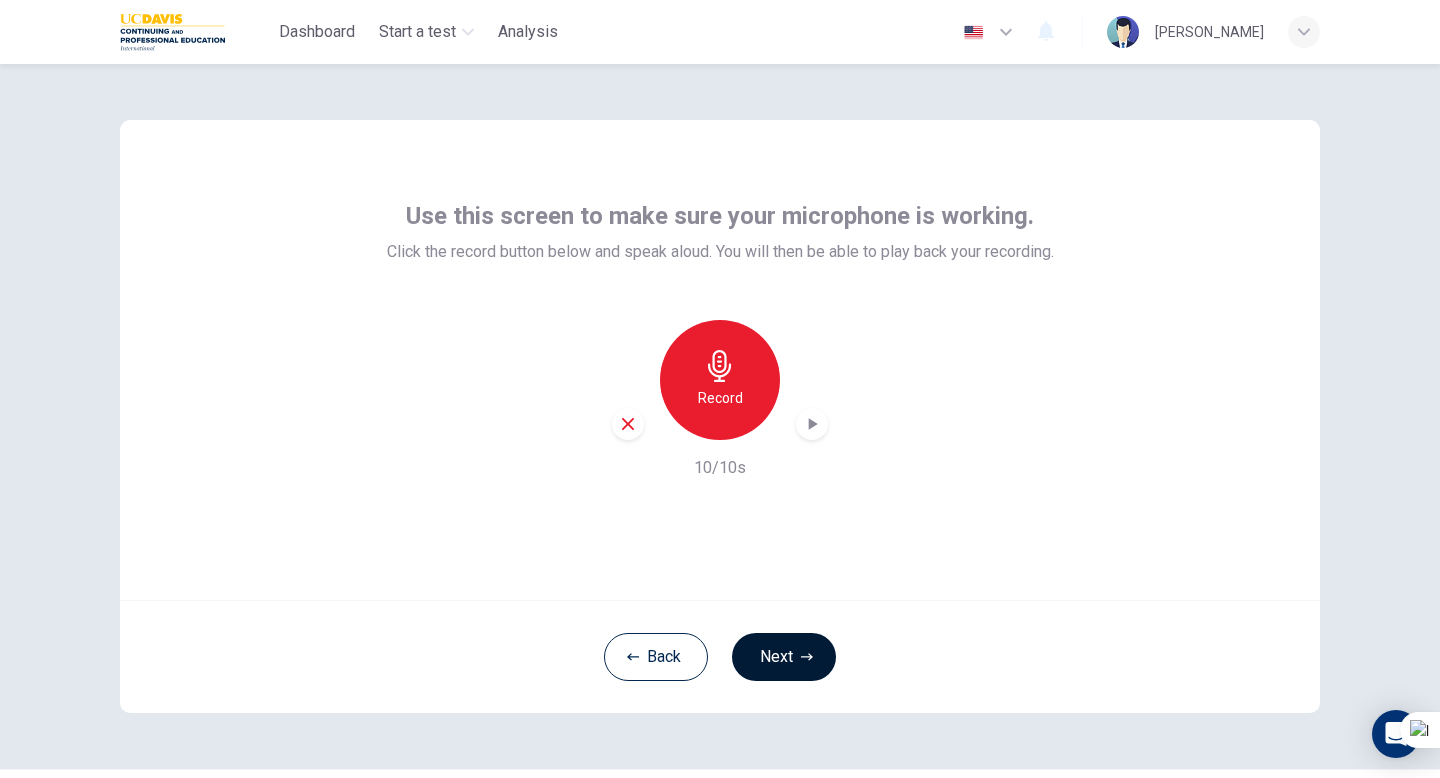 click on "Next" at bounding box center [784, 657] 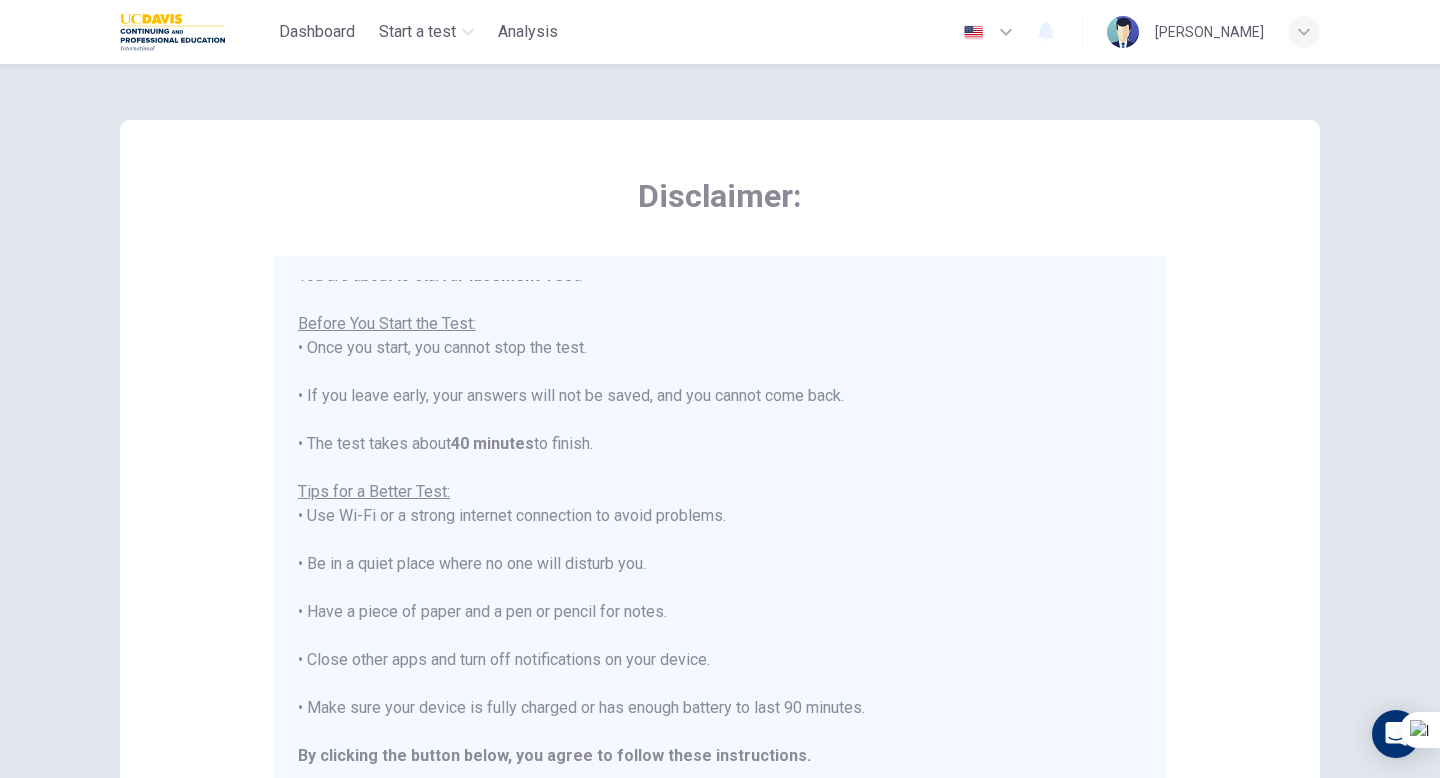 scroll, scrollTop: 23, scrollLeft: 0, axis: vertical 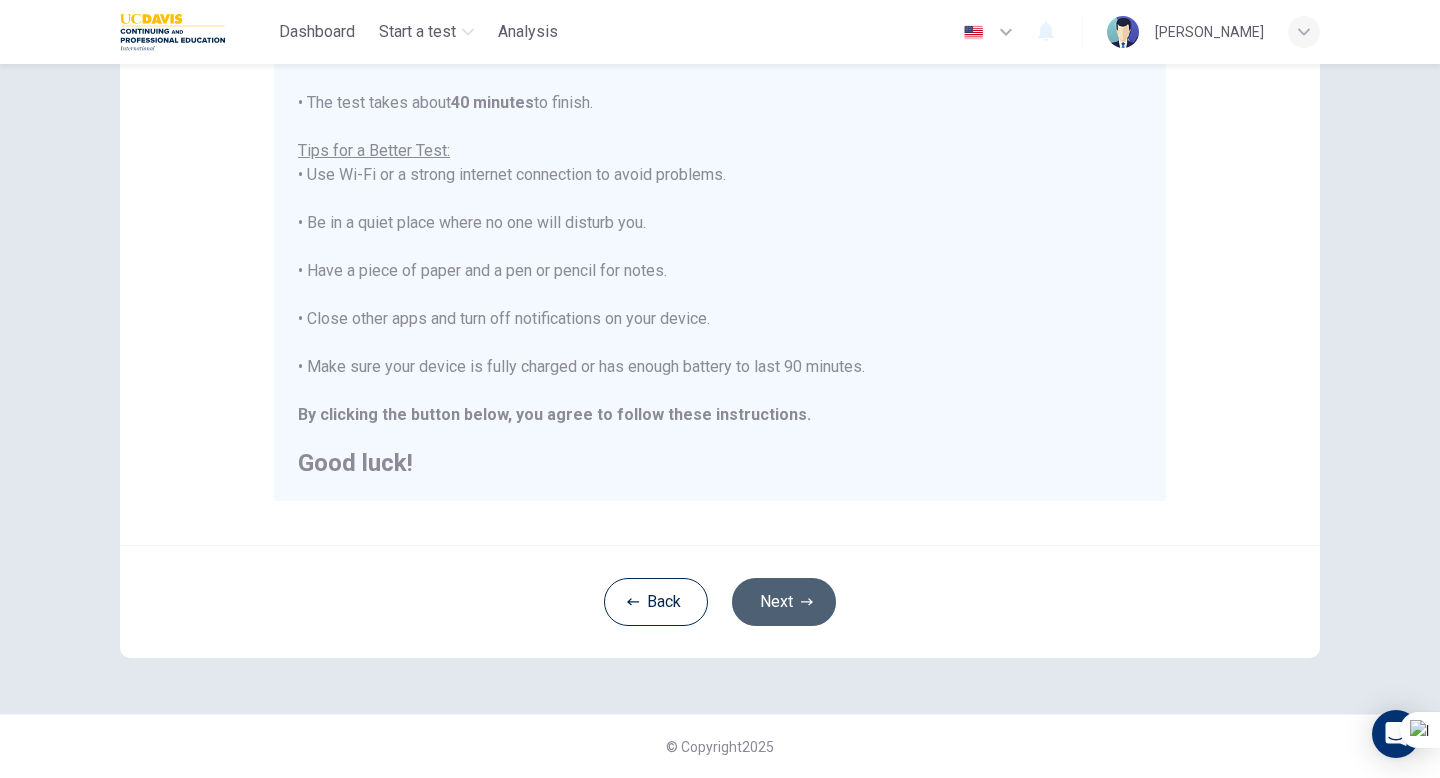 click on "Next" at bounding box center [784, 602] 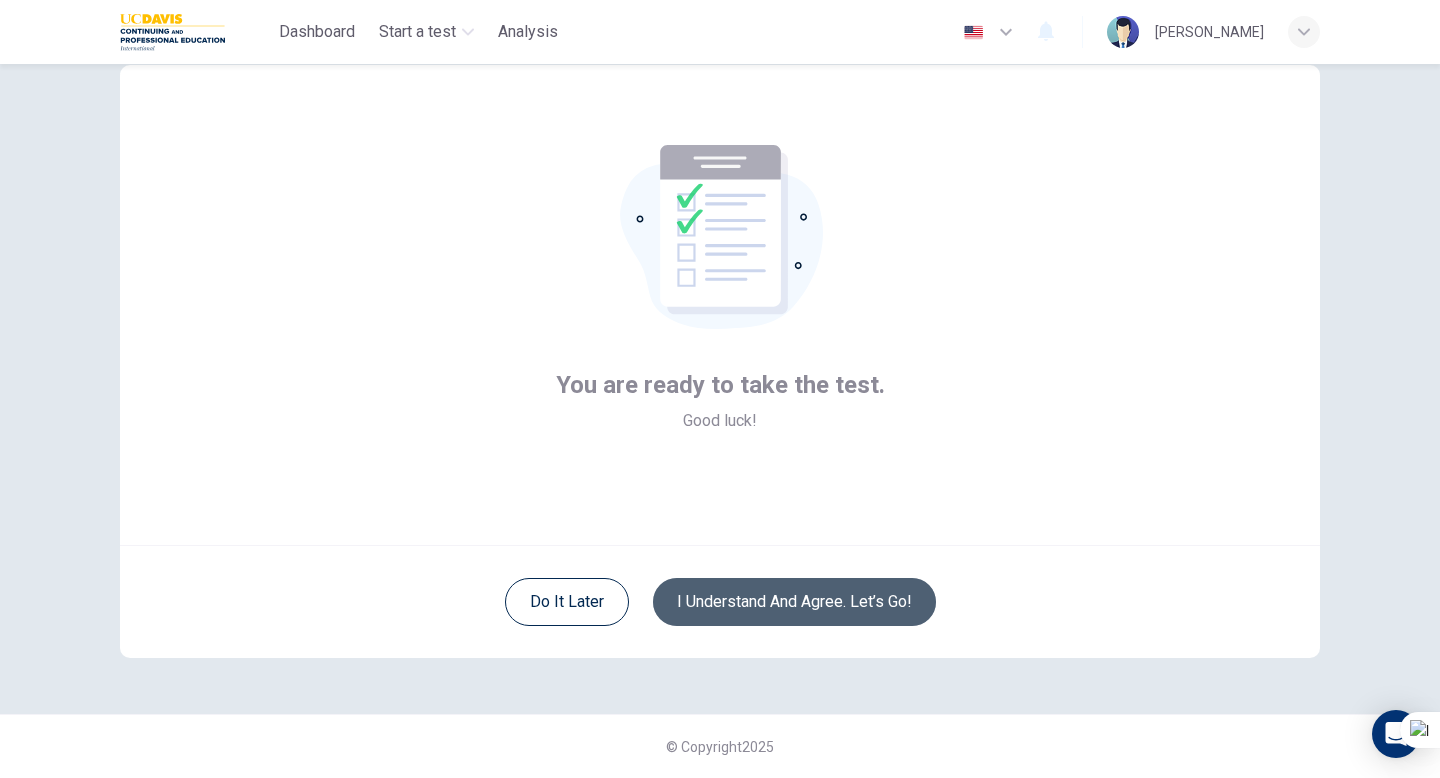 click on "I understand and agree. Let’s go!" at bounding box center [794, 602] 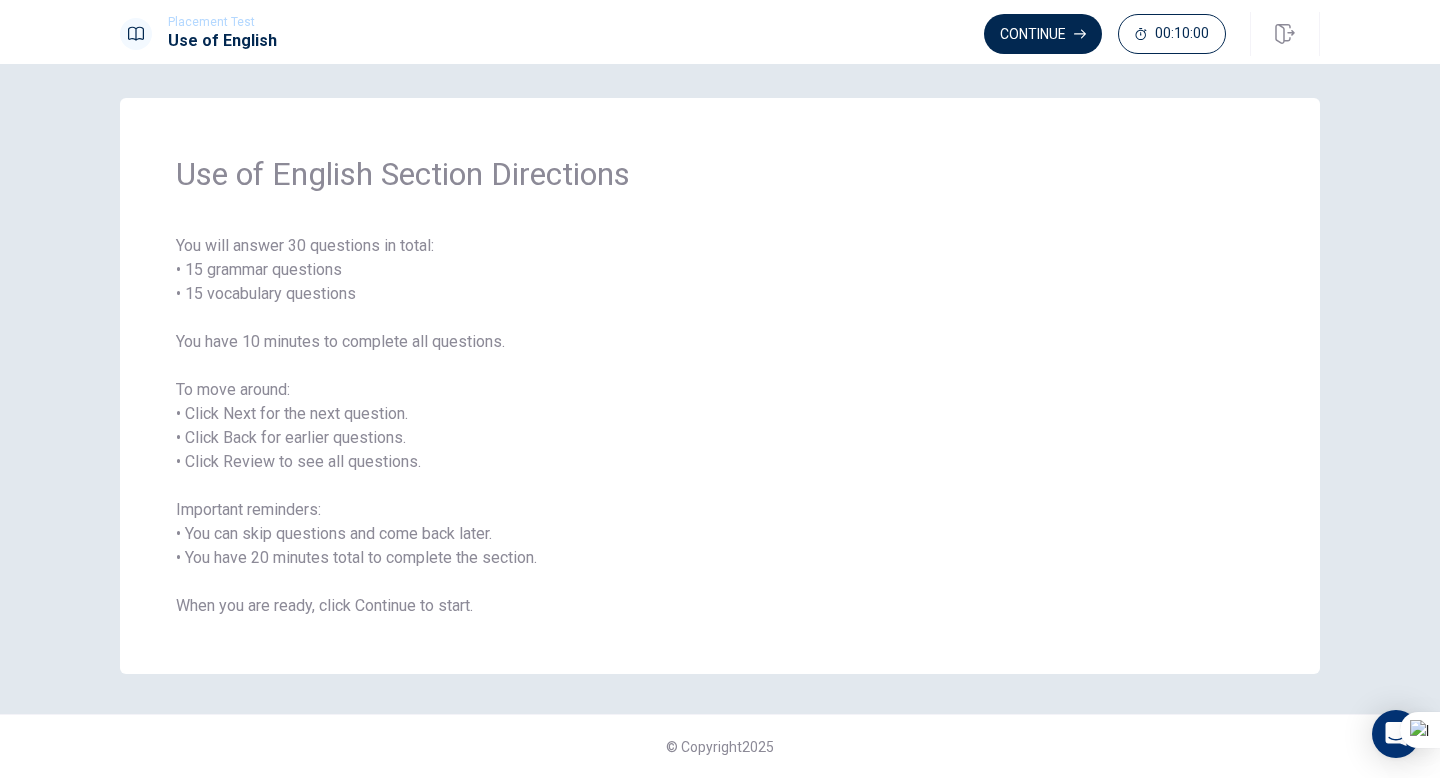 scroll, scrollTop: 5, scrollLeft: 0, axis: vertical 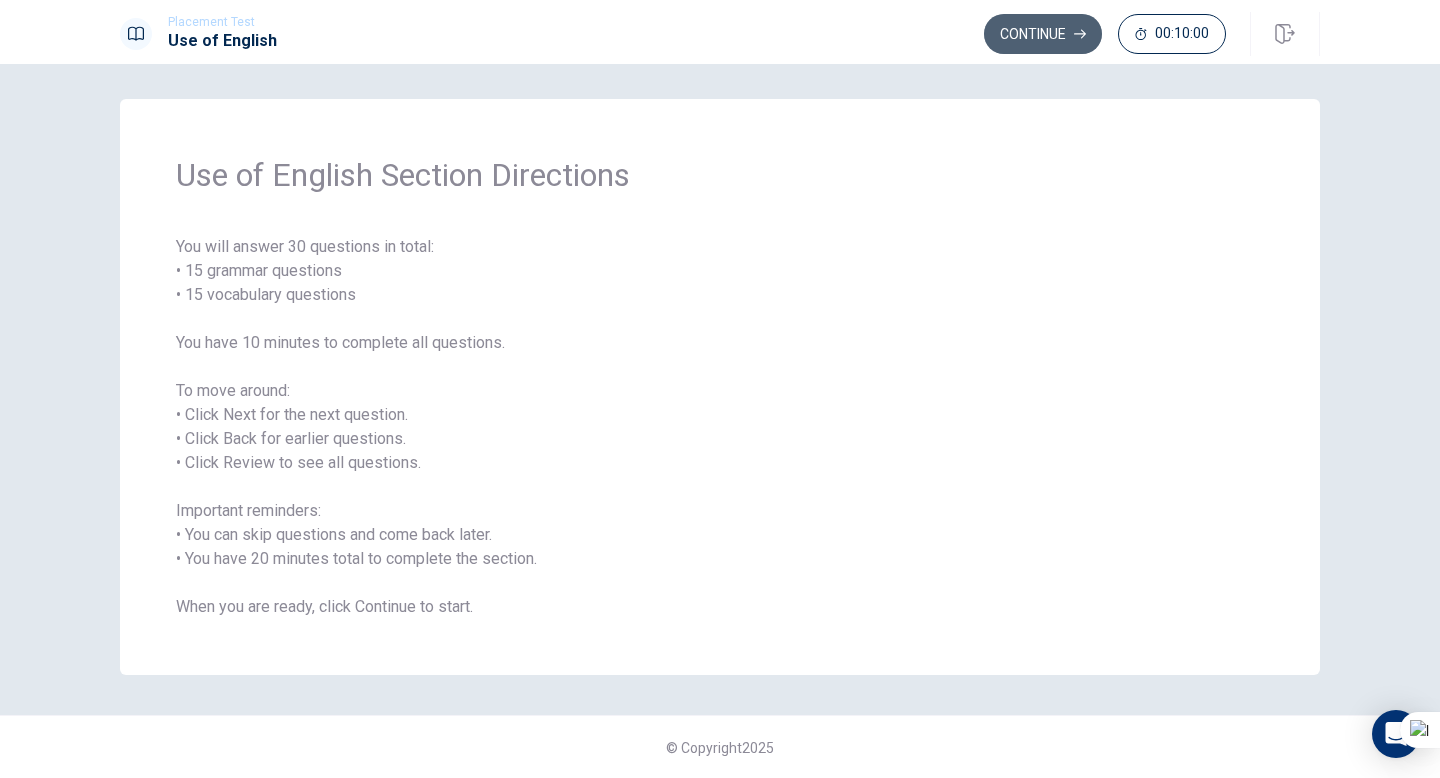 click on "Continue" at bounding box center [1043, 34] 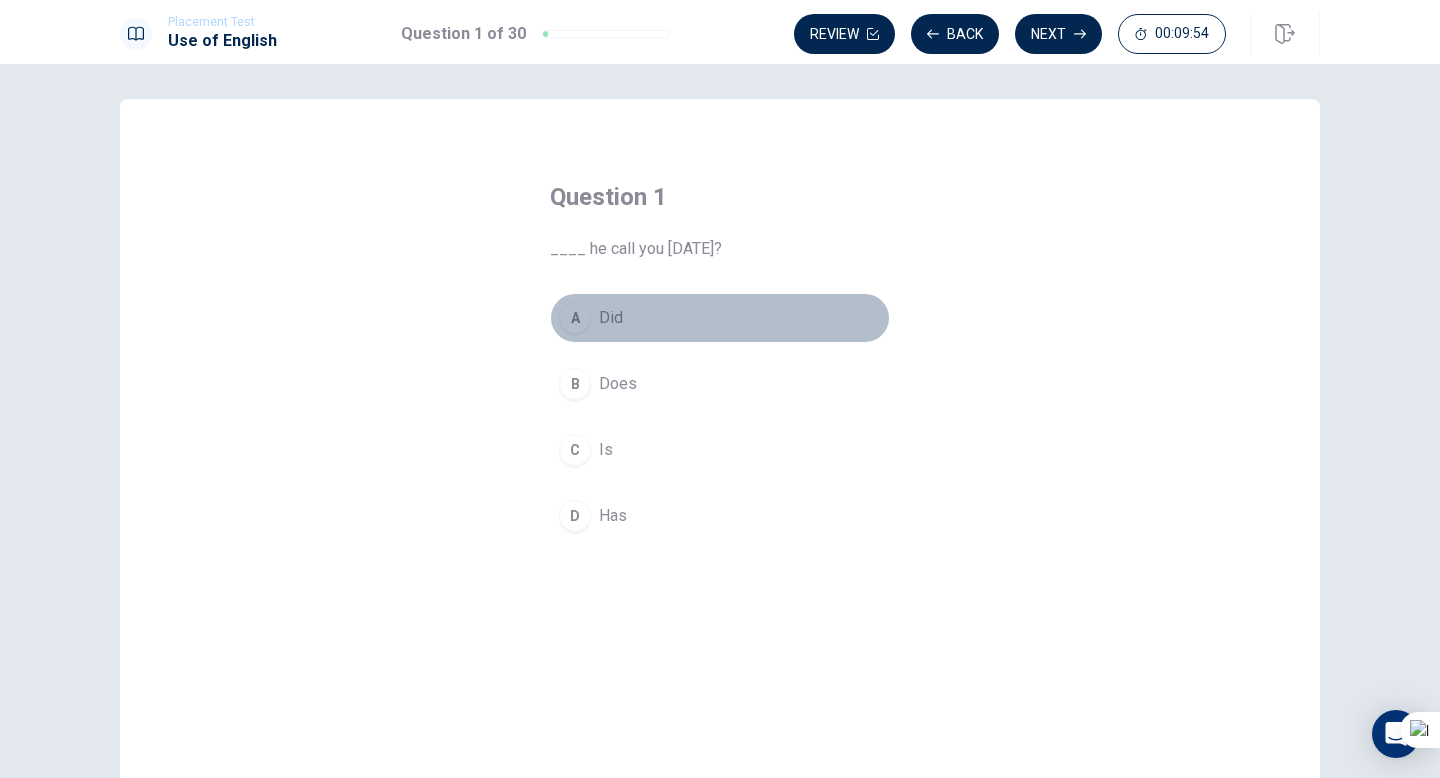 click on "A" at bounding box center [575, 318] 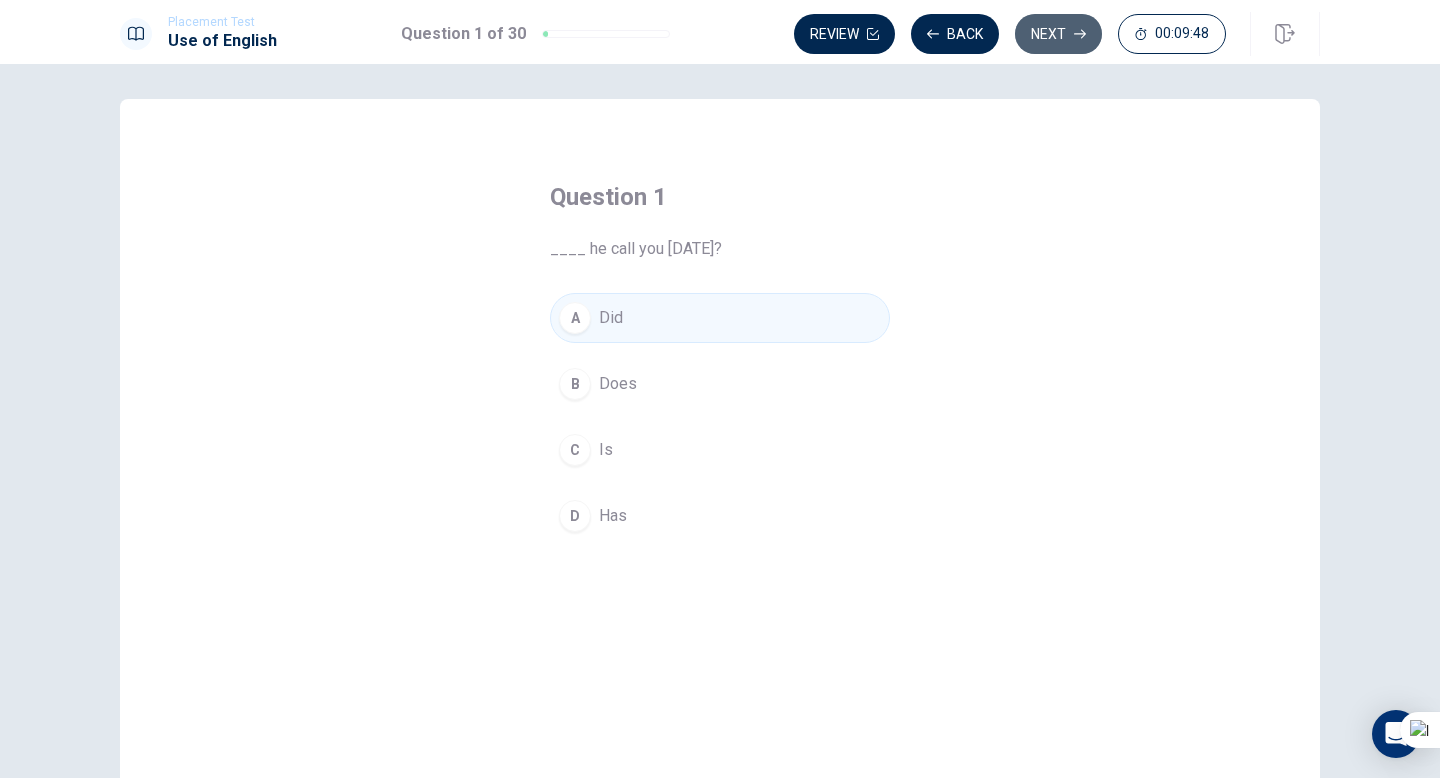 click on "Next" at bounding box center [1058, 34] 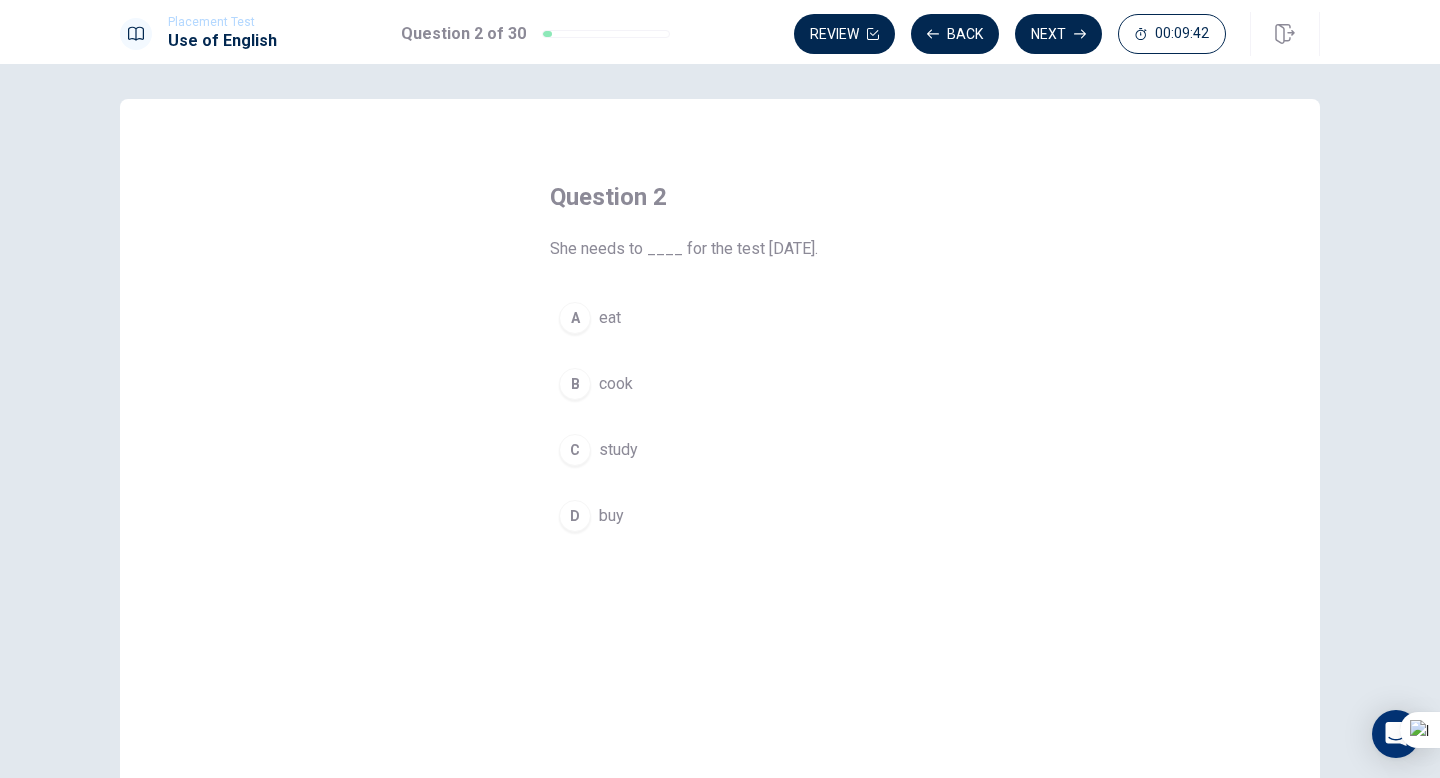 click on "C" at bounding box center (575, 450) 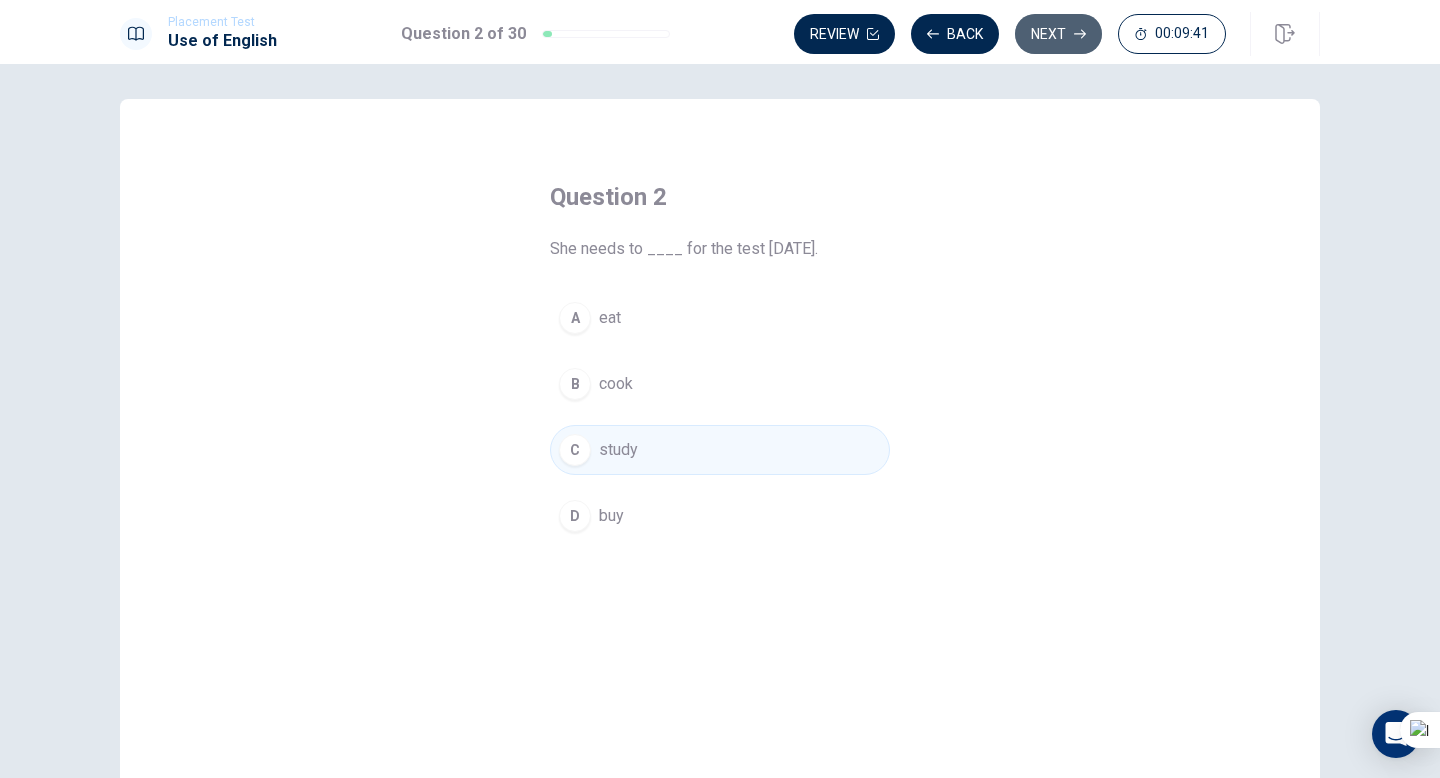 click on "Next" at bounding box center (1058, 34) 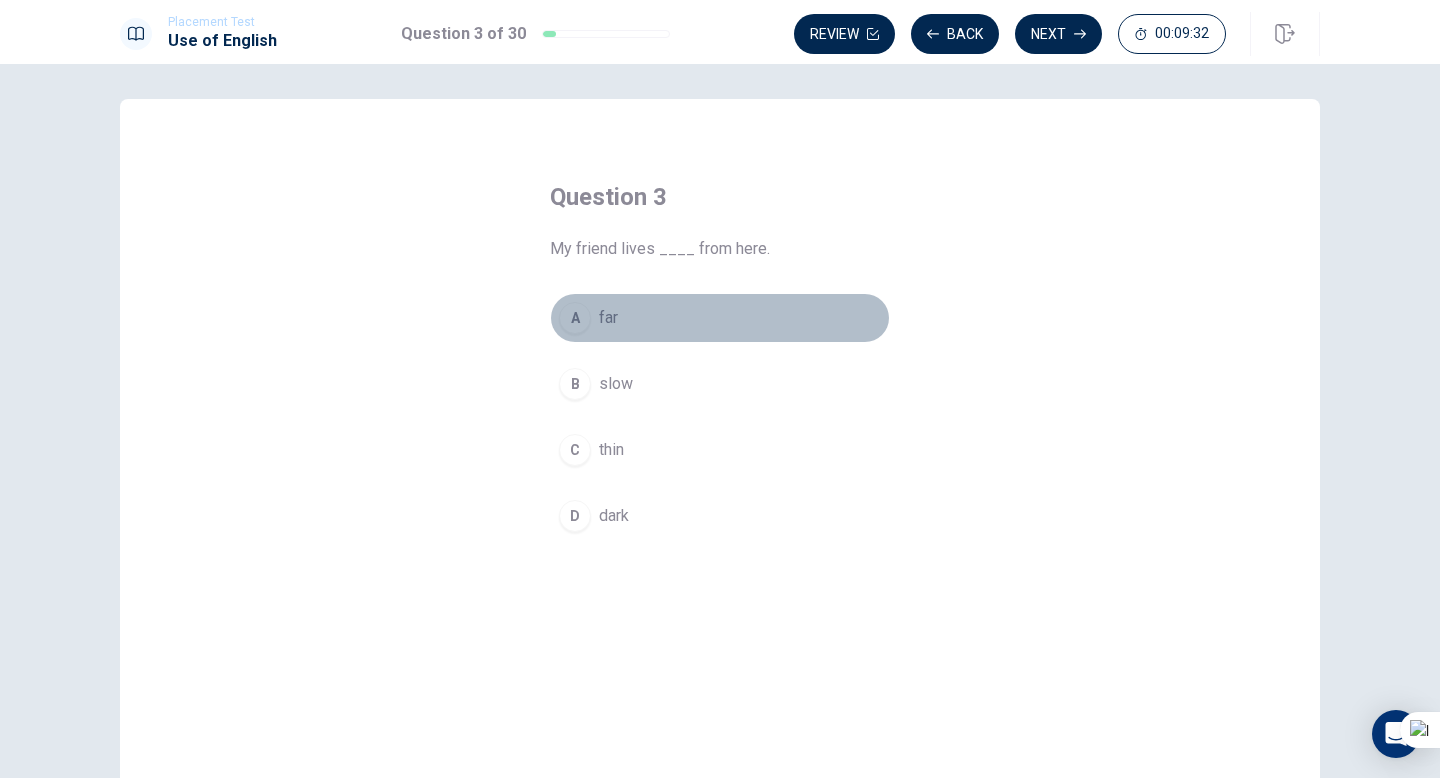 click on "A" at bounding box center (575, 318) 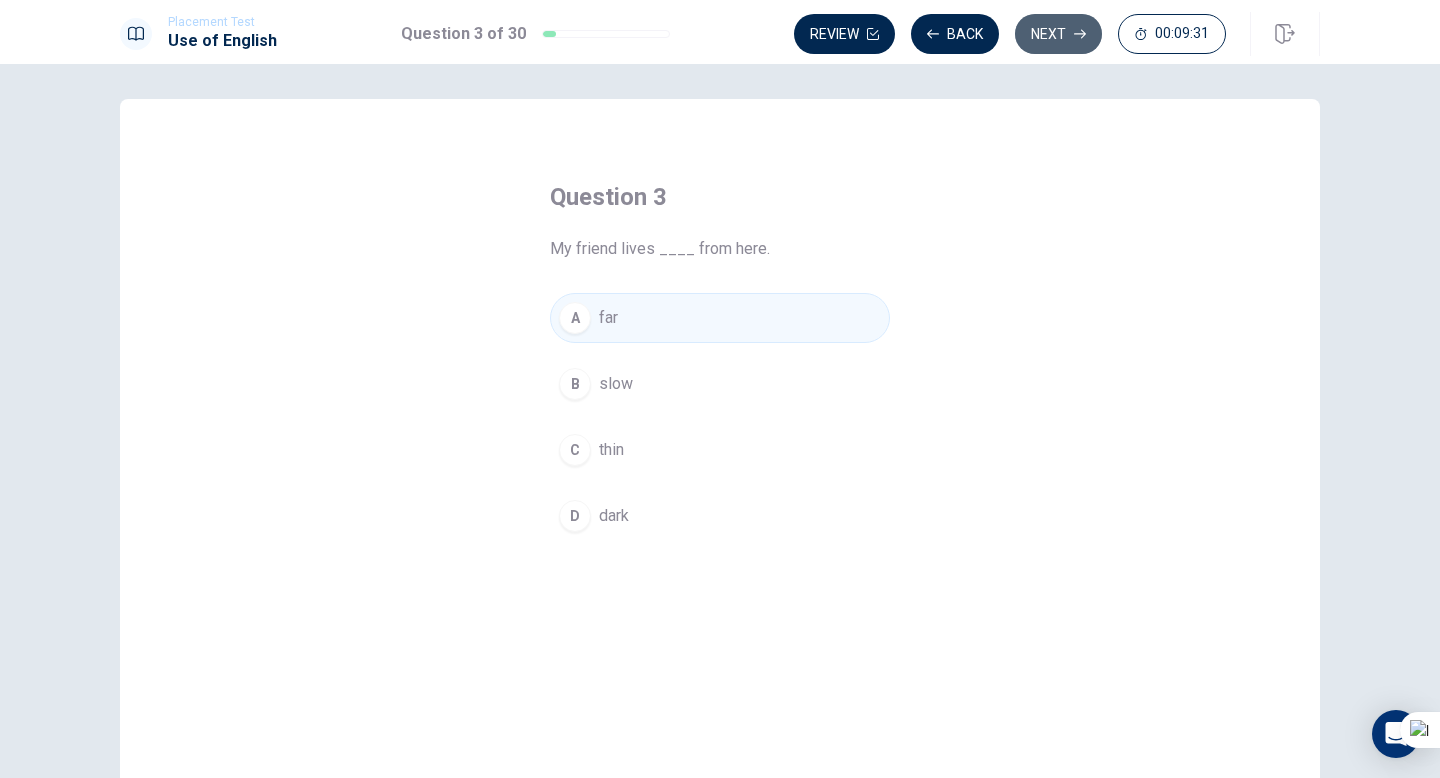 click on "Next" at bounding box center (1058, 34) 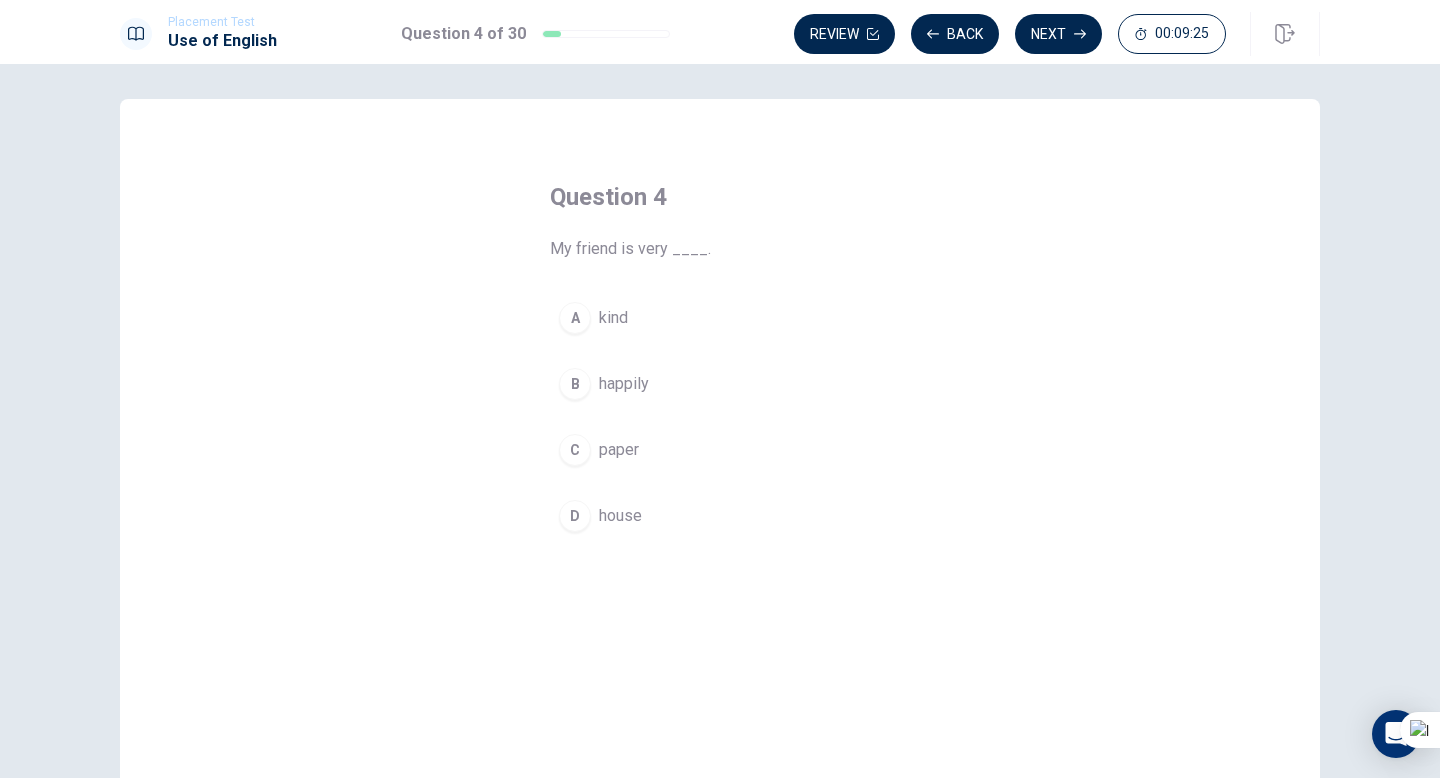 click on "A" at bounding box center (575, 318) 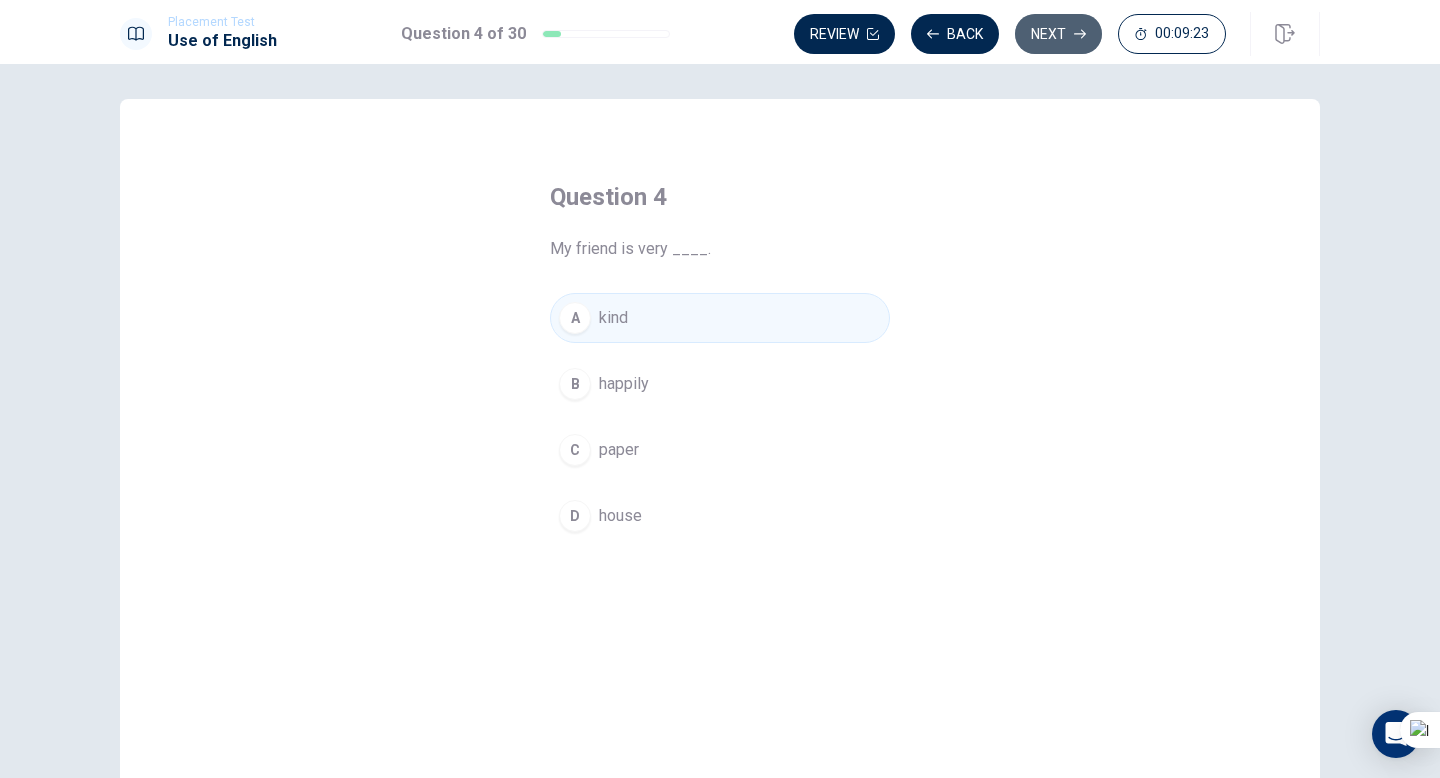 click on "Next" at bounding box center (1058, 34) 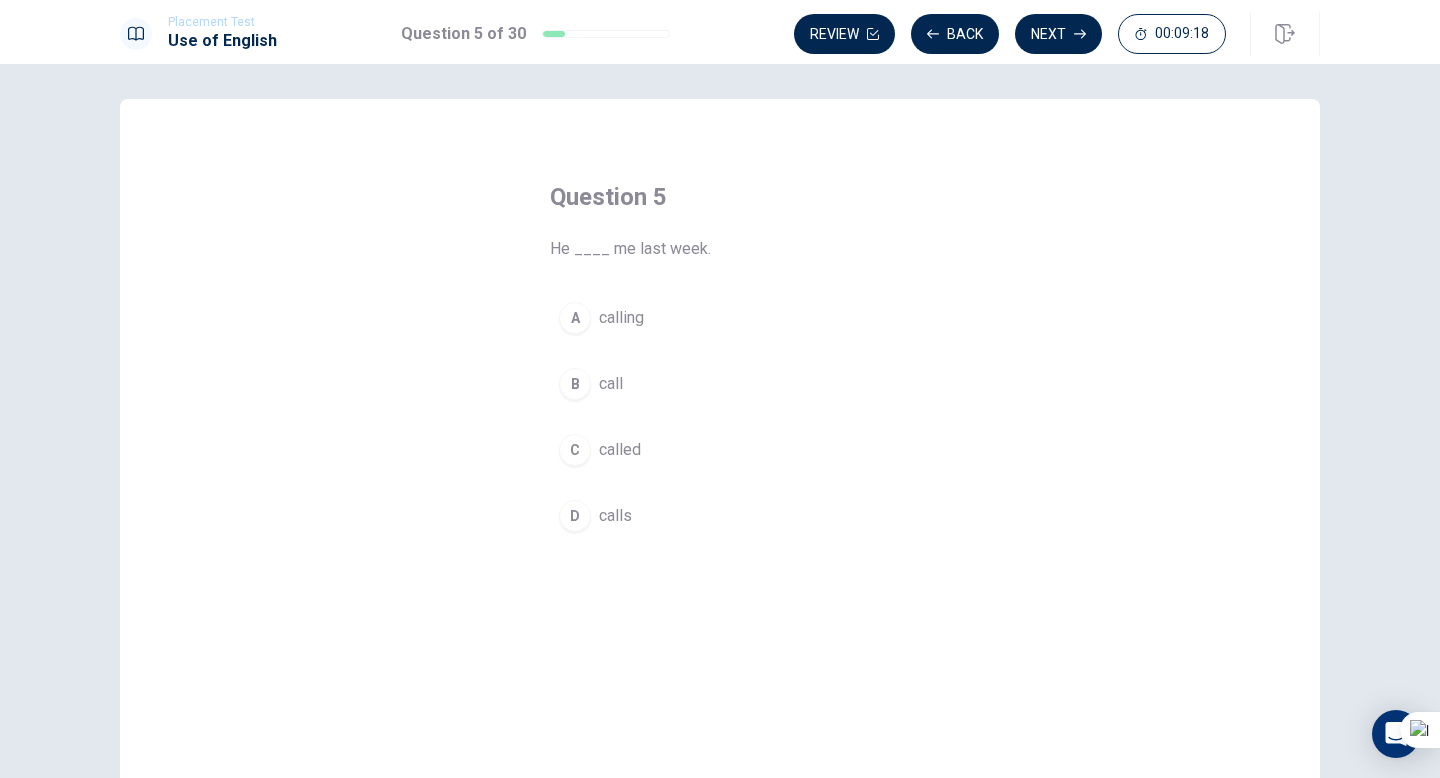 click on "C" at bounding box center [575, 450] 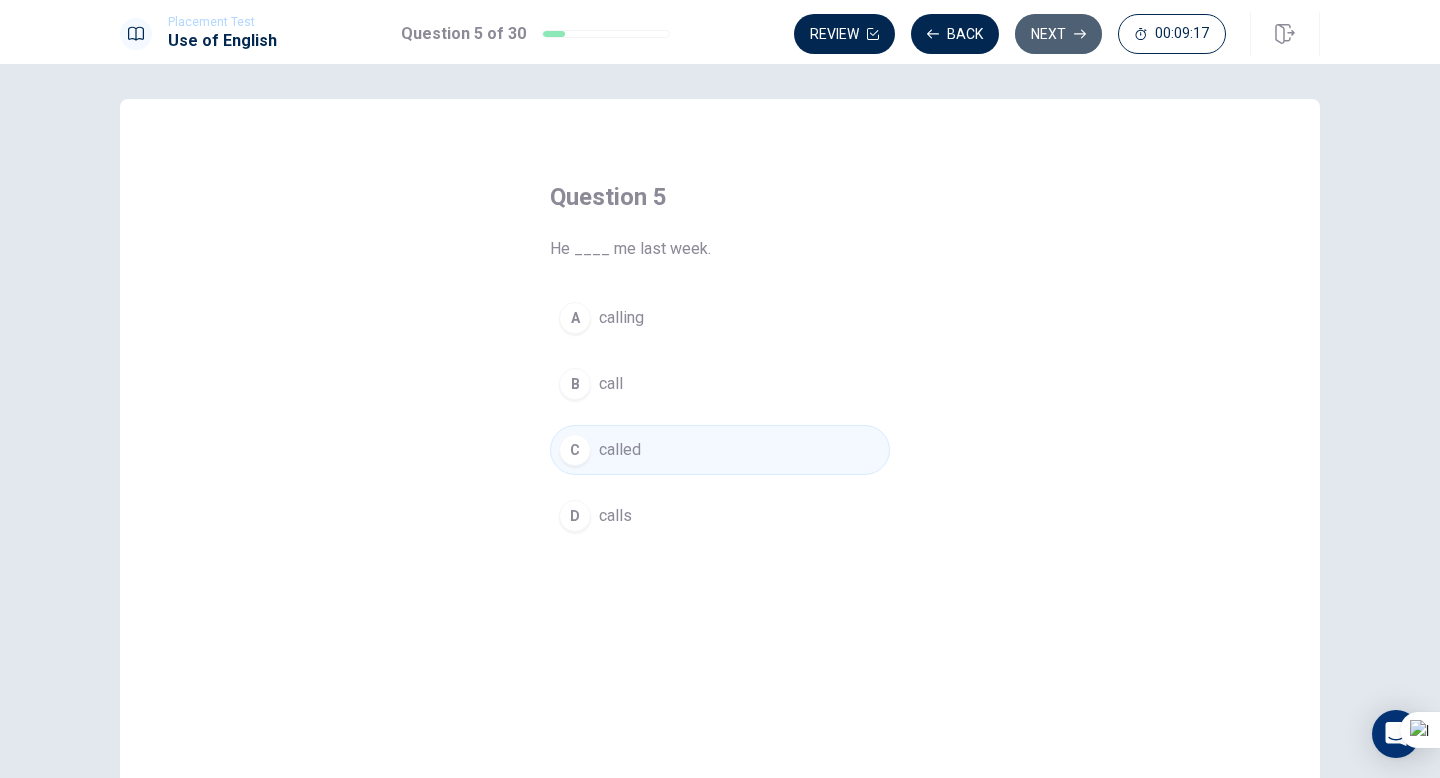 click on "Next" at bounding box center (1058, 34) 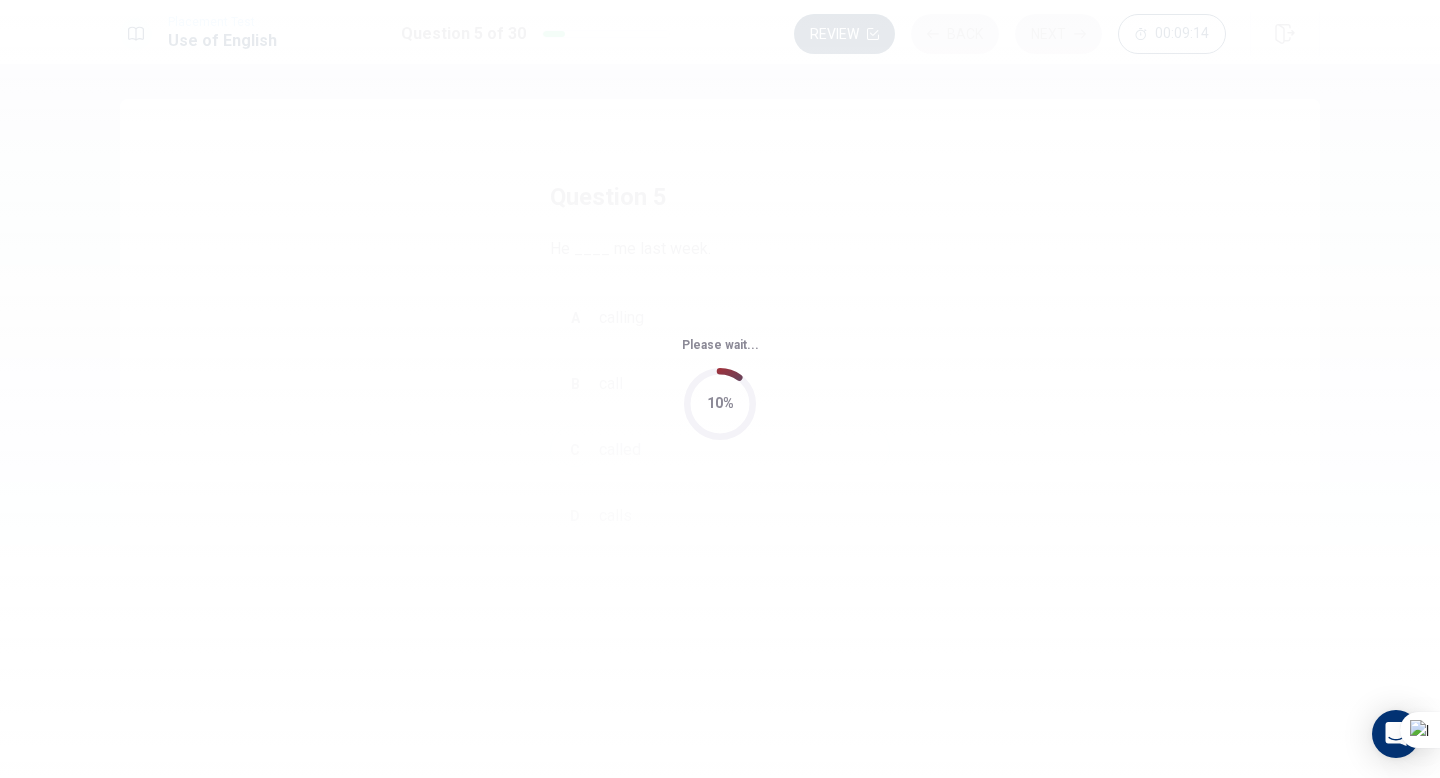 scroll, scrollTop: 0, scrollLeft: 0, axis: both 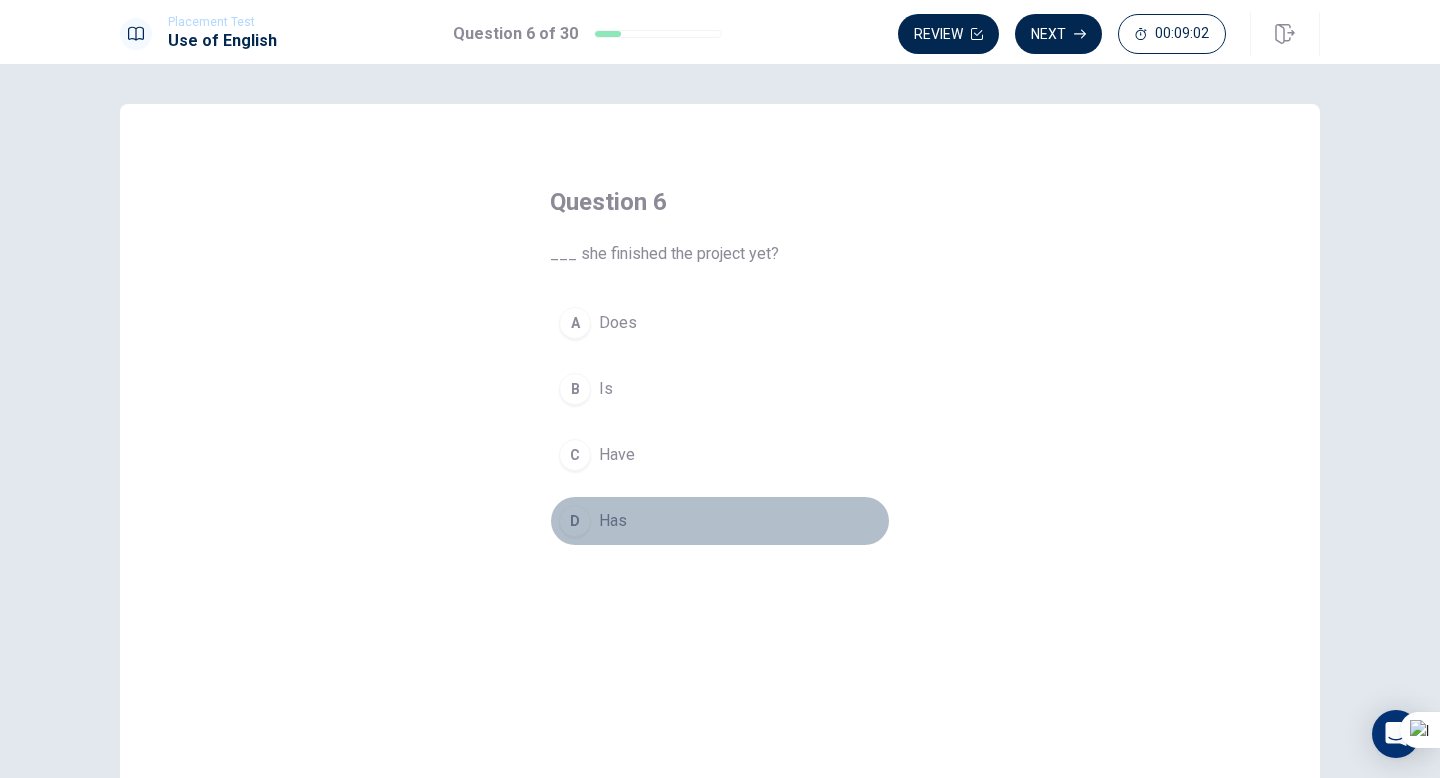 click on "D" at bounding box center [575, 521] 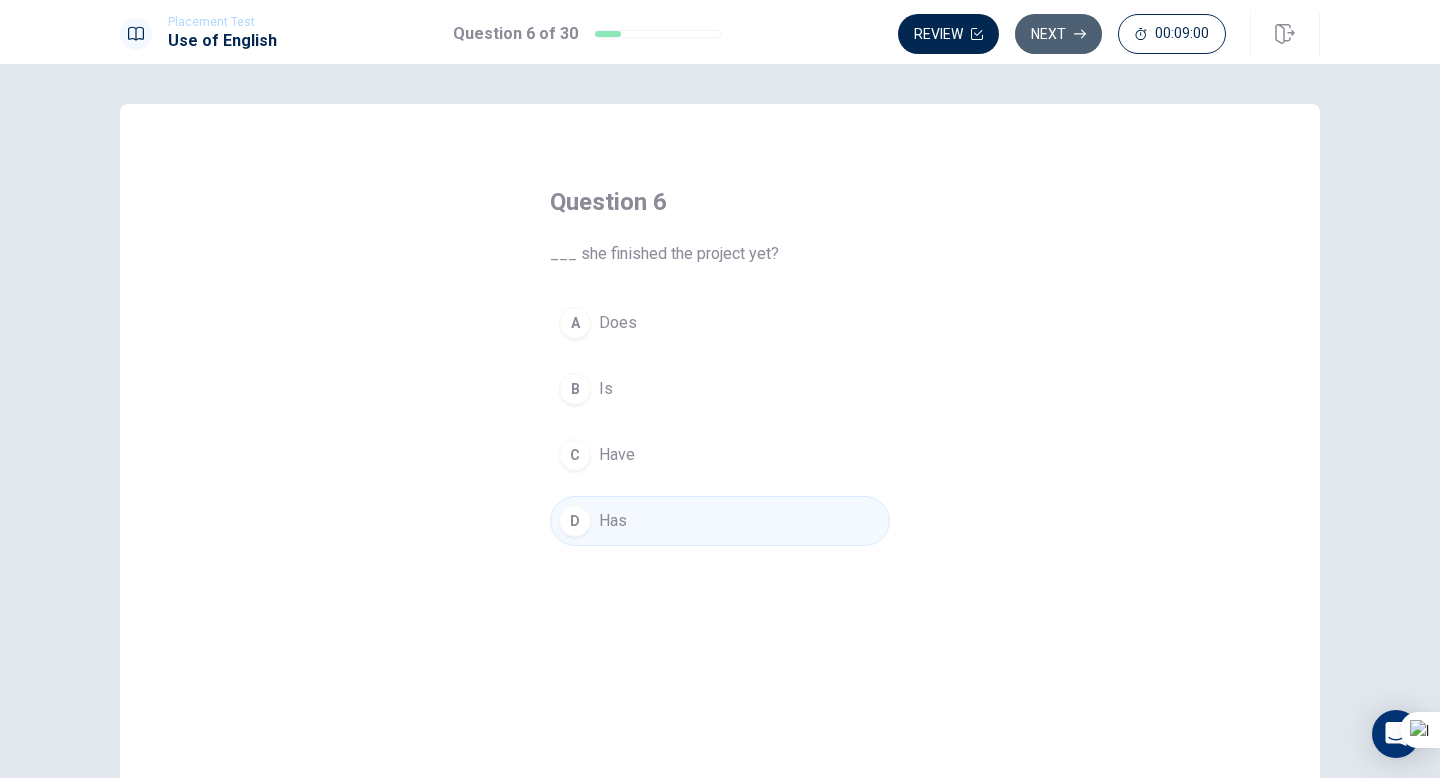 click on "Next" at bounding box center [1058, 34] 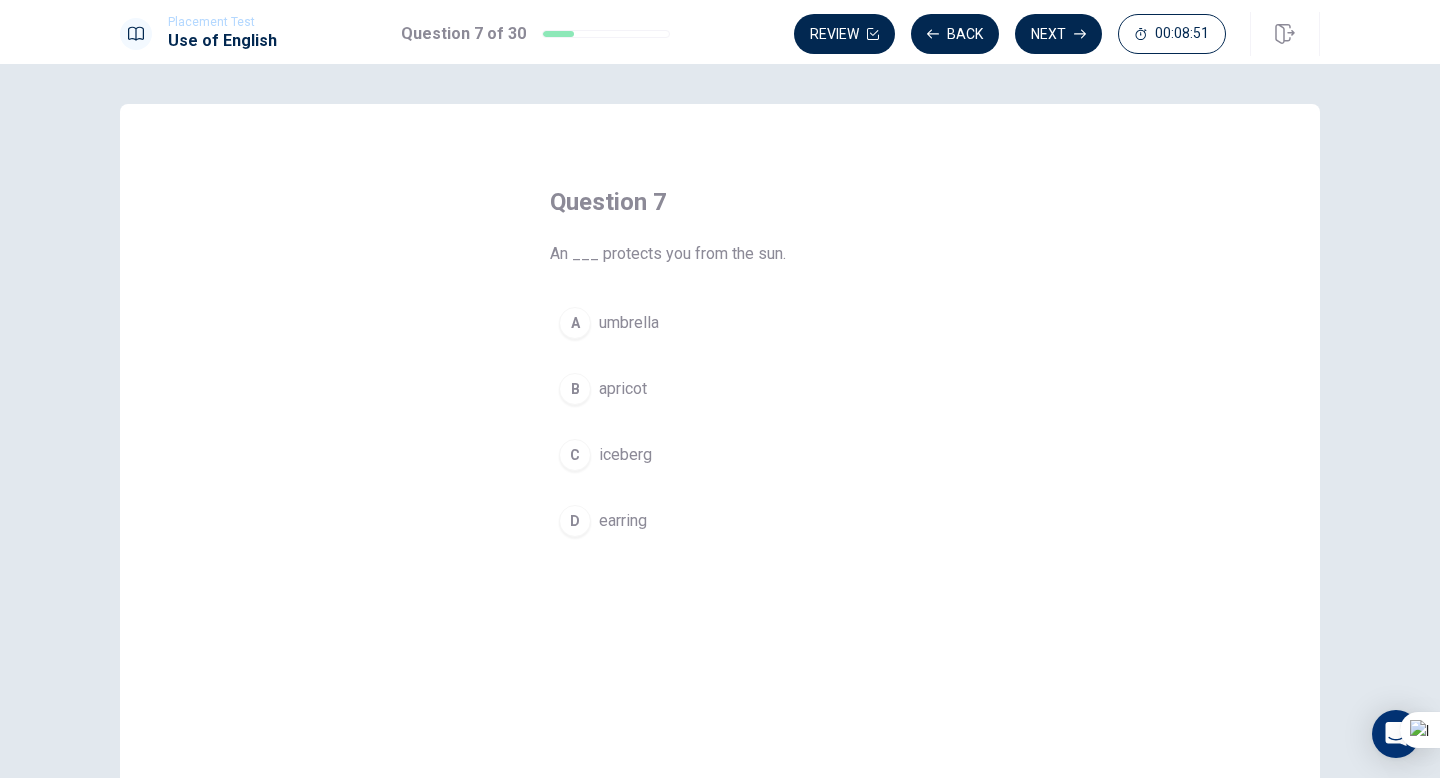 click on "A" at bounding box center (575, 323) 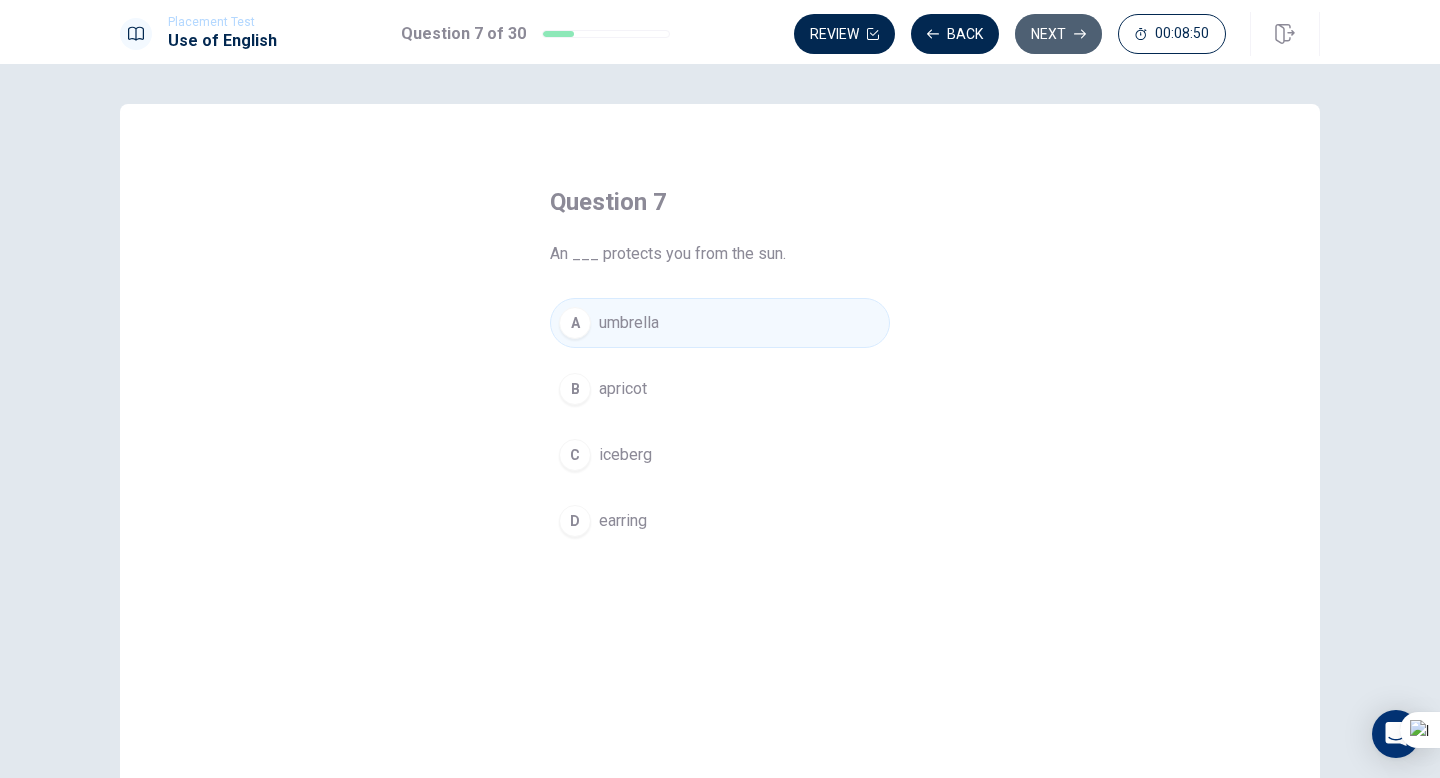 click on "Next" at bounding box center [1058, 34] 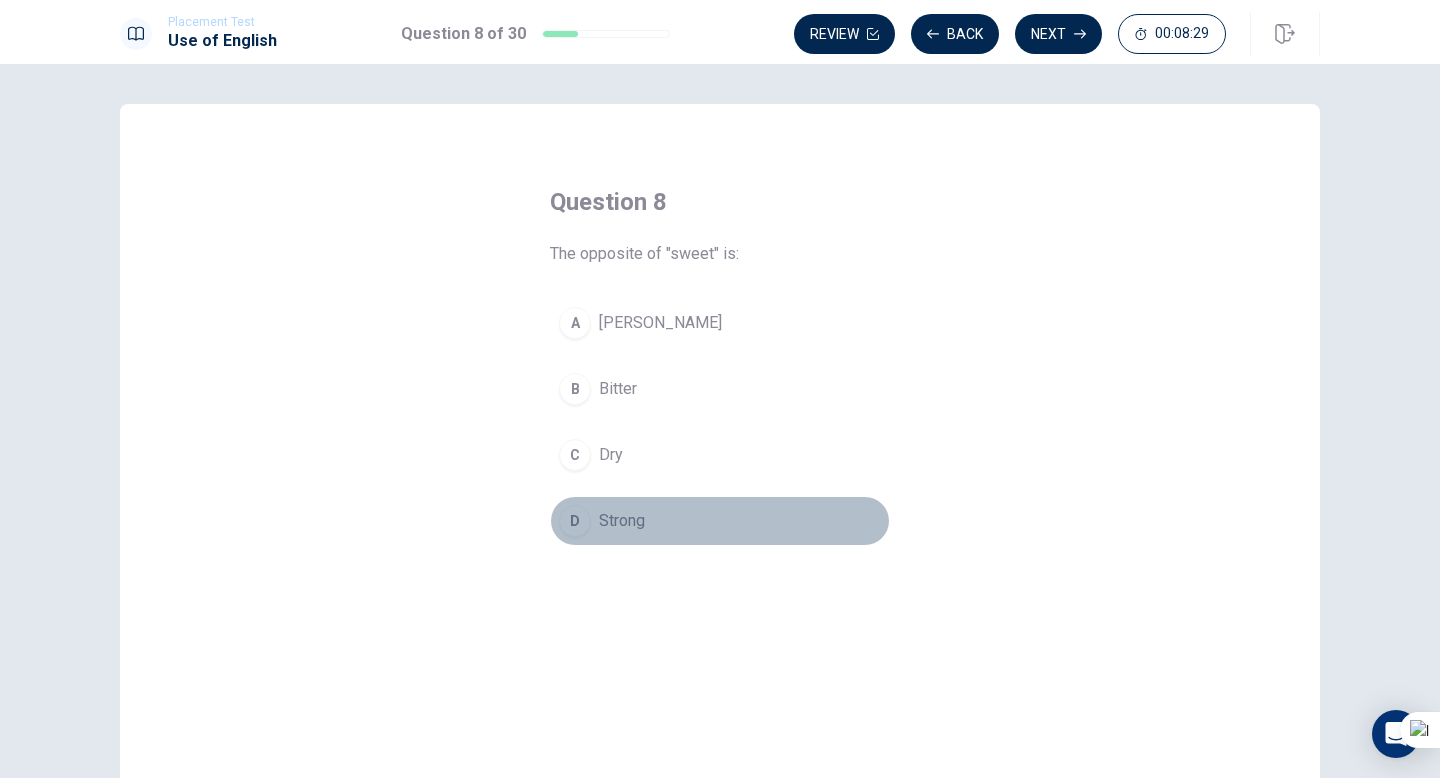 click on "D" at bounding box center (575, 521) 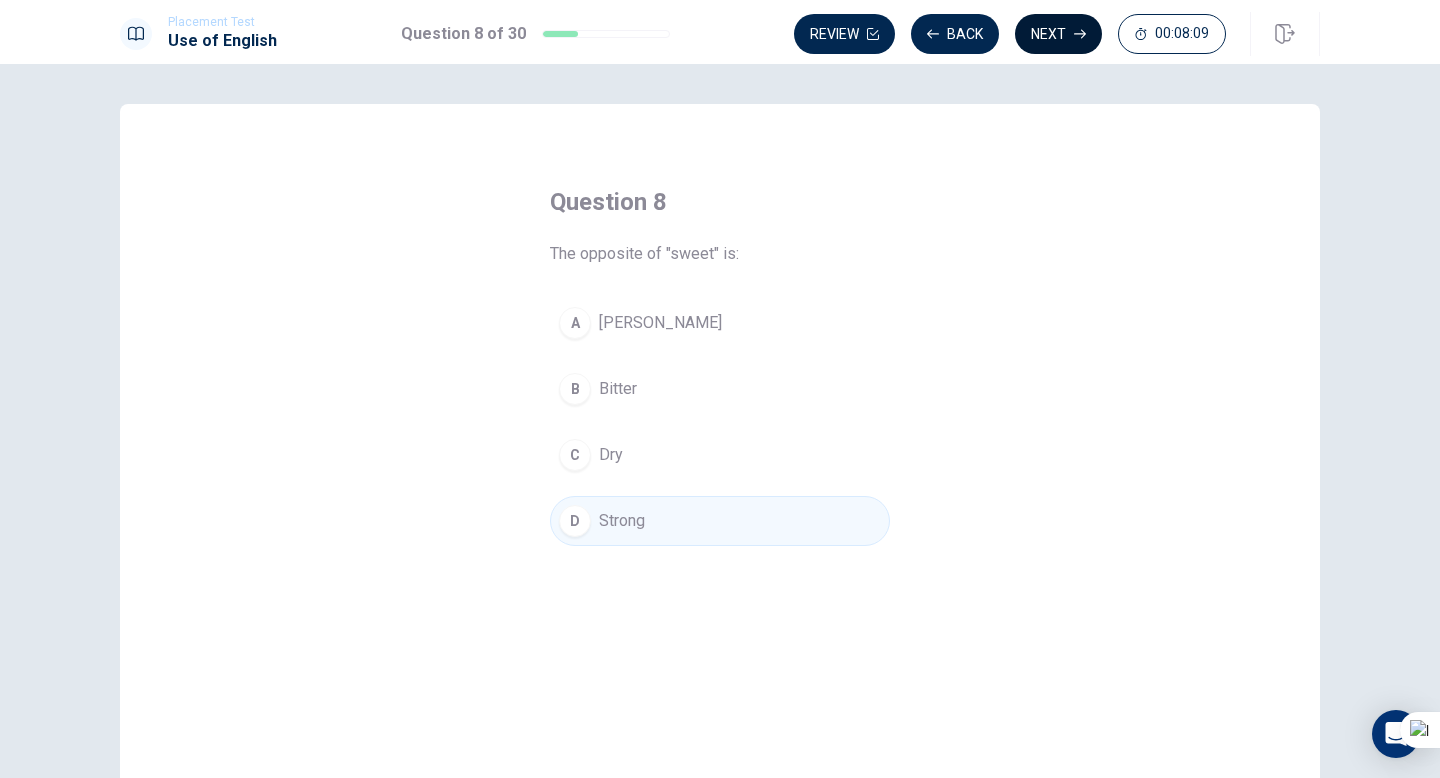 click on "Next" at bounding box center (1058, 34) 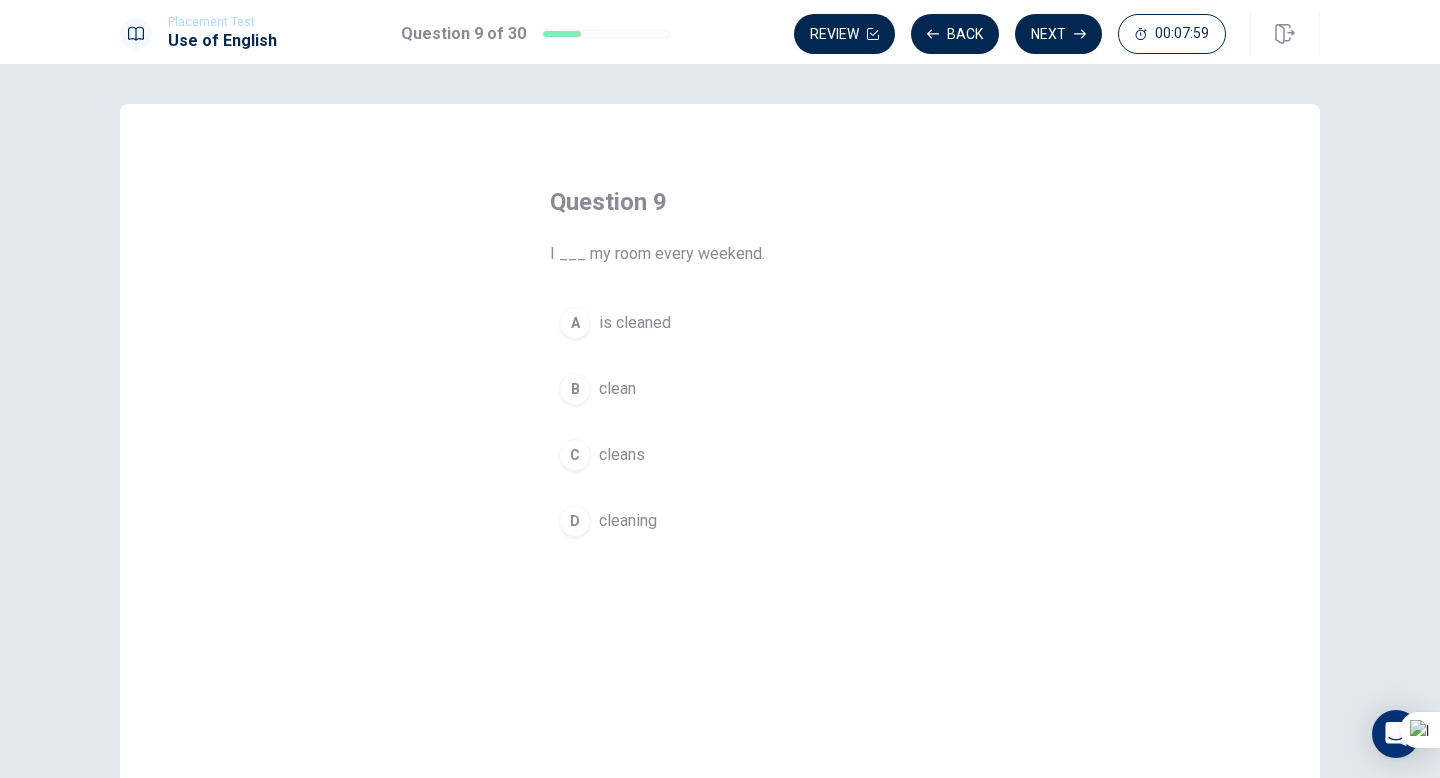 click on "B" at bounding box center [575, 389] 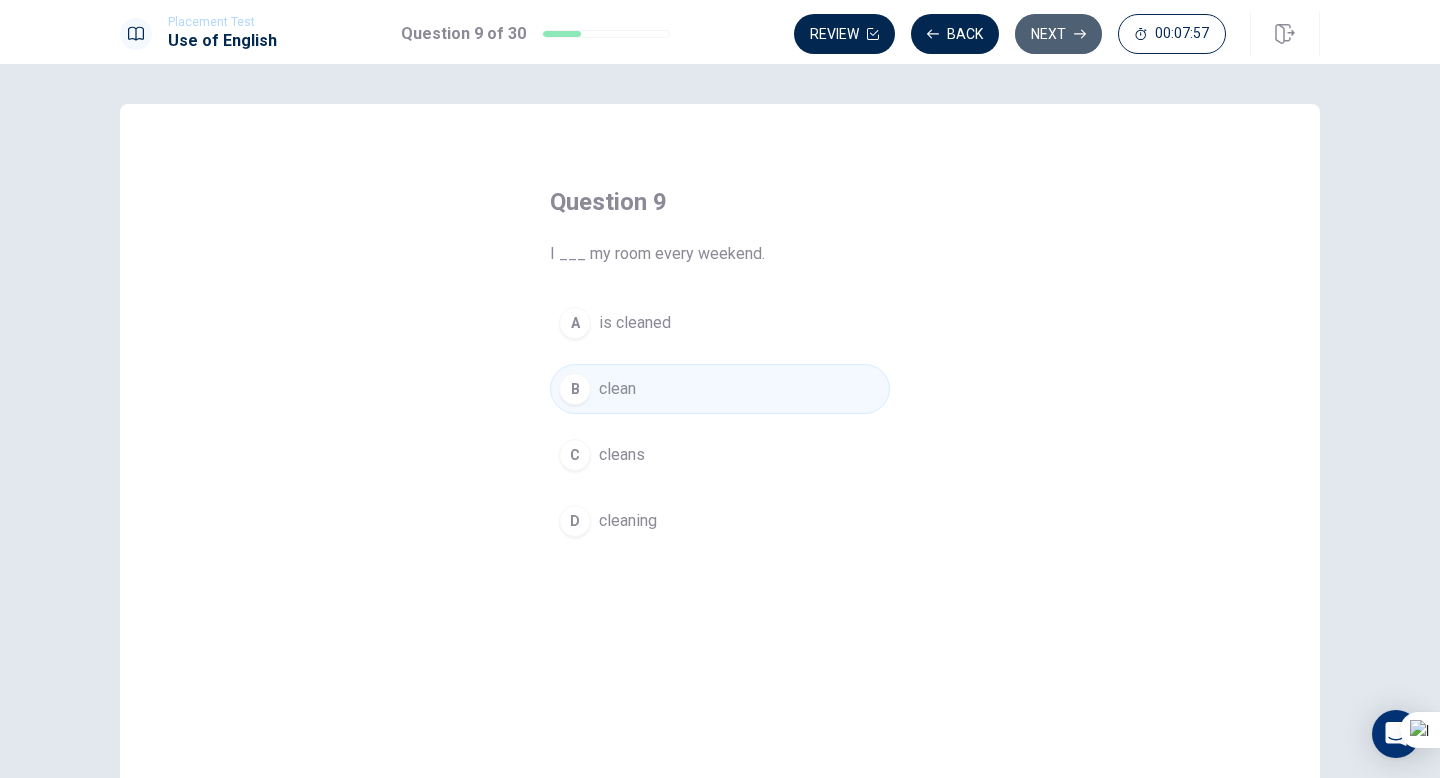 click on "Next" at bounding box center [1058, 34] 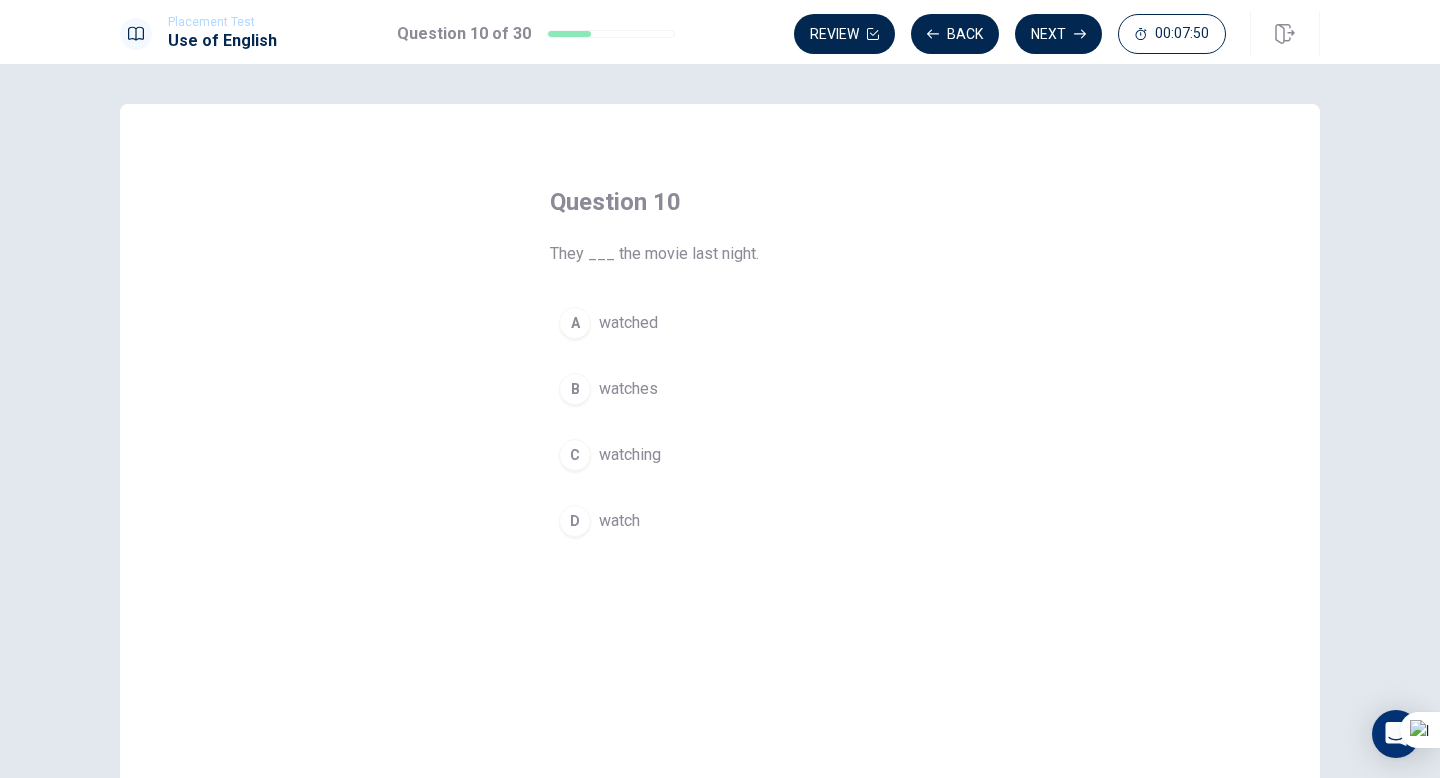 click on "A" at bounding box center [575, 323] 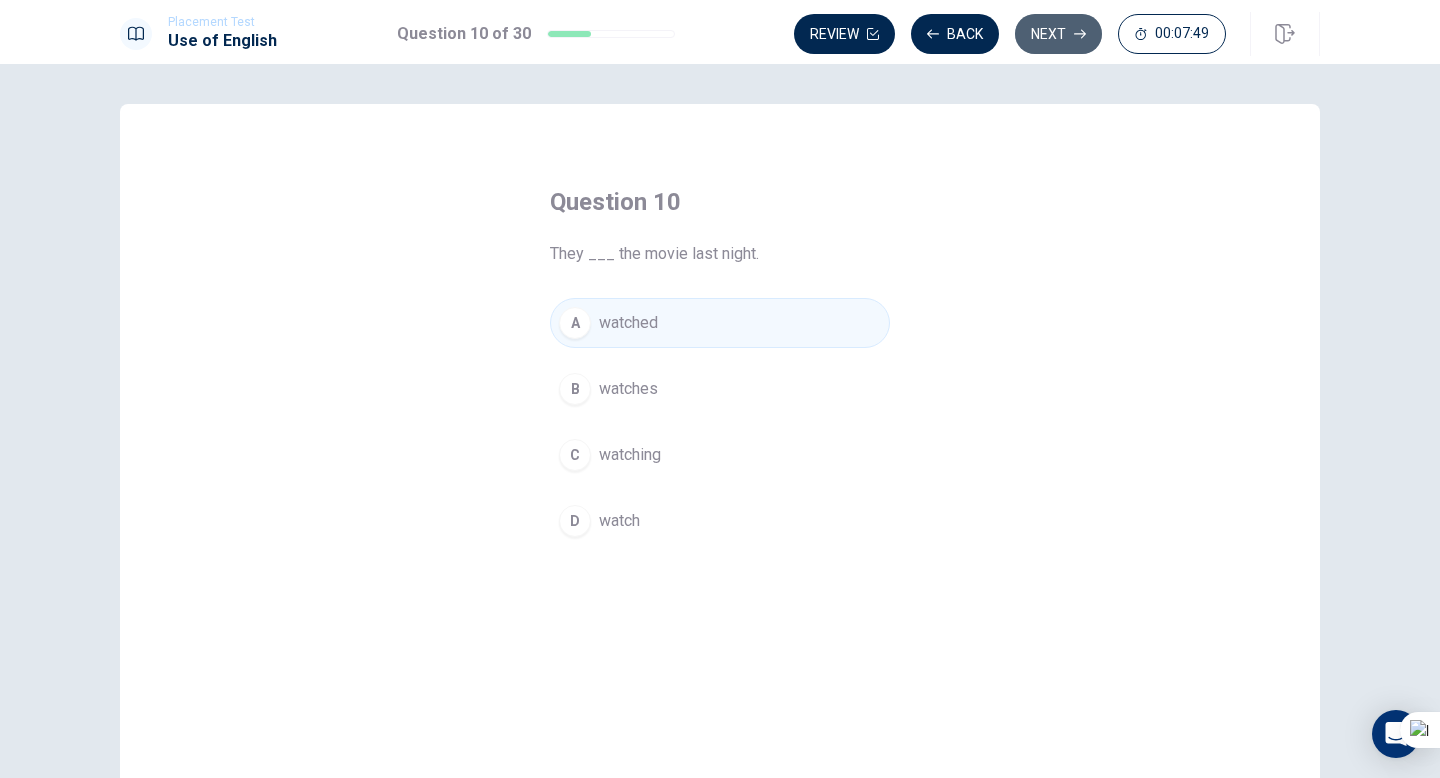 click on "Next" at bounding box center [1058, 34] 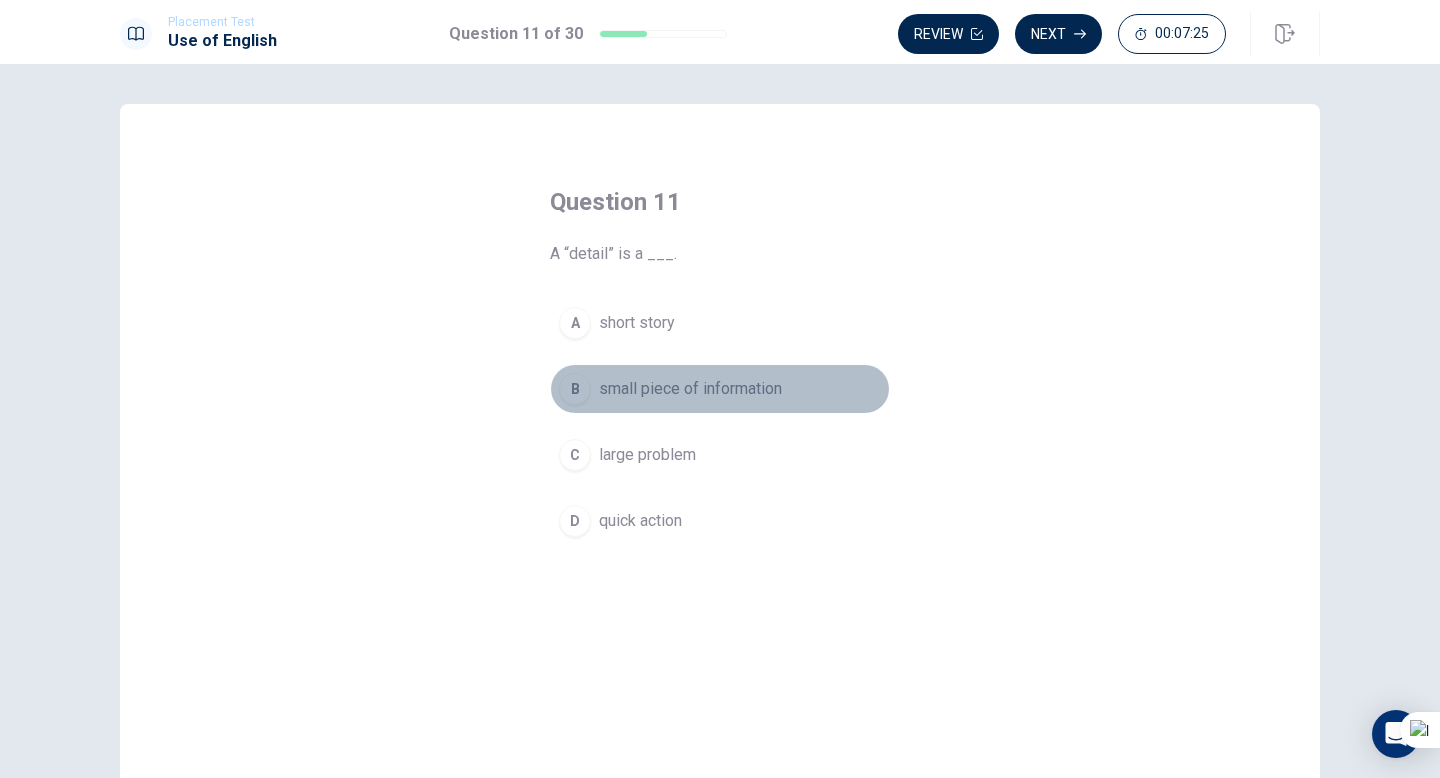 click on "B small piece of information" at bounding box center [720, 389] 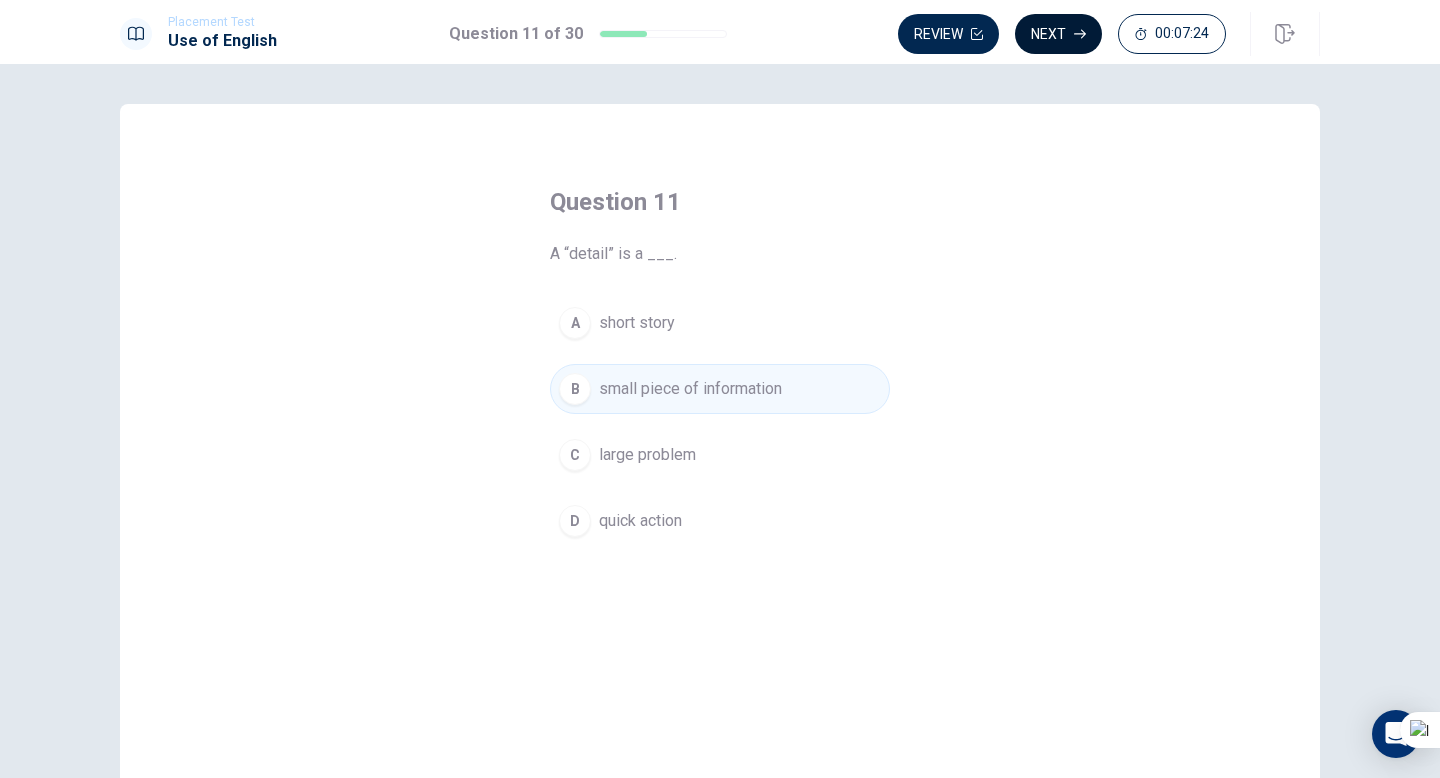 click on "Next" at bounding box center (1058, 34) 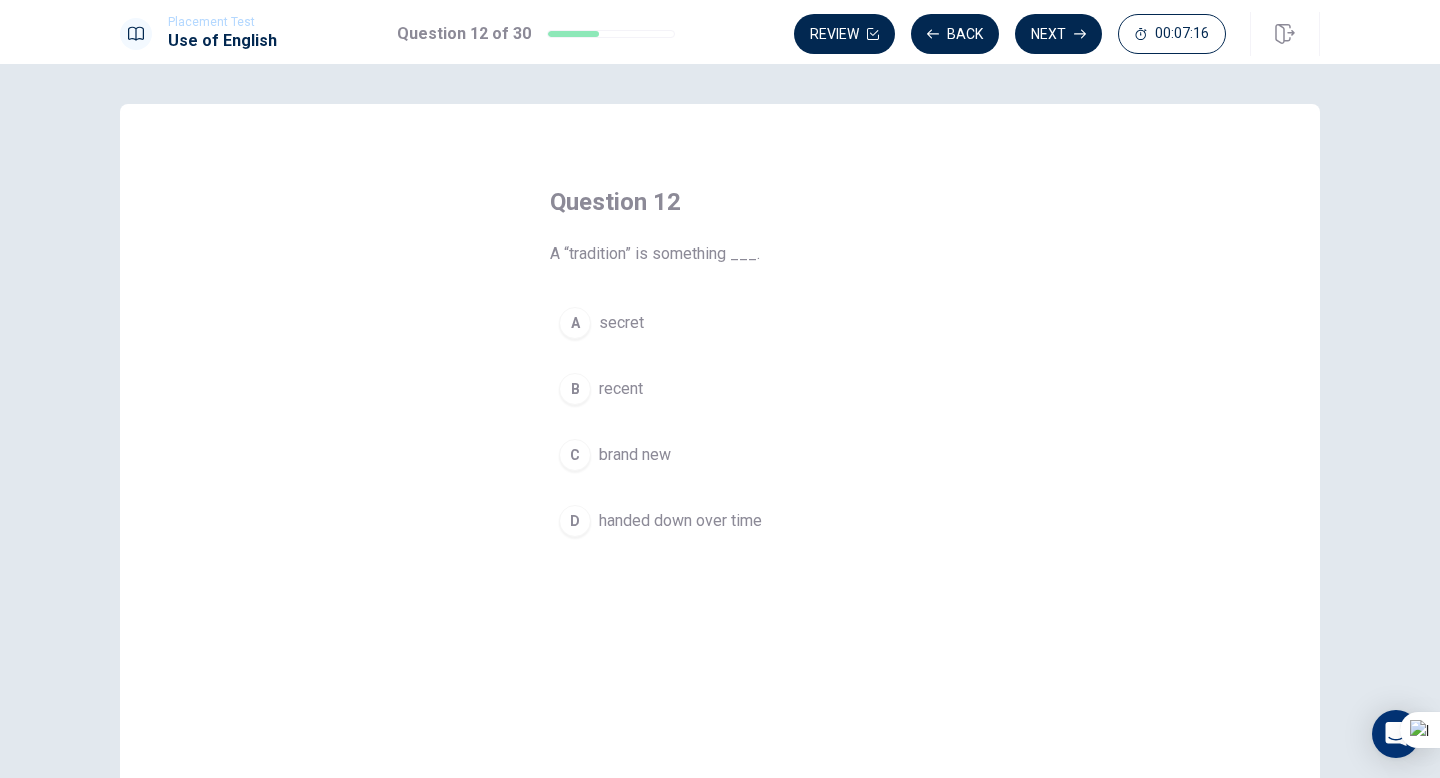 click on "D" at bounding box center [575, 521] 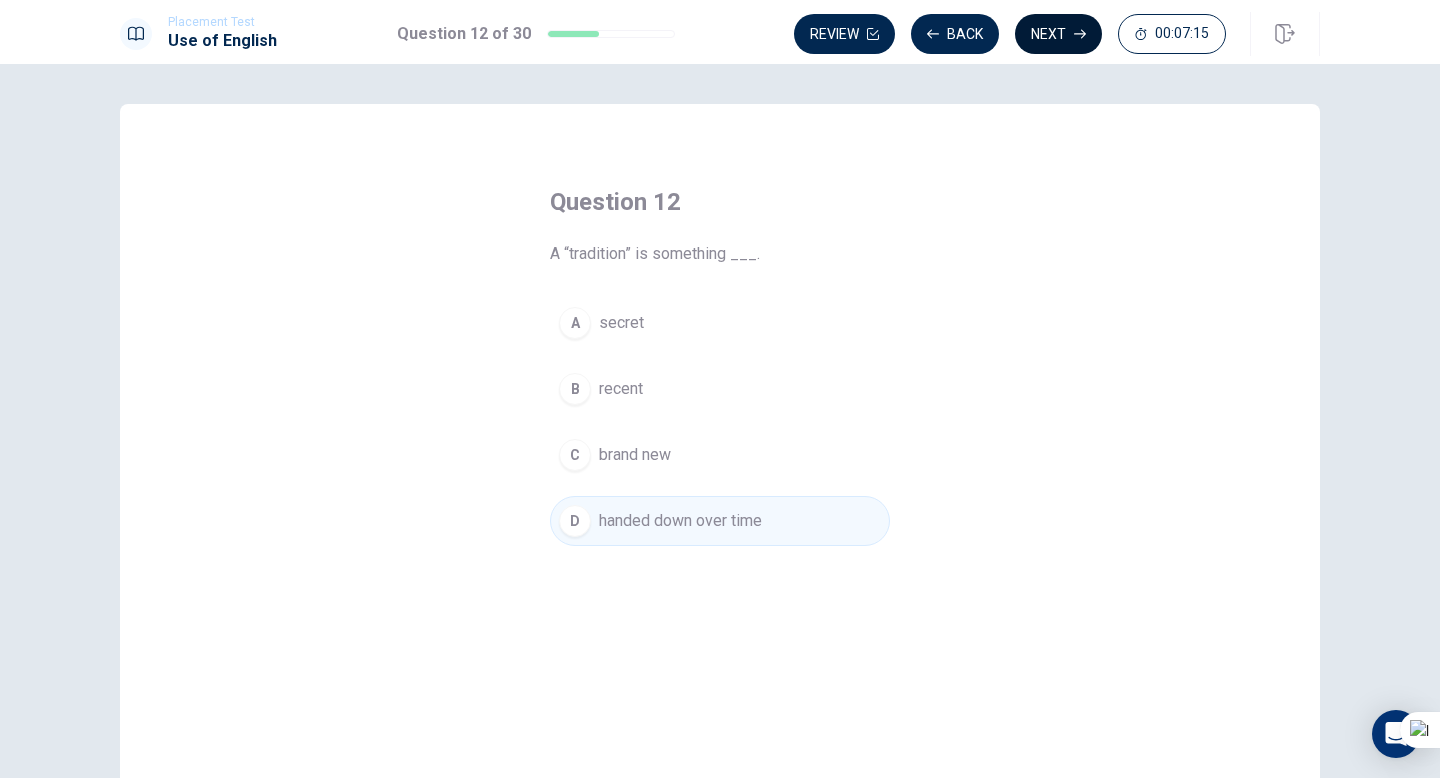 click on "Next" at bounding box center (1058, 34) 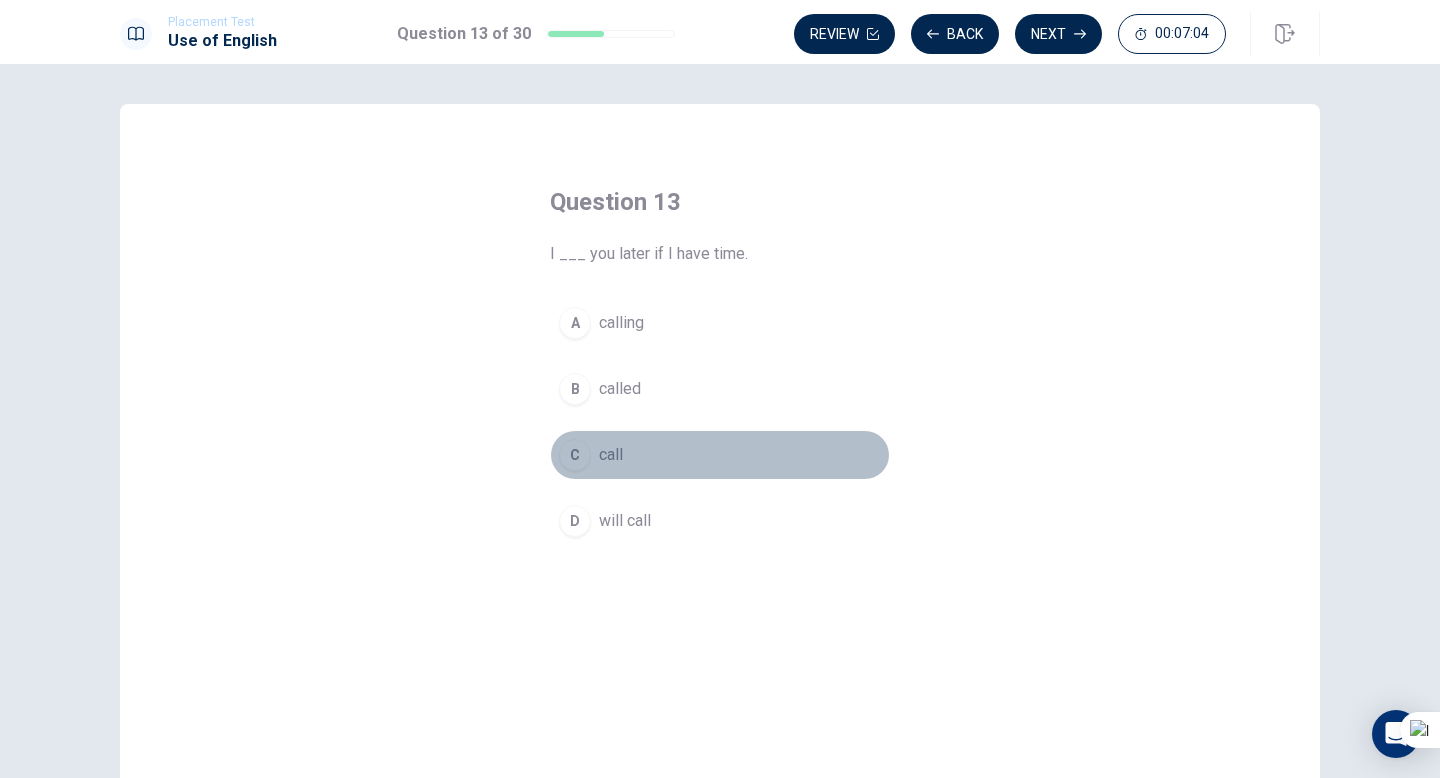 click on "C" at bounding box center [575, 455] 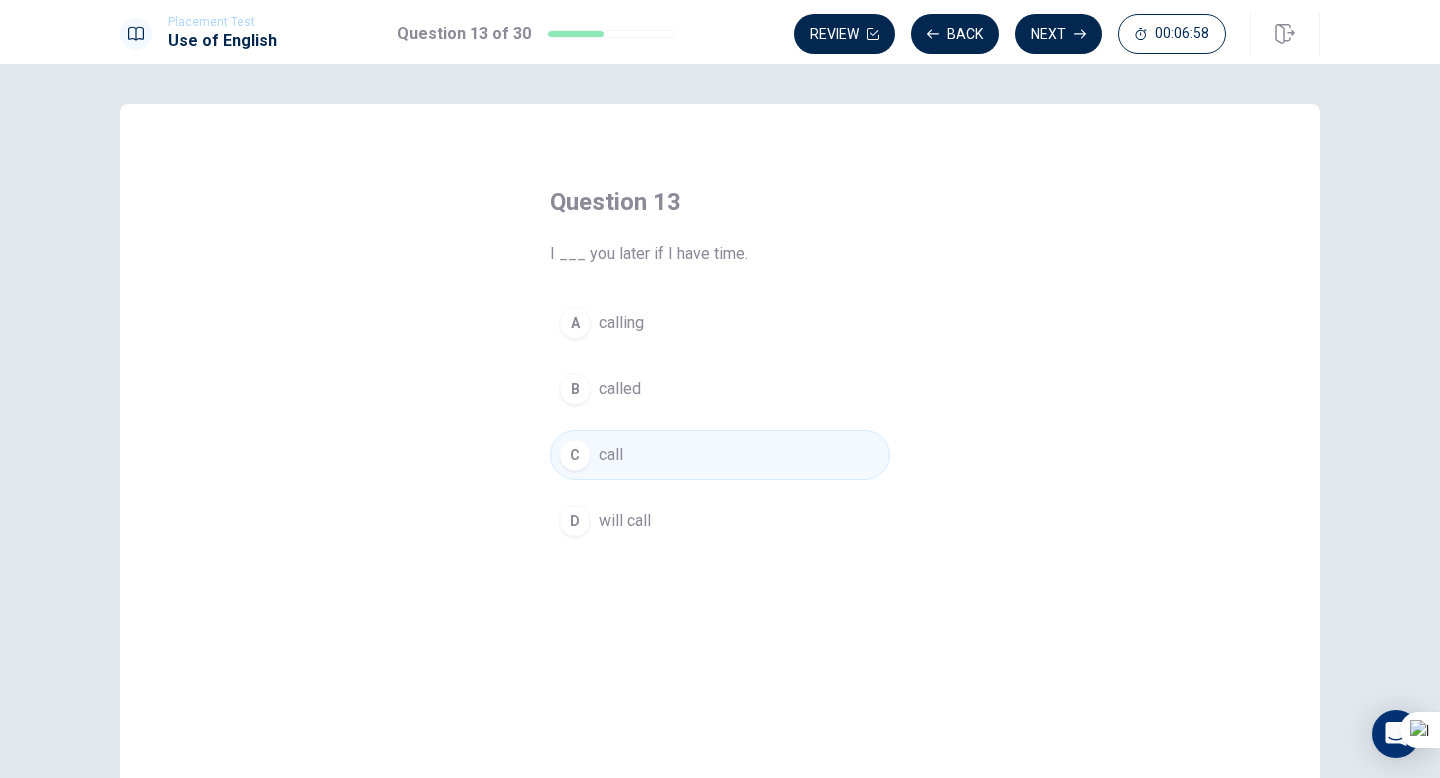 click on "D will call" at bounding box center [720, 521] 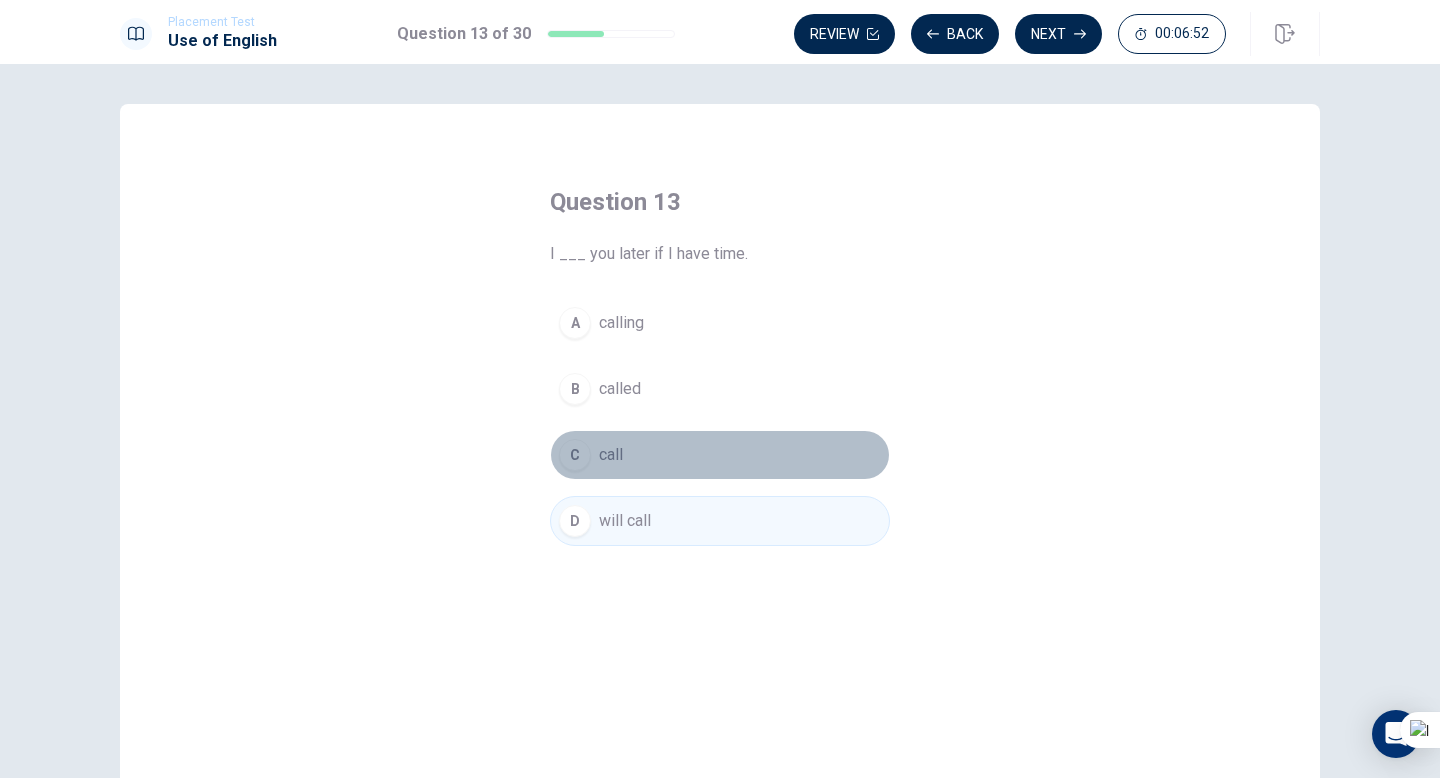 click on "C call" at bounding box center [720, 455] 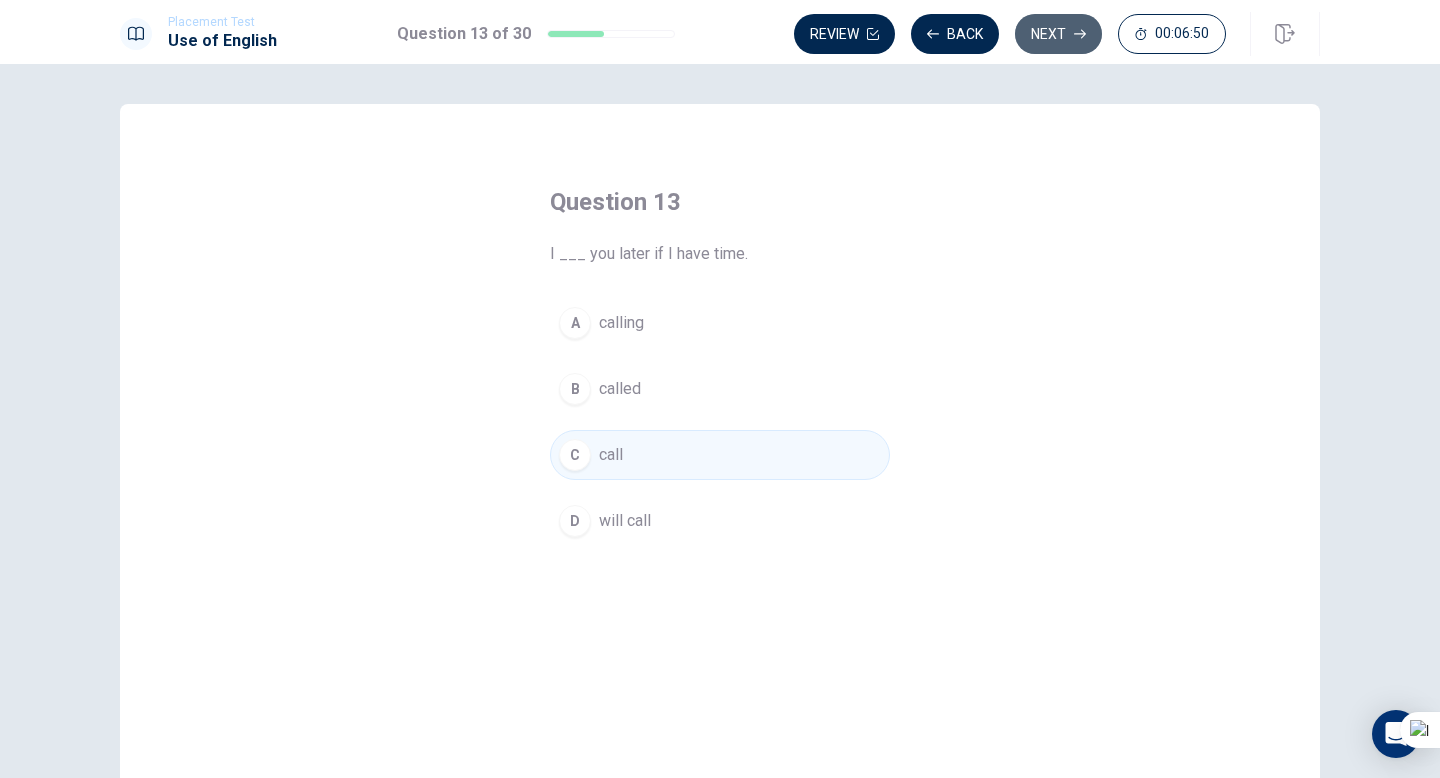 click on "Next" at bounding box center [1058, 34] 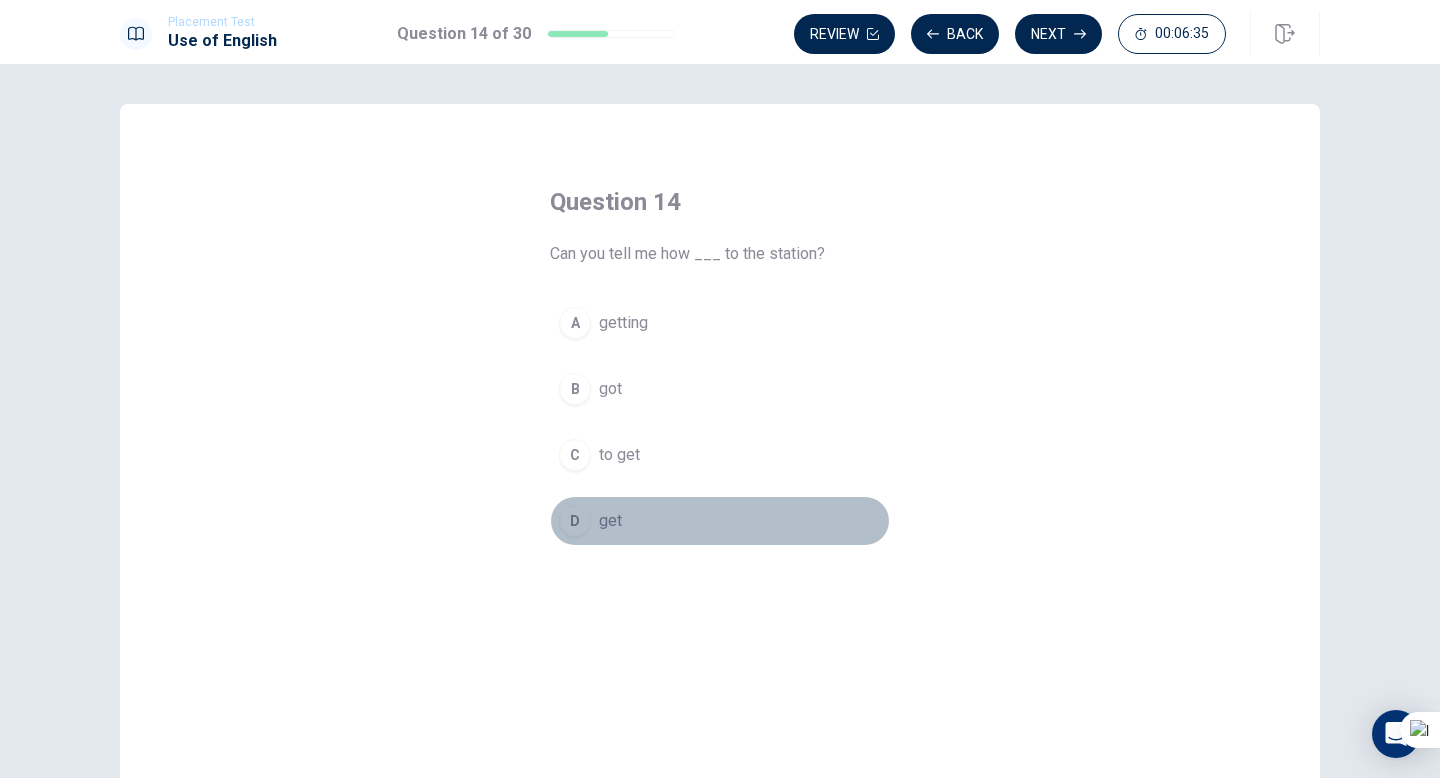 click on "D" at bounding box center [575, 521] 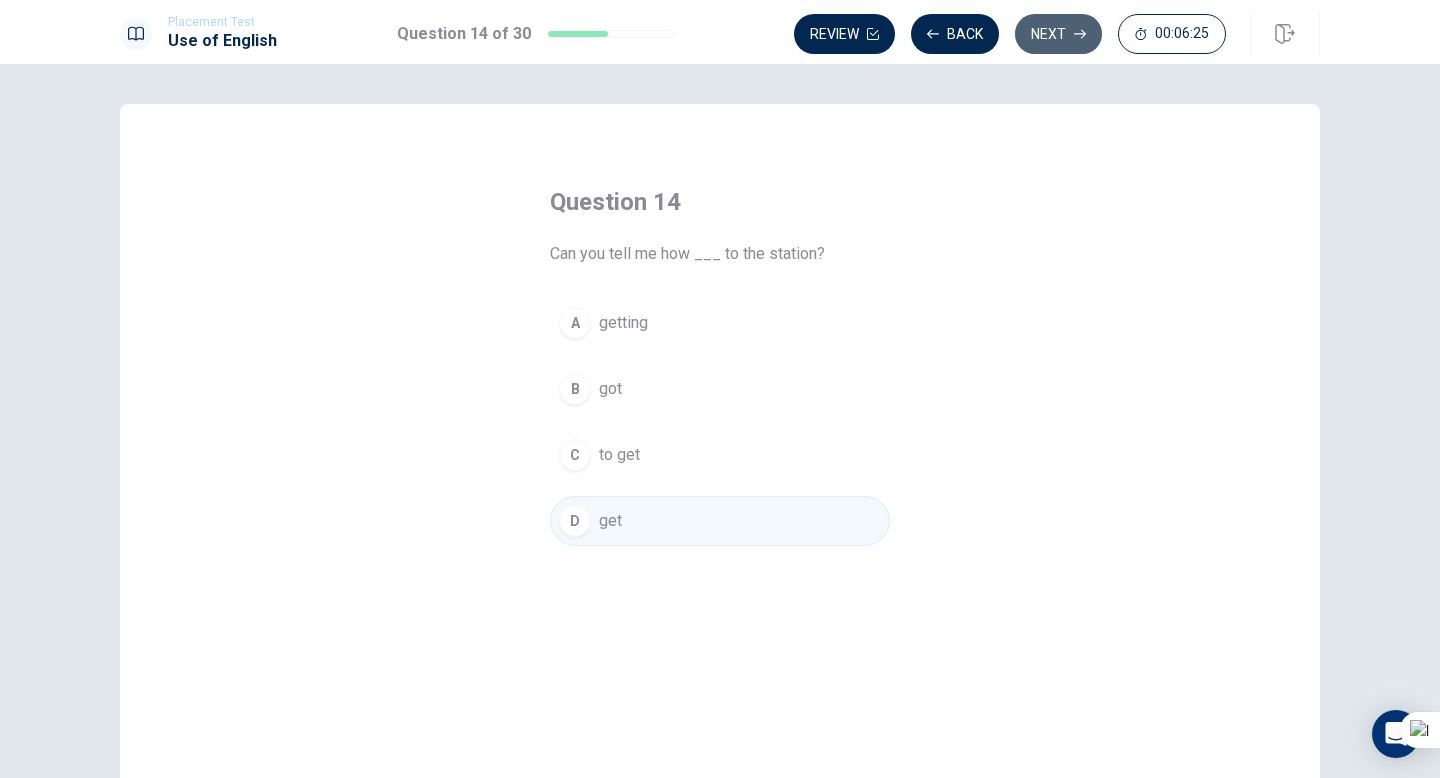 click 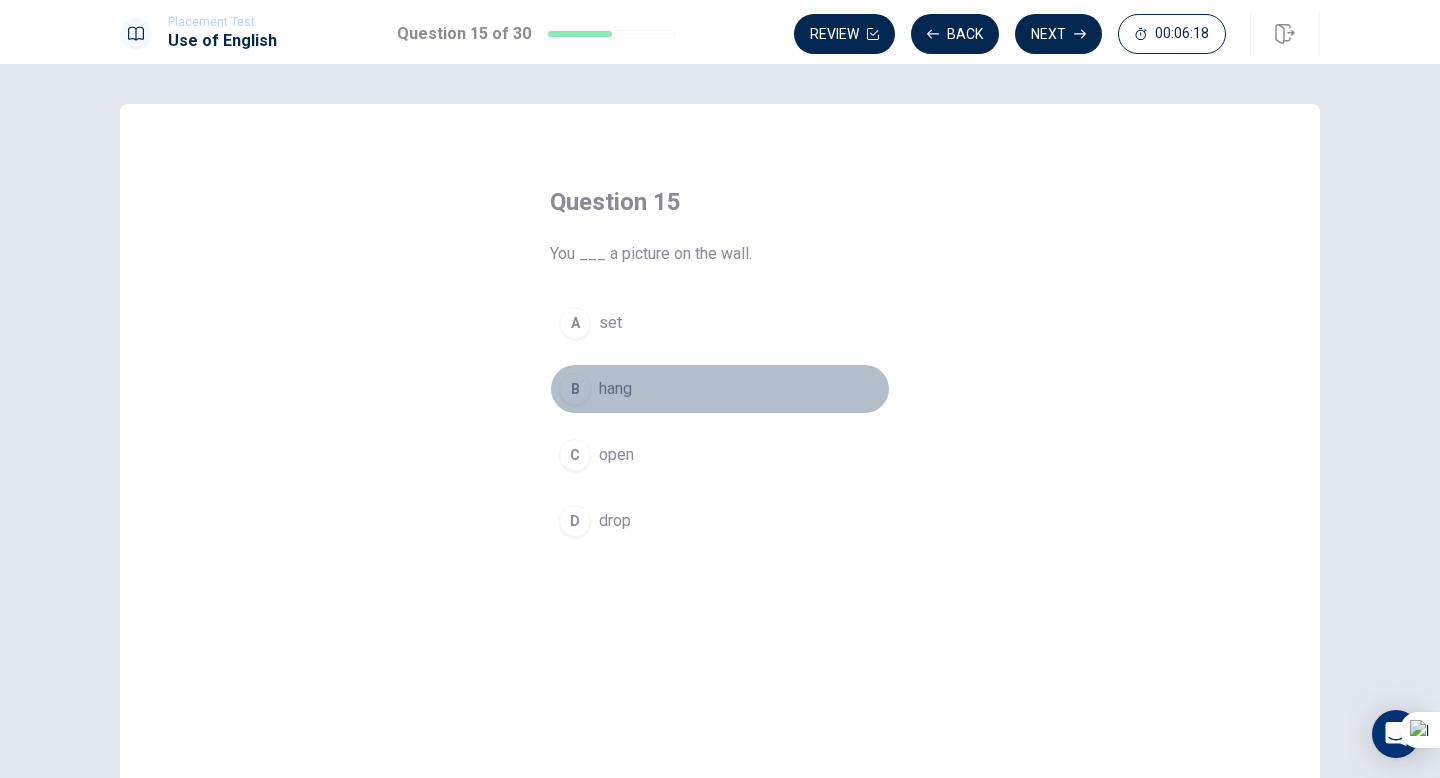 click on "B" at bounding box center (575, 389) 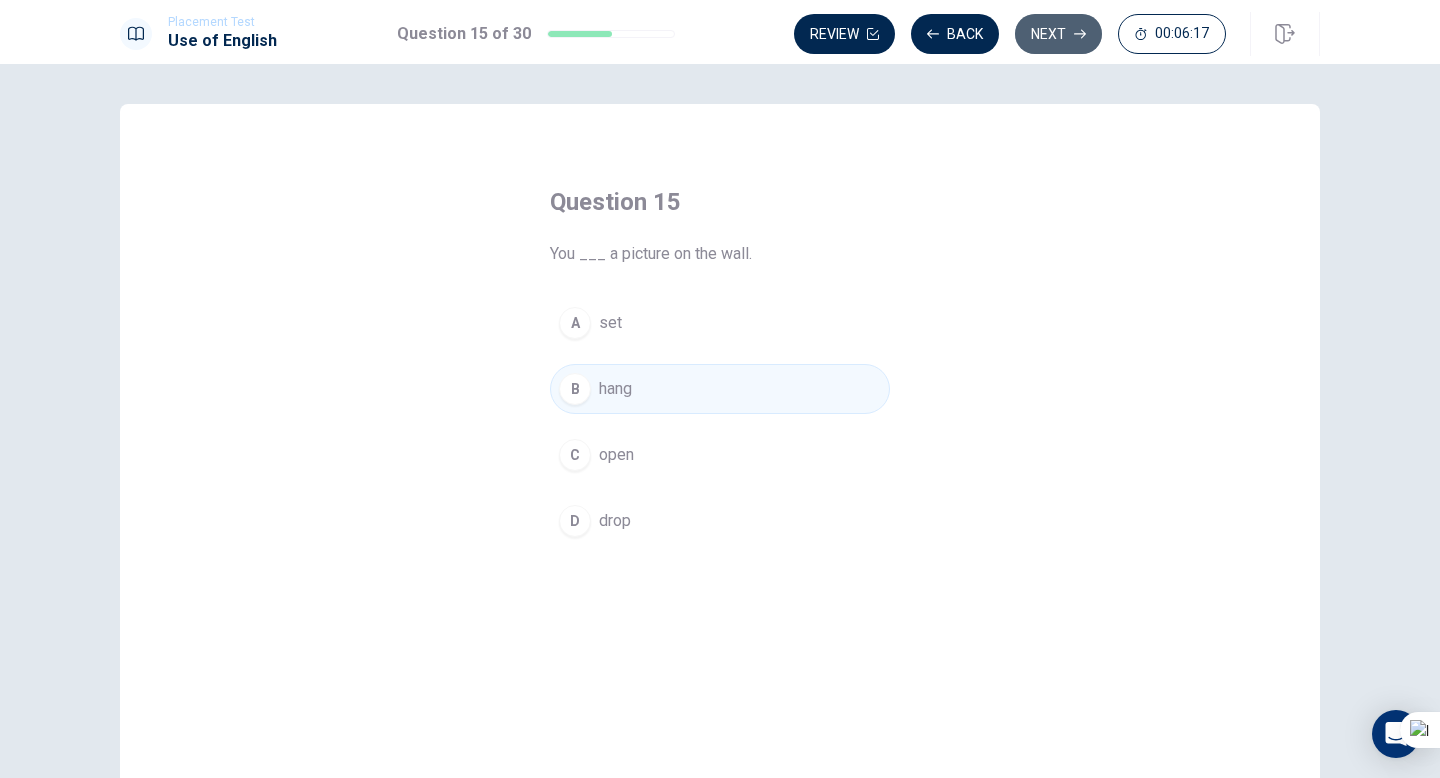 click on "Next" at bounding box center [1058, 34] 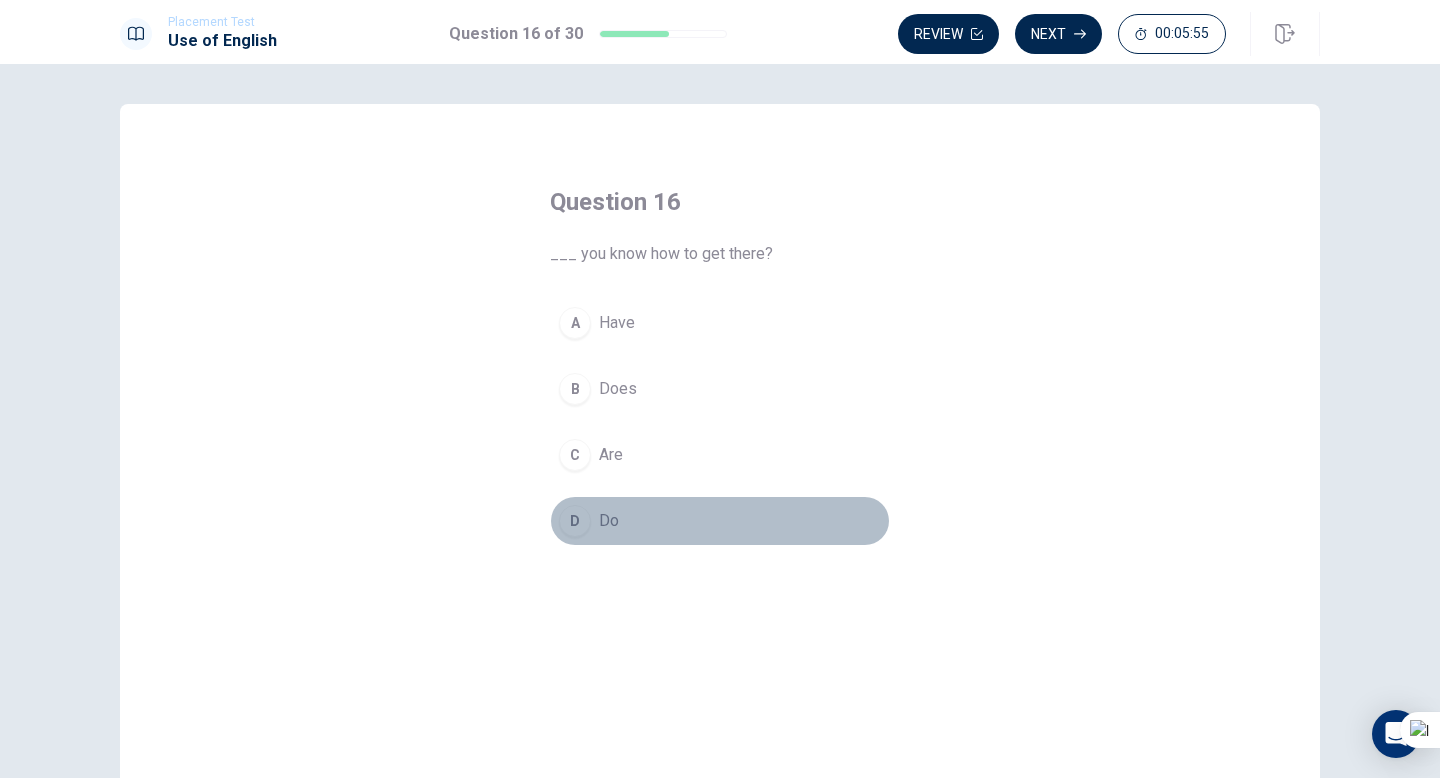 click on "Do" at bounding box center [609, 521] 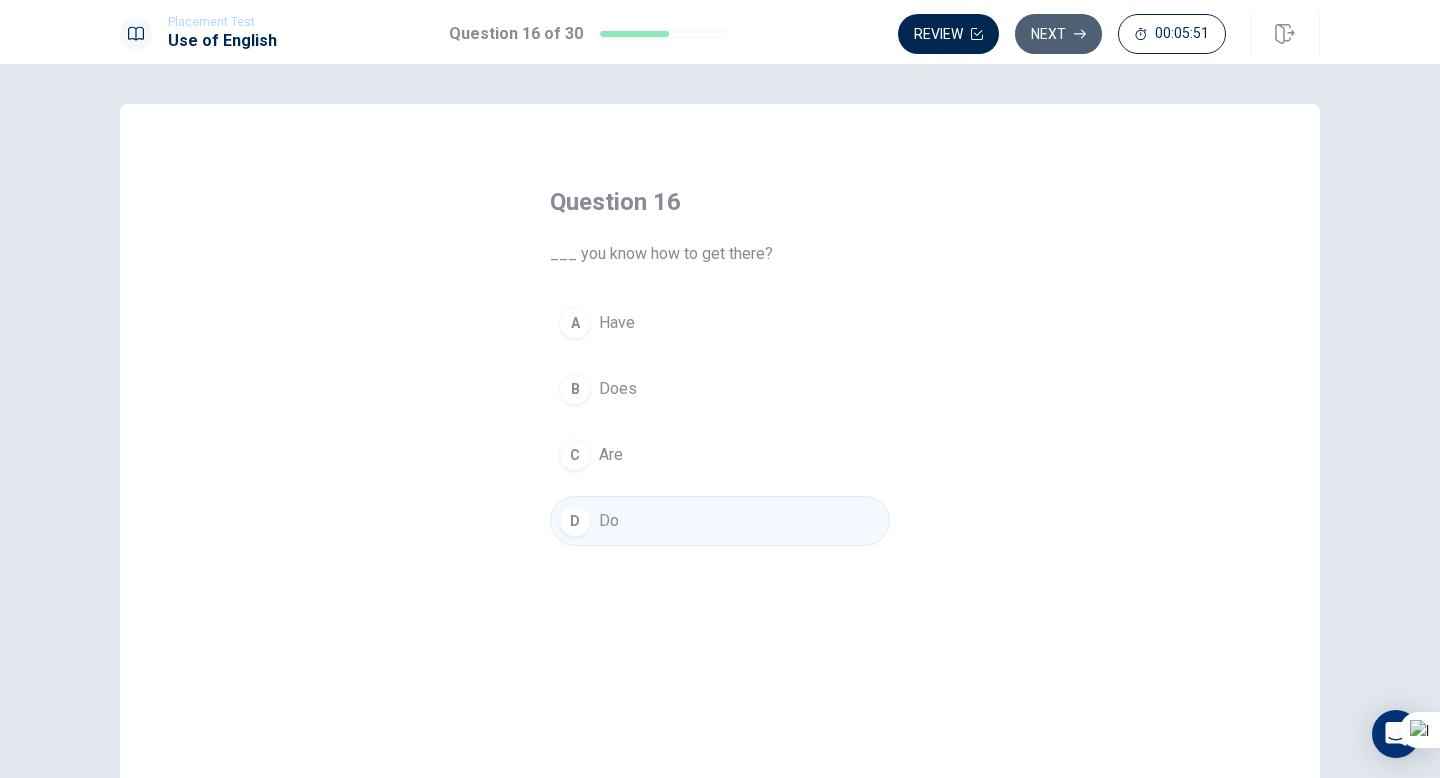 click on "Next" at bounding box center (1058, 34) 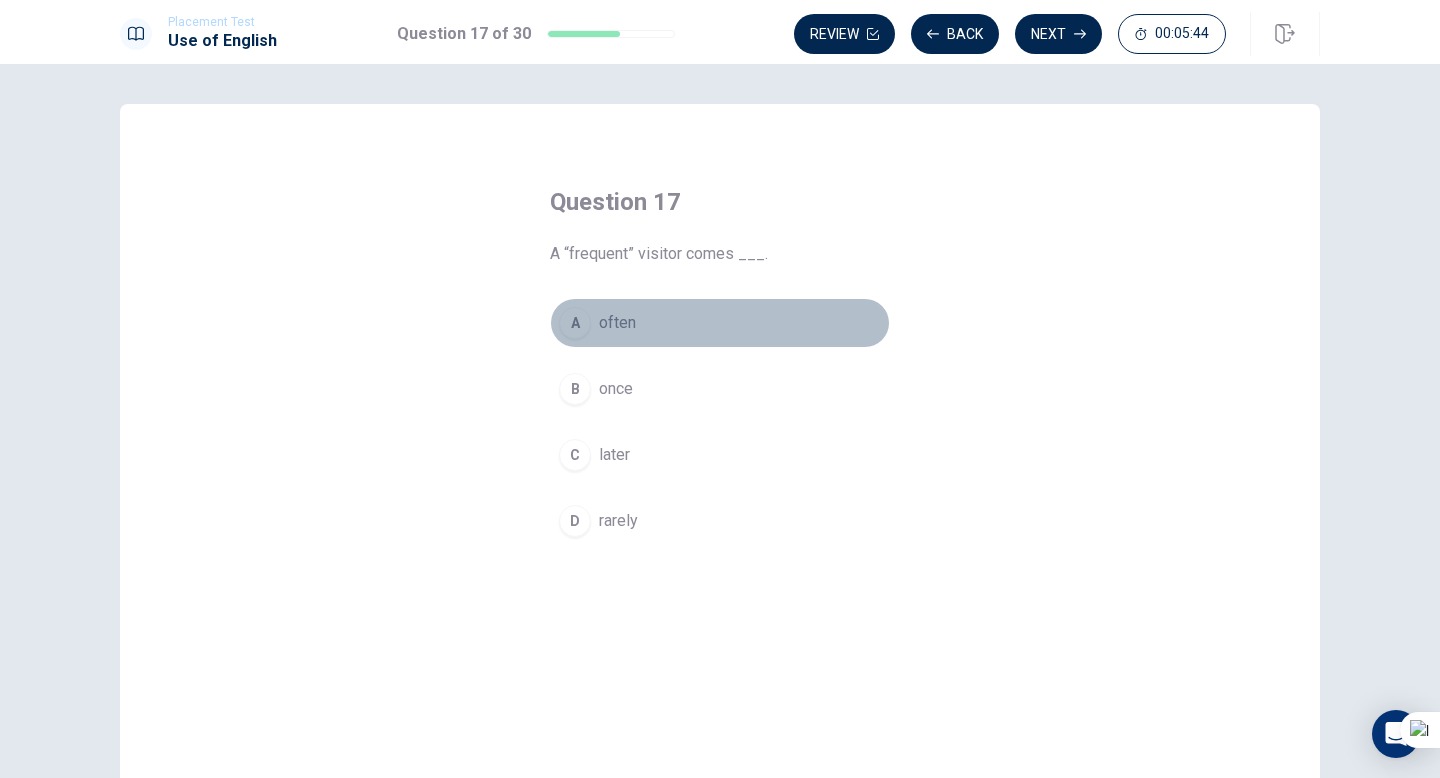 click on "often" at bounding box center [617, 323] 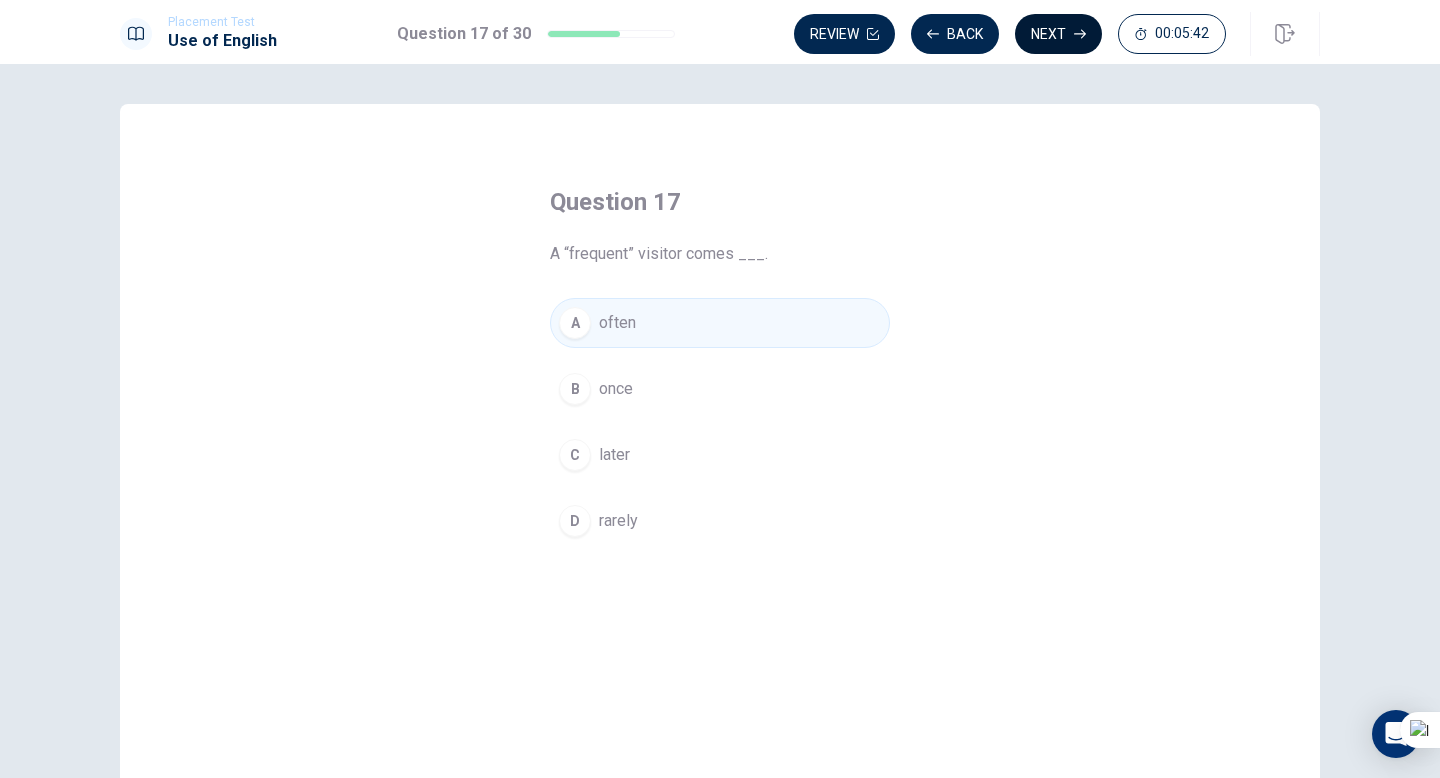 click on "Next" at bounding box center [1058, 34] 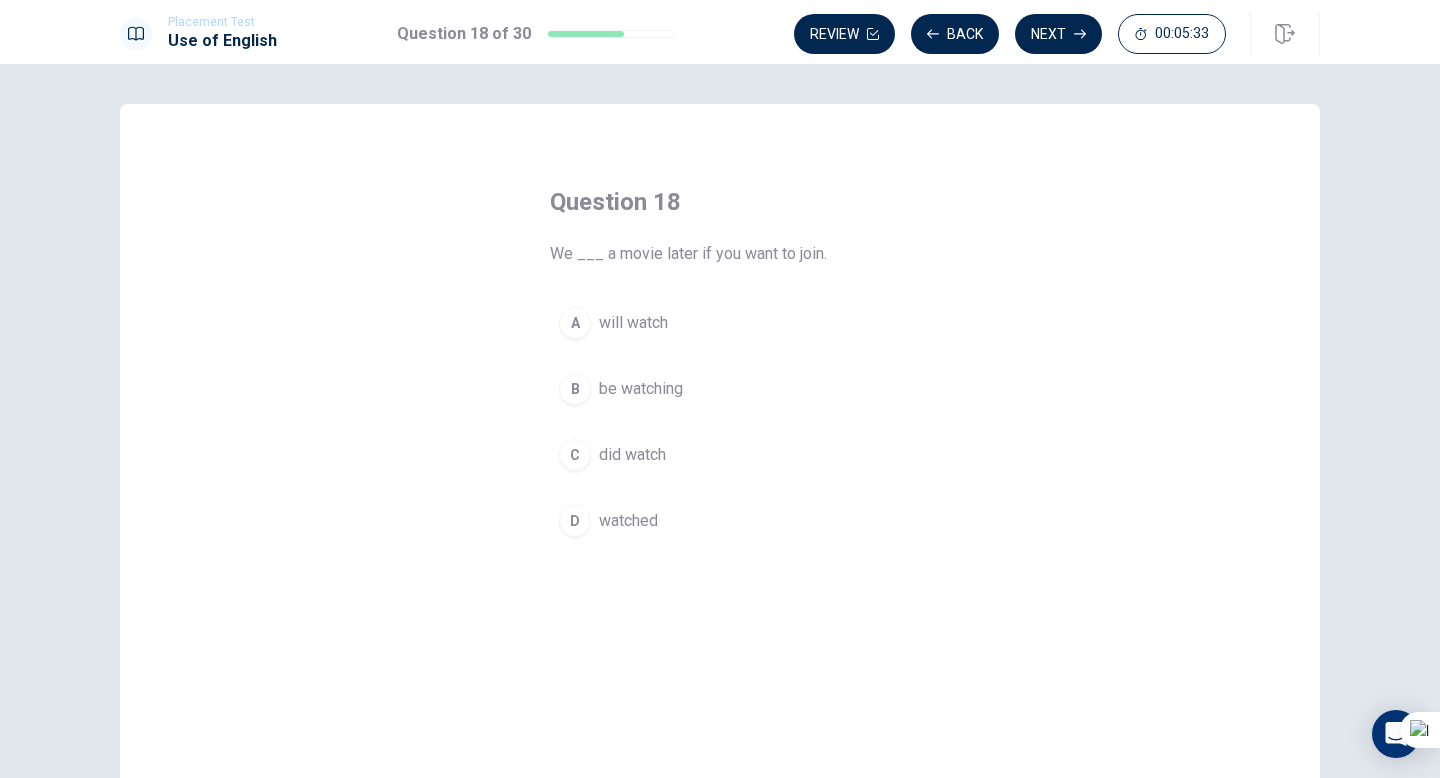 click on "will watch" at bounding box center [633, 323] 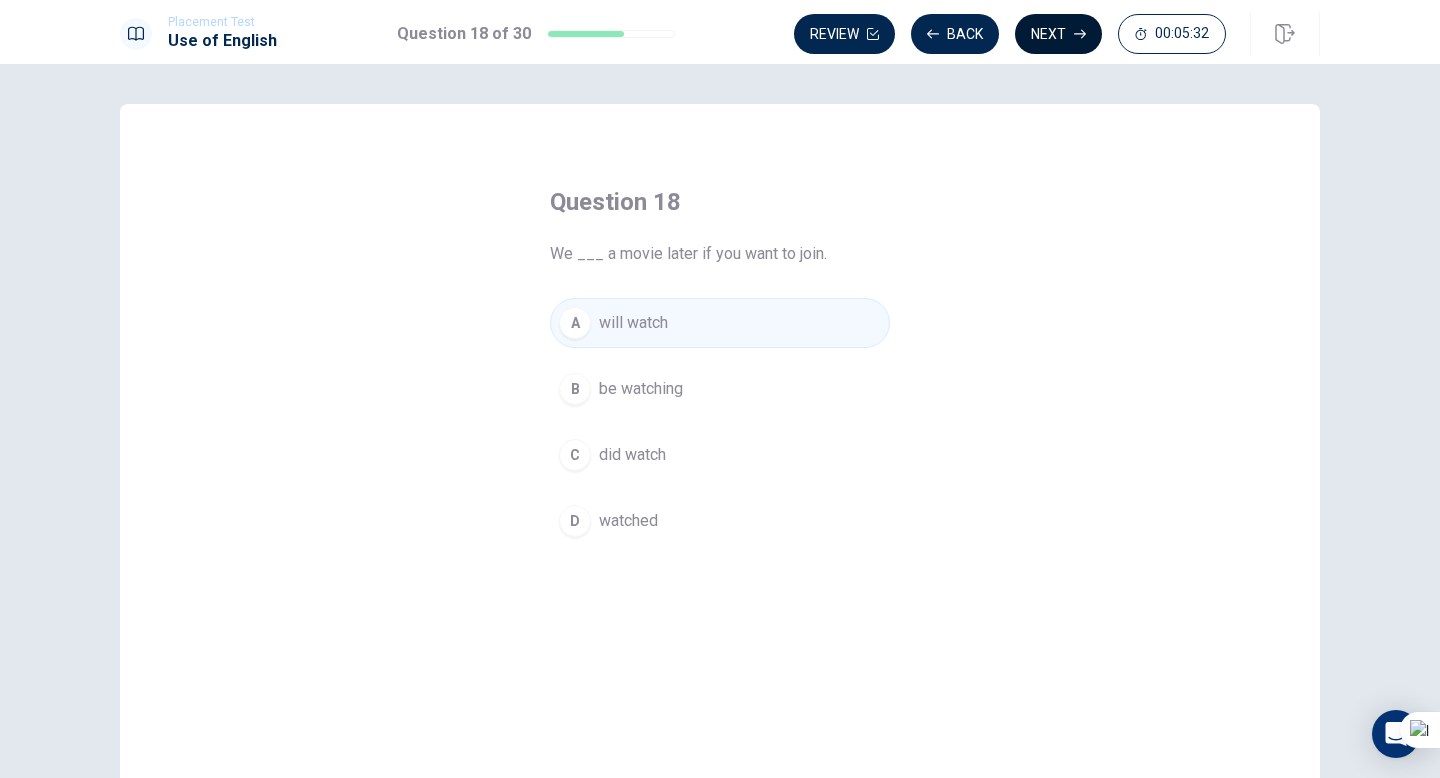 click on "Next" at bounding box center [1058, 34] 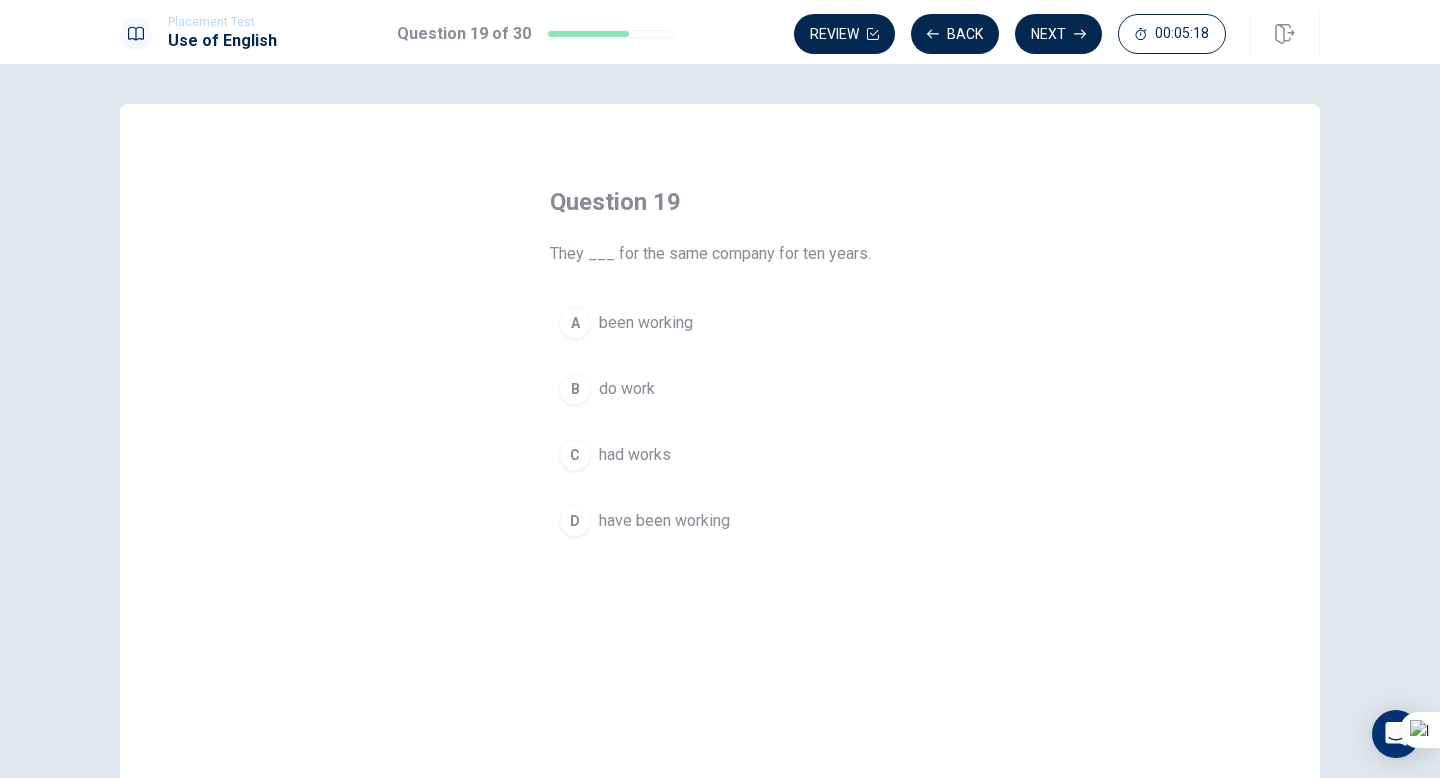 click on "have been working" at bounding box center [664, 521] 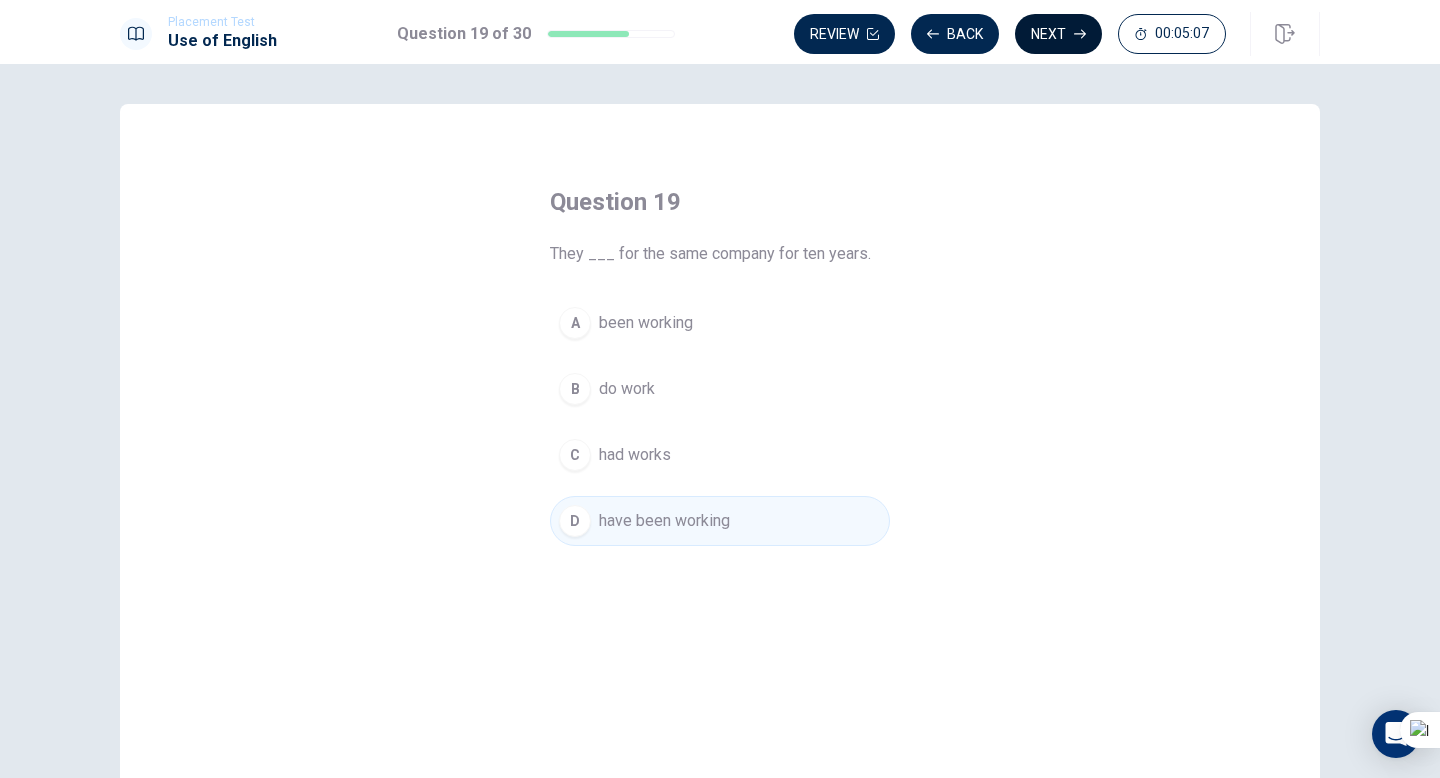 click on "Next" at bounding box center (1058, 34) 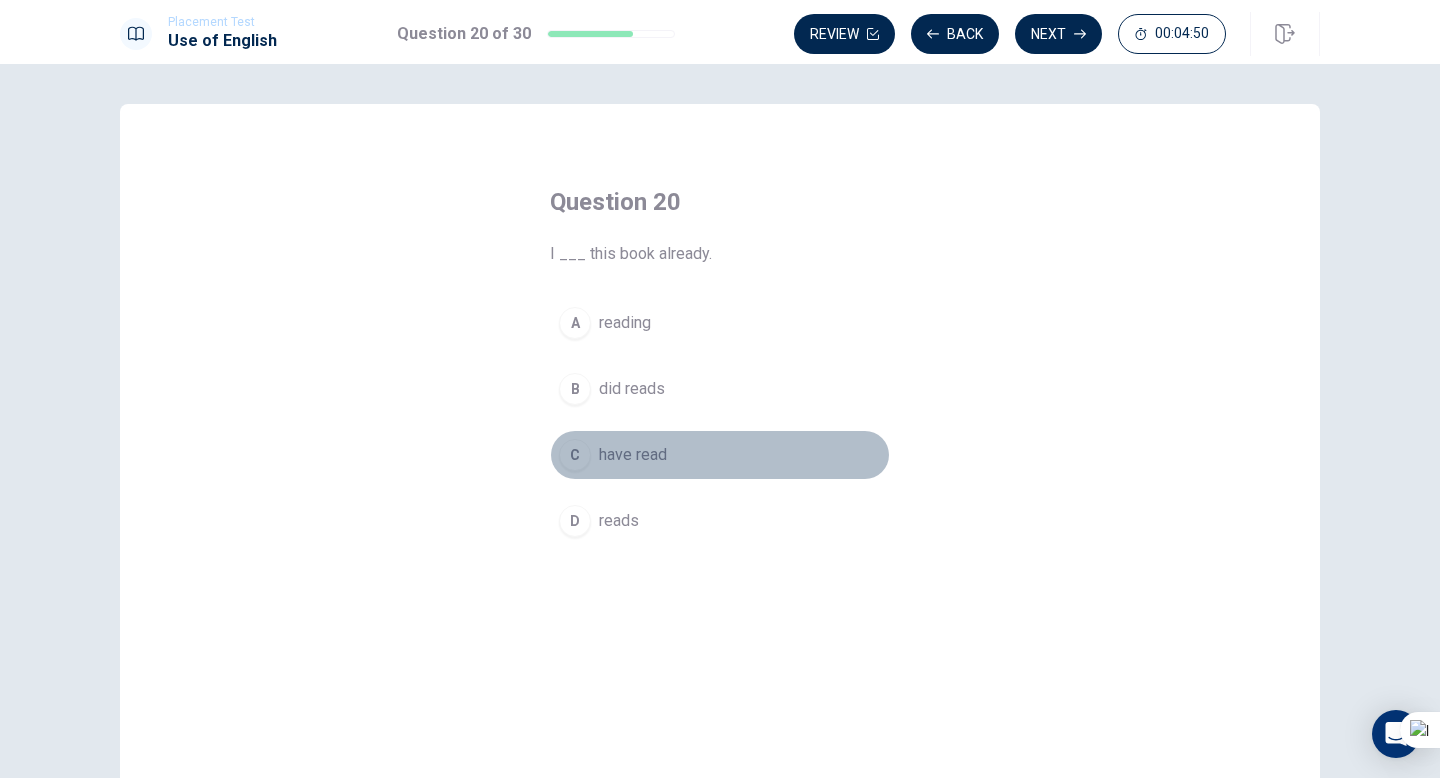 click on "have read" at bounding box center (633, 455) 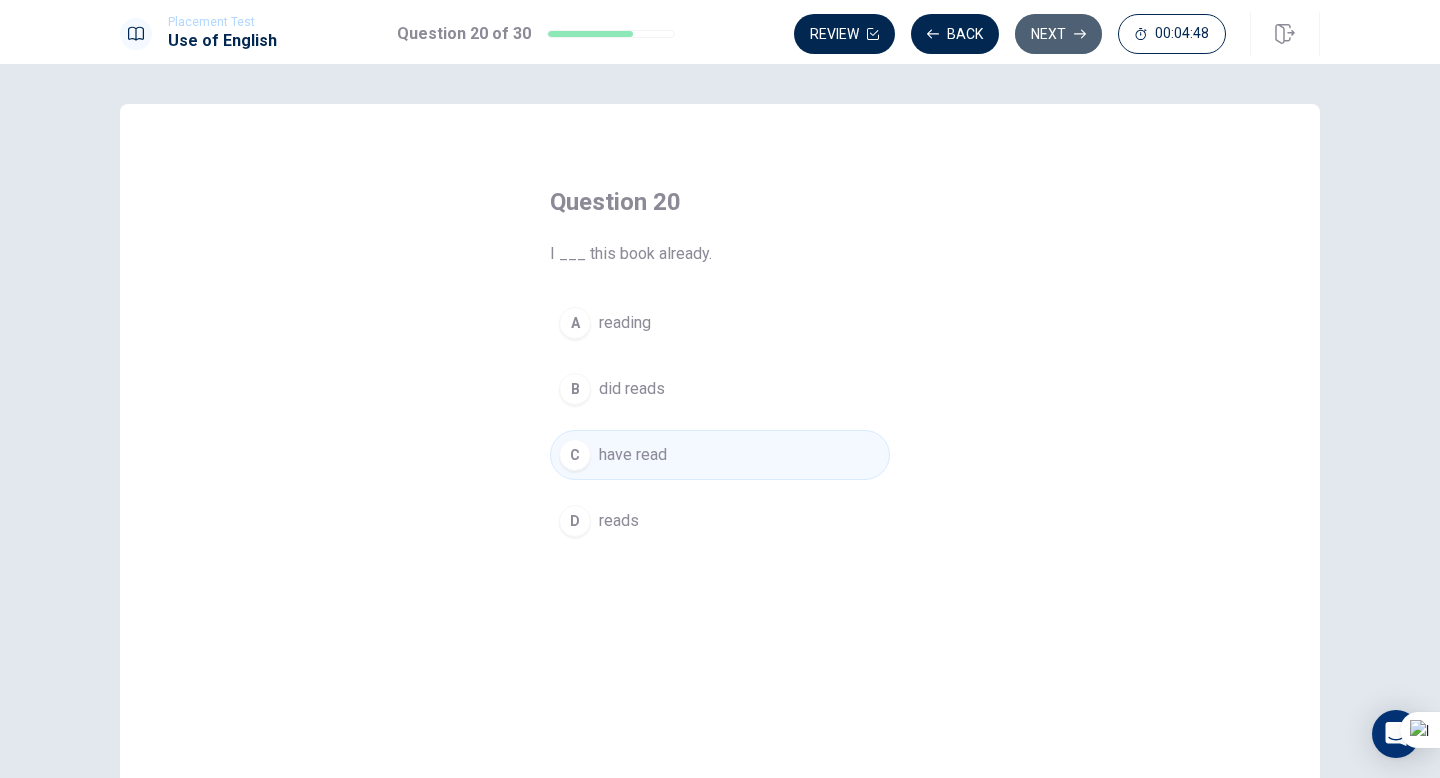 click on "Next" at bounding box center (1058, 34) 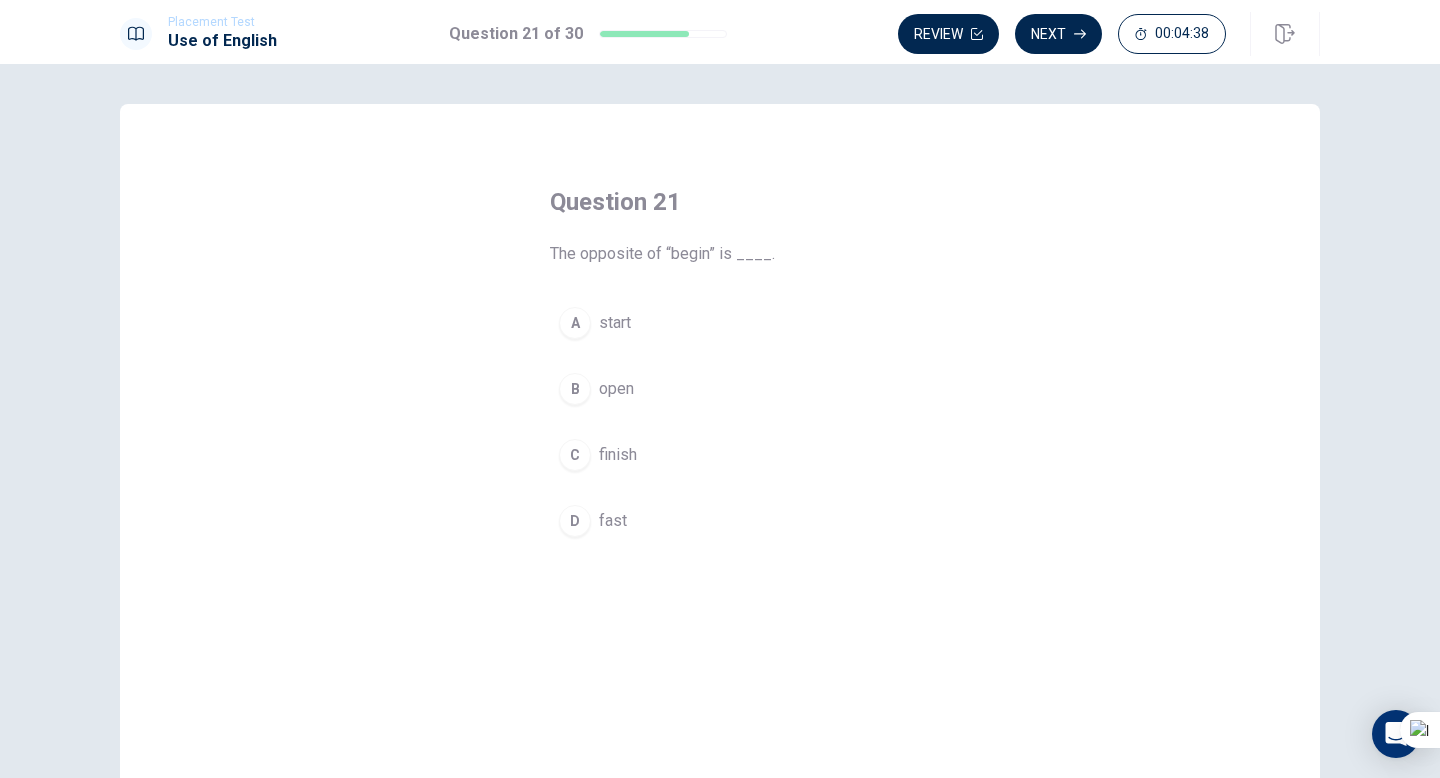 click on "C finish" at bounding box center [720, 455] 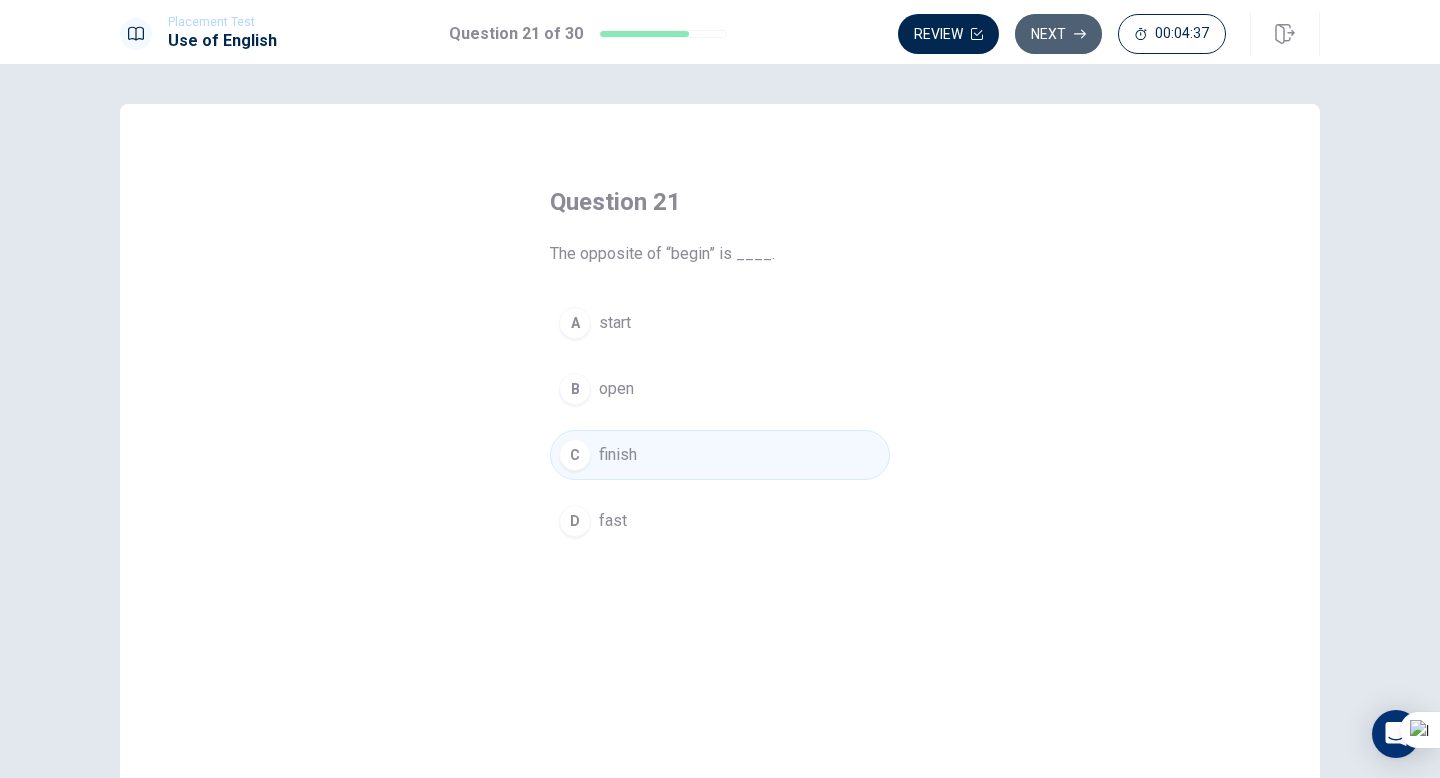 click on "Next" at bounding box center [1058, 34] 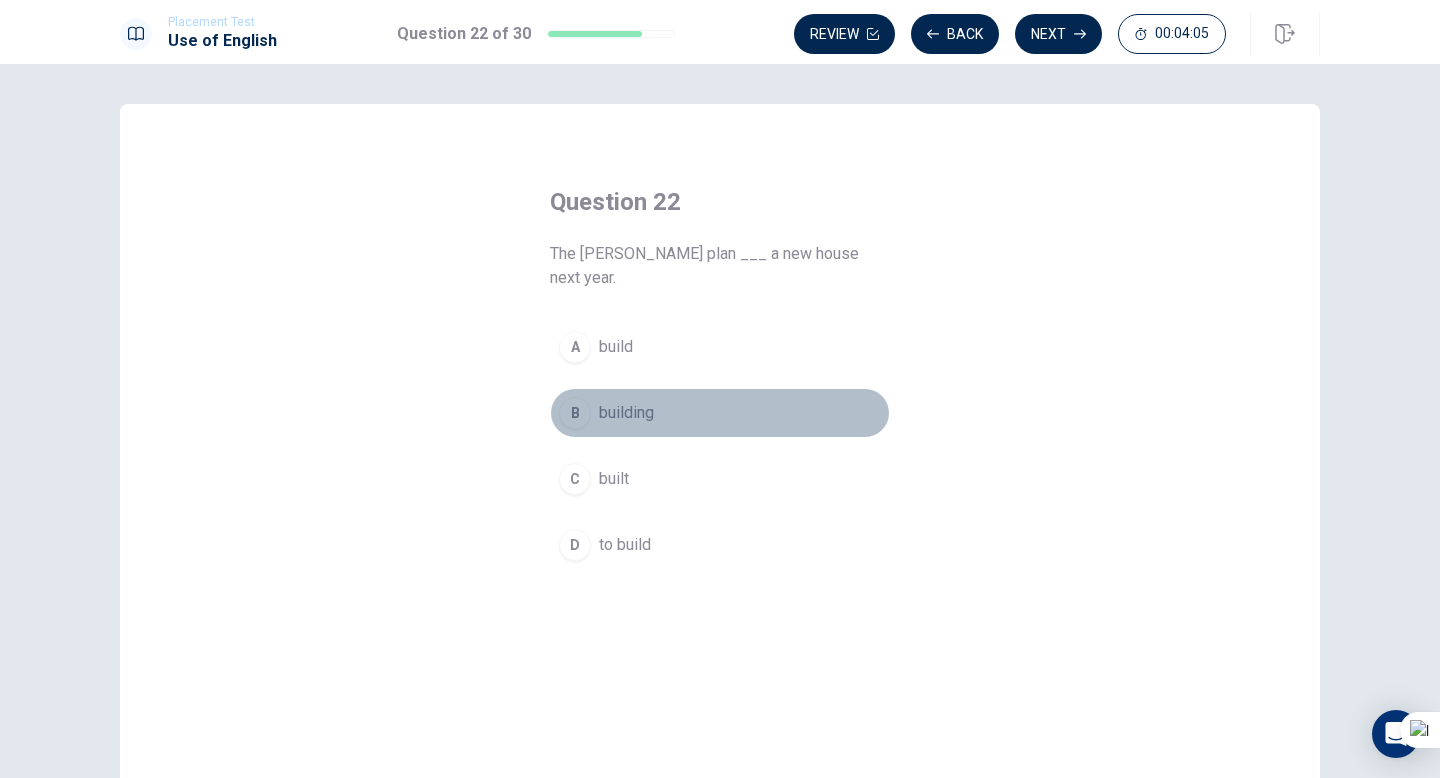 click on "building" at bounding box center [626, 413] 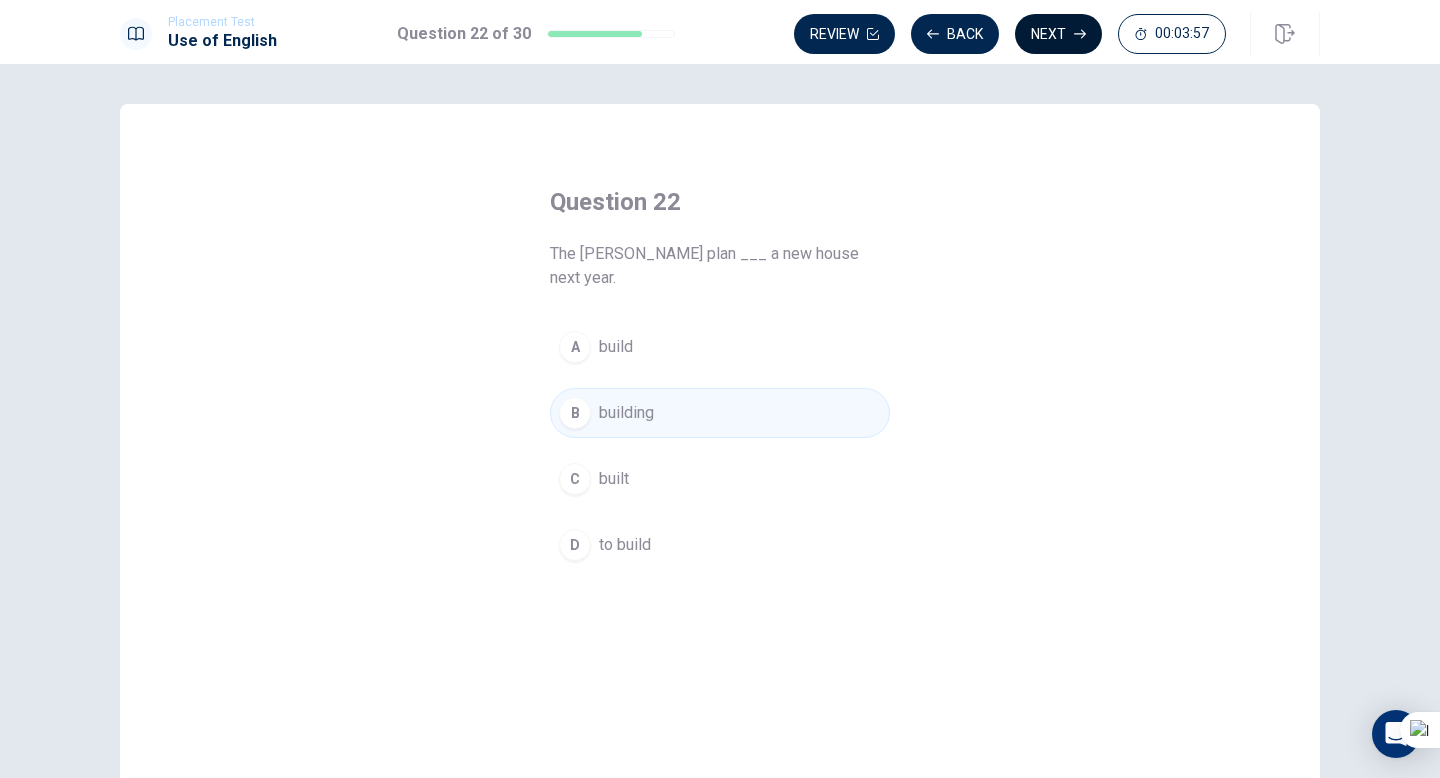 click on "Next" at bounding box center [1058, 34] 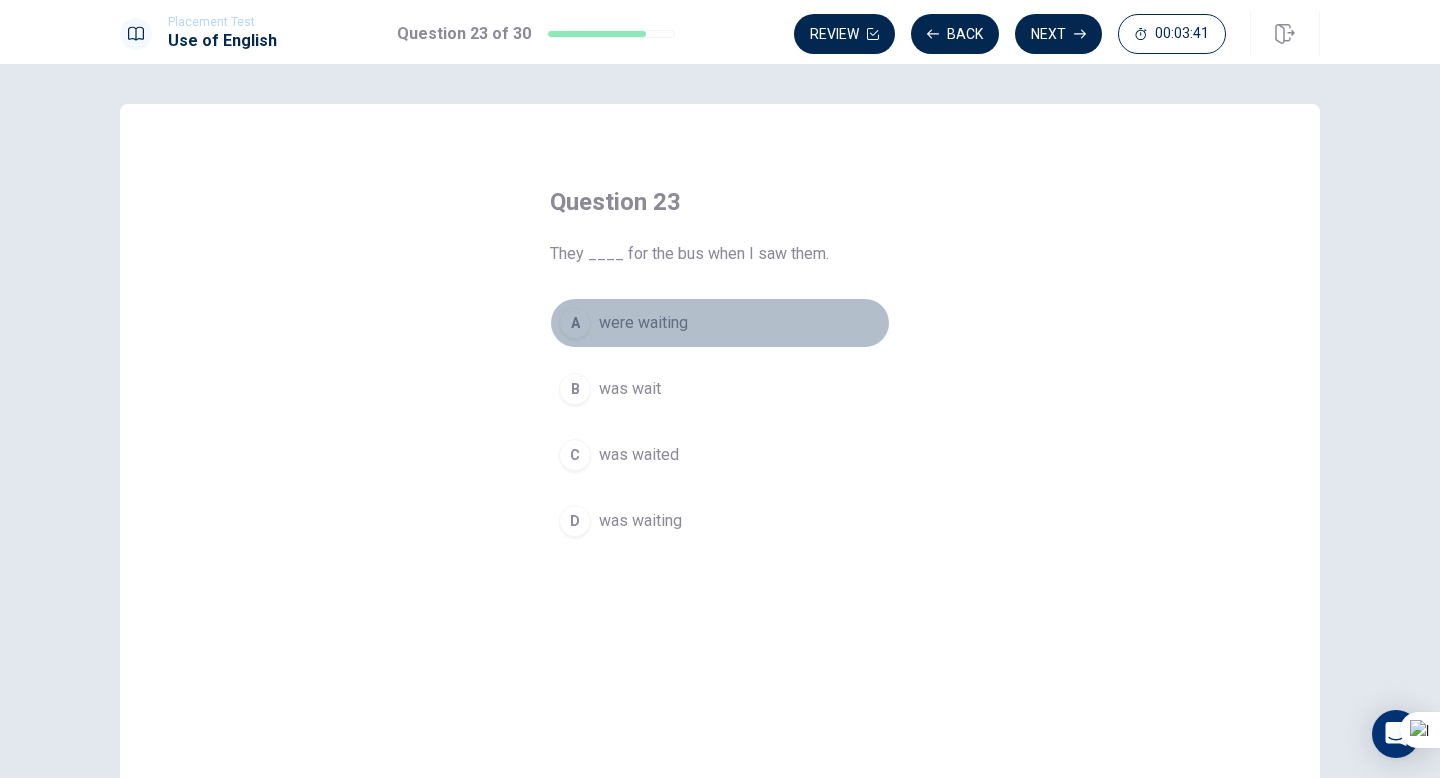click on "were waiting" at bounding box center (643, 323) 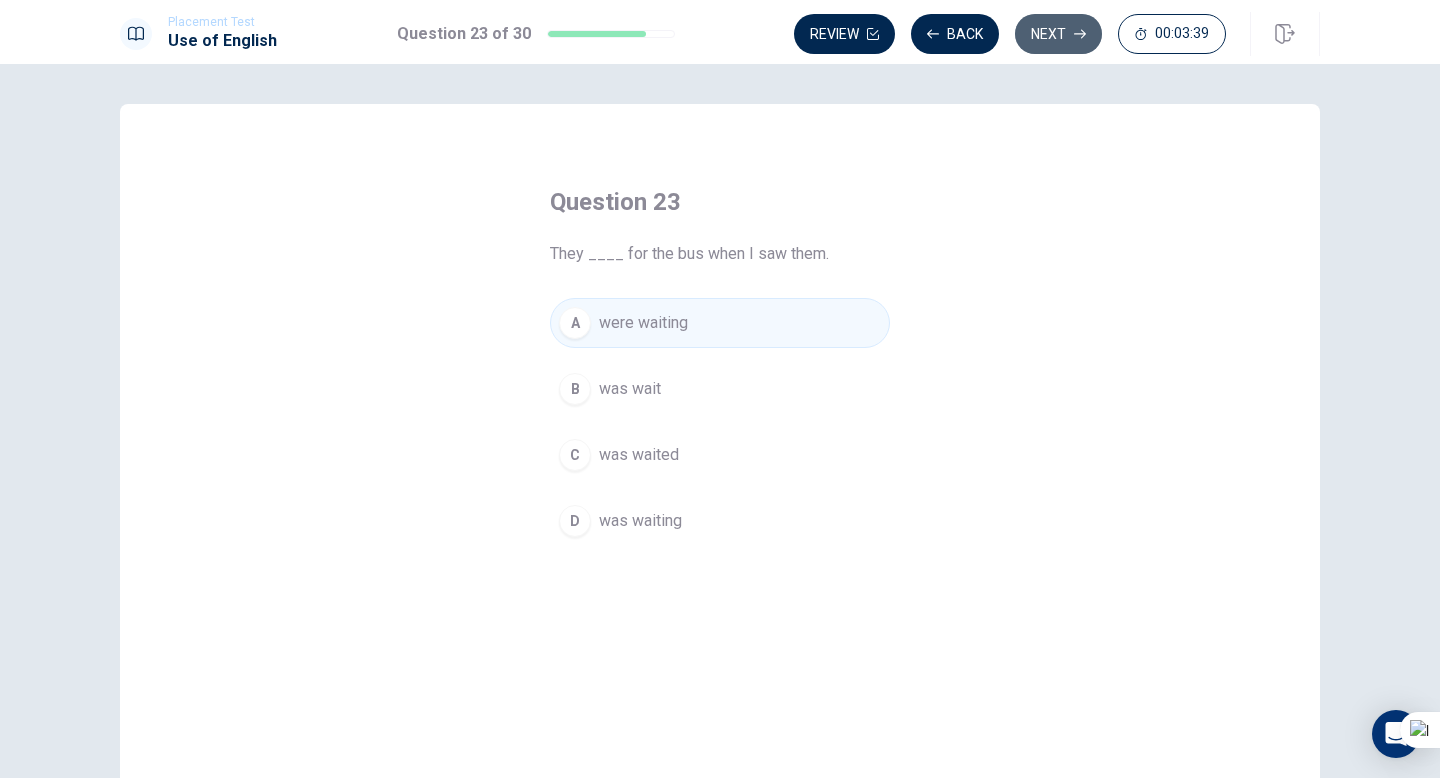click on "Next" at bounding box center [1058, 34] 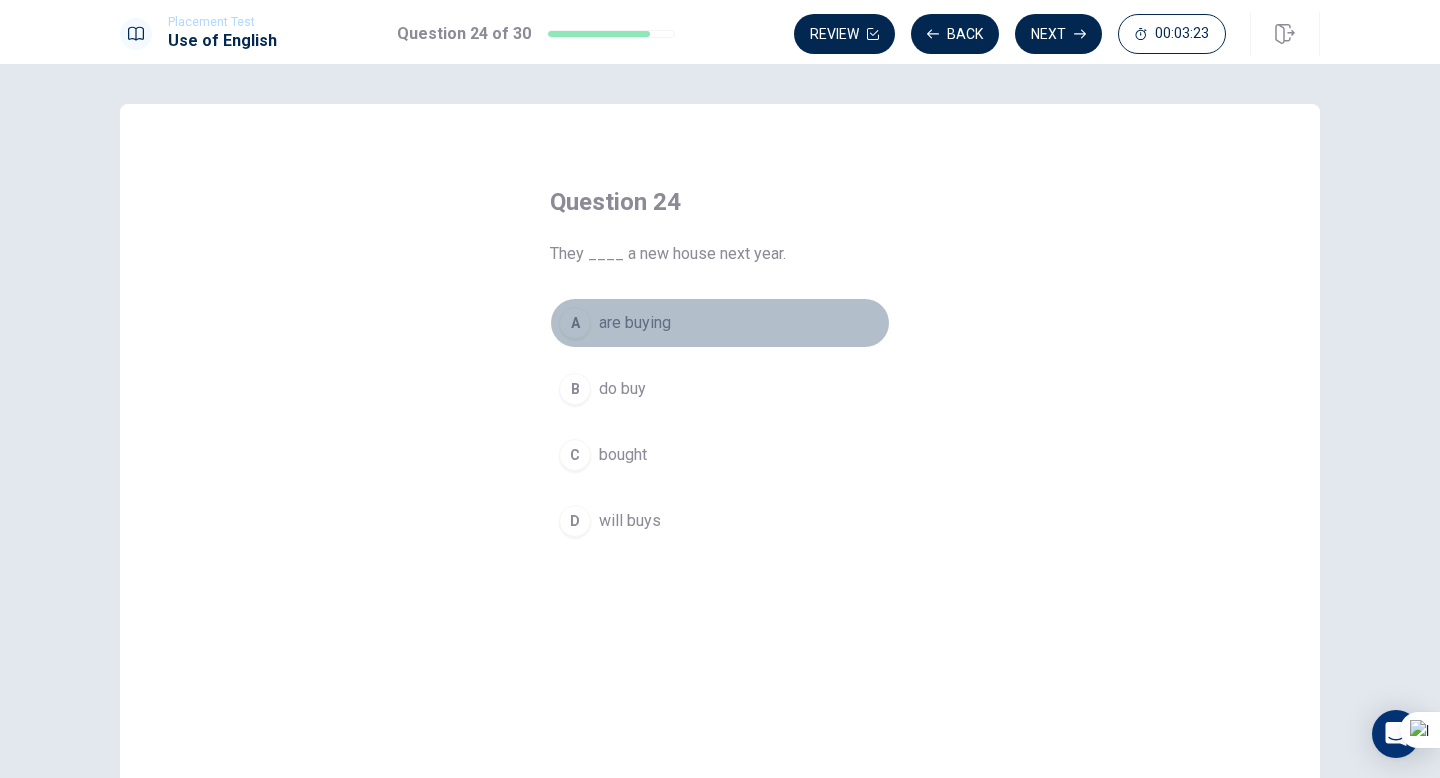 click on "are buying" at bounding box center [635, 323] 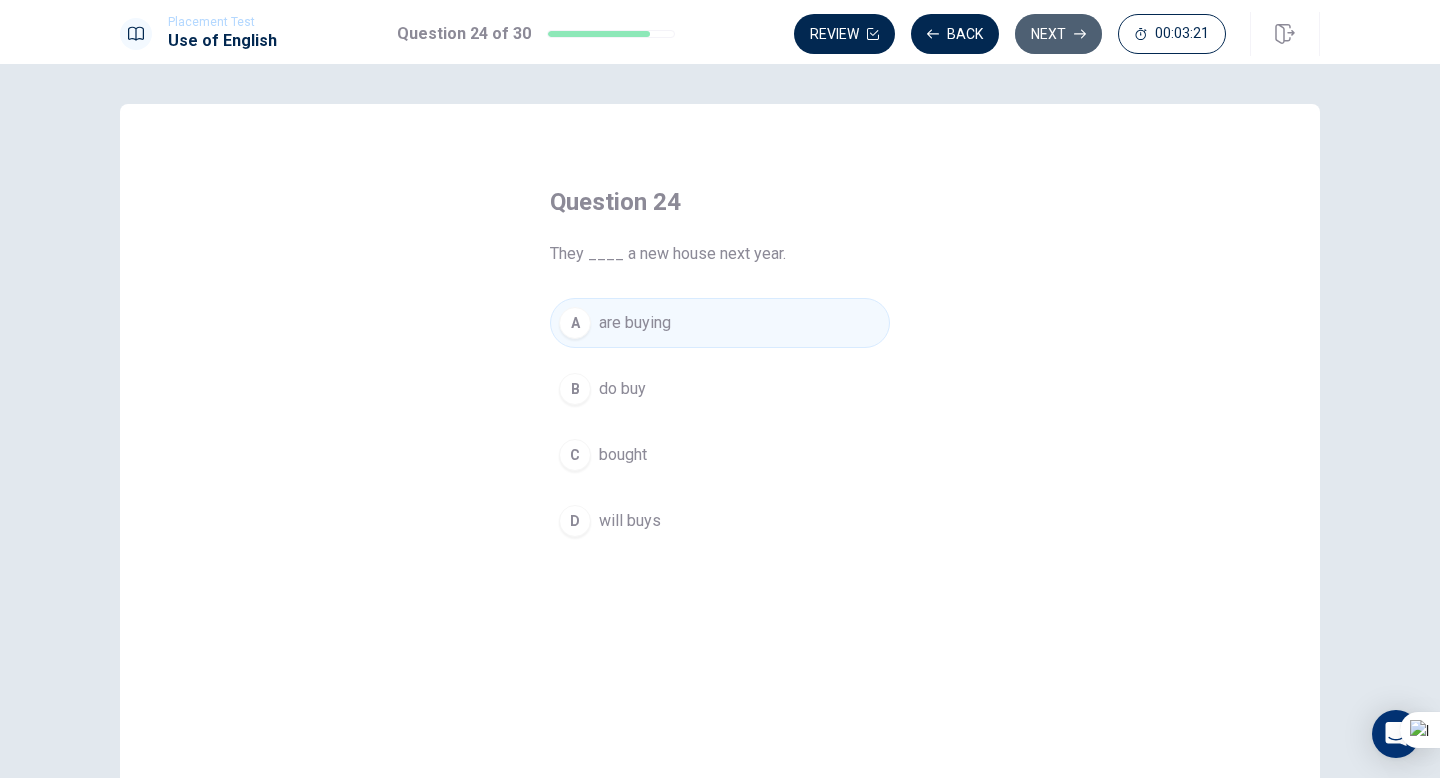 click on "Next" at bounding box center [1058, 34] 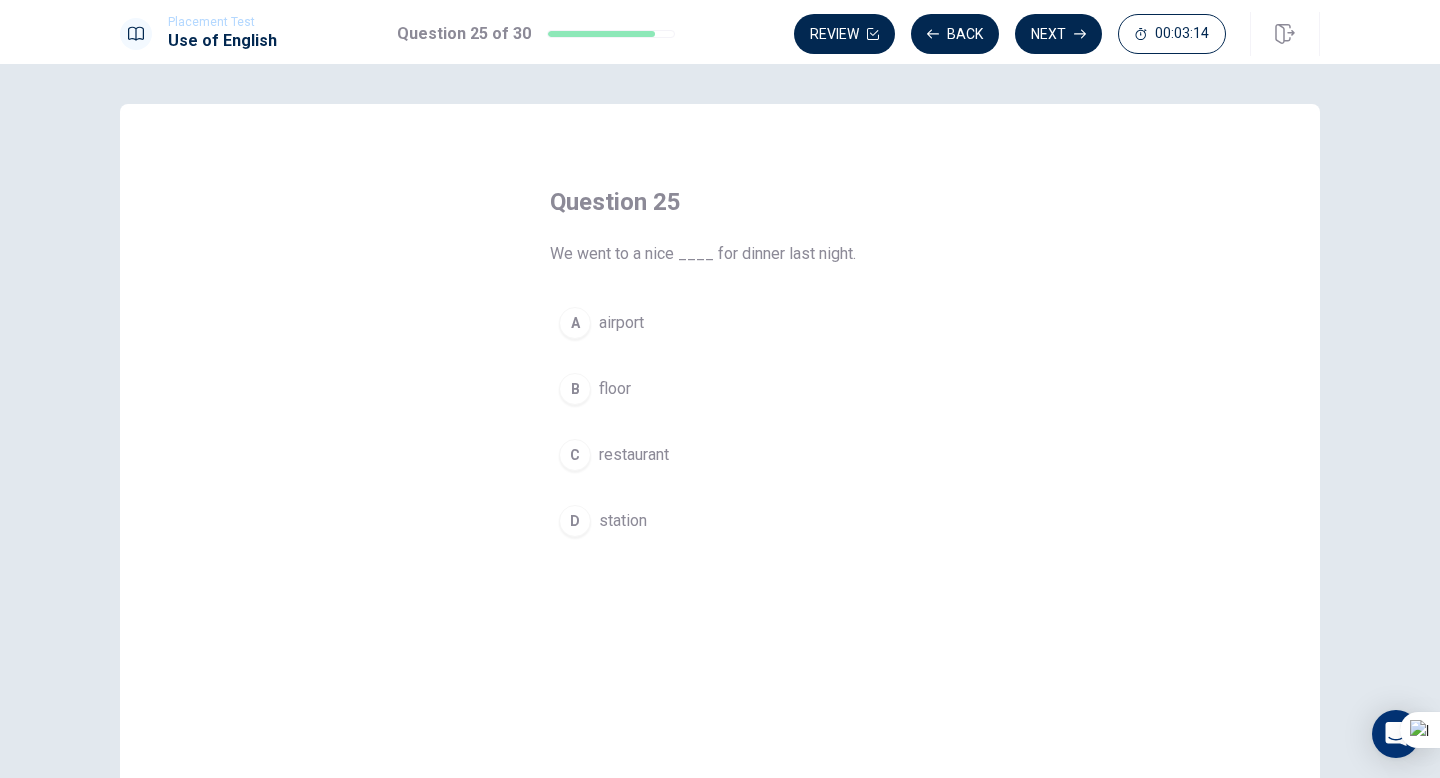 click on "restaurant" at bounding box center [634, 455] 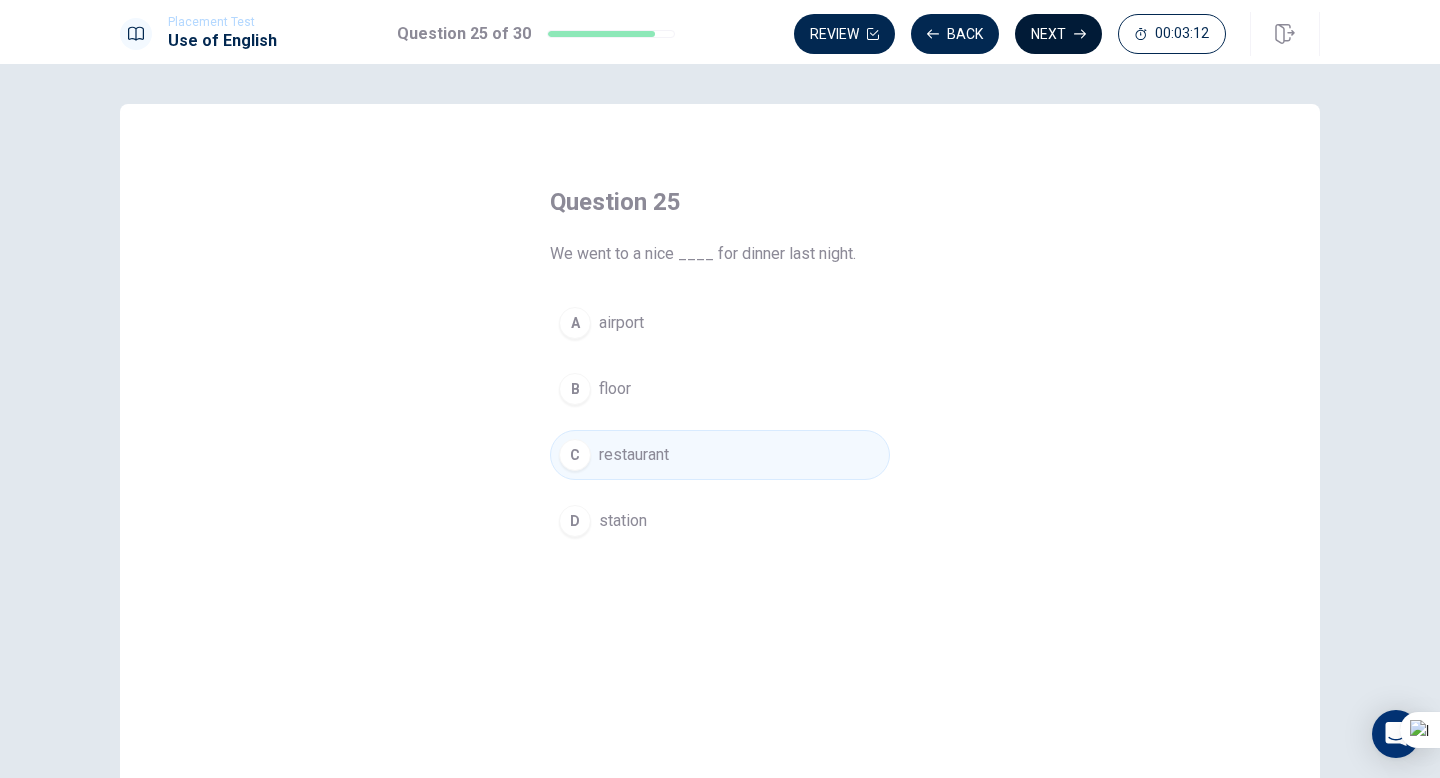 click on "Next" at bounding box center (1058, 34) 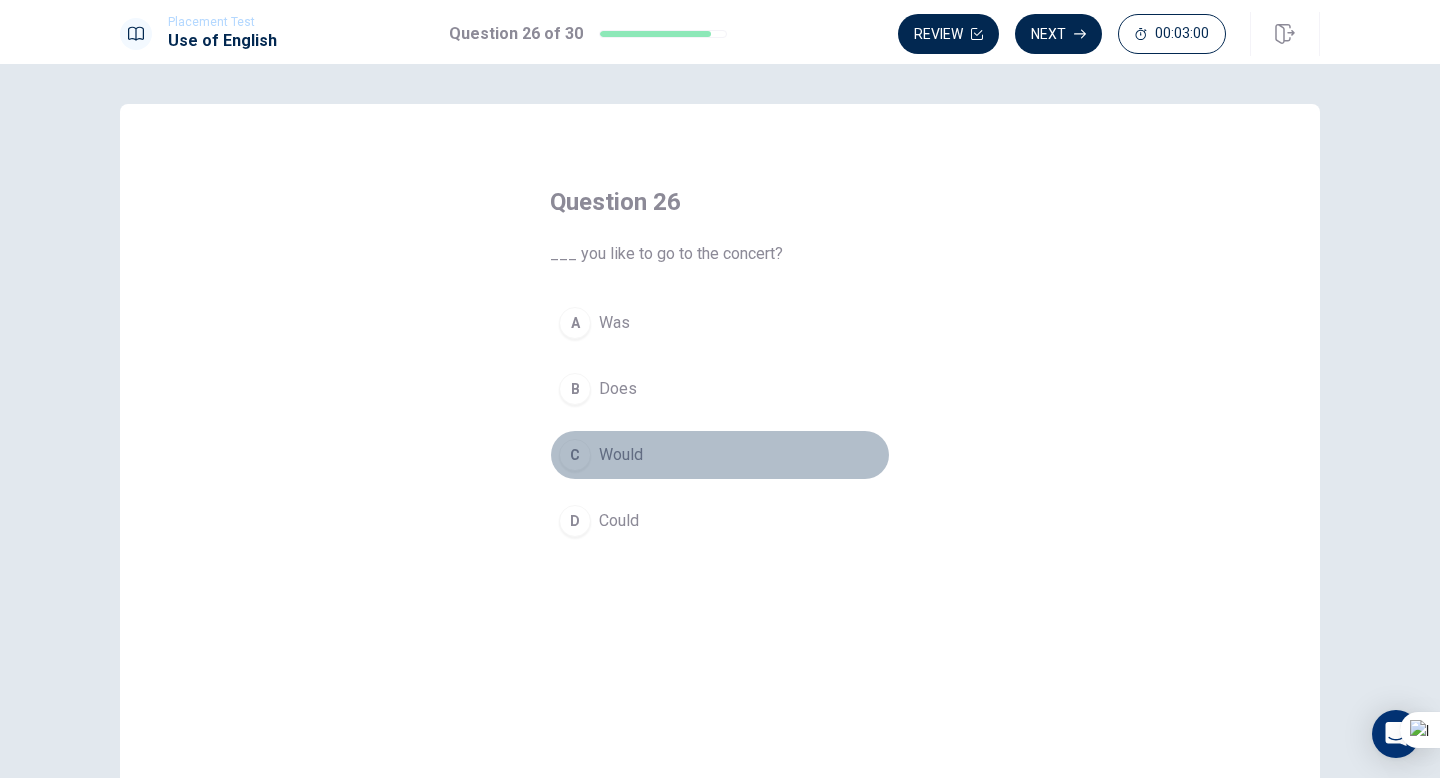 click on "Would" at bounding box center (621, 455) 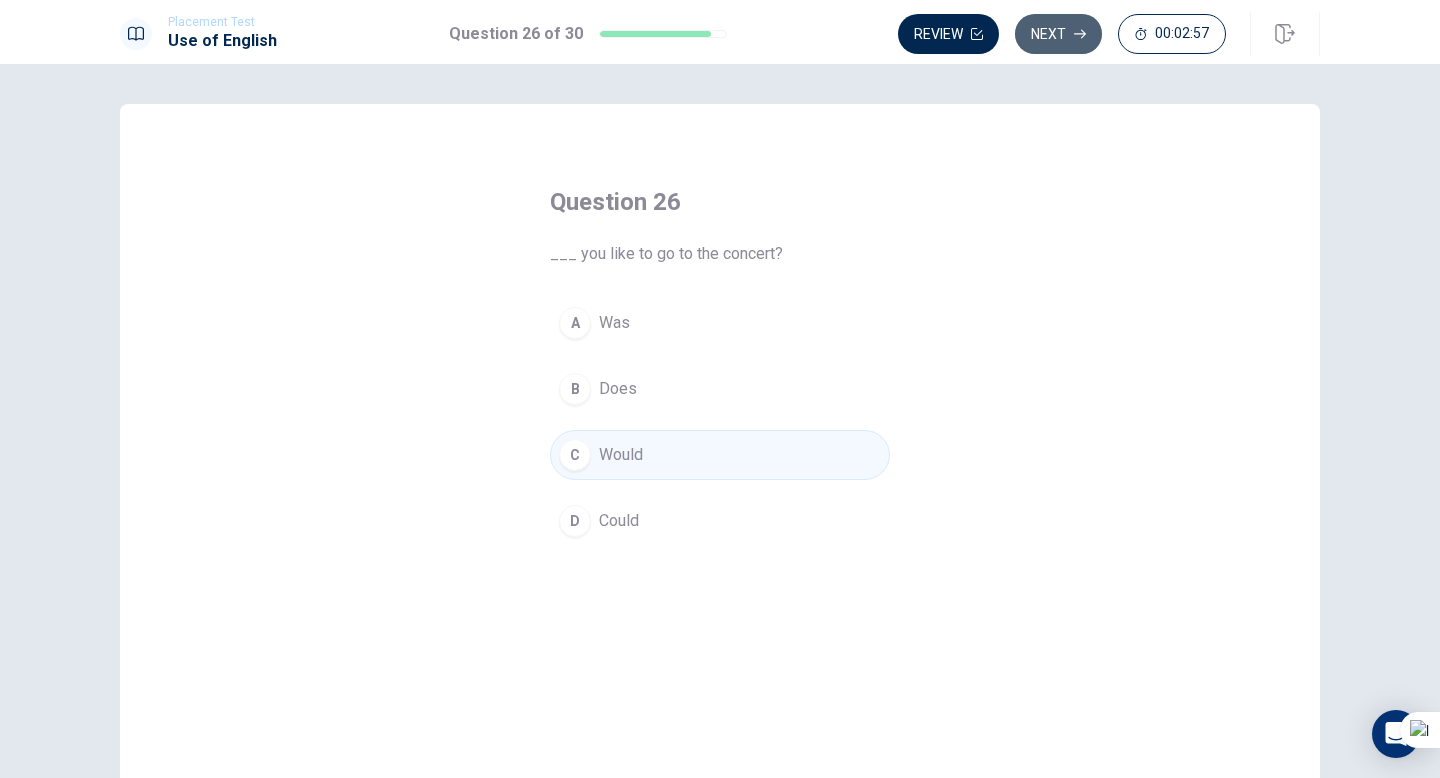 click on "Next" at bounding box center [1058, 34] 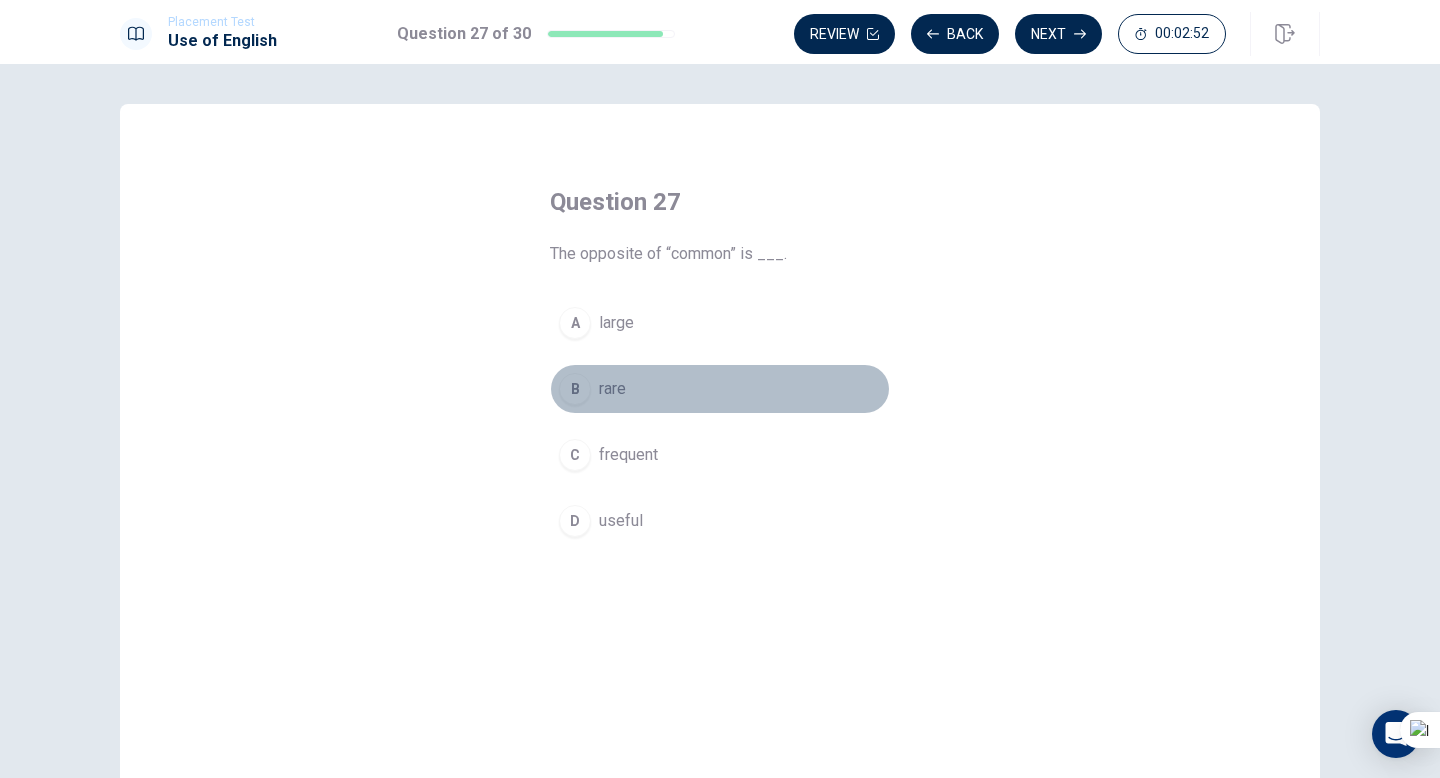 click on "rare" at bounding box center [612, 389] 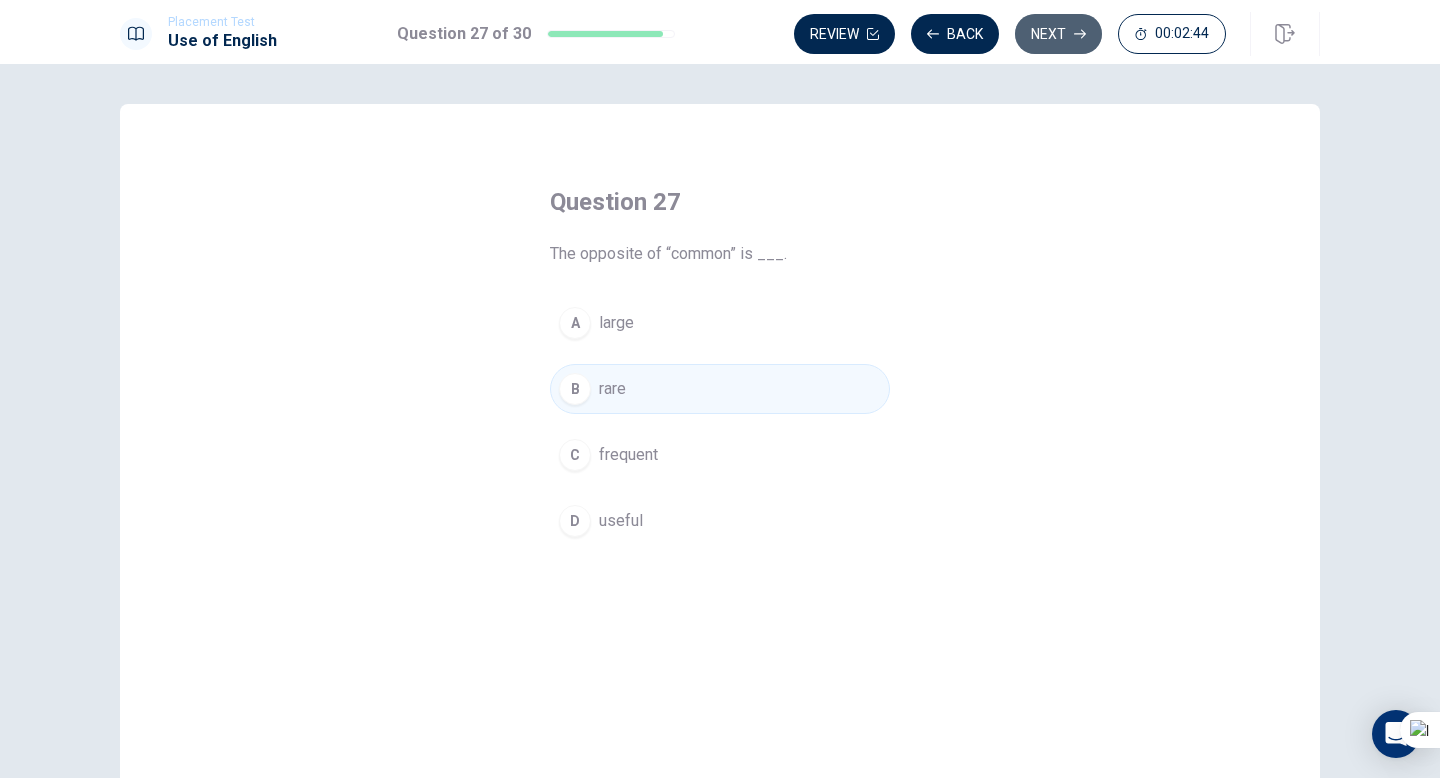 click on "Next" at bounding box center (1058, 34) 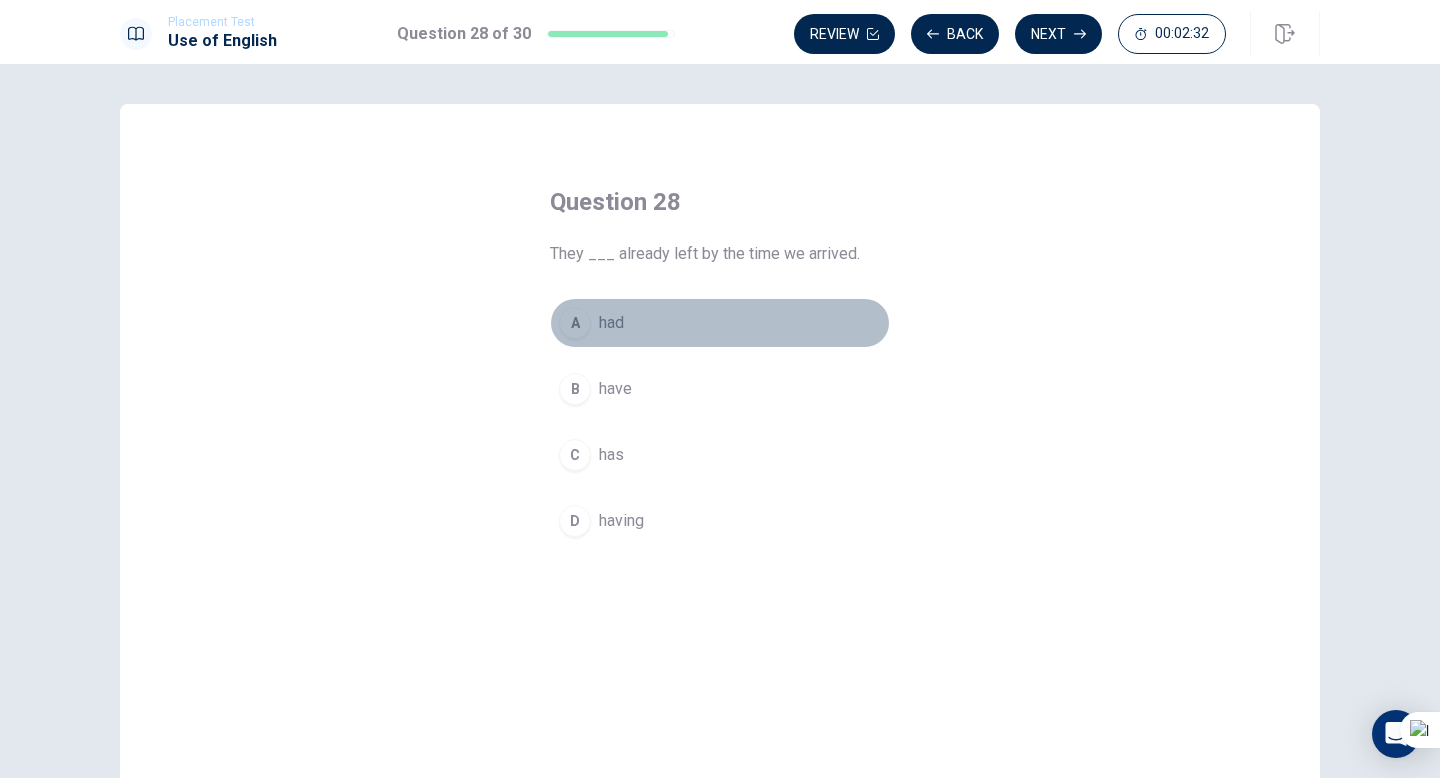click on "A" at bounding box center [575, 323] 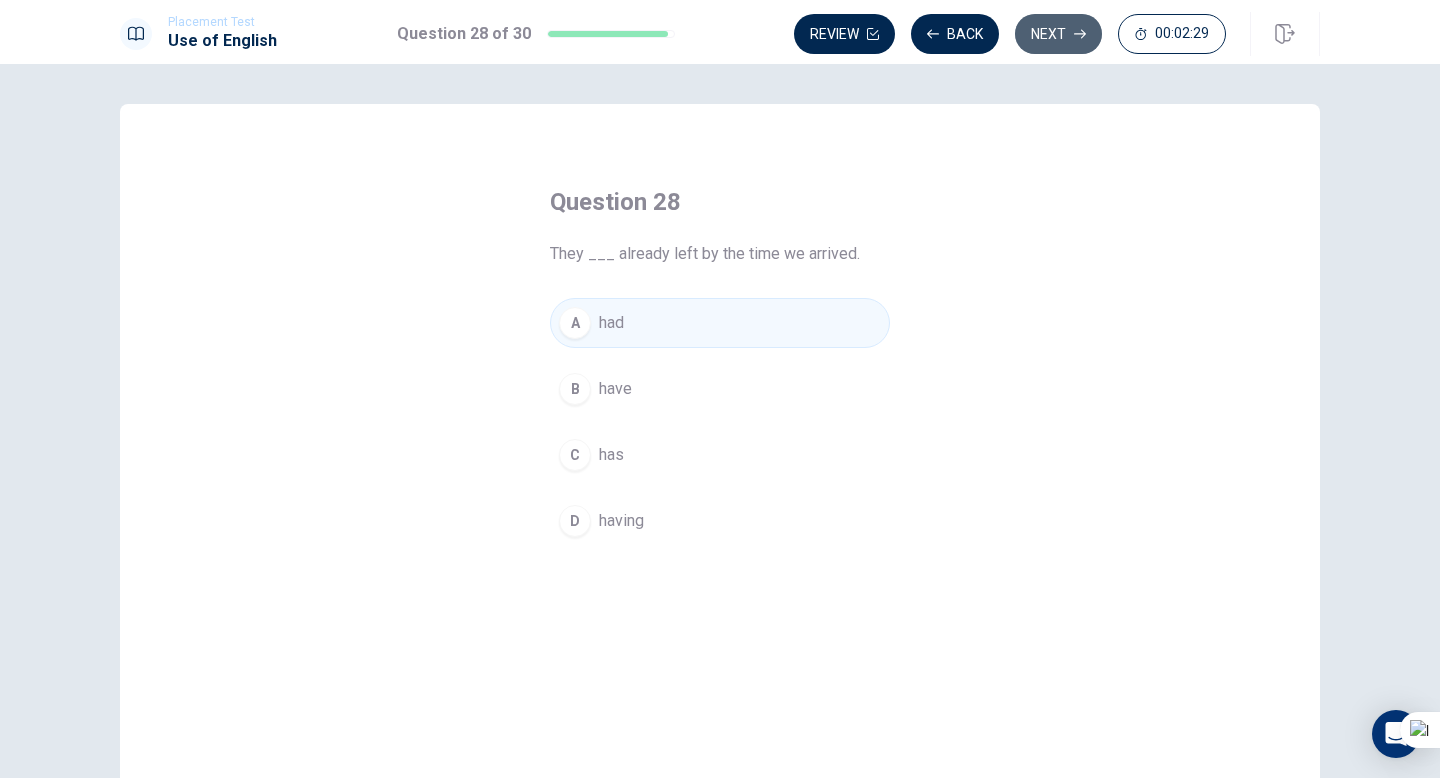 click on "Next" at bounding box center [1058, 34] 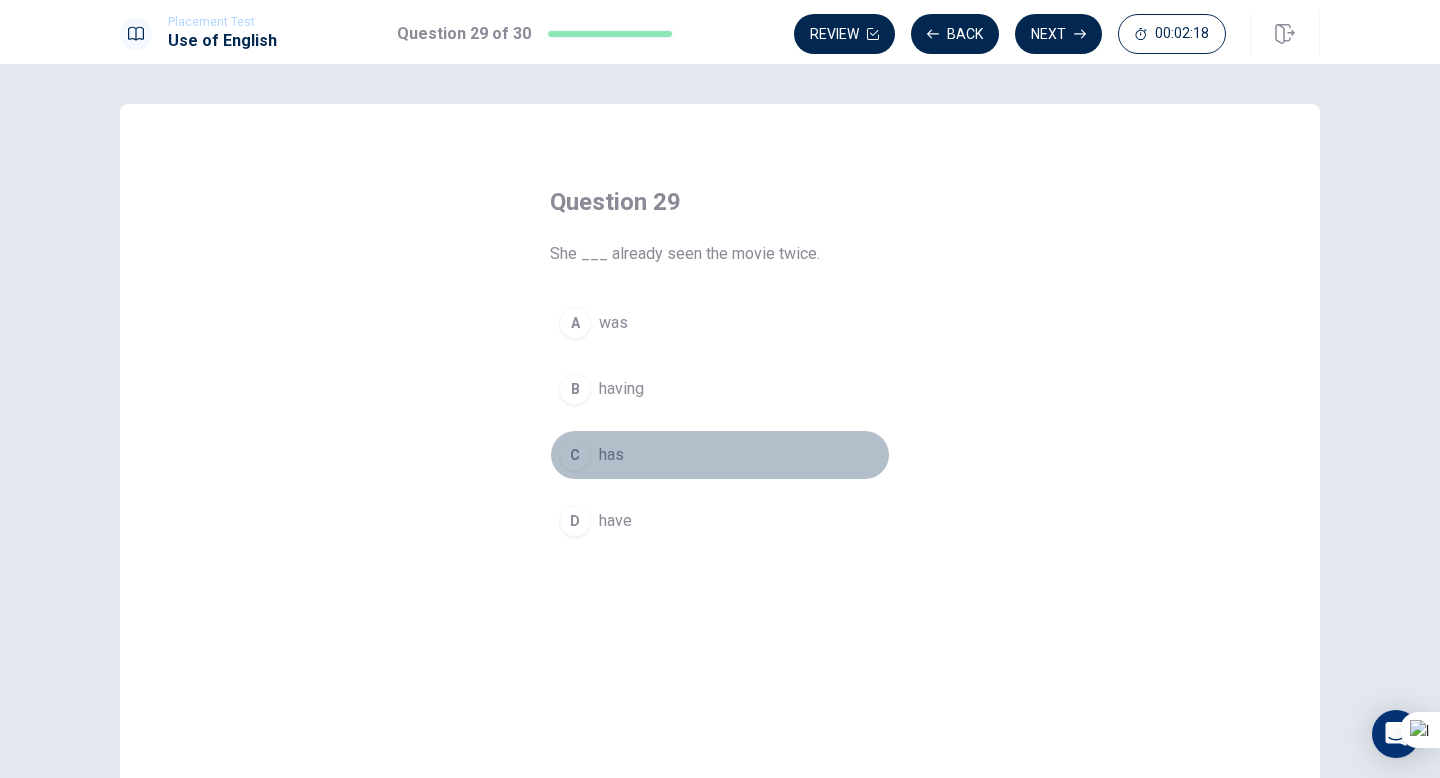 click on "C has" at bounding box center [720, 455] 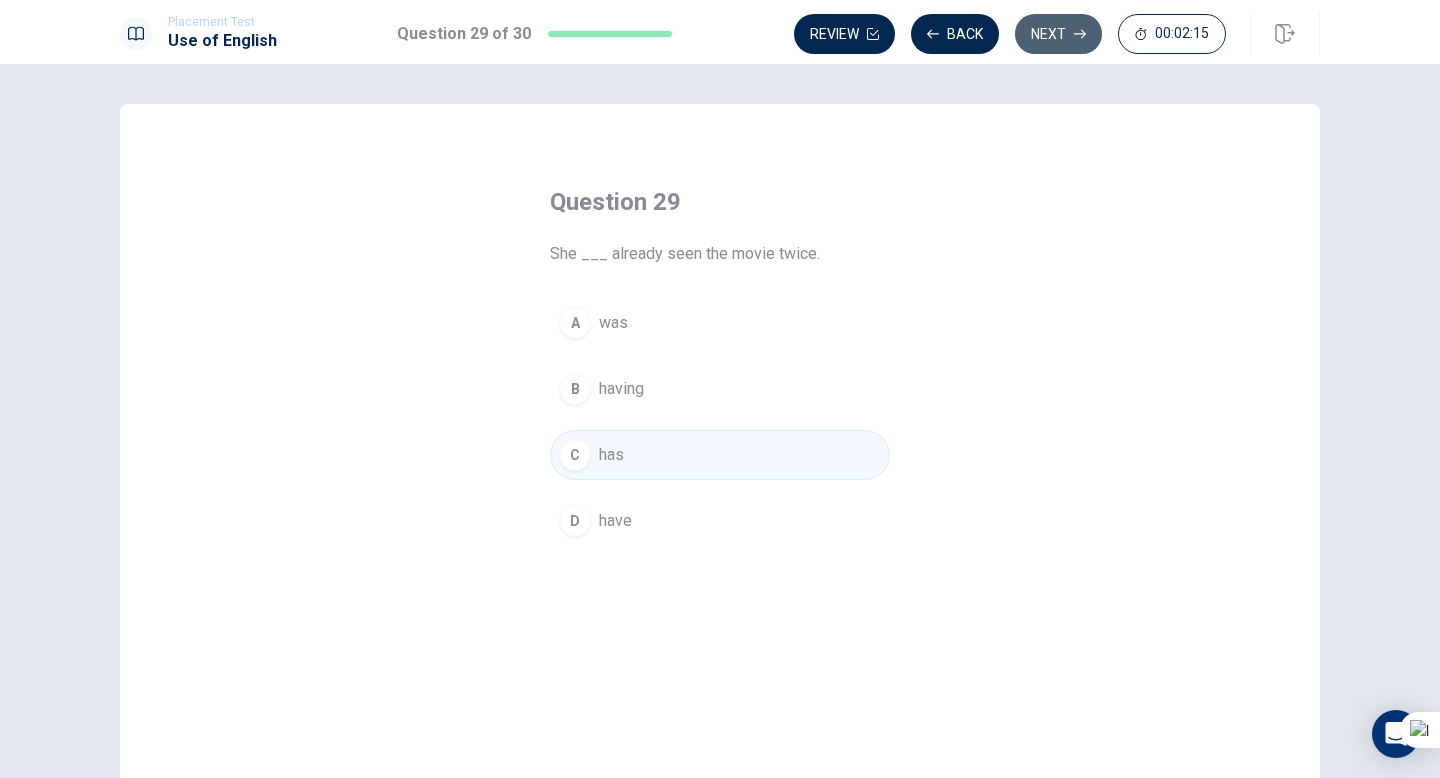 click on "Next" at bounding box center (1058, 34) 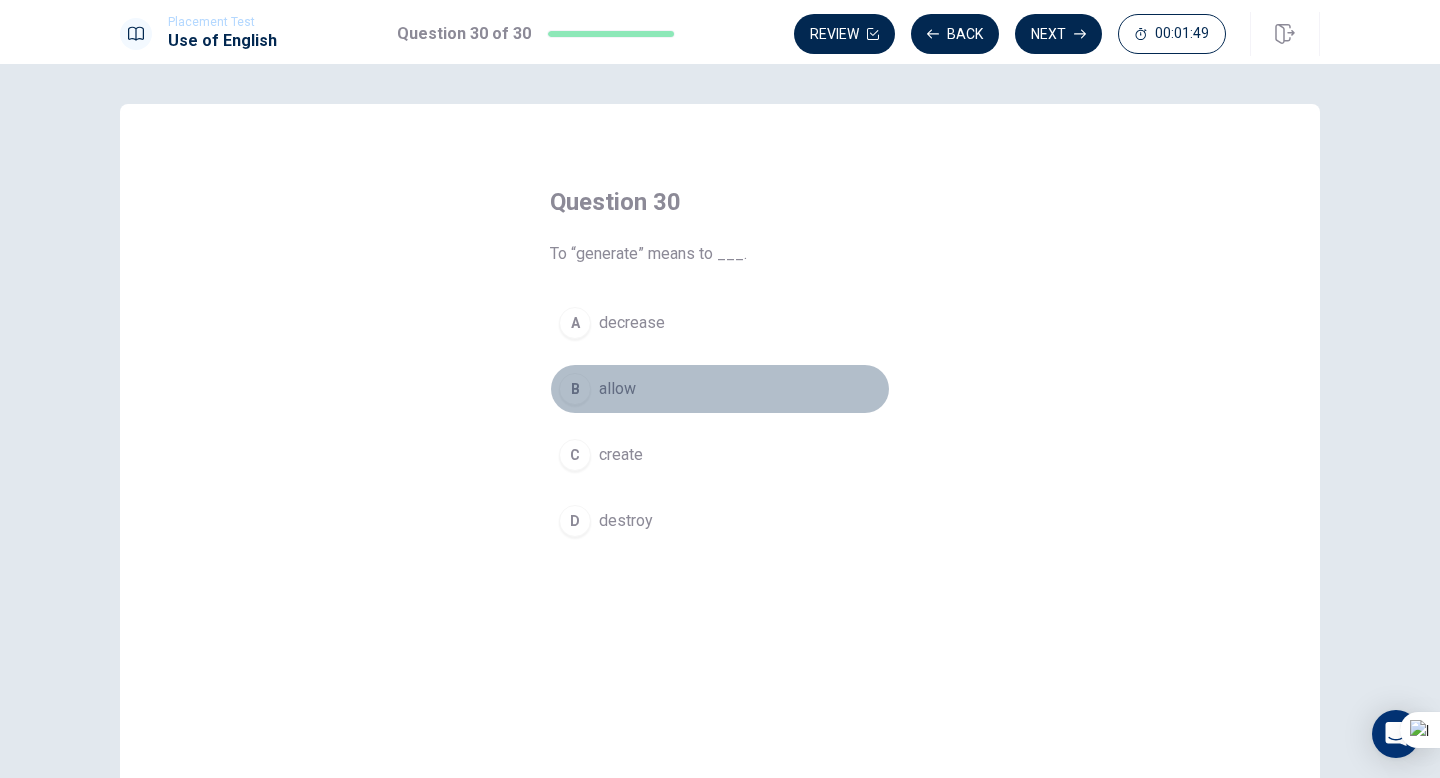 click on "allow" at bounding box center [617, 389] 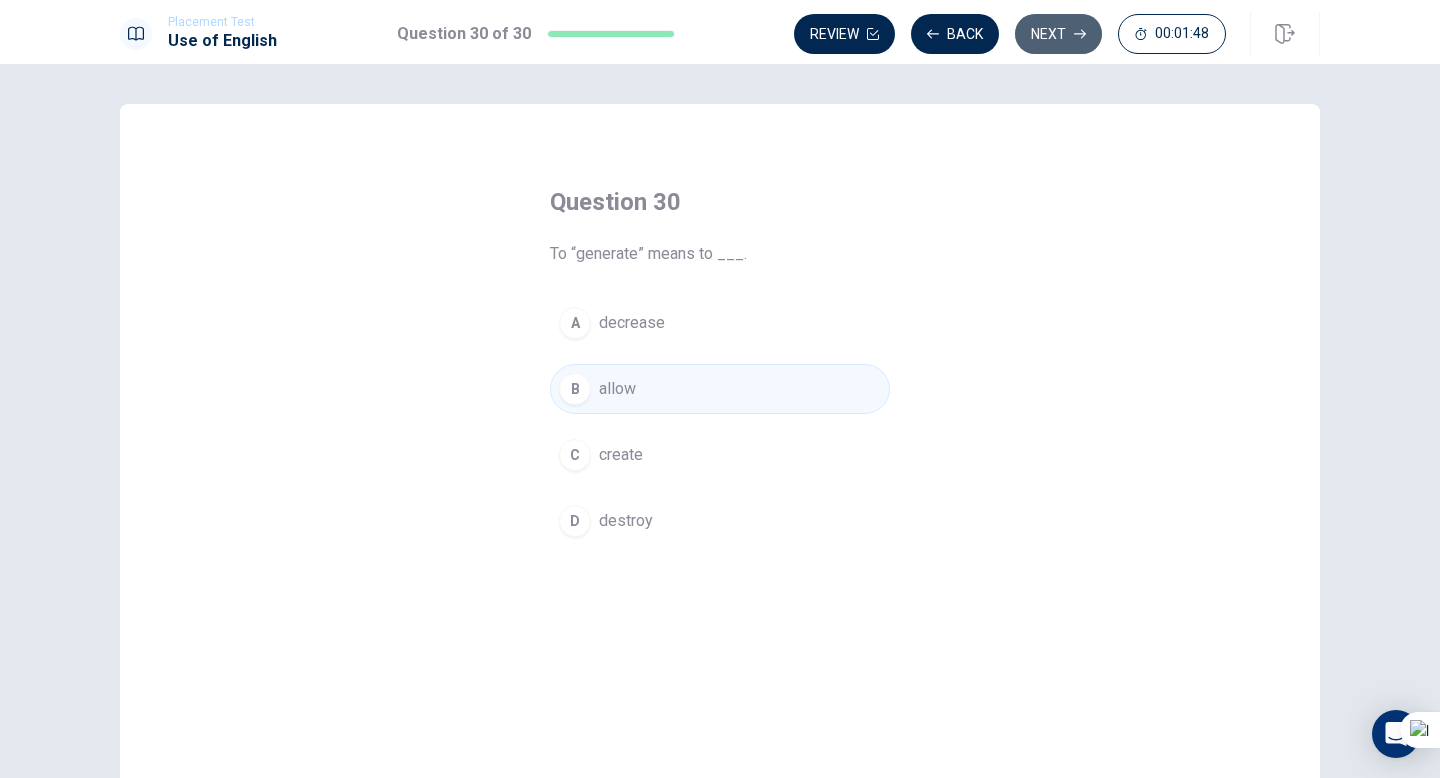 click on "Next" at bounding box center [1058, 34] 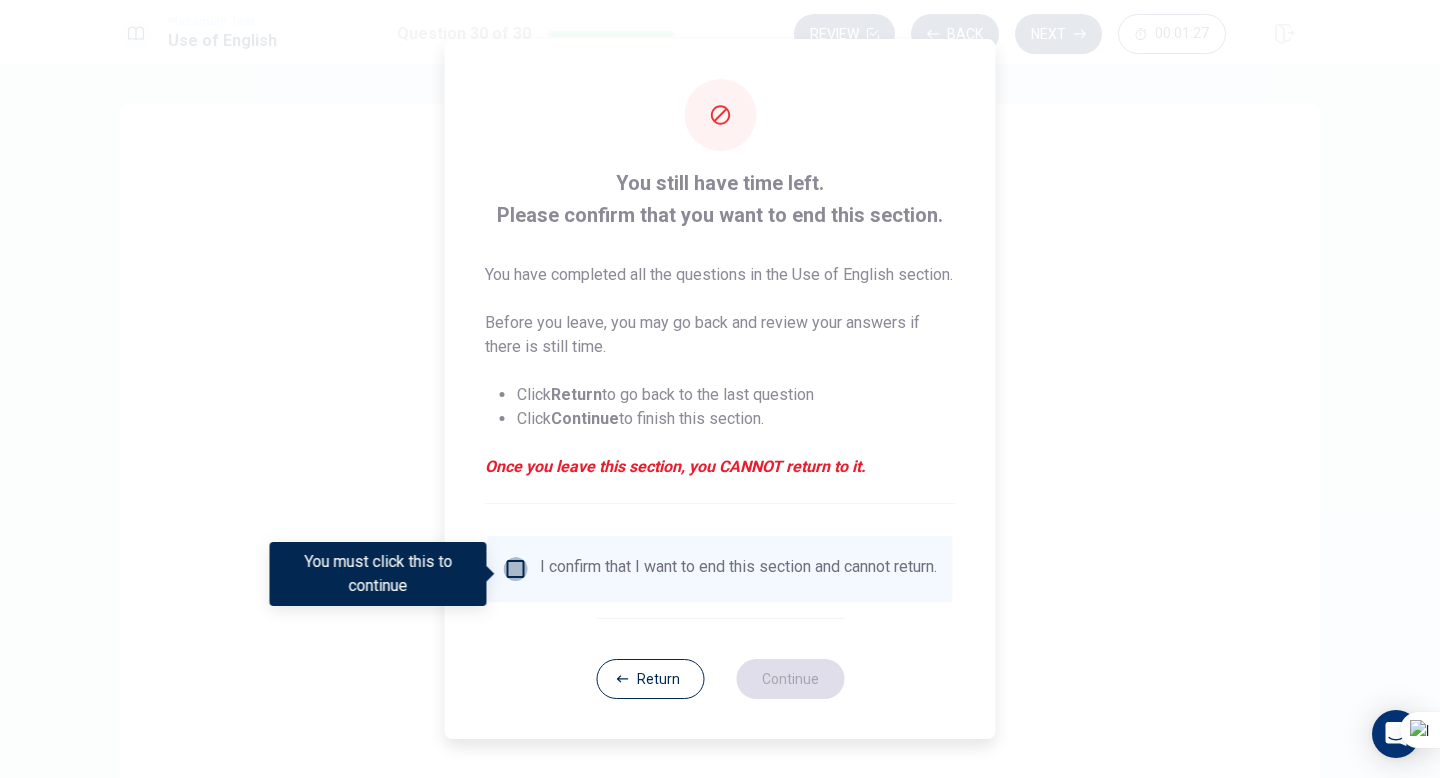 click at bounding box center (516, 569) 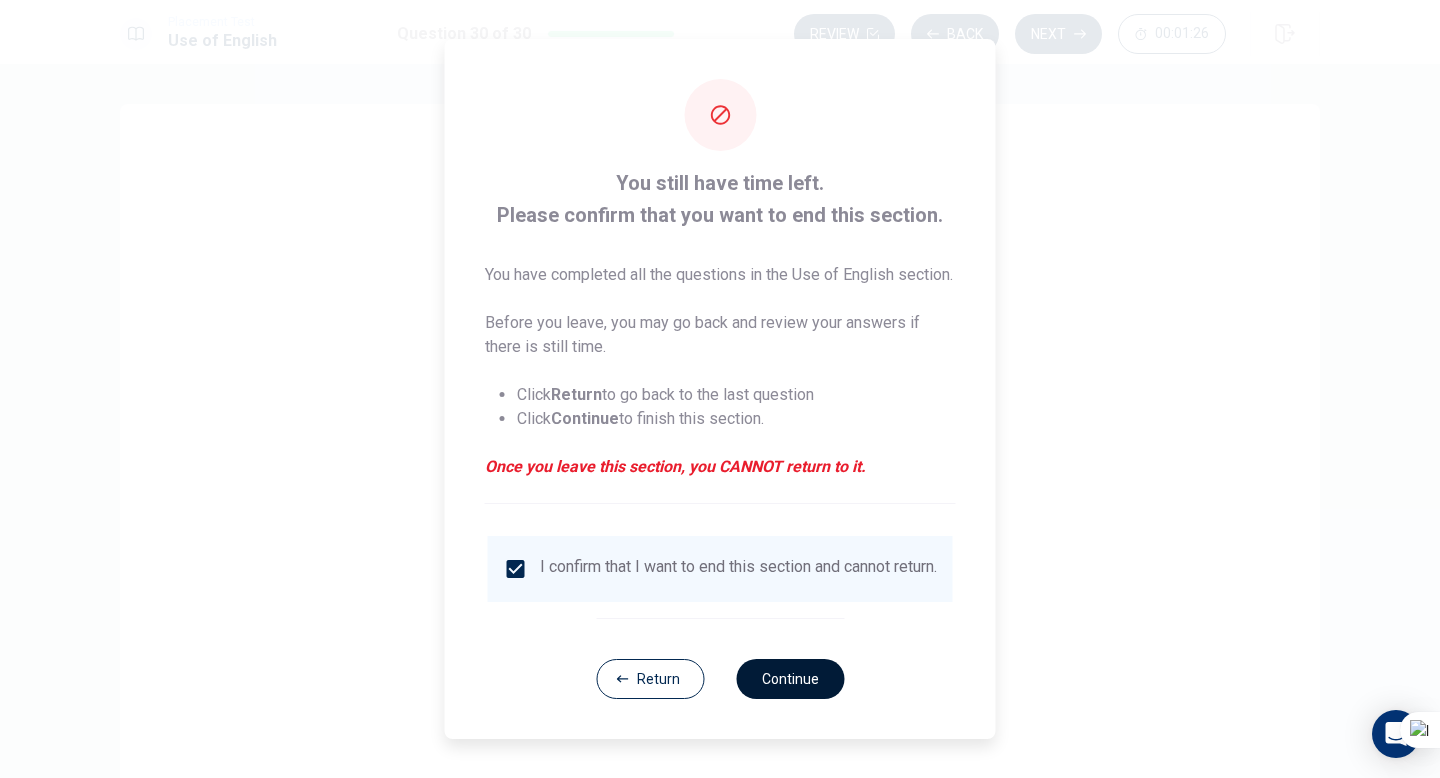 click on "Continue" at bounding box center (790, 679) 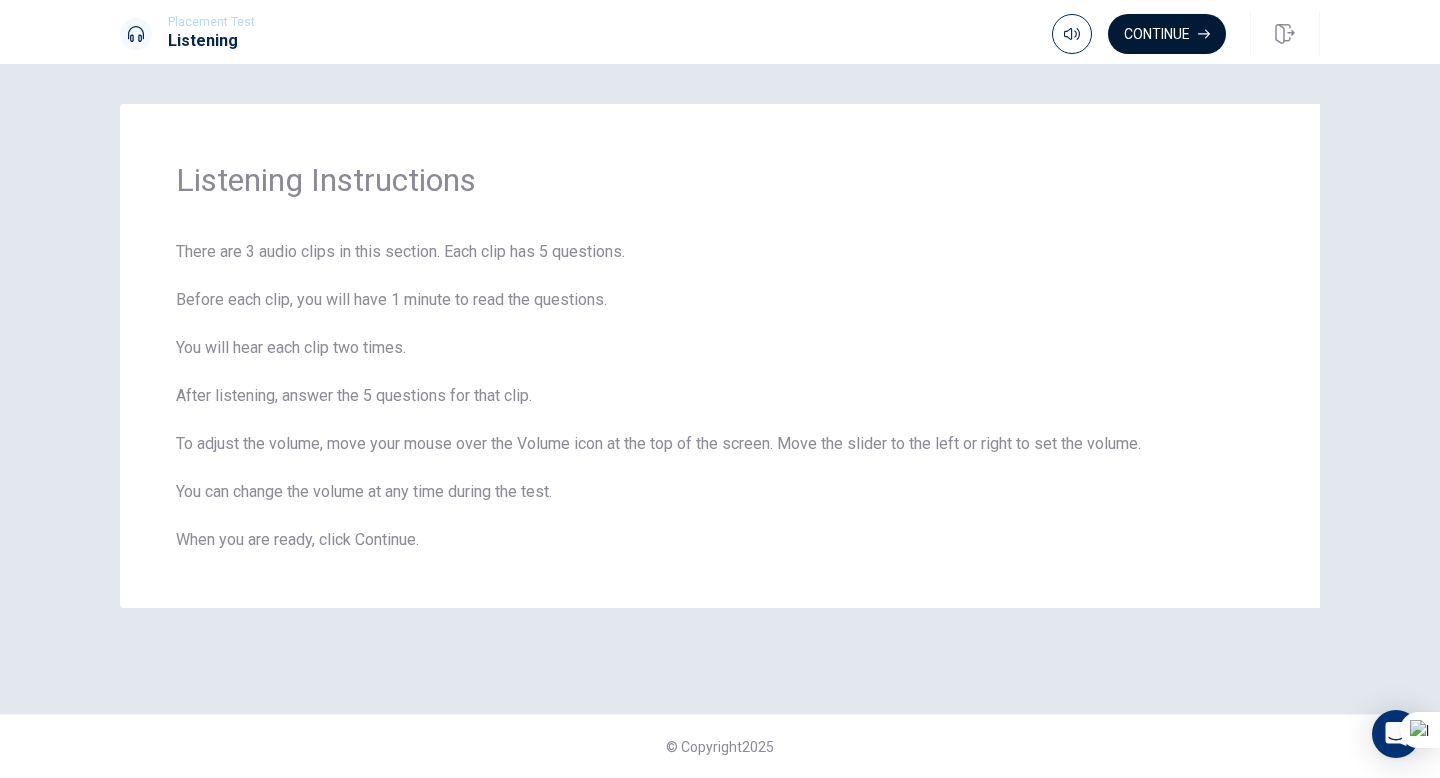 click on "Continue" at bounding box center [1167, 34] 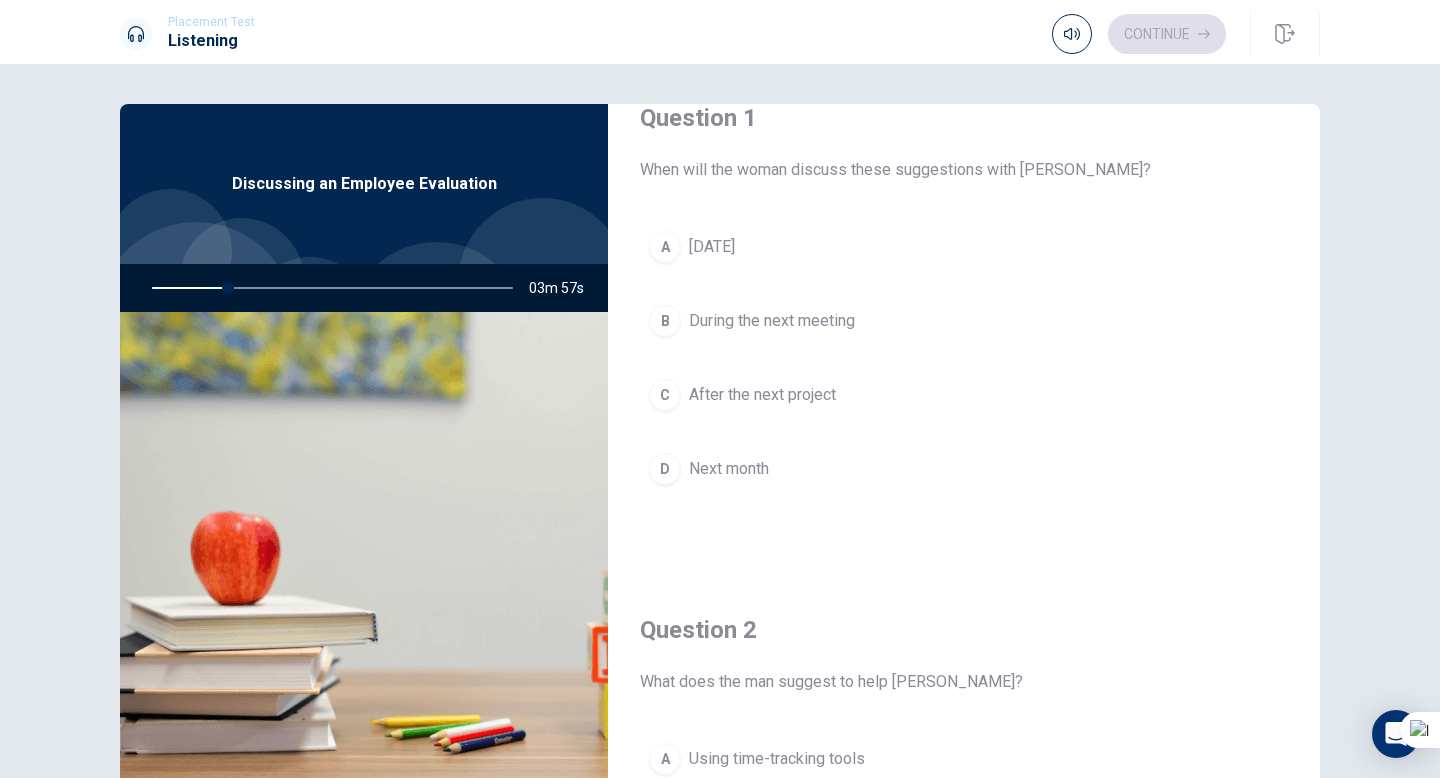 scroll, scrollTop: 47, scrollLeft: 0, axis: vertical 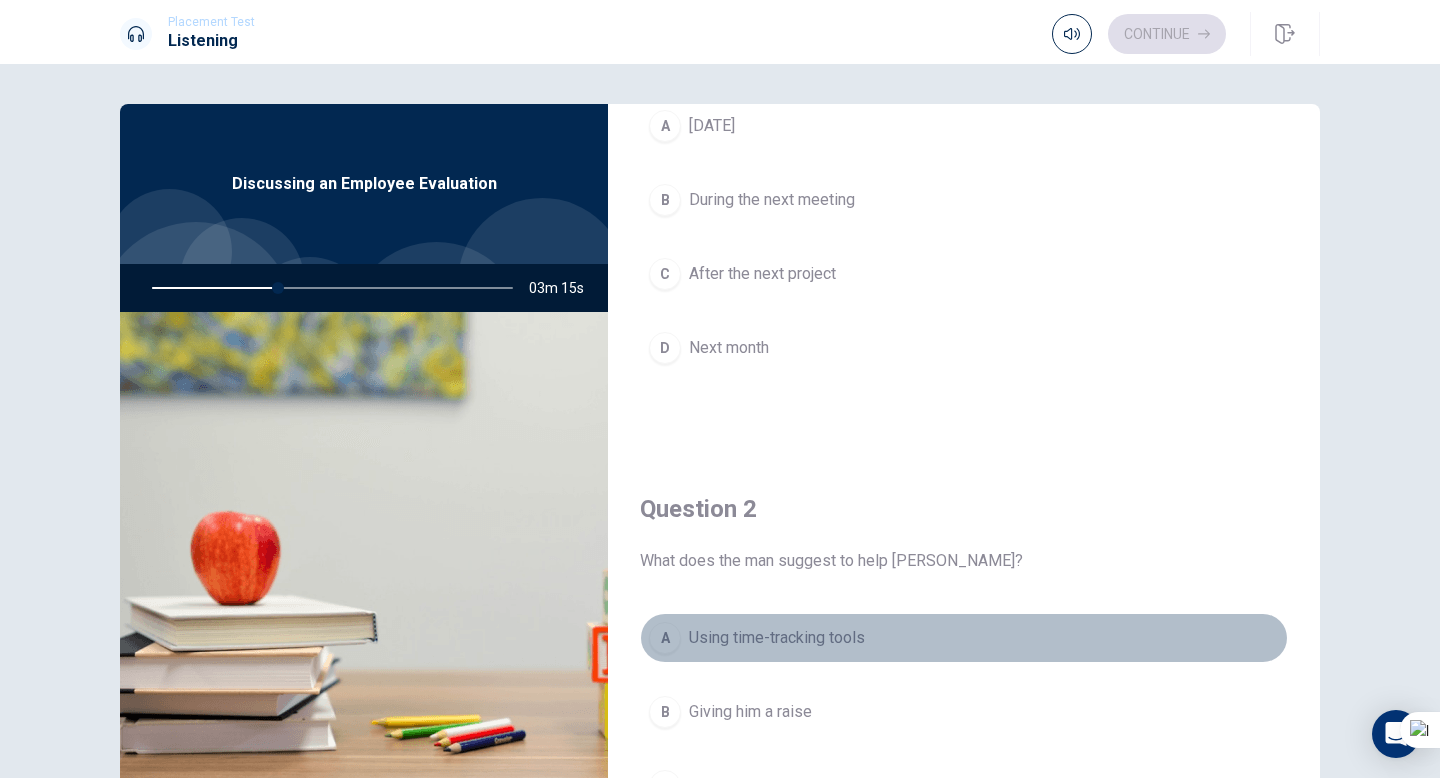 click on "Using time-tracking tools" at bounding box center (777, 638) 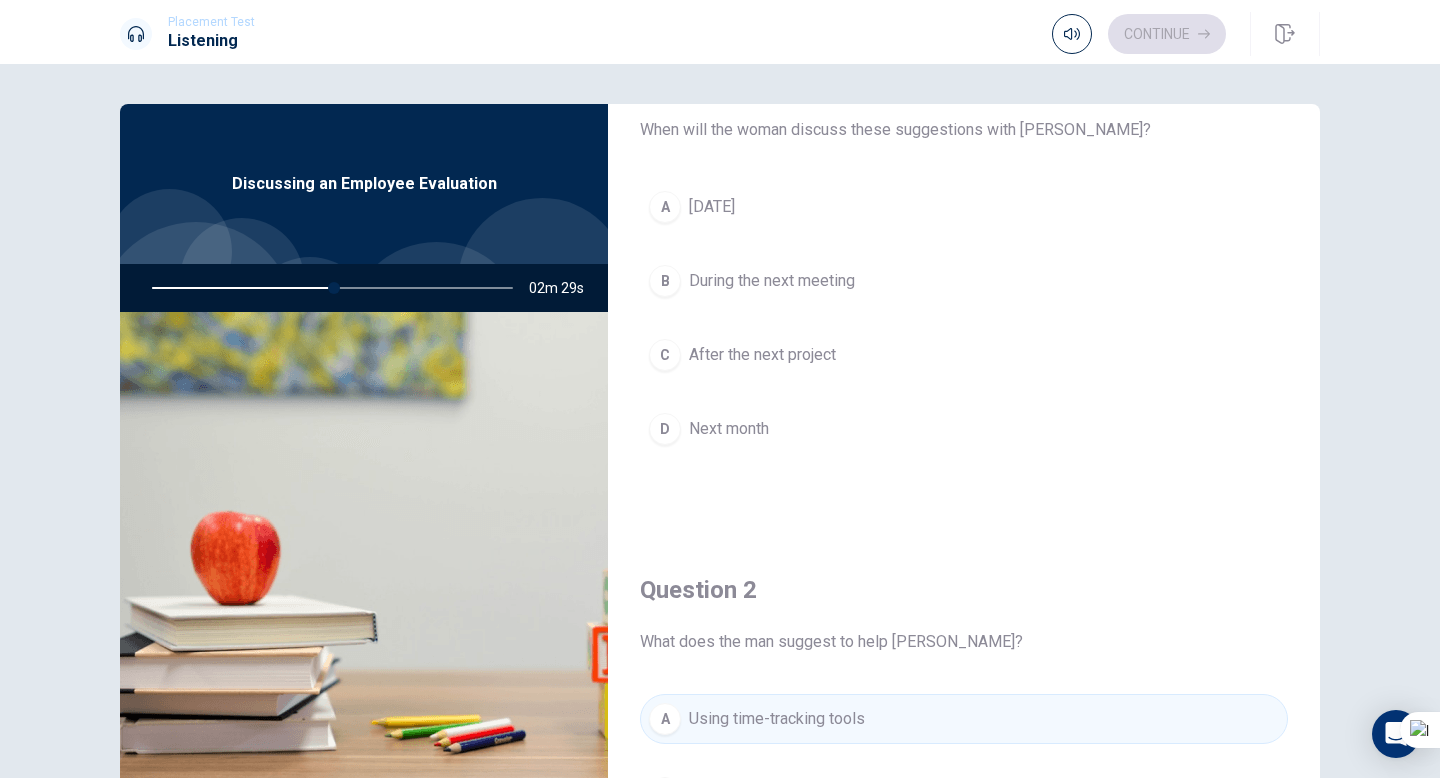 scroll, scrollTop: 0, scrollLeft: 0, axis: both 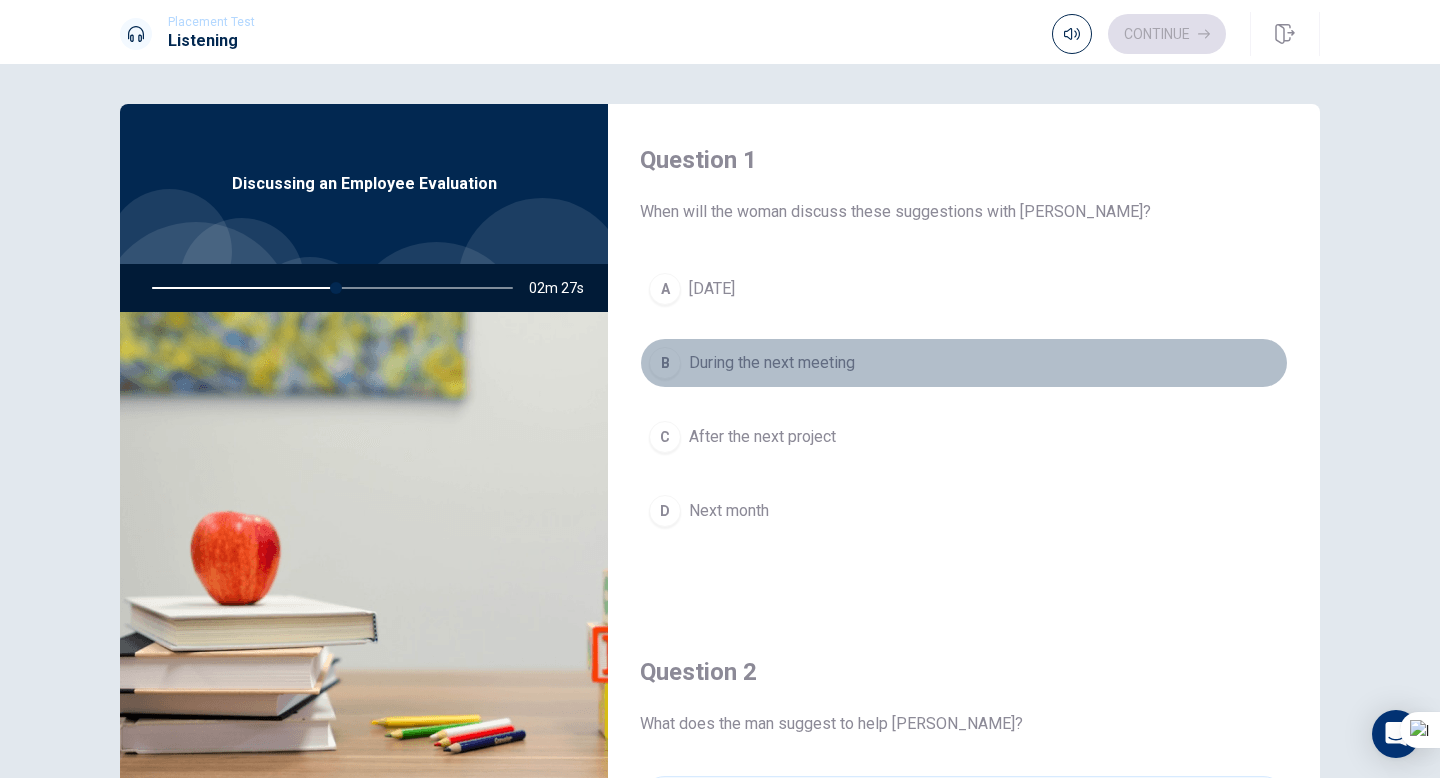 click on "During the next meeting" at bounding box center [772, 363] 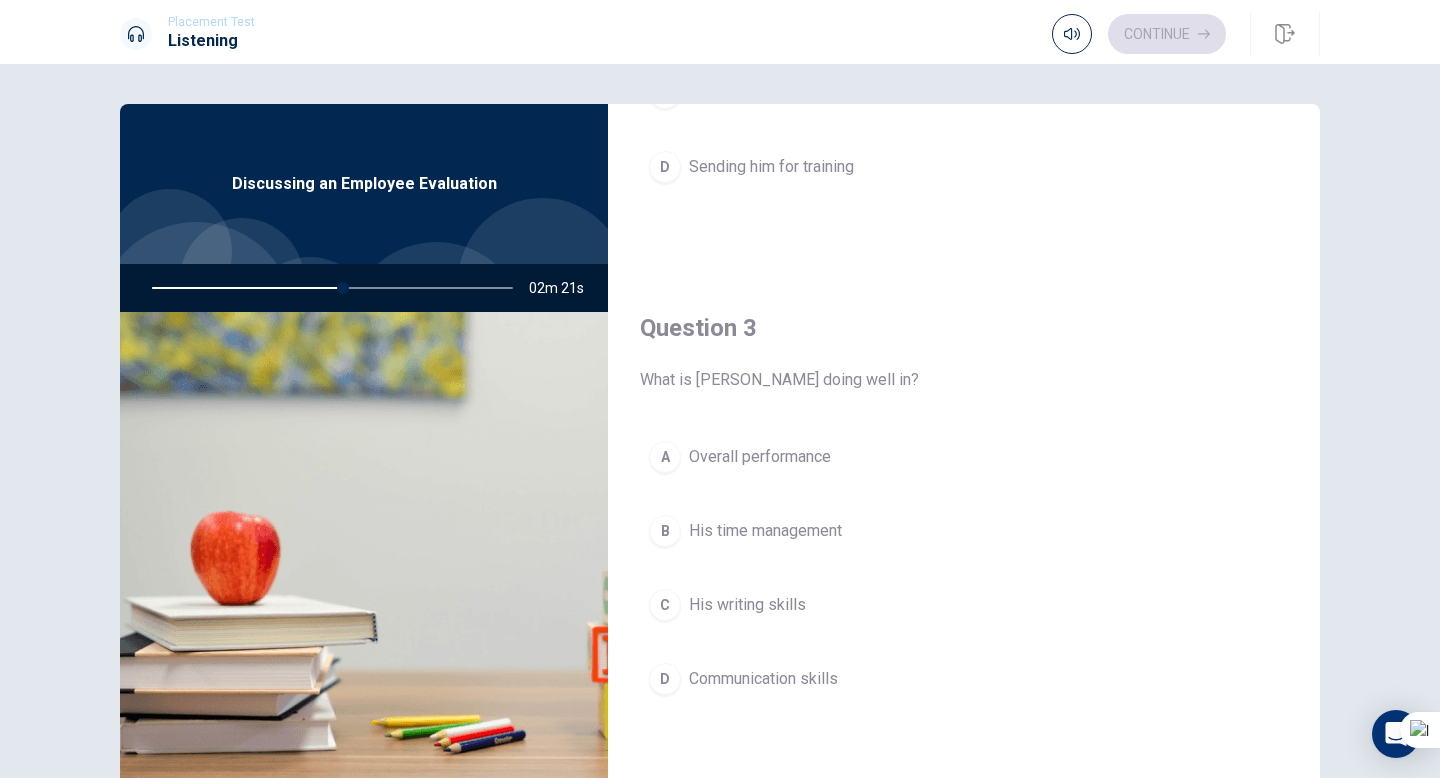 scroll, scrollTop: 943, scrollLeft: 0, axis: vertical 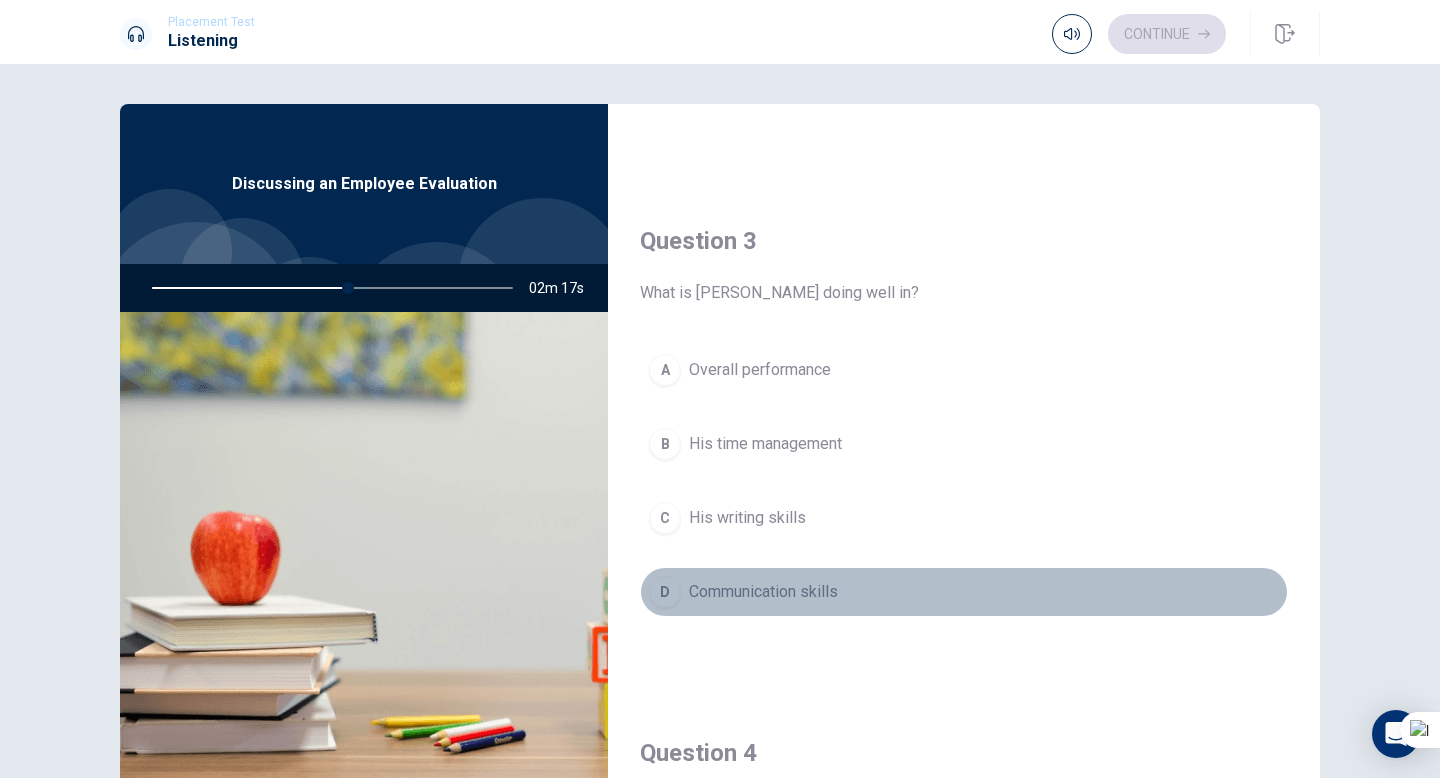 click on "Communication skills" at bounding box center (763, 592) 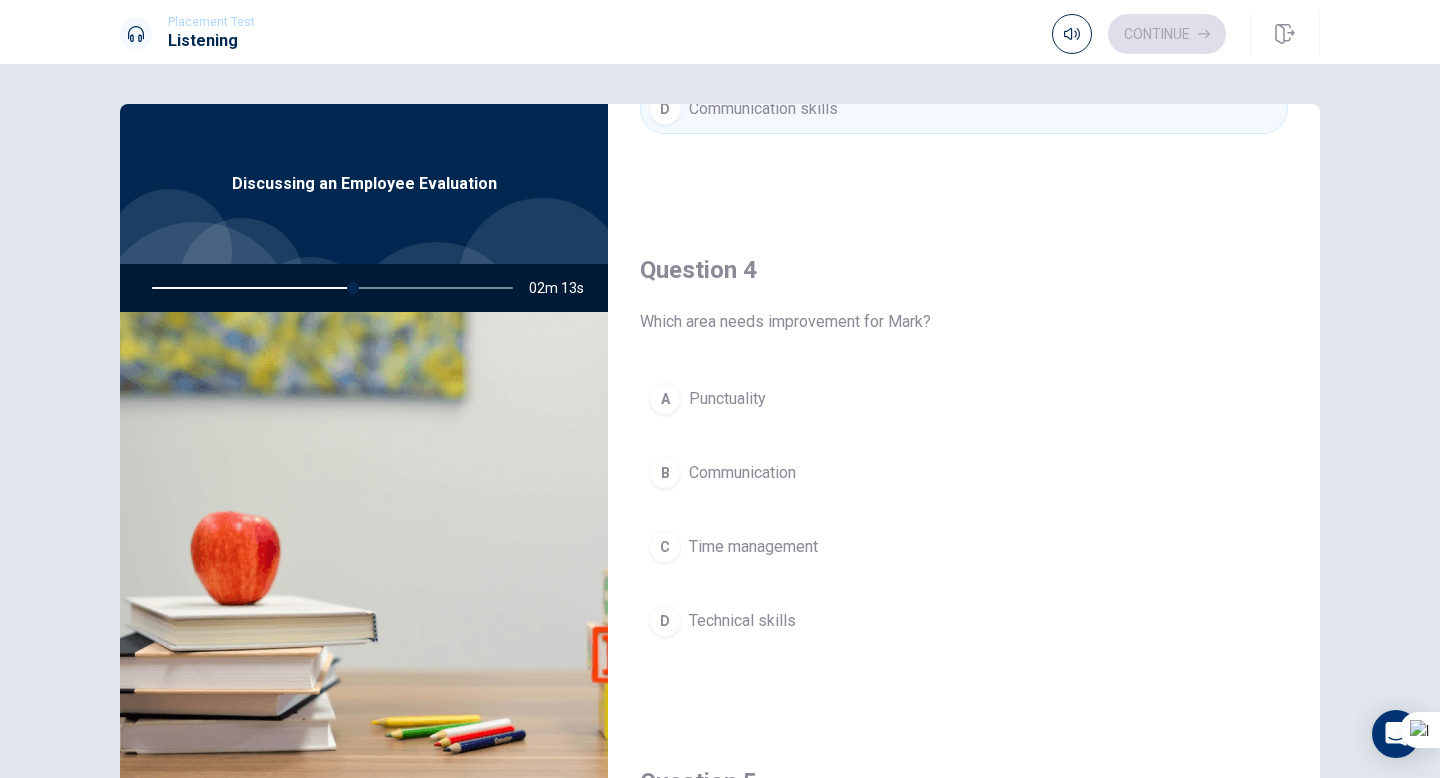 scroll, scrollTop: 1427, scrollLeft: 0, axis: vertical 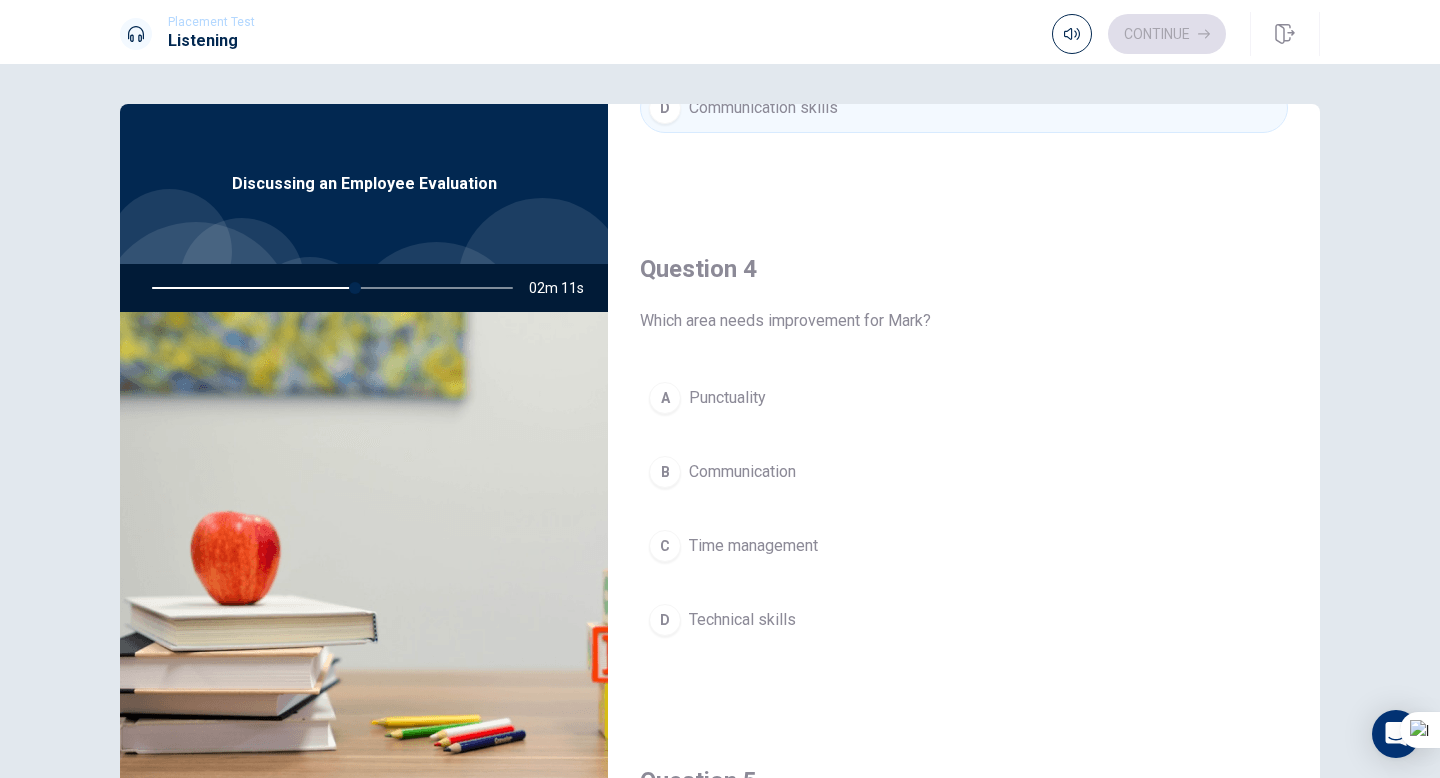 click on "C Time management" at bounding box center (964, 546) 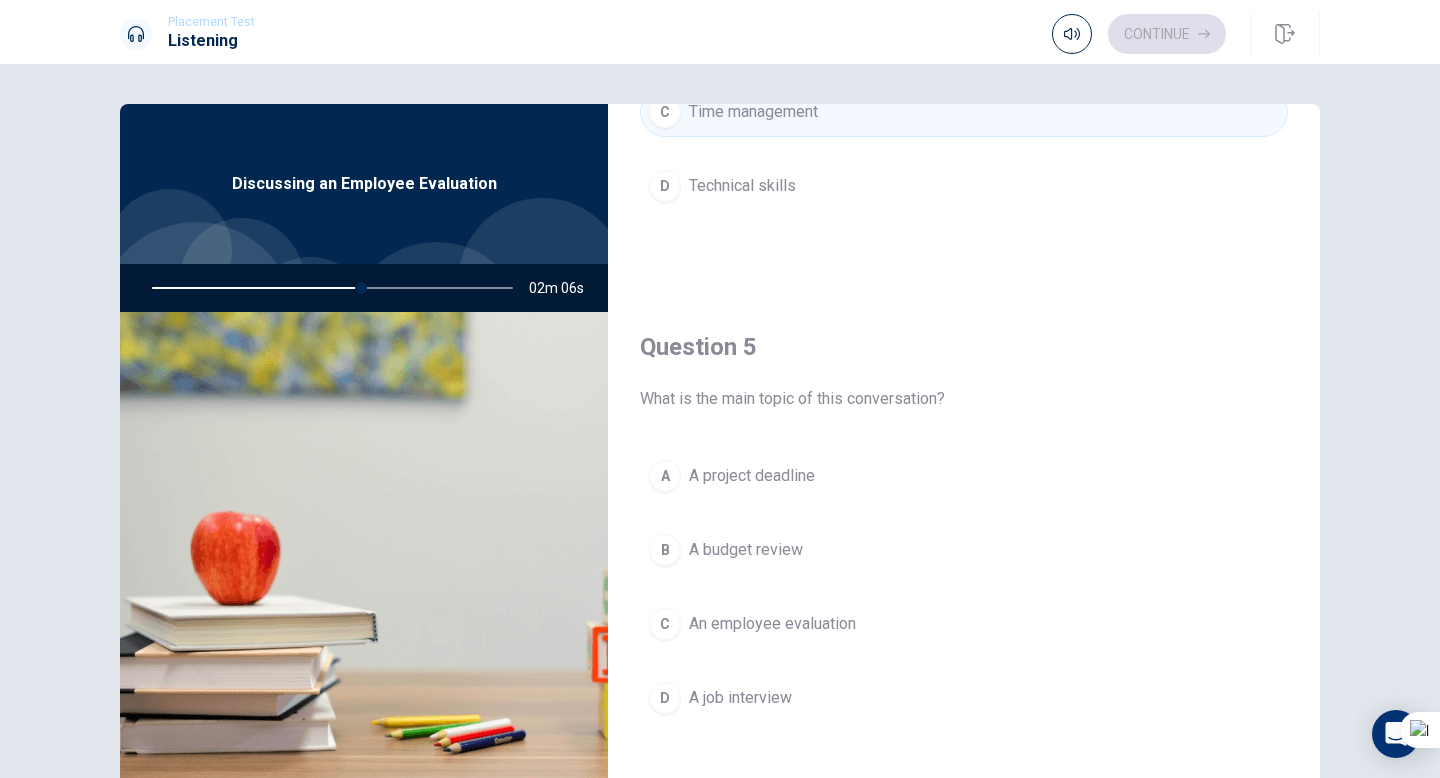 scroll, scrollTop: 1865, scrollLeft: 0, axis: vertical 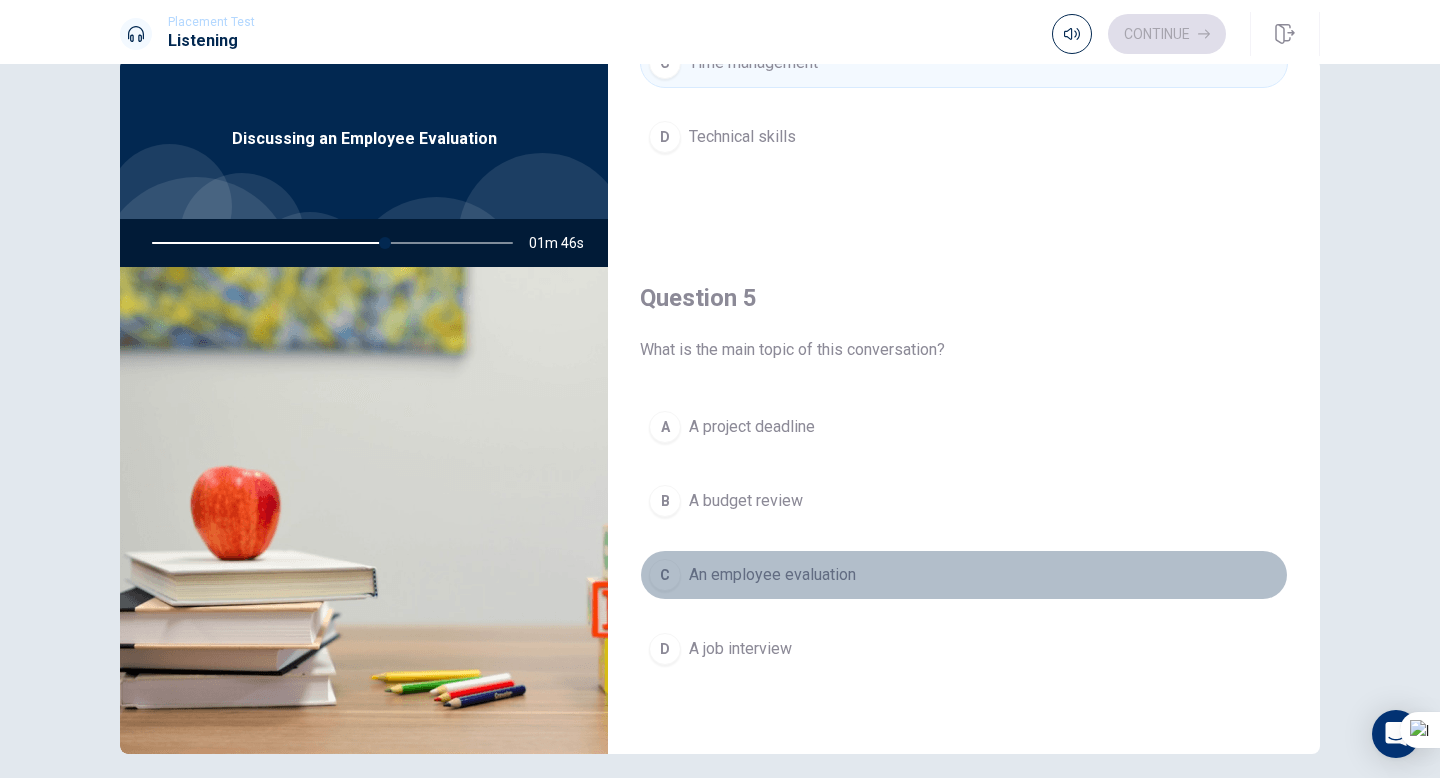 click on "An employee evaluation" at bounding box center (772, 575) 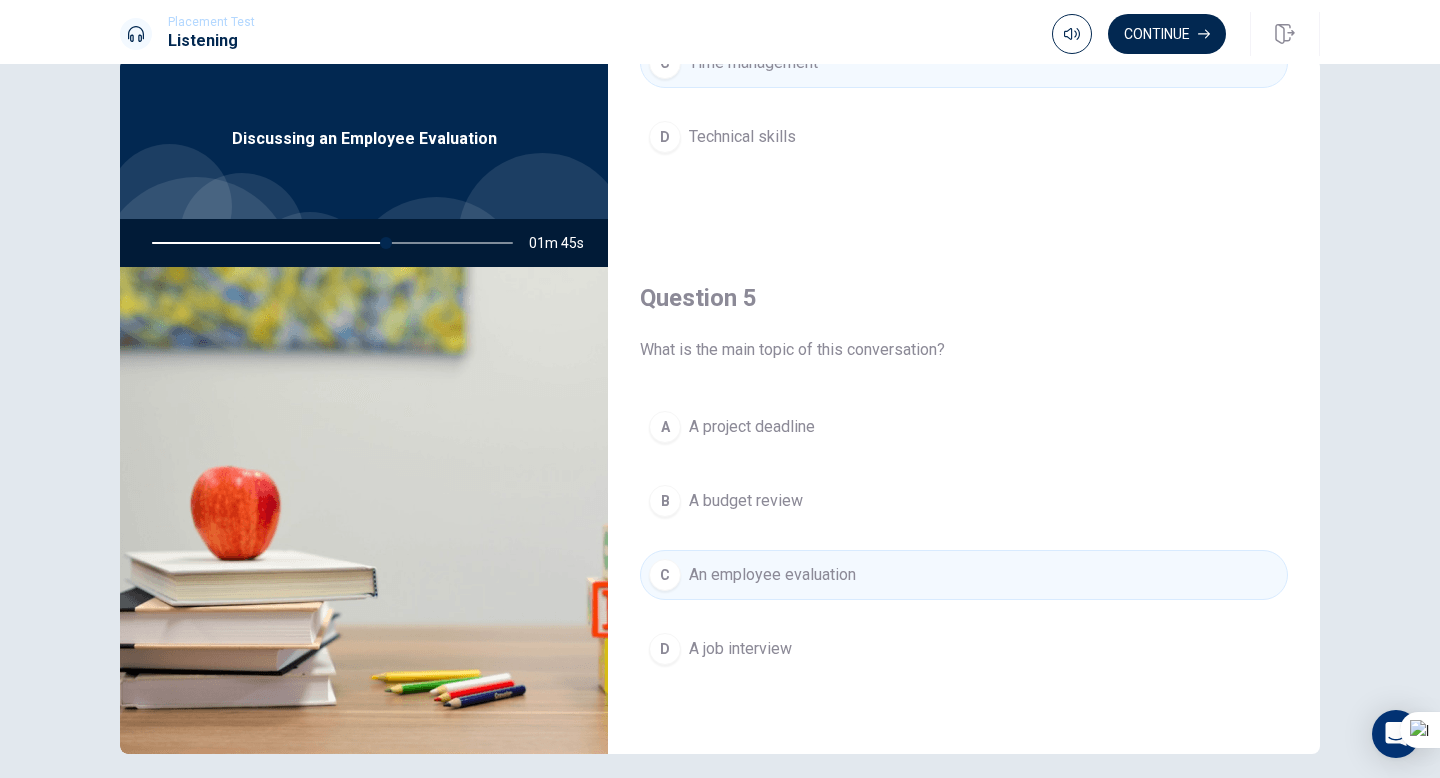 scroll, scrollTop: 54, scrollLeft: 0, axis: vertical 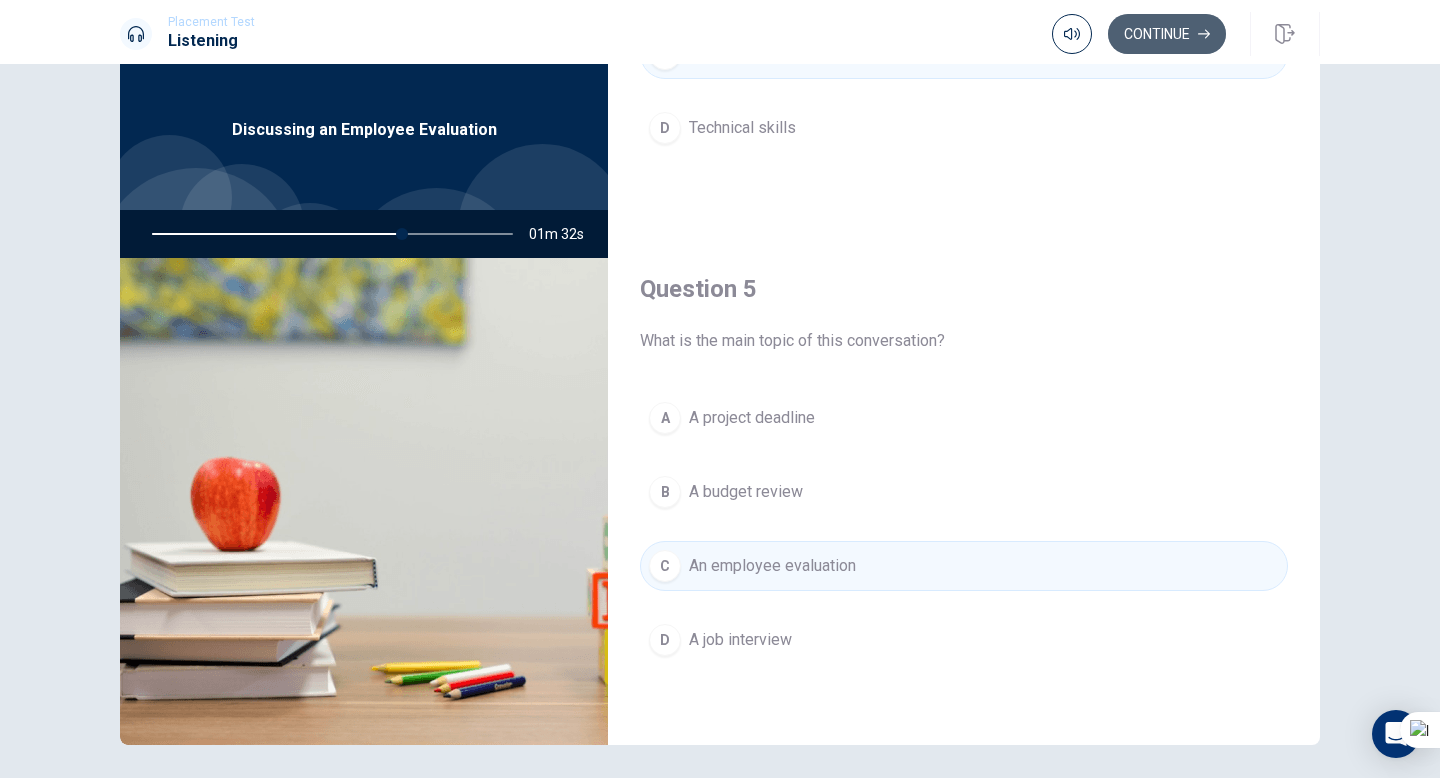 click on "Continue" at bounding box center [1167, 34] 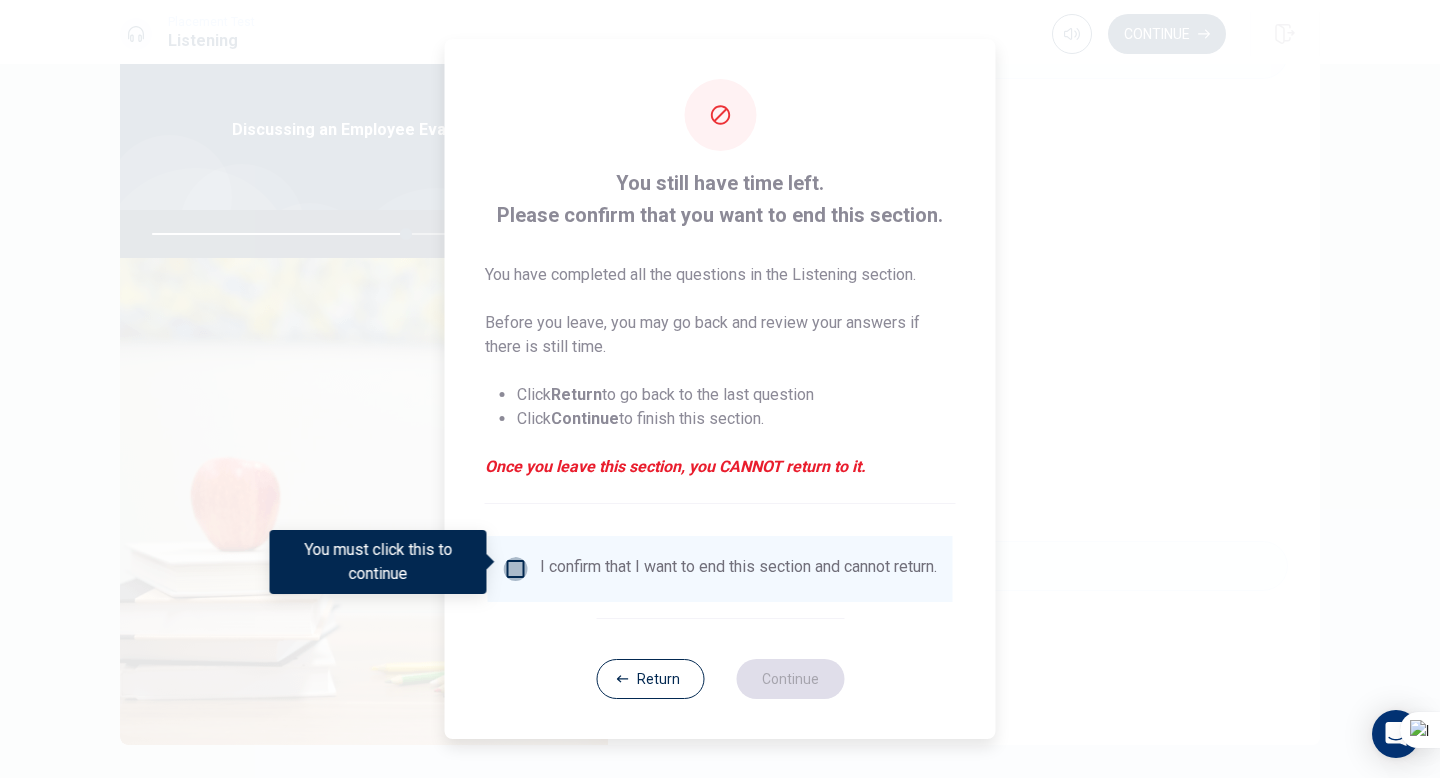 click at bounding box center (516, 569) 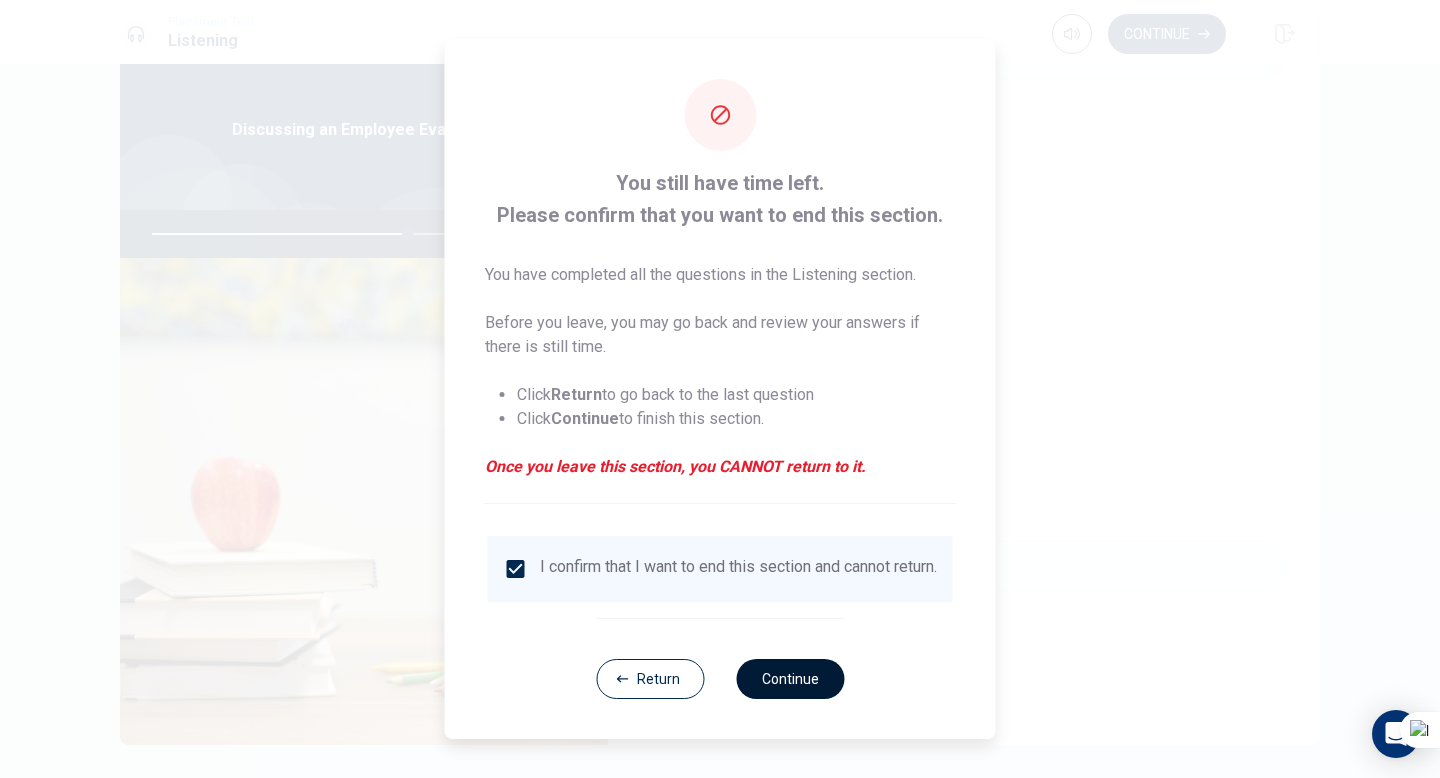 click on "Continue" at bounding box center (790, 679) 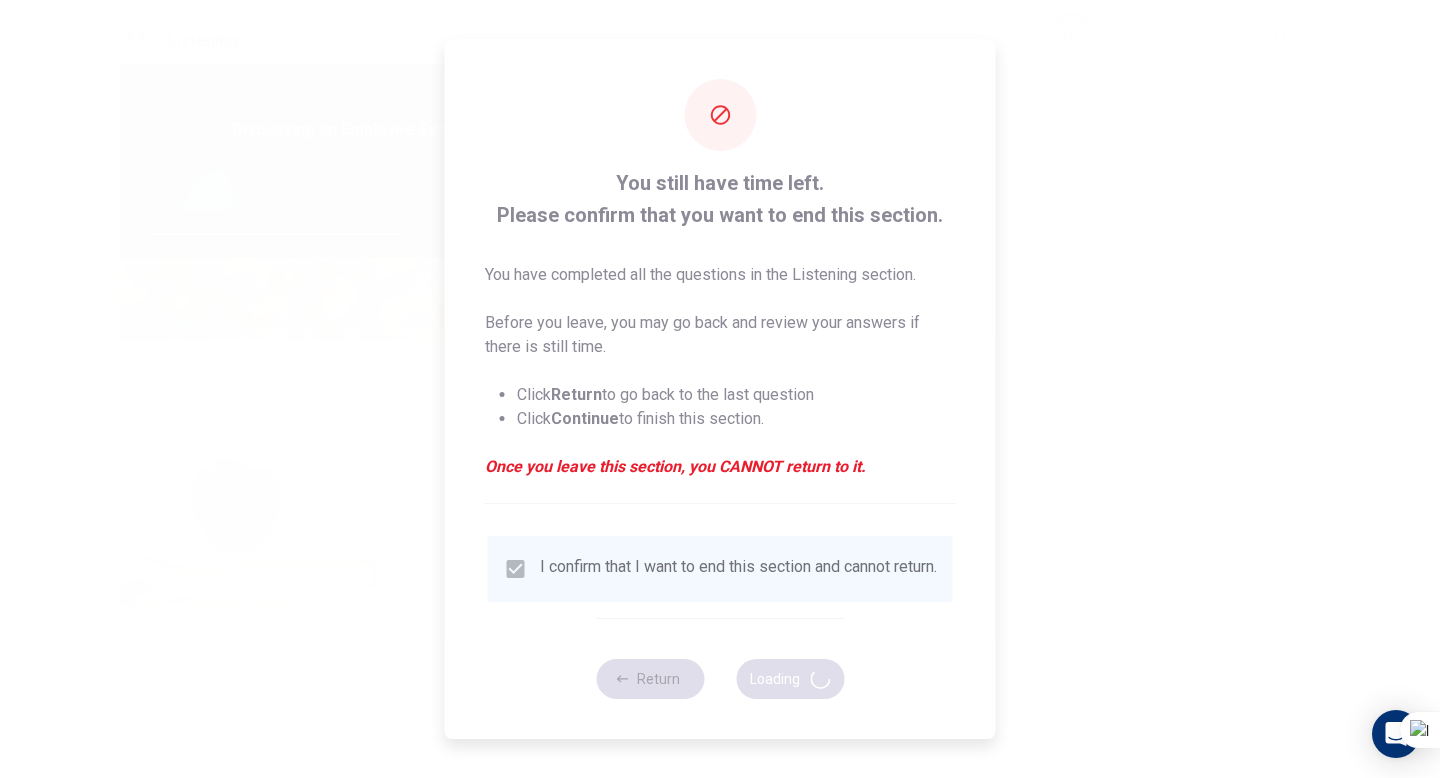 type on "72" 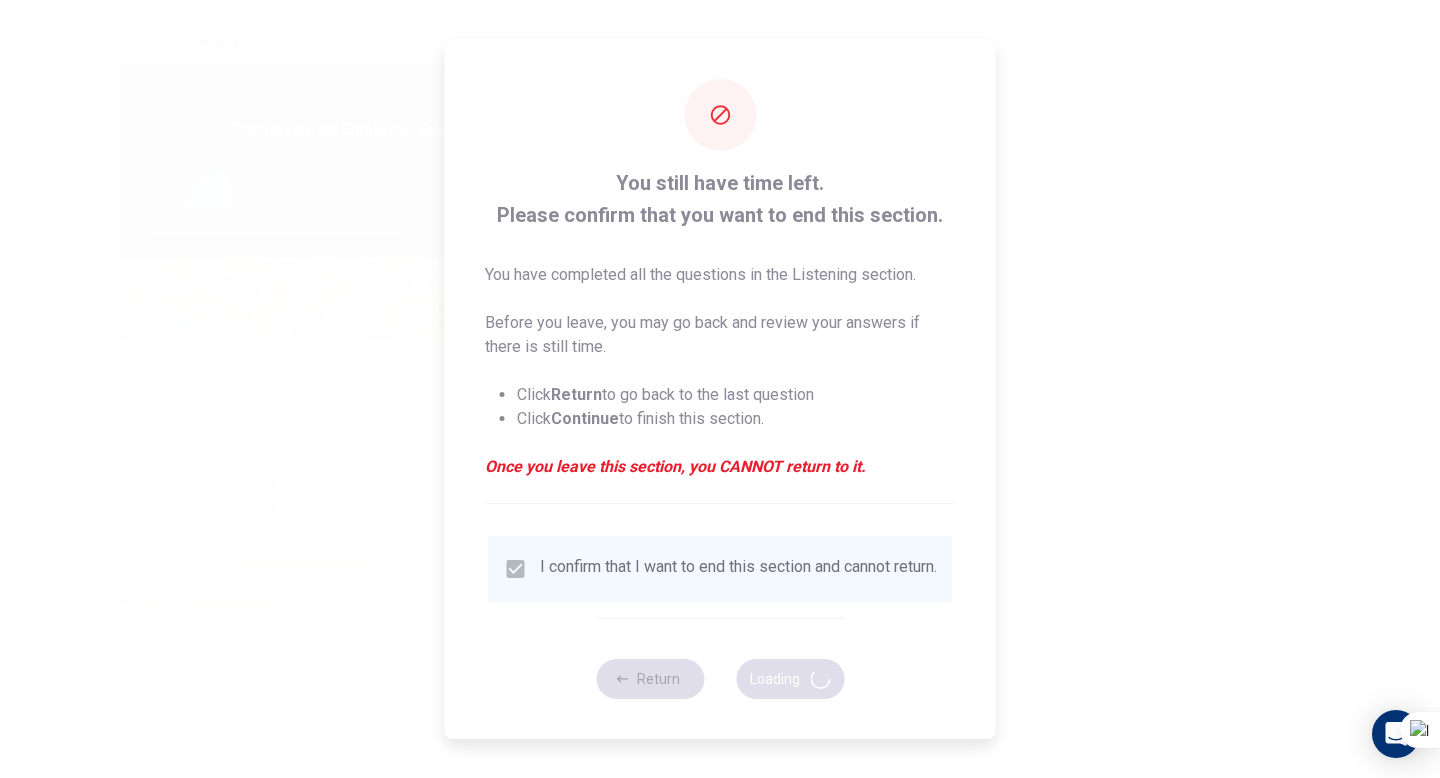 scroll, scrollTop: 0, scrollLeft: 0, axis: both 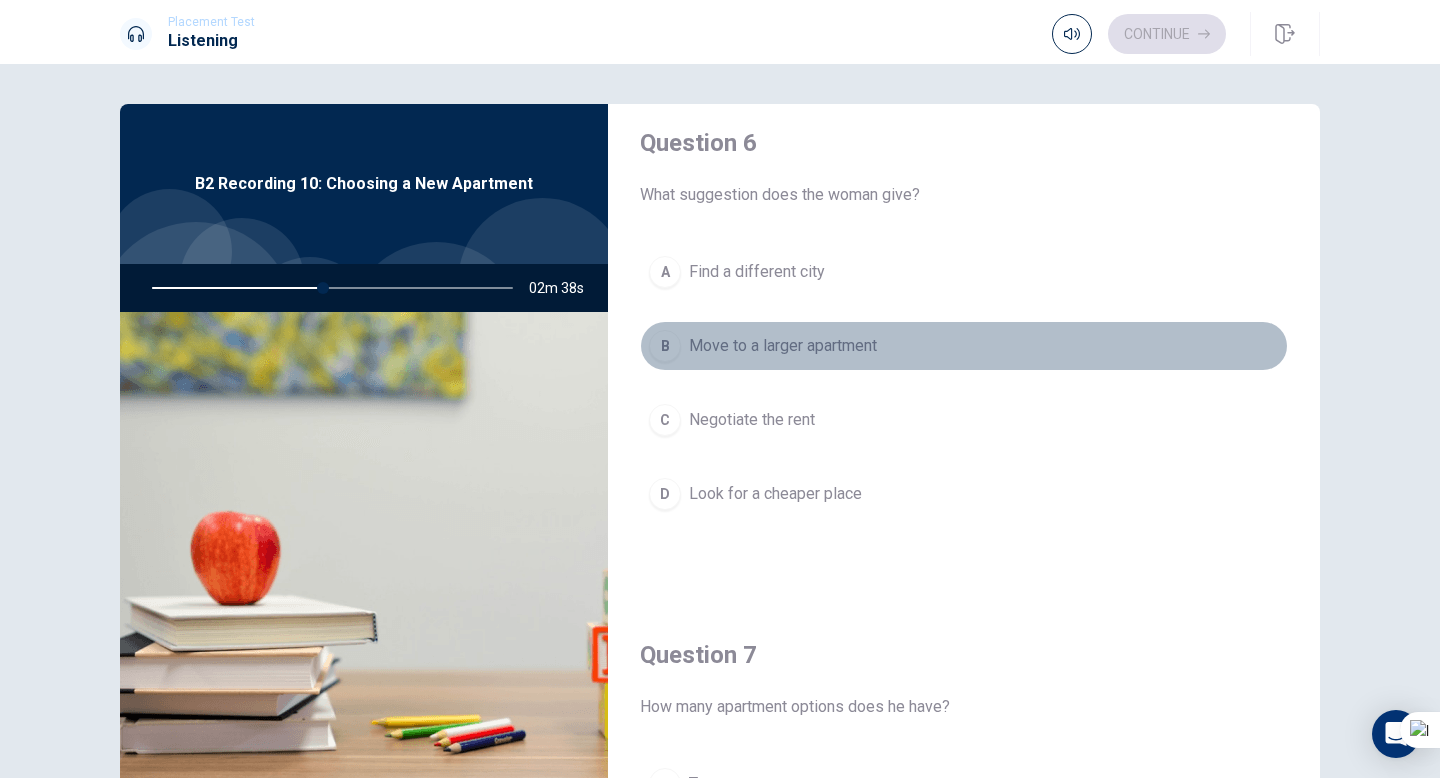 click on "Move to a larger apartment" at bounding box center [783, 346] 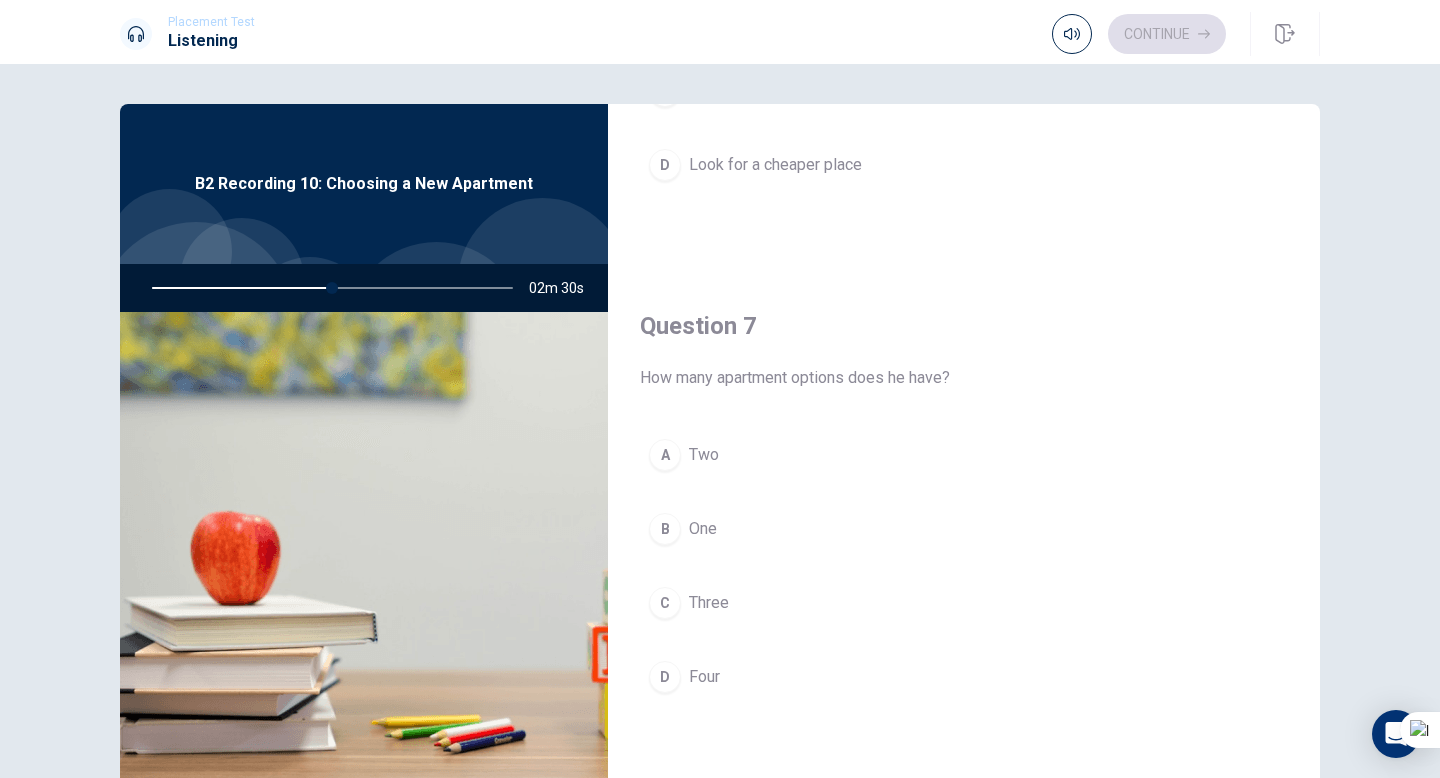 scroll, scrollTop: 350, scrollLeft: 0, axis: vertical 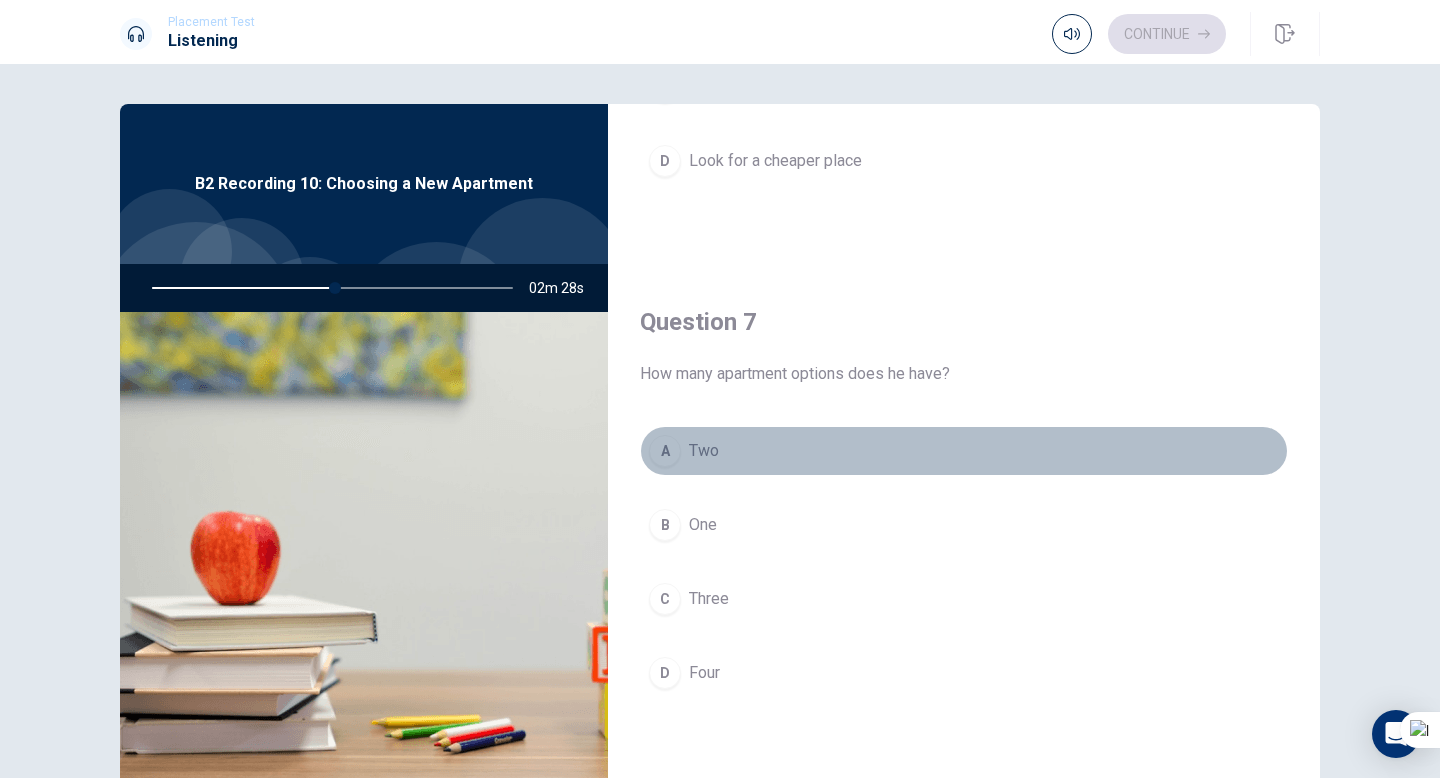 click on "A Two" at bounding box center [964, 451] 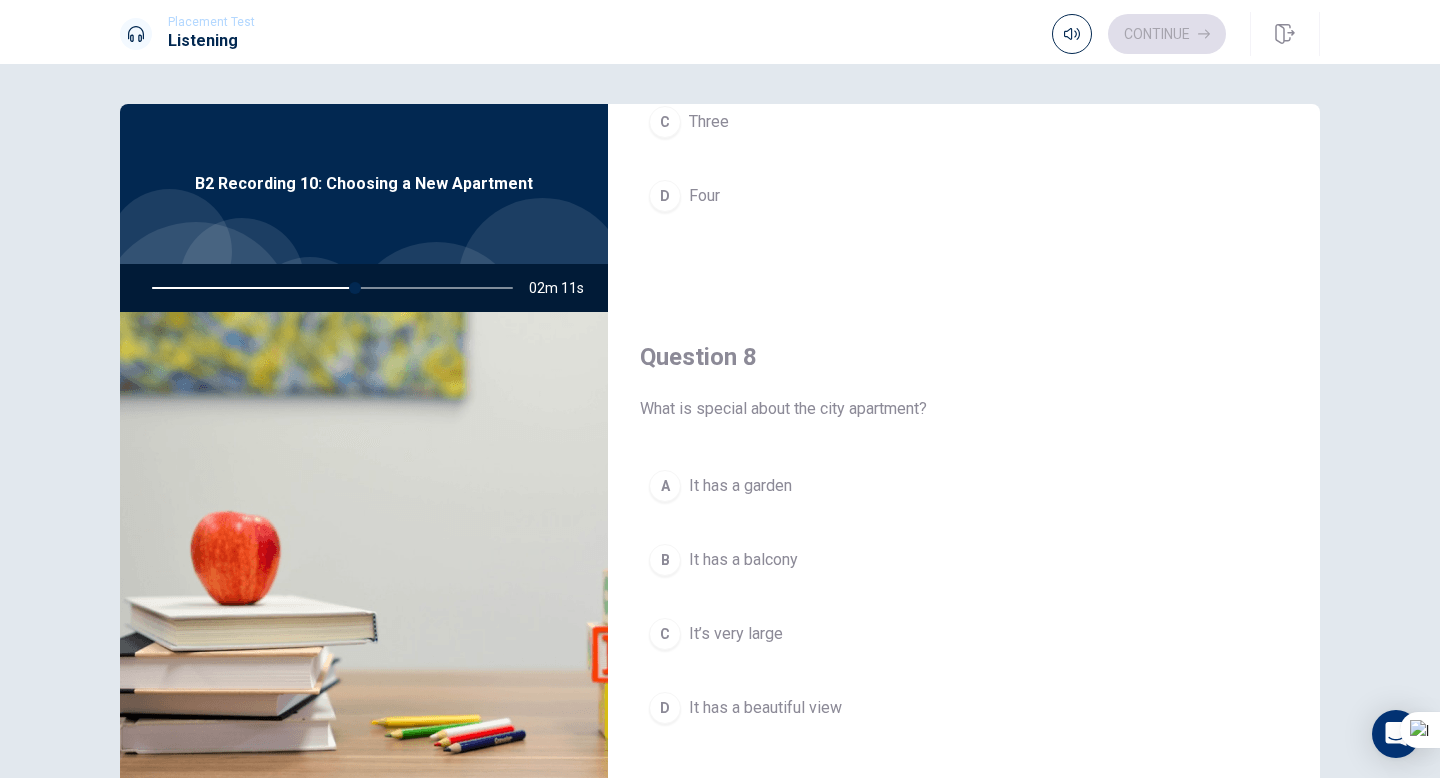 scroll, scrollTop: 829, scrollLeft: 0, axis: vertical 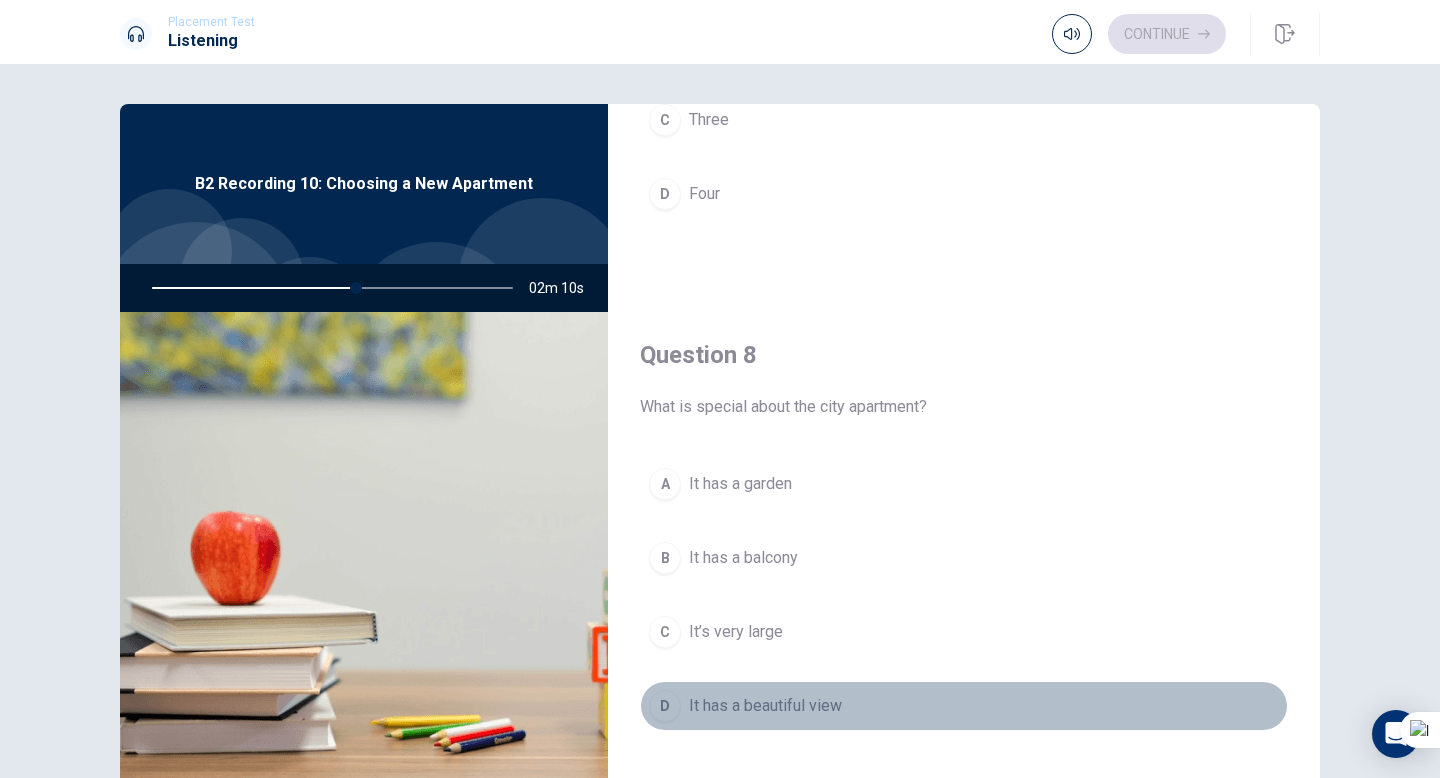 click on "It has a beautiful view" at bounding box center (765, 706) 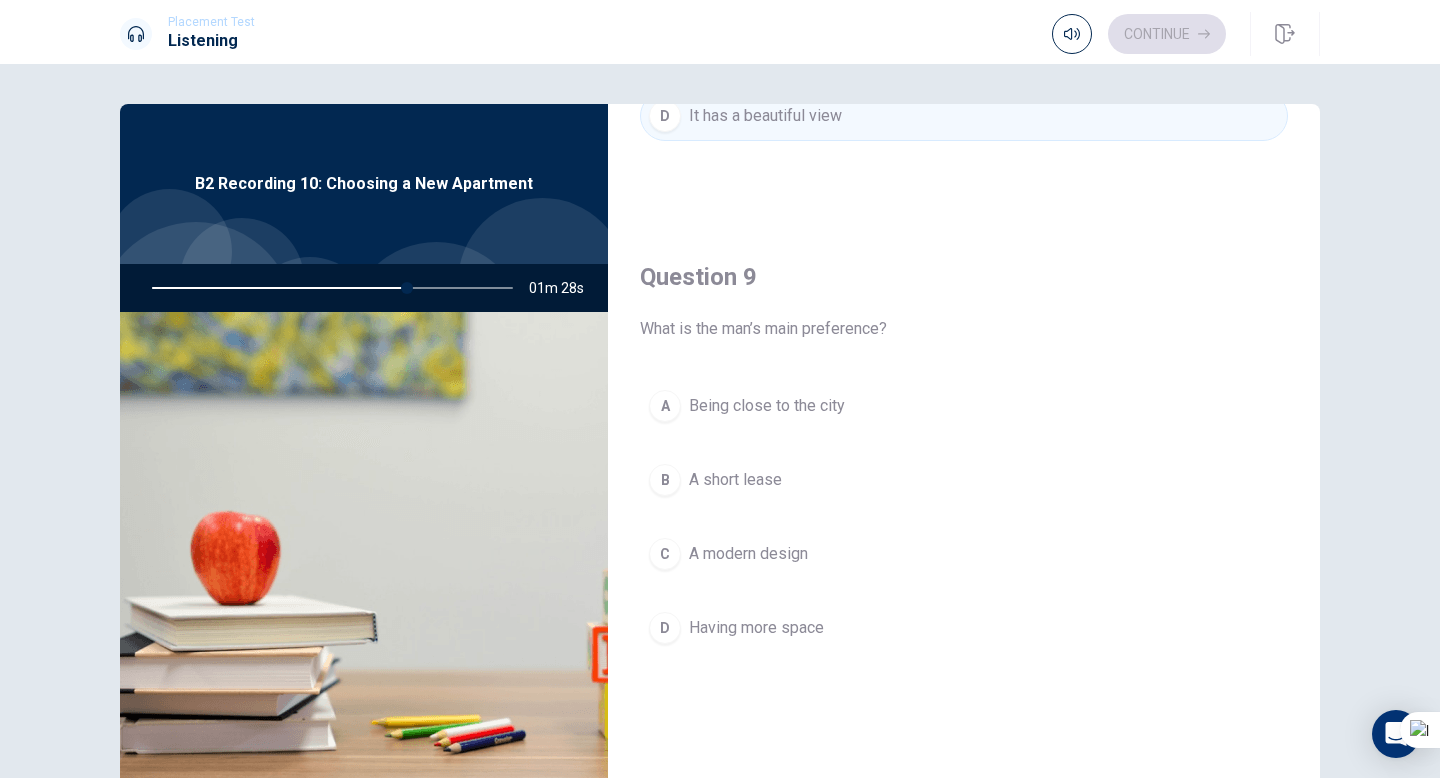 scroll, scrollTop: 1424, scrollLeft: 0, axis: vertical 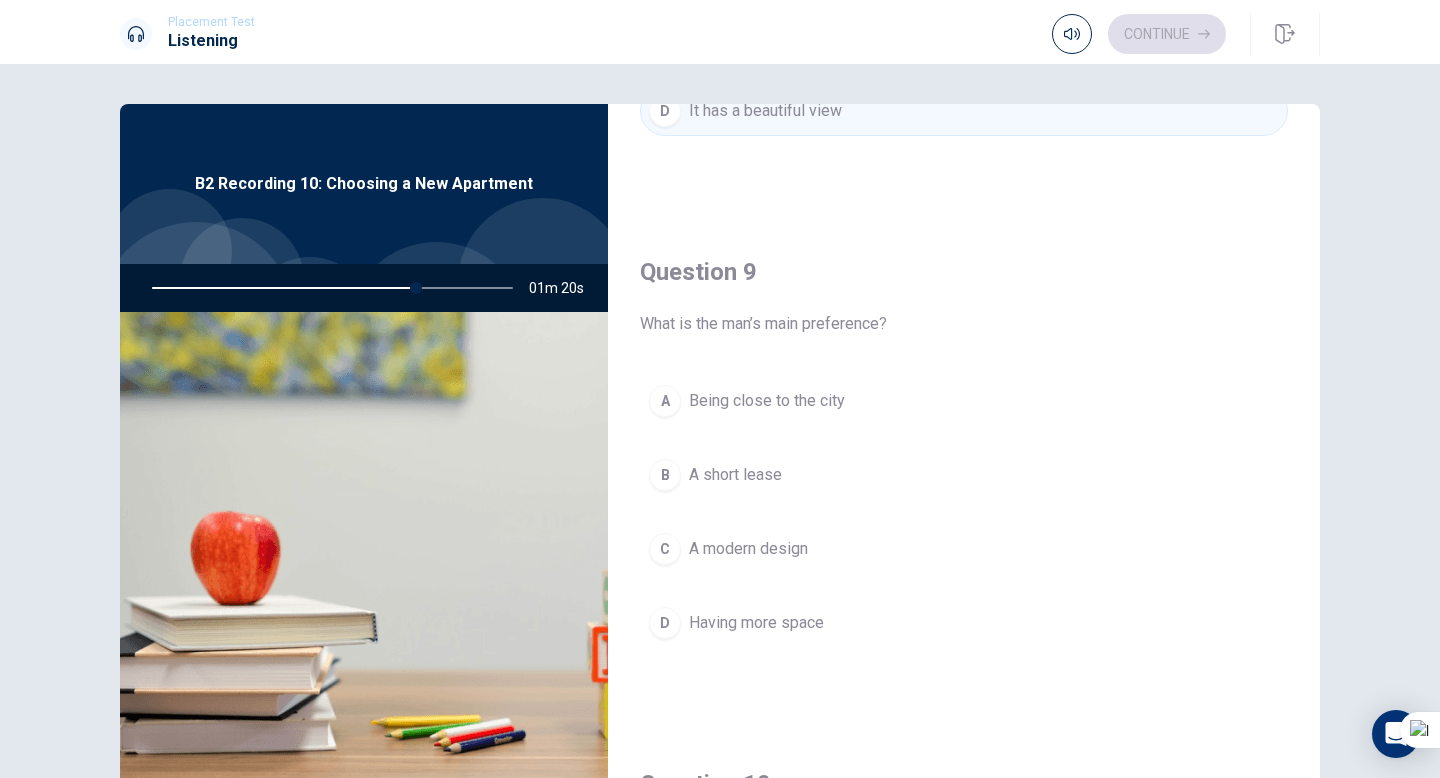 click on "D" at bounding box center [665, 623] 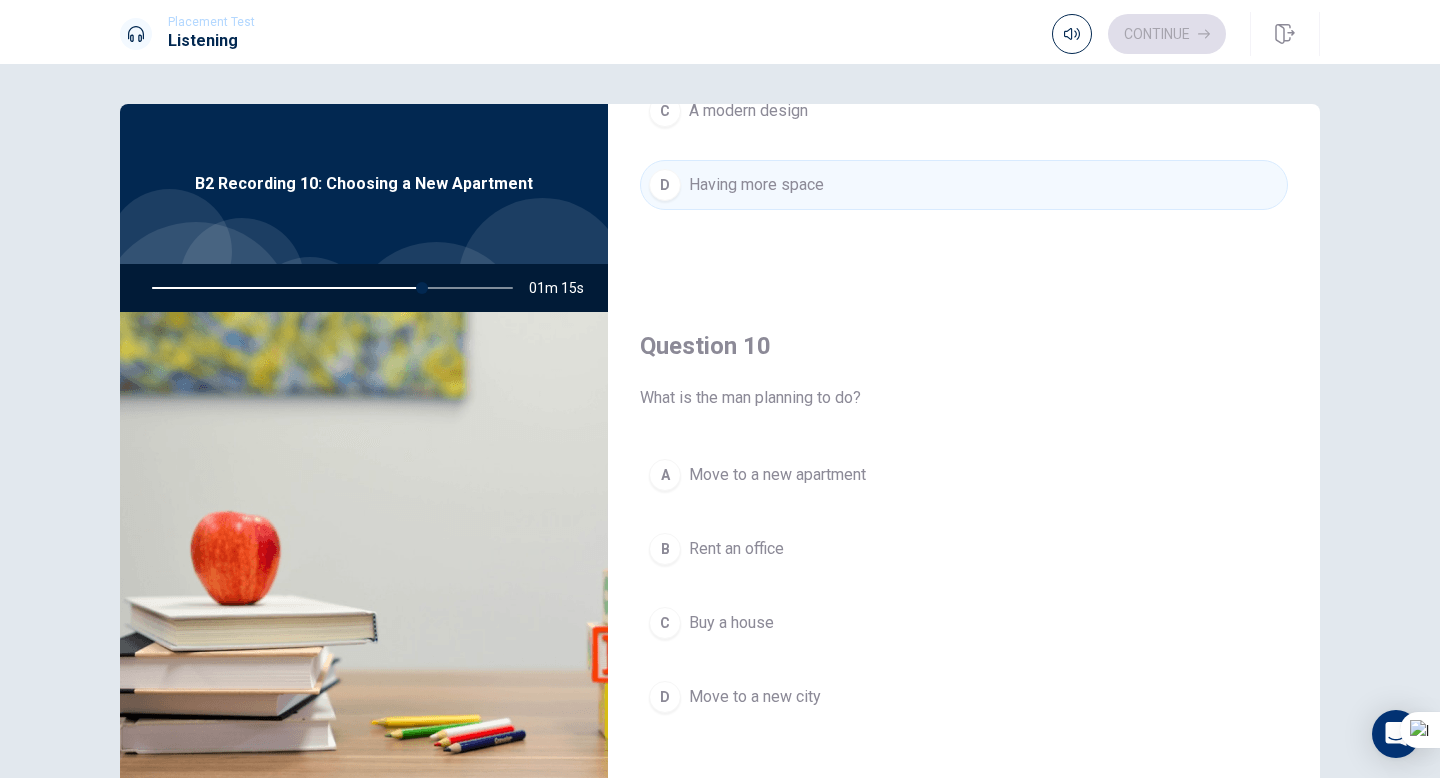 scroll, scrollTop: 1865, scrollLeft: 0, axis: vertical 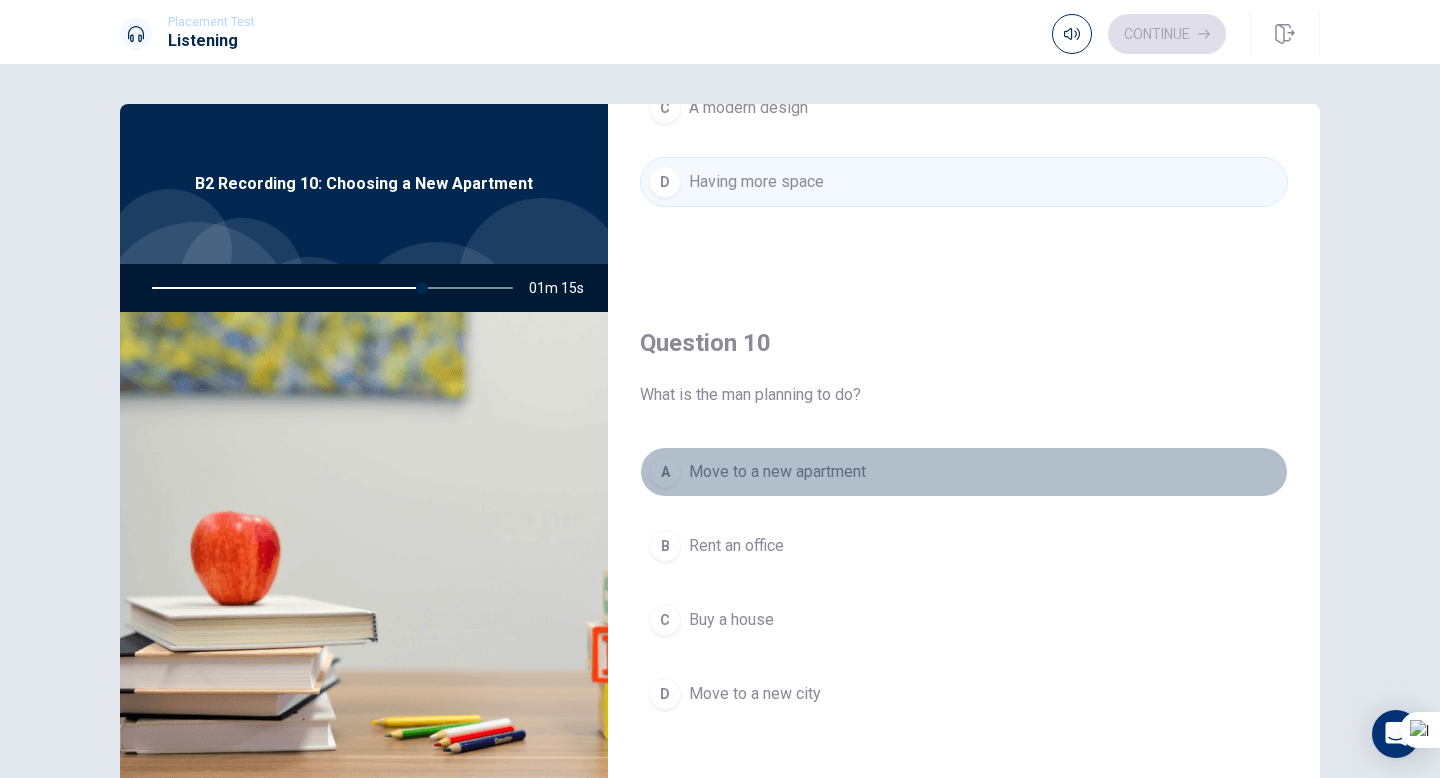 click on "Move to a new apartment" at bounding box center [777, 472] 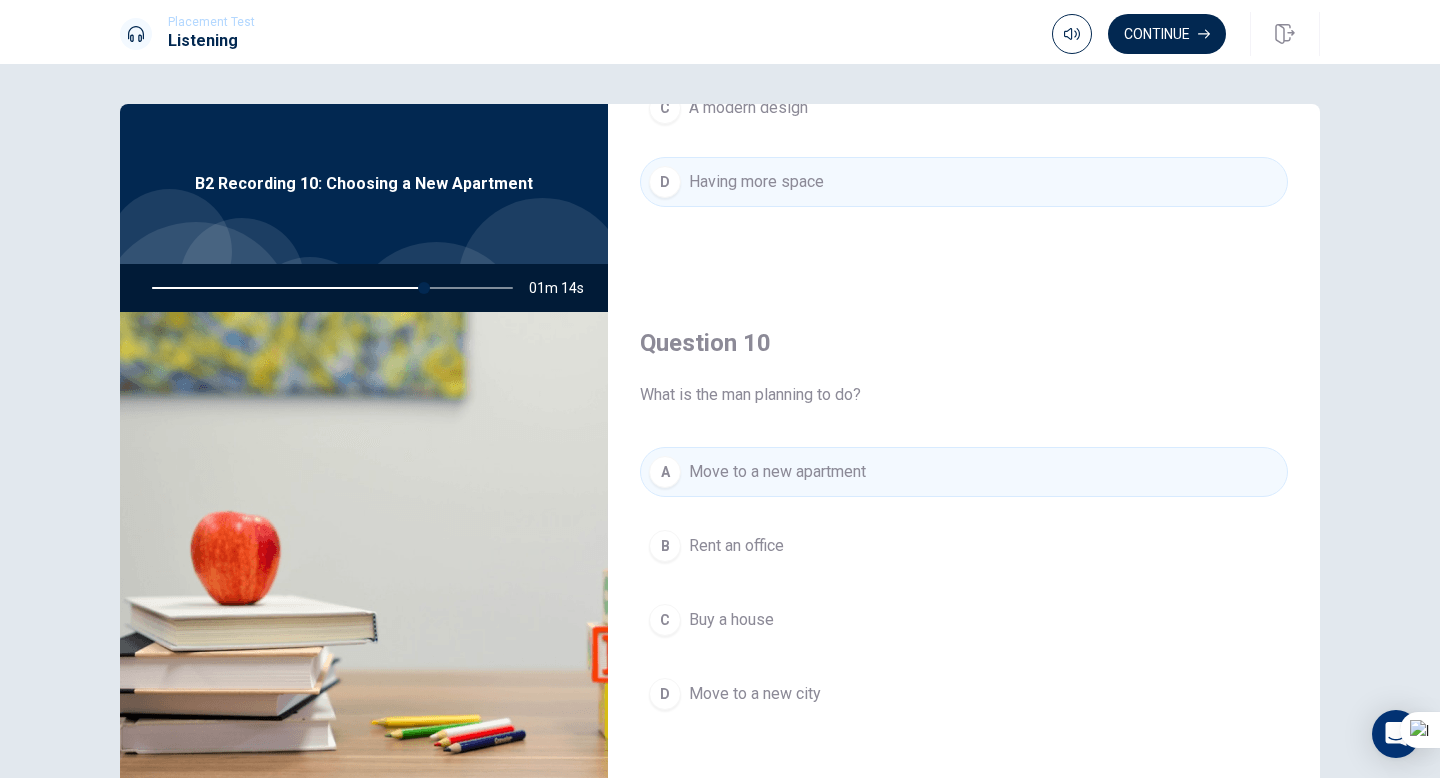 scroll, scrollTop: 125, scrollLeft: 0, axis: vertical 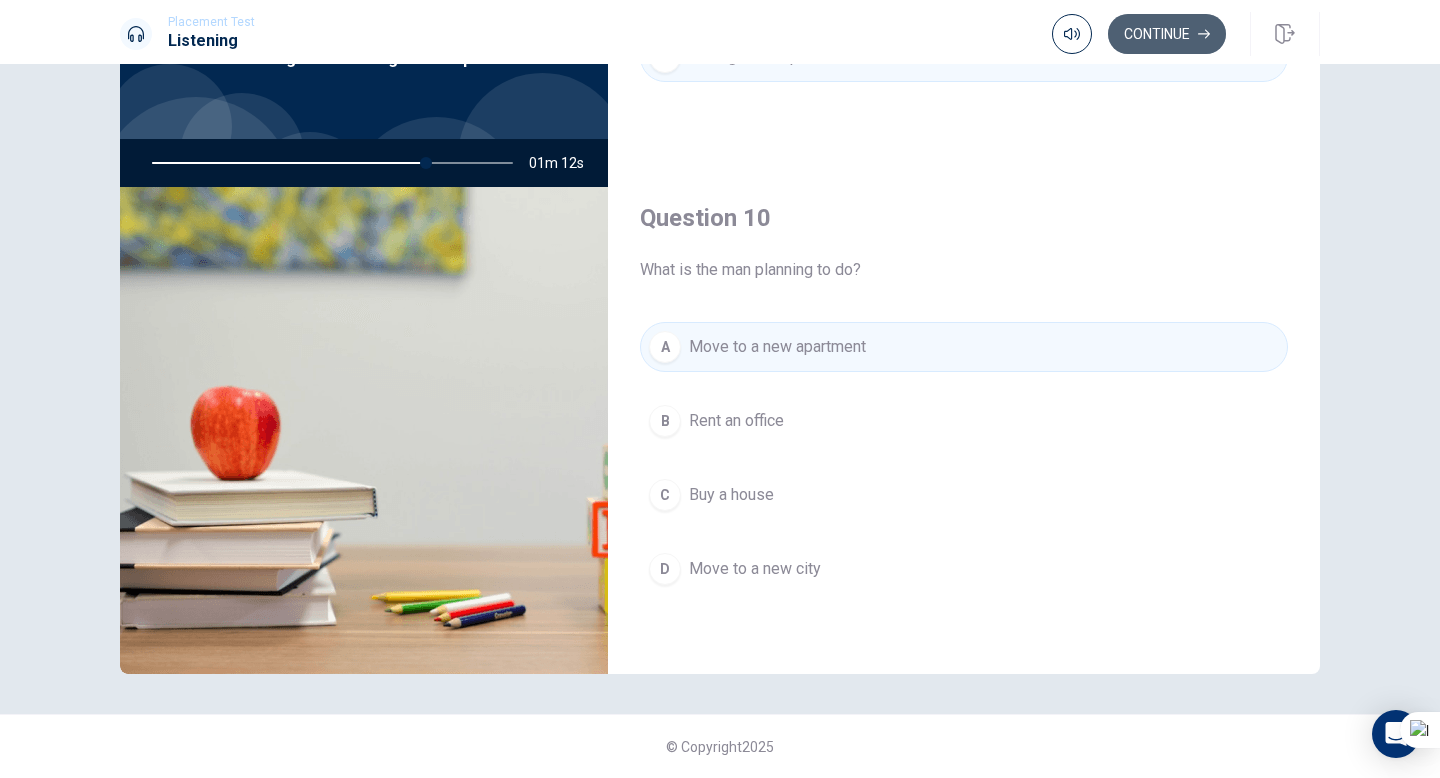 click on "Continue" at bounding box center (1167, 34) 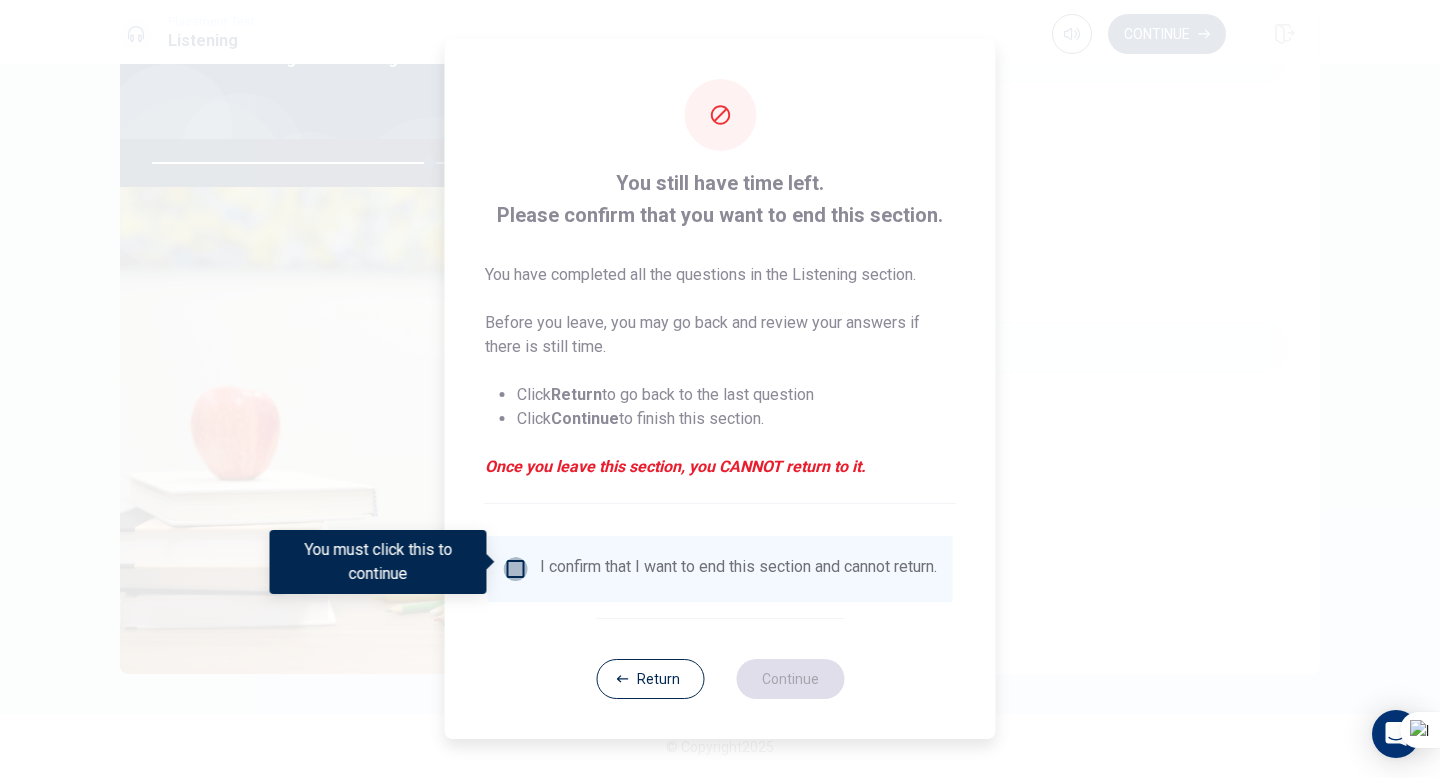 click at bounding box center (516, 569) 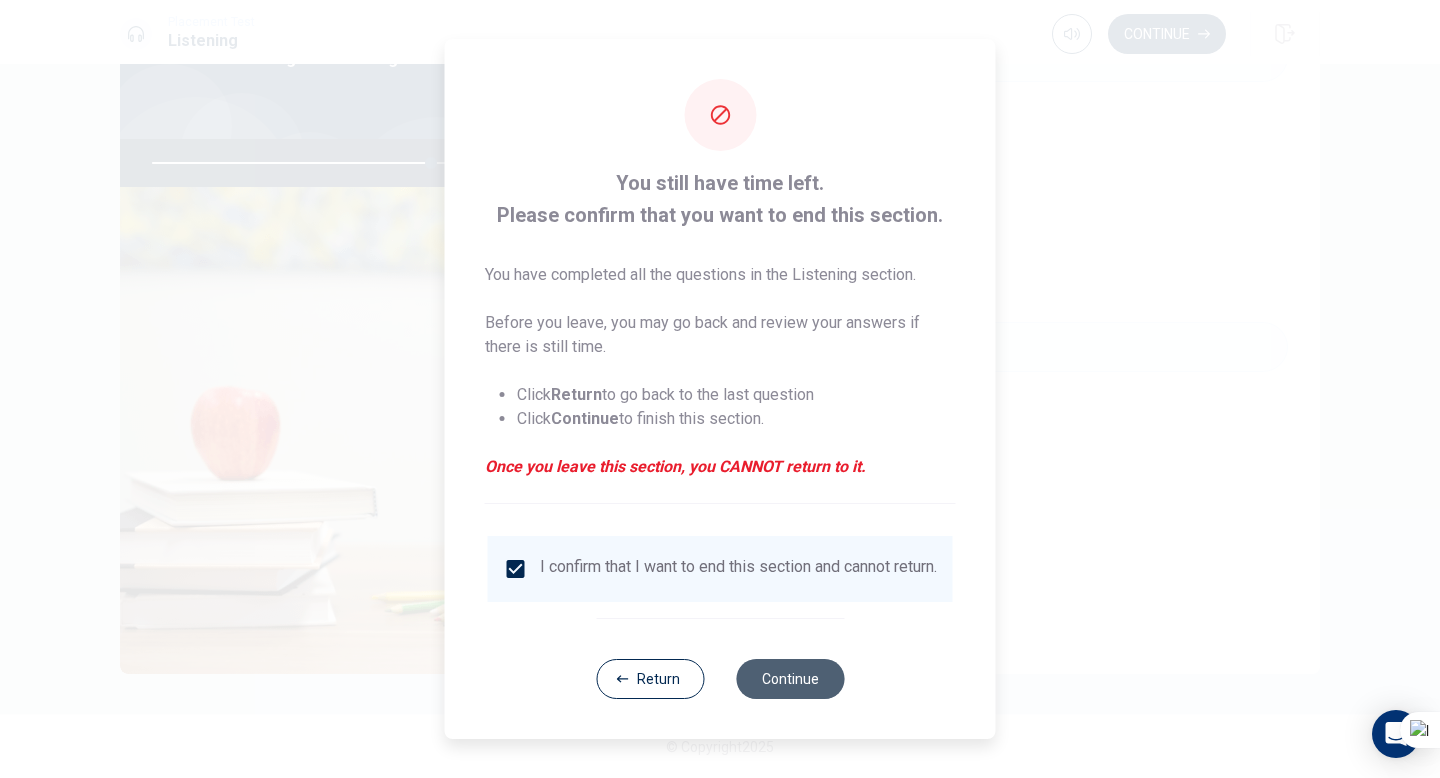 click on "Continue" at bounding box center [790, 679] 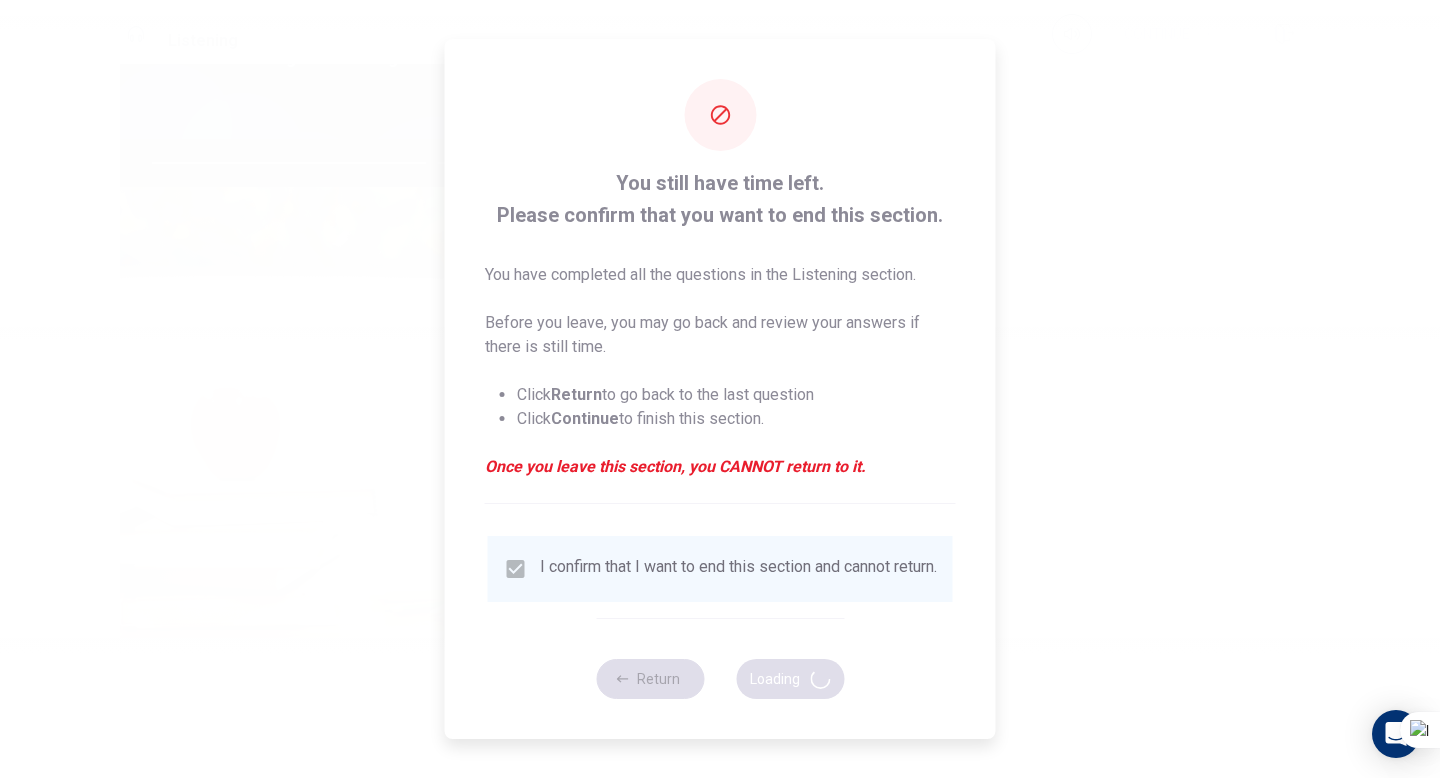 type on "78" 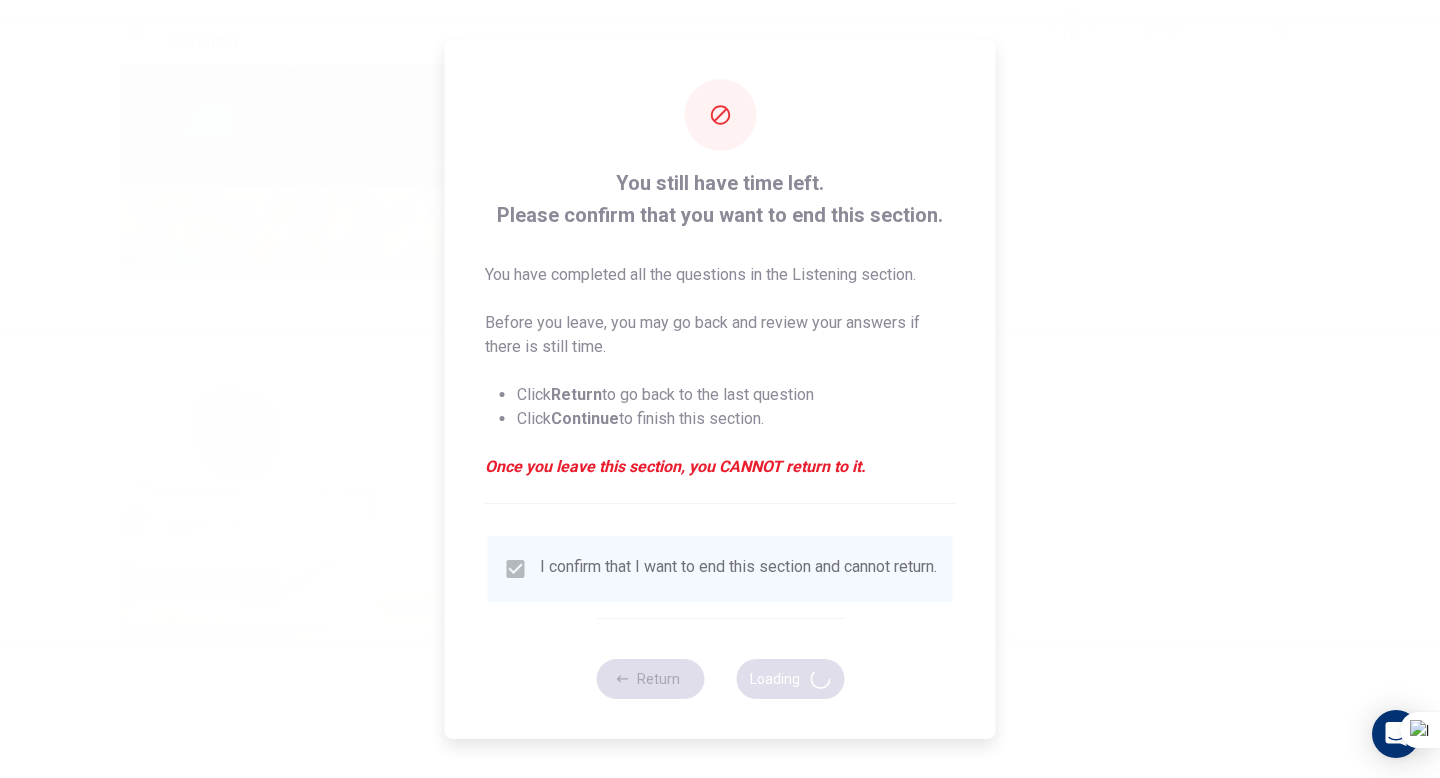 scroll, scrollTop: 0, scrollLeft: 0, axis: both 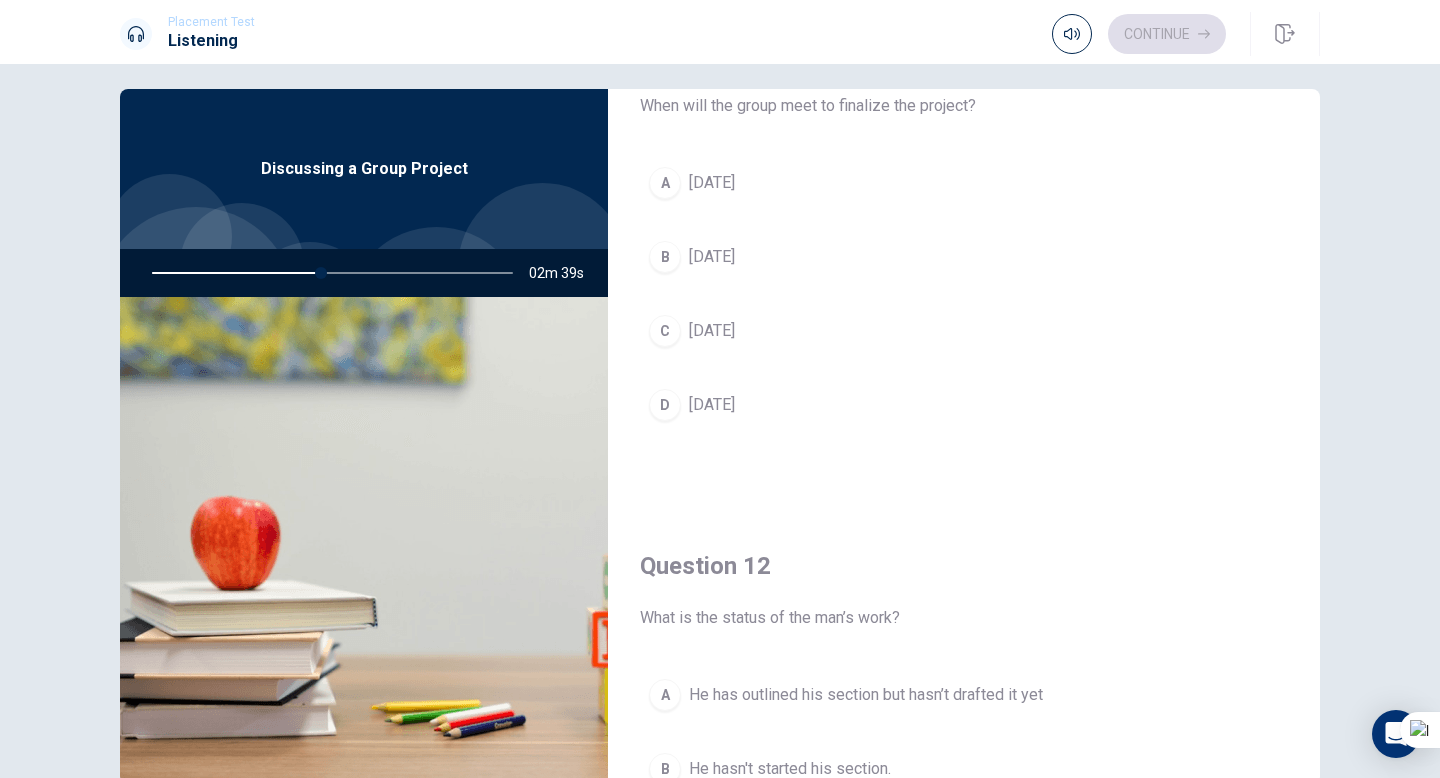 click on "C [DATE]" at bounding box center [964, 331] 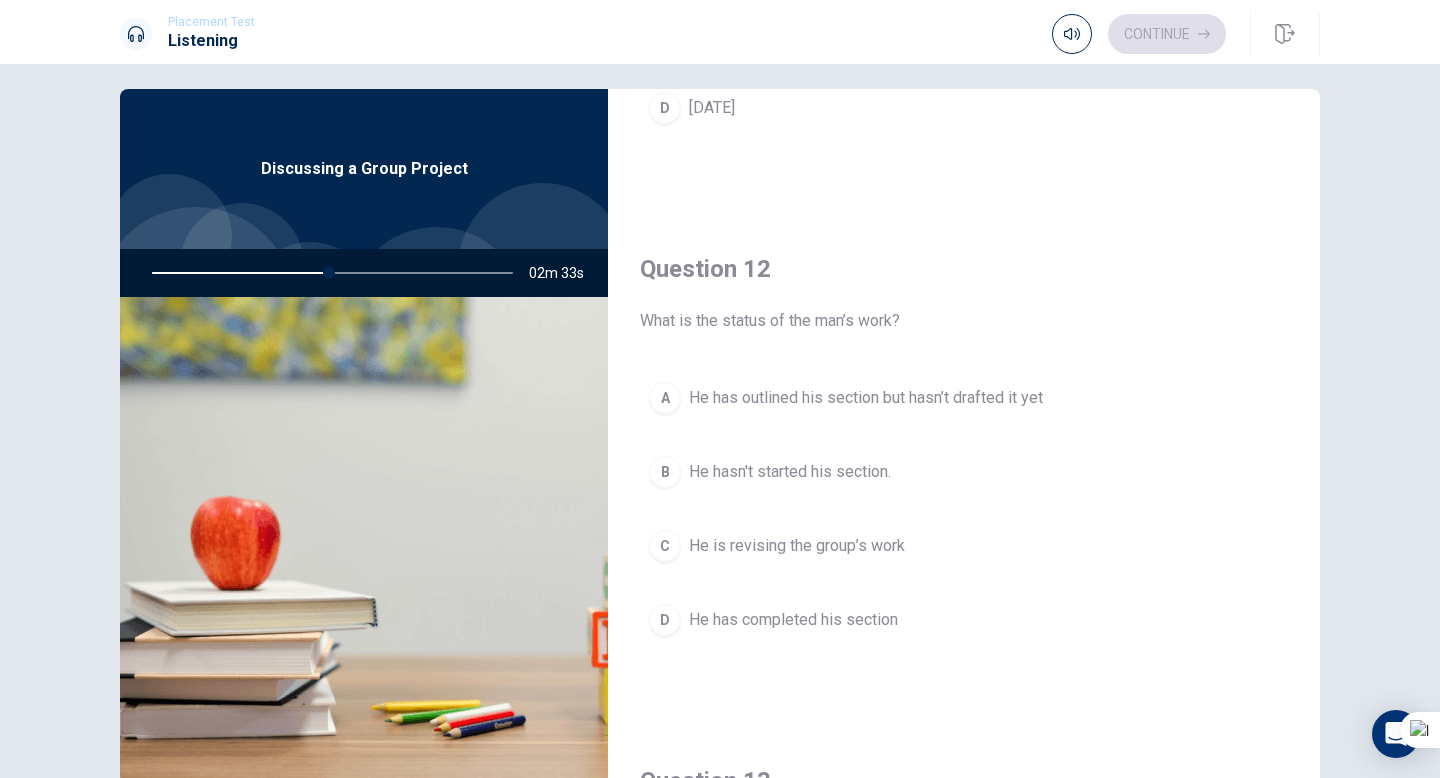 scroll, scrollTop: 393, scrollLeft: 0, axis: vertical 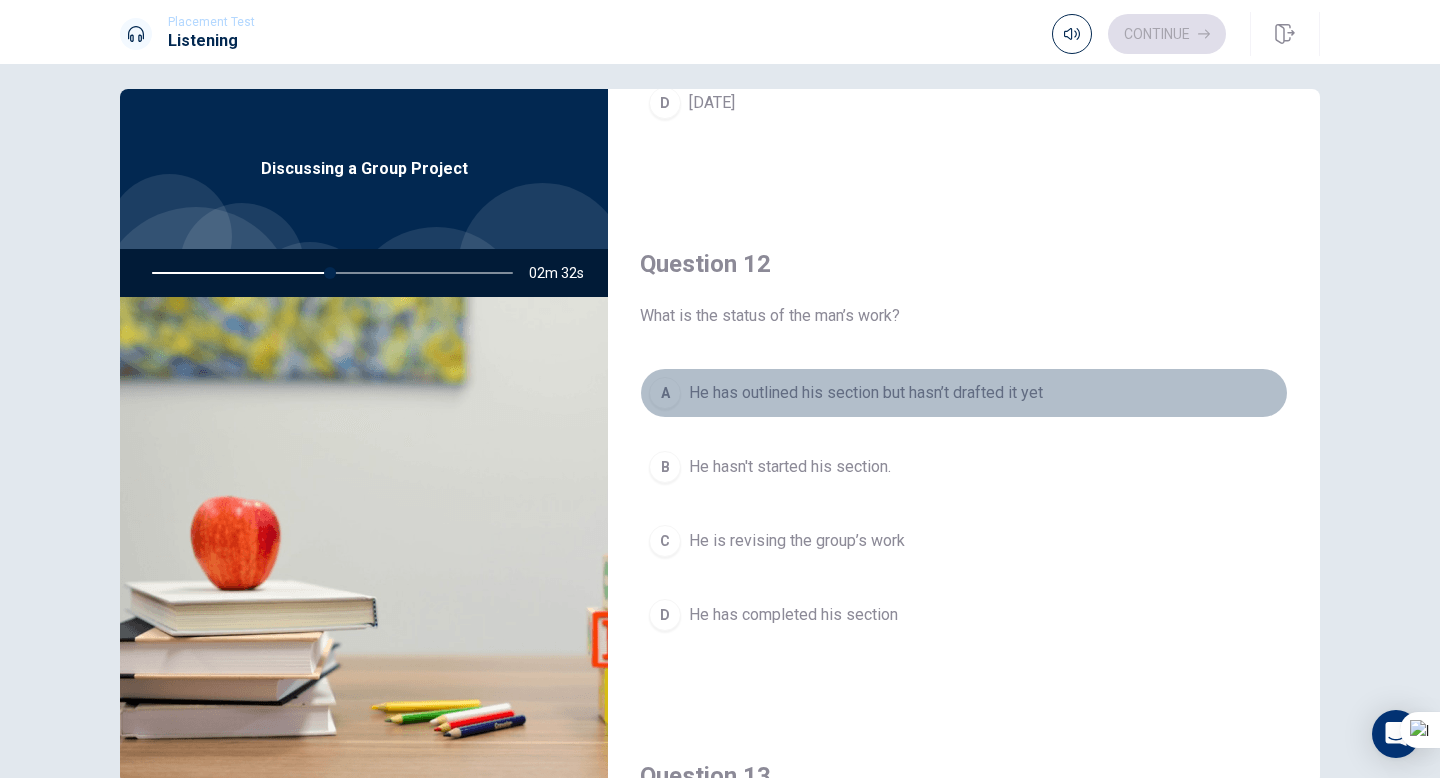 click on "He has outlined his section but hasn’t drafted it yet" at bounding box center (866, 393) 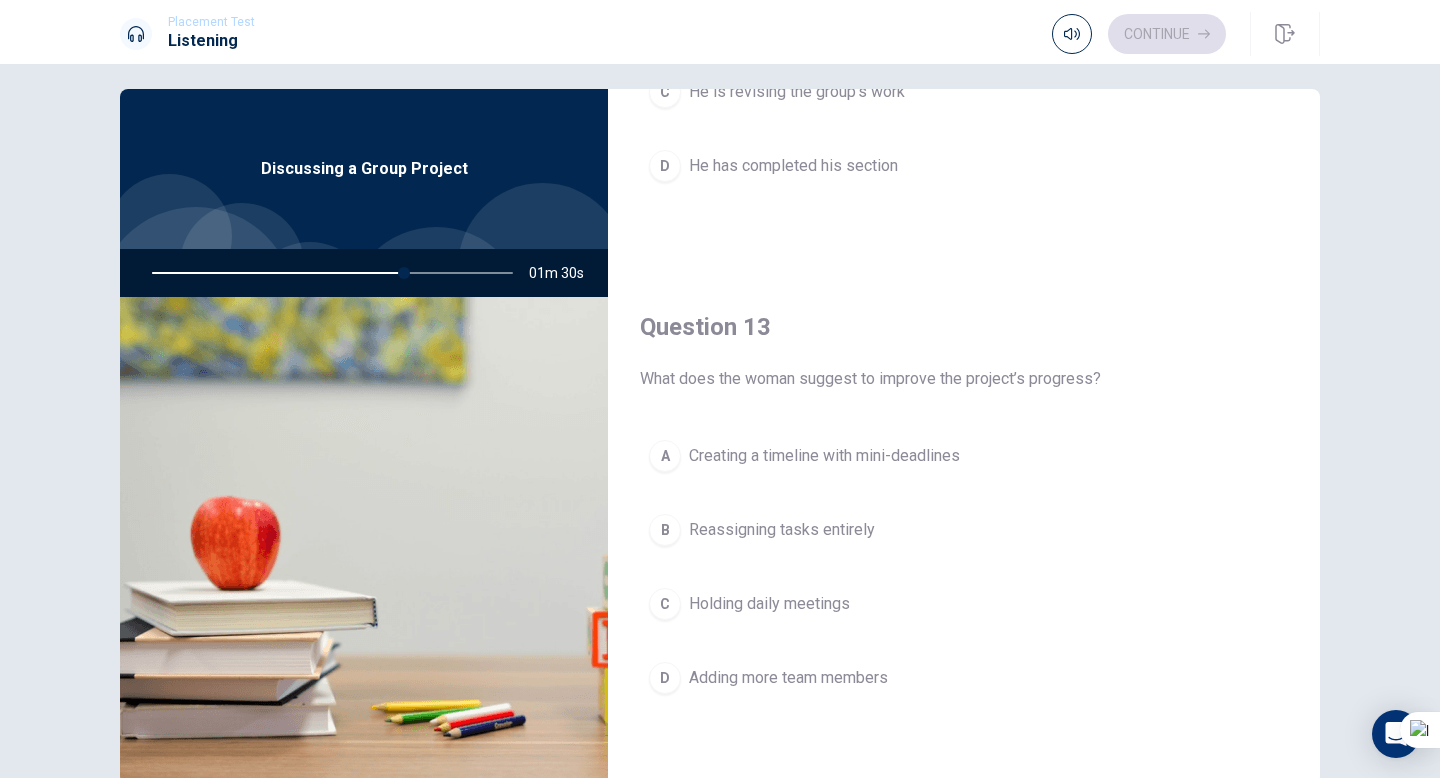 scroll, scrollTop: 847, scrollLeft: 0, axis: vertical 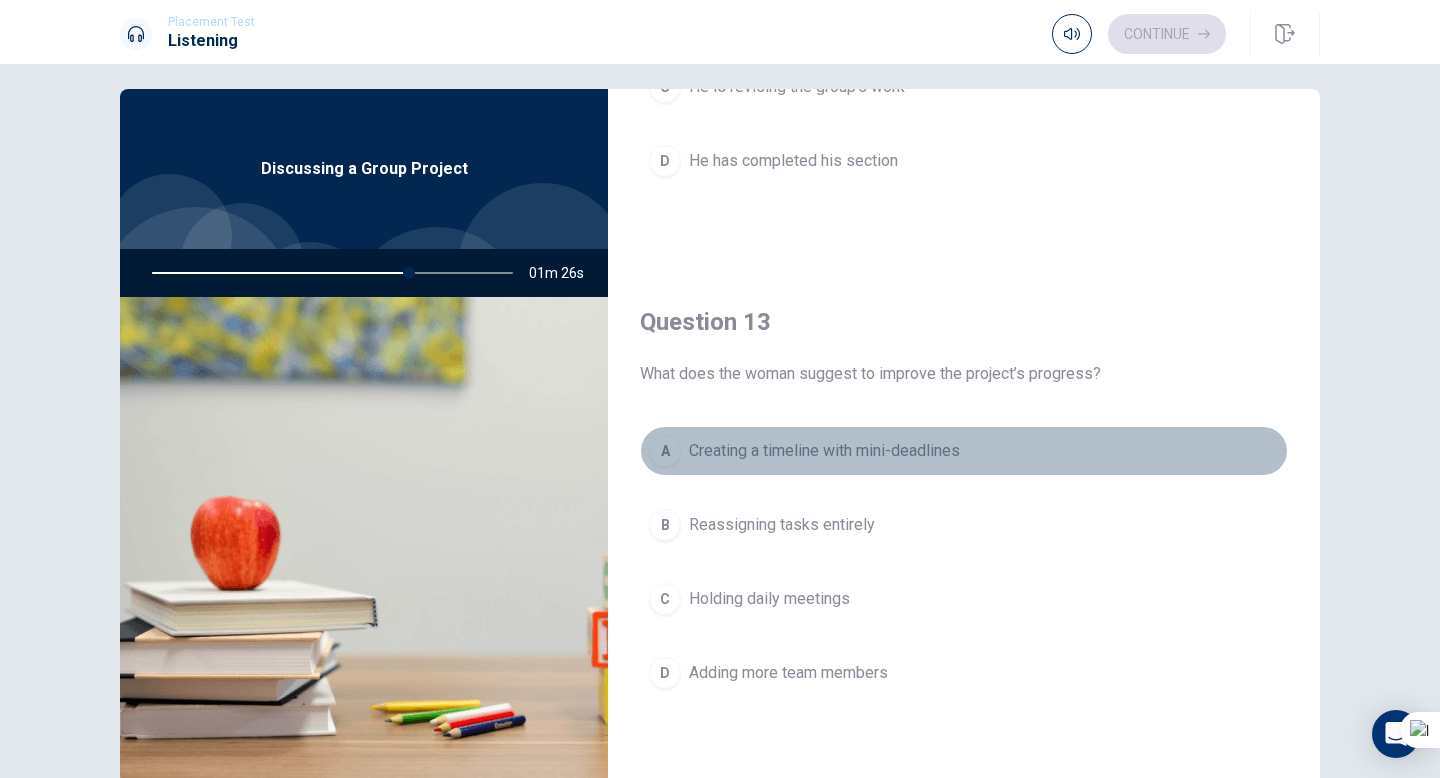 click on "Creating a timeline with mini-deadlines" at bounding box center [824, 451] 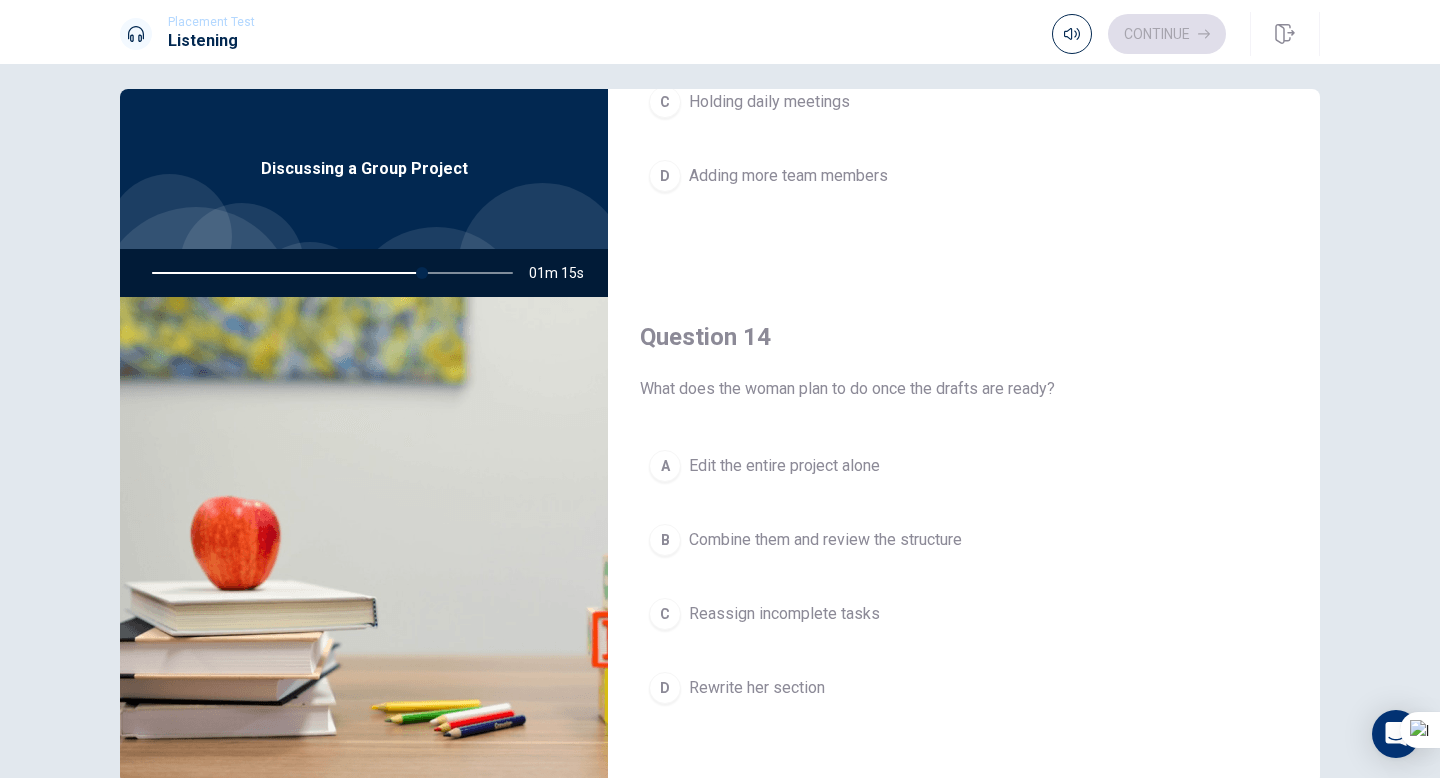 scroll, scrollTop: 1346, scrollLeft: 0, axis: vertical 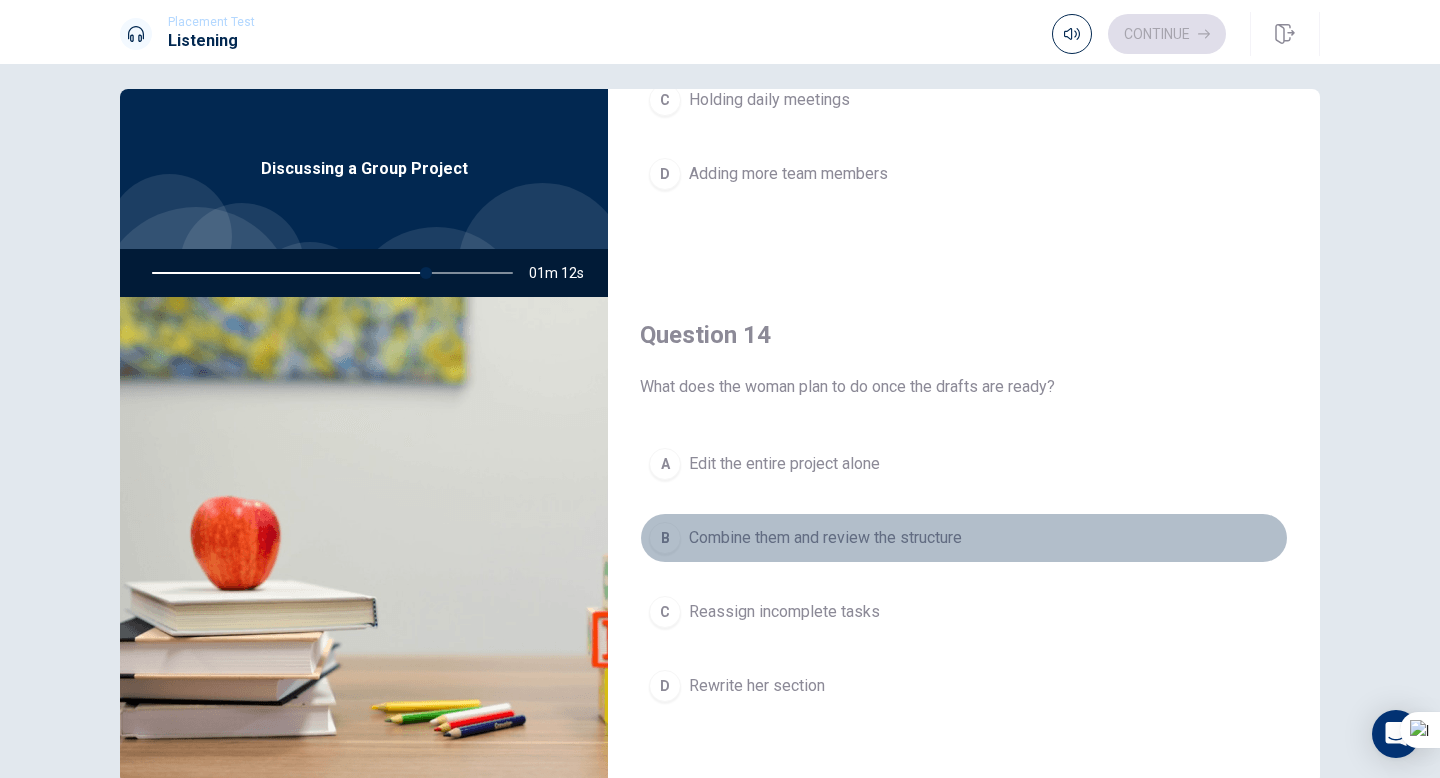 click on "Combine them and review the structure" at bounding box center [825, 538] 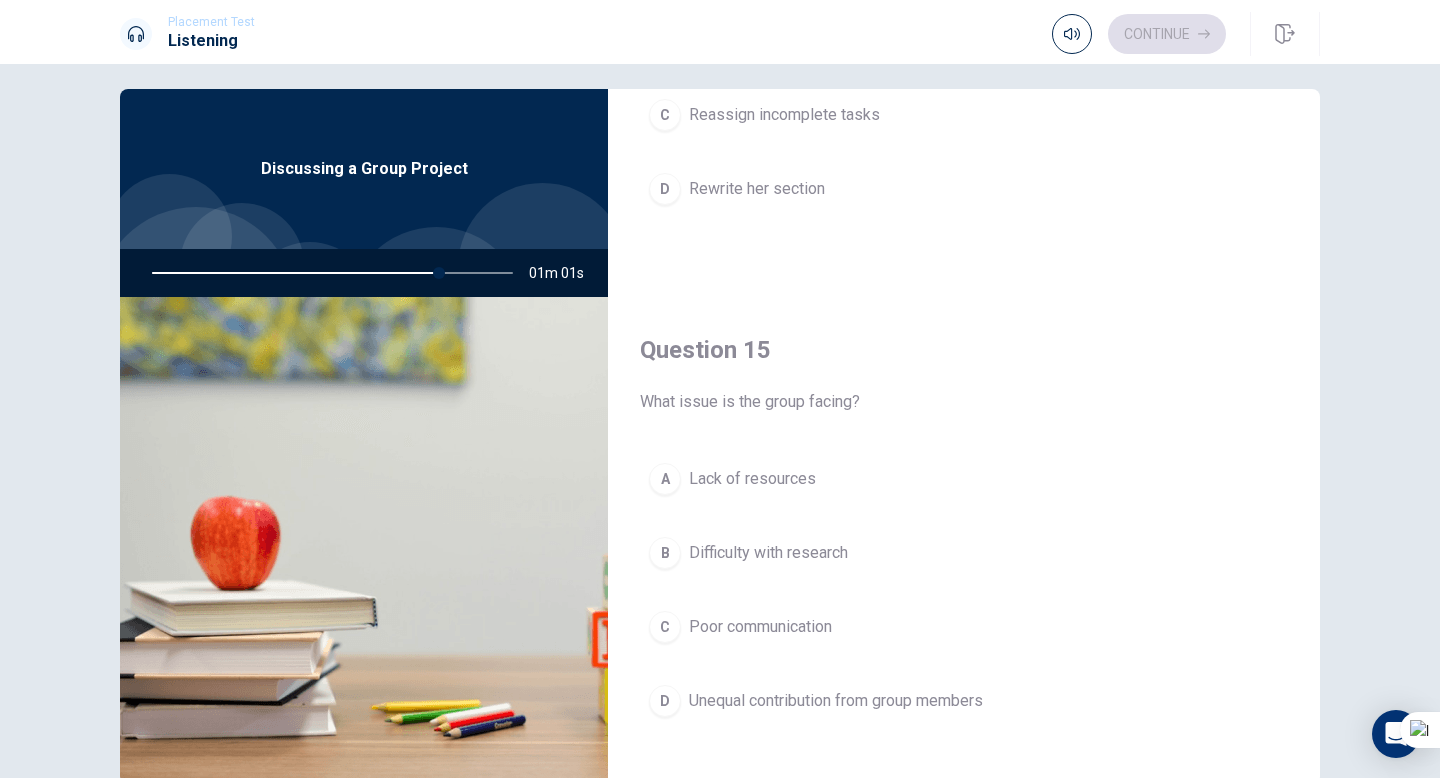 scroll, scrollTop: 1865, scrollLeft: 0, axis: vertical 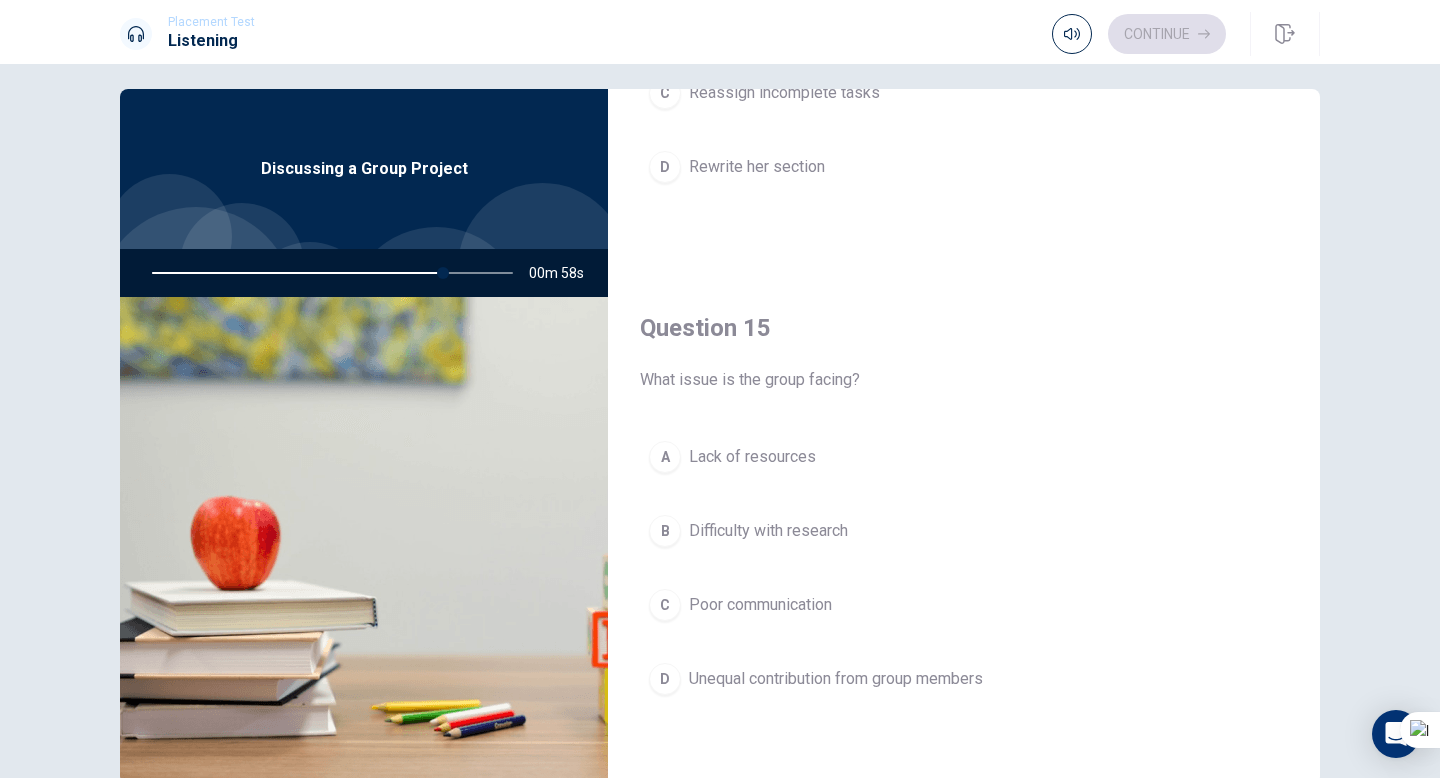 click on "D" at bounding box center [665, 679] 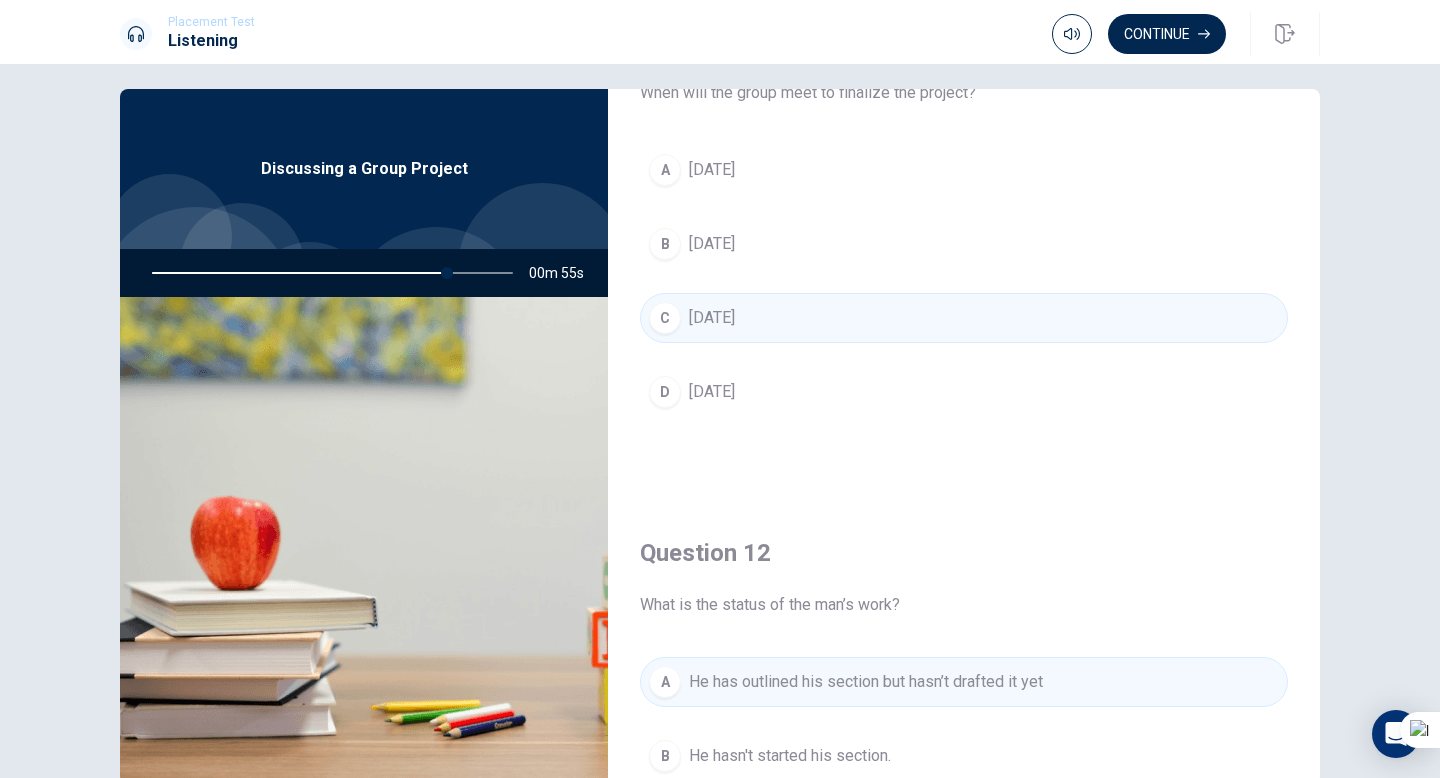 scroll, scrollTop: 0, scrollLeft: 0, axis: both 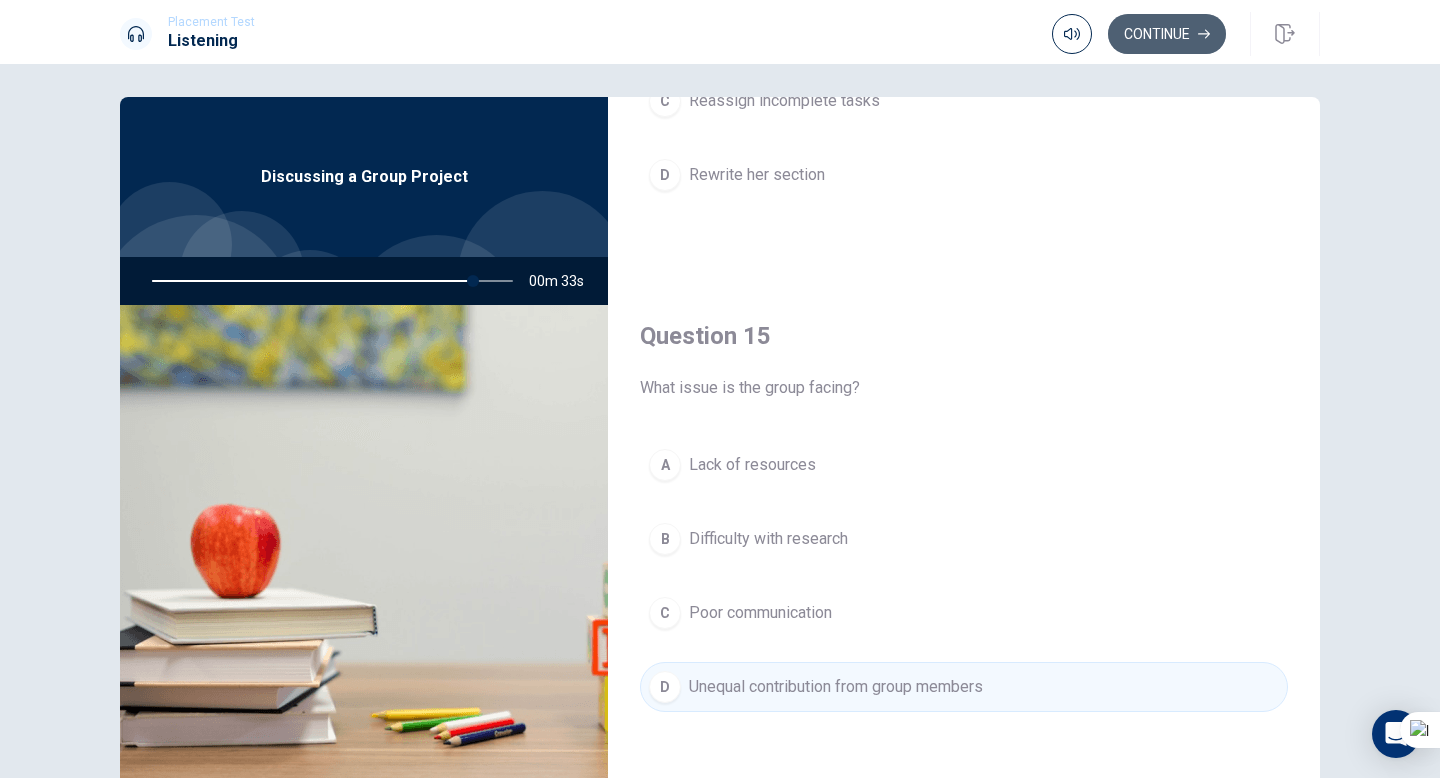 click on "Continue" at bounding box center [1167, 34] 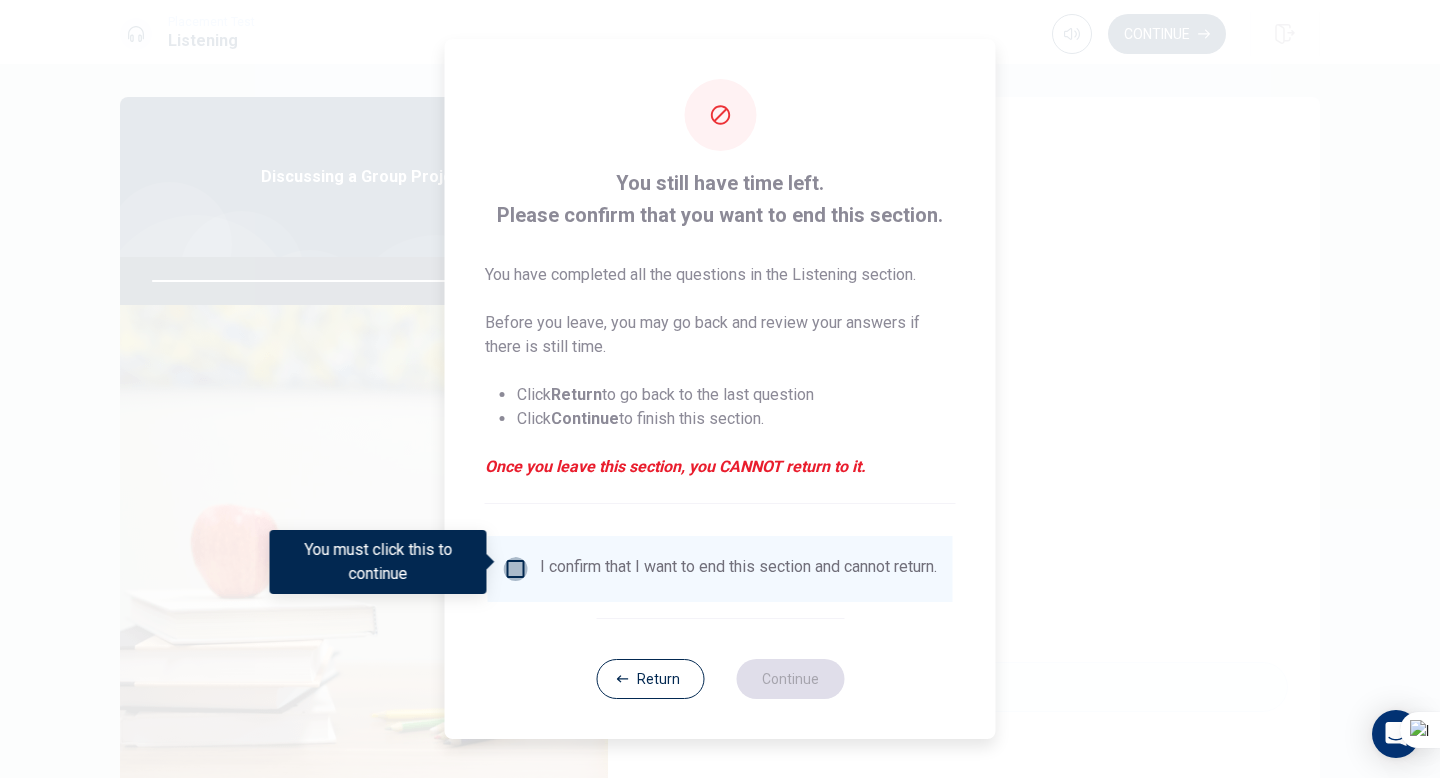 click at bounding box center (516, 569) 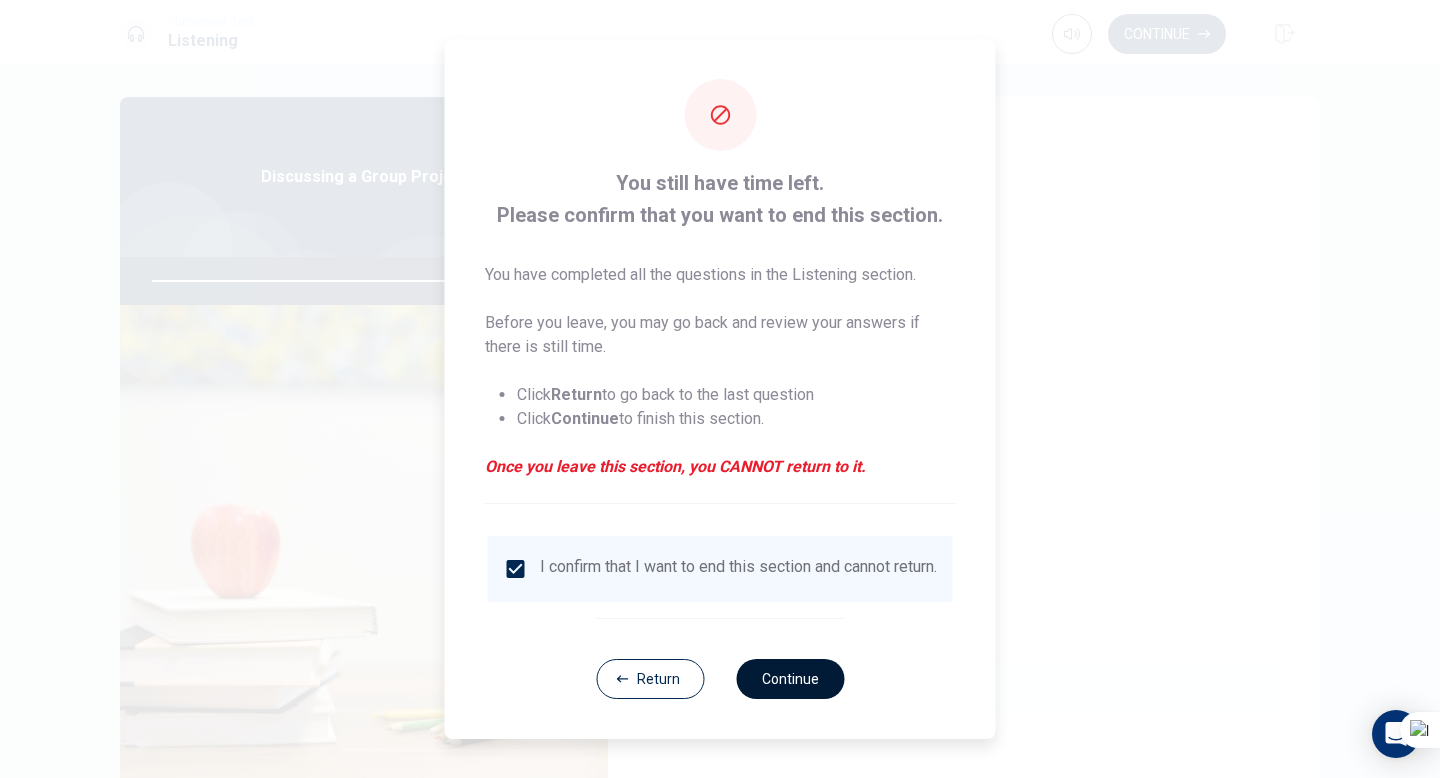 click on "Continue" at bounding box center [790, 679] 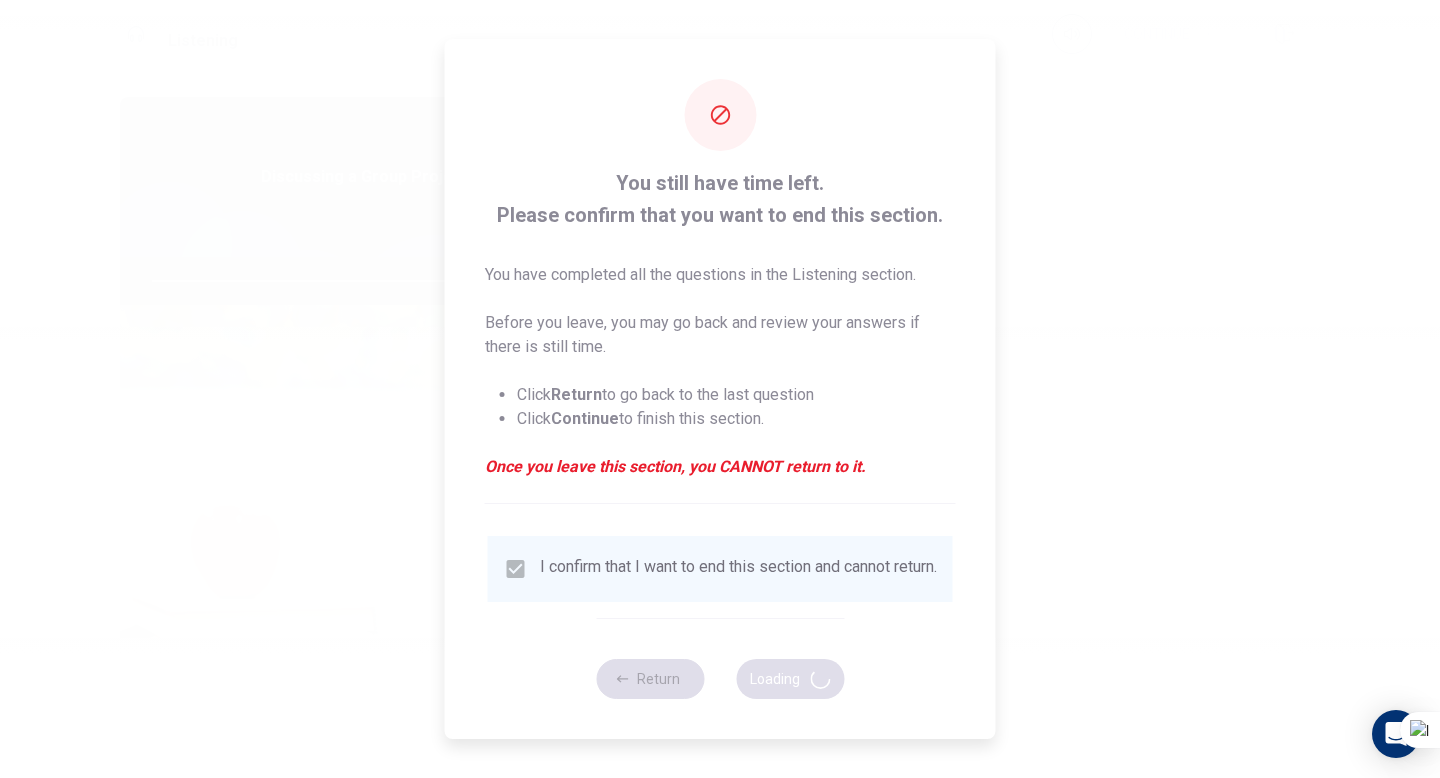 type on "91" 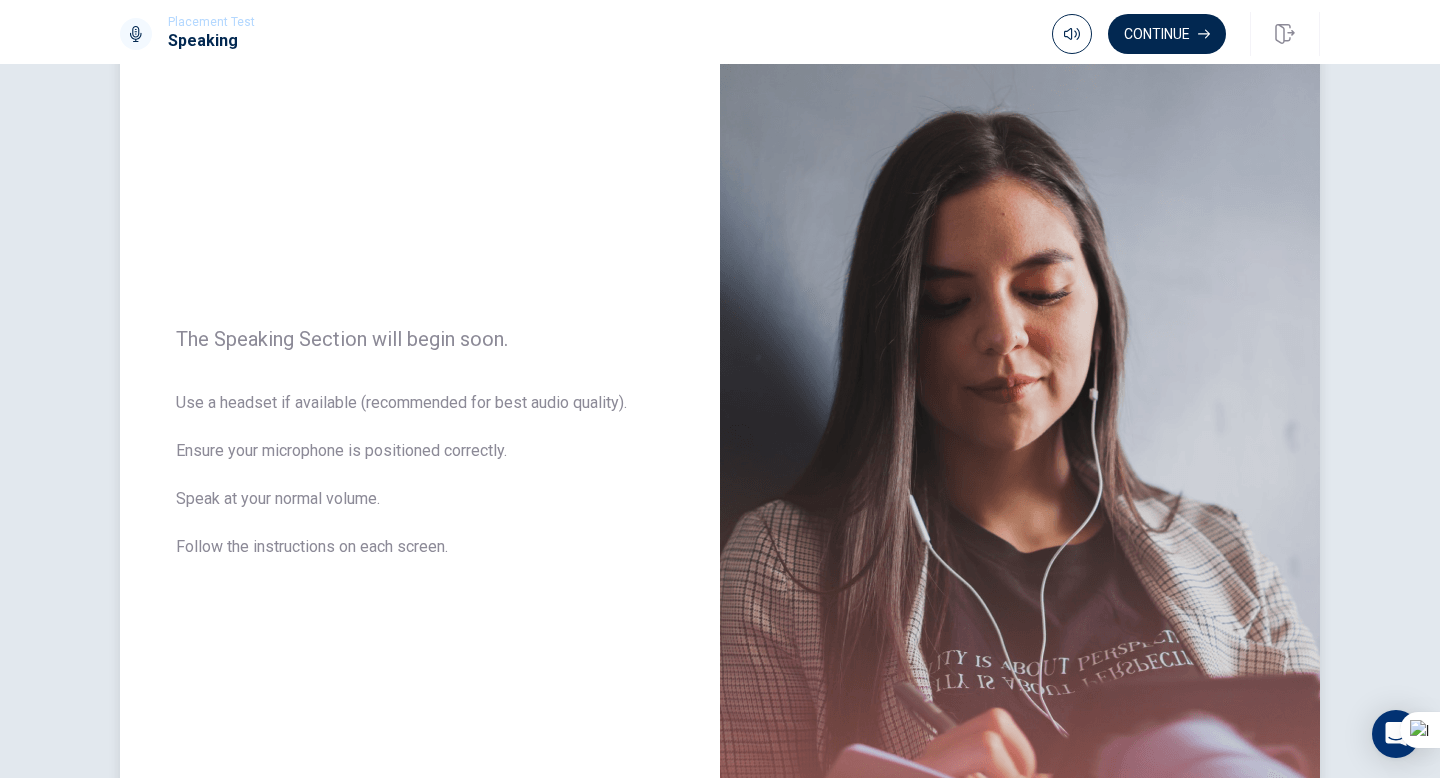 scroll, scrollTop: 0, scrollLeft: 0, axis: both 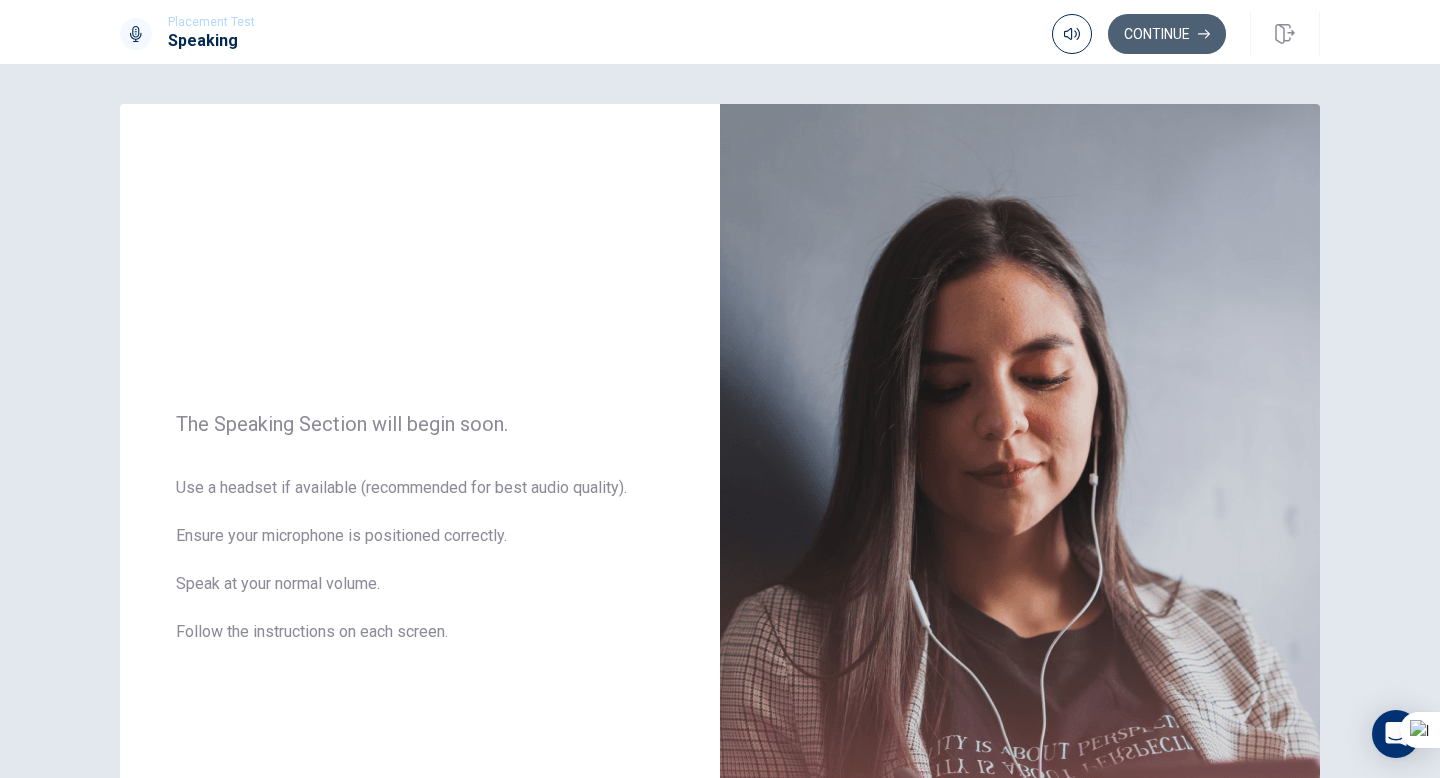 click on "Continue" at bounding box center (1167, 34) 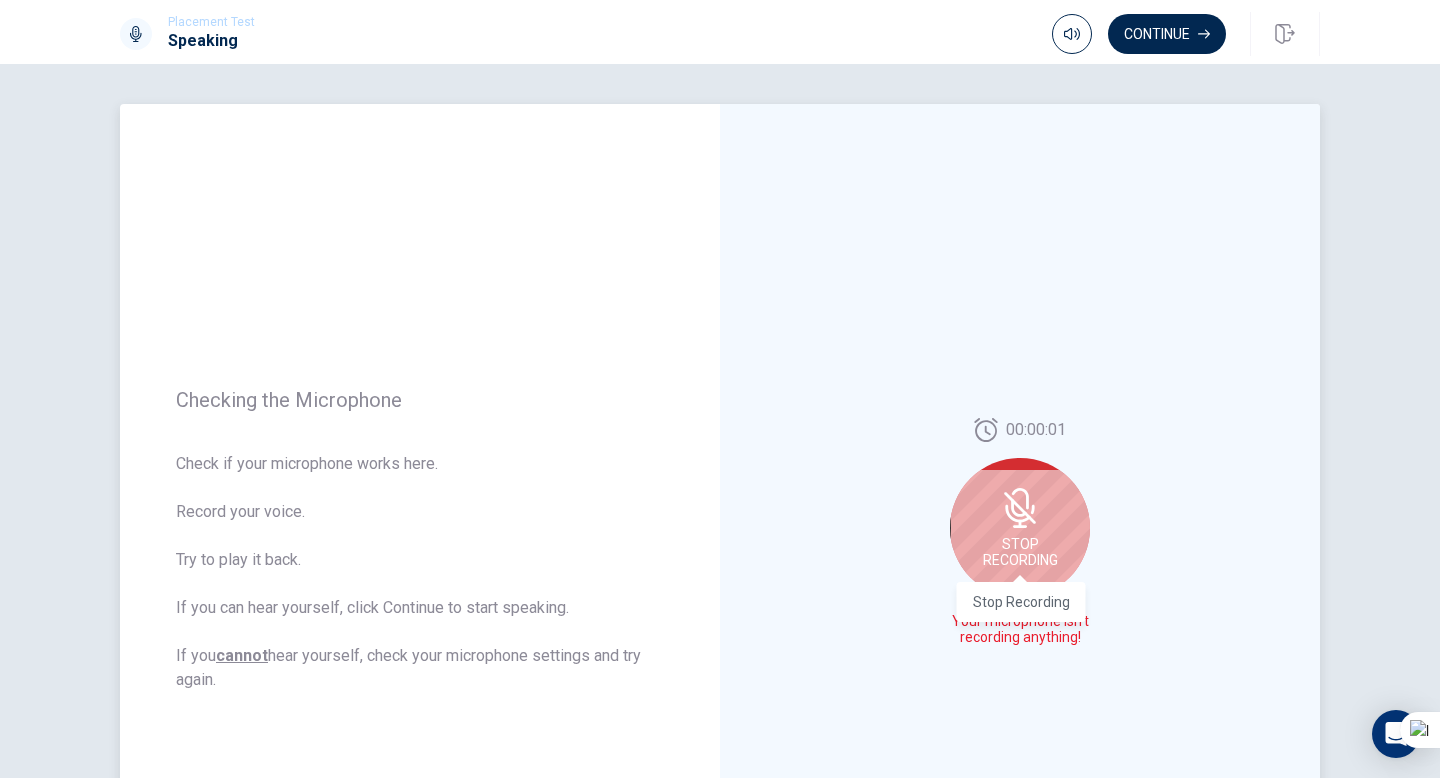 click on "Stop   Recording" at bounding box center (1020, 528) 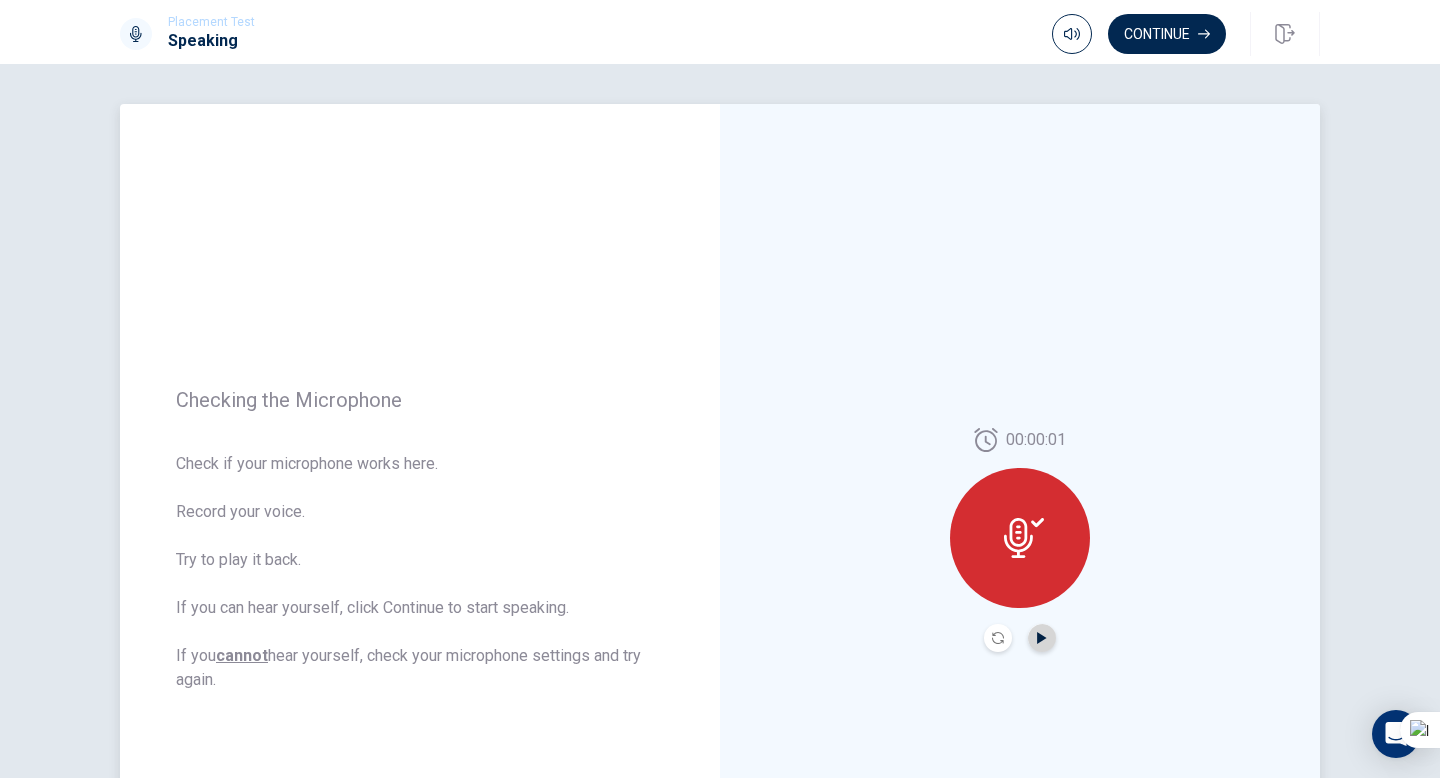 click 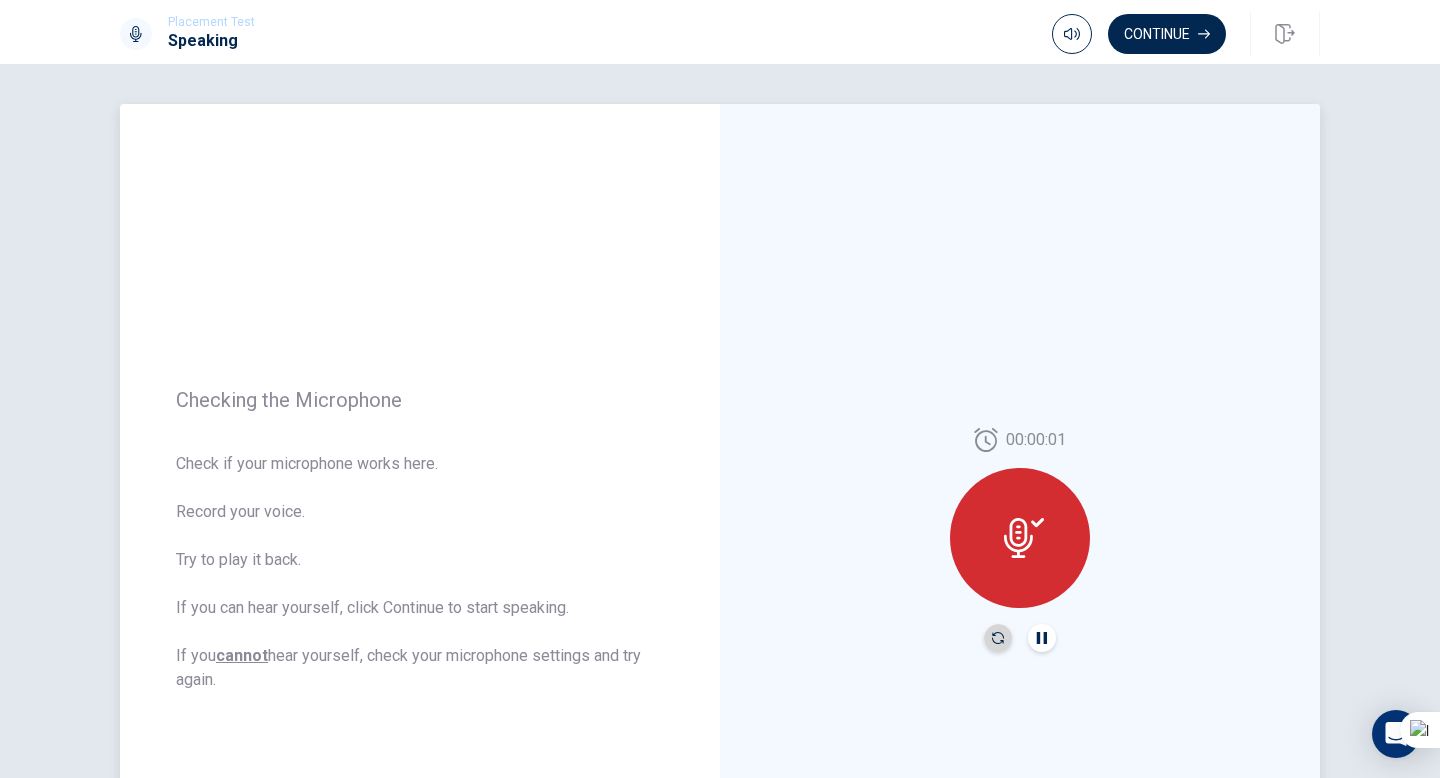 click 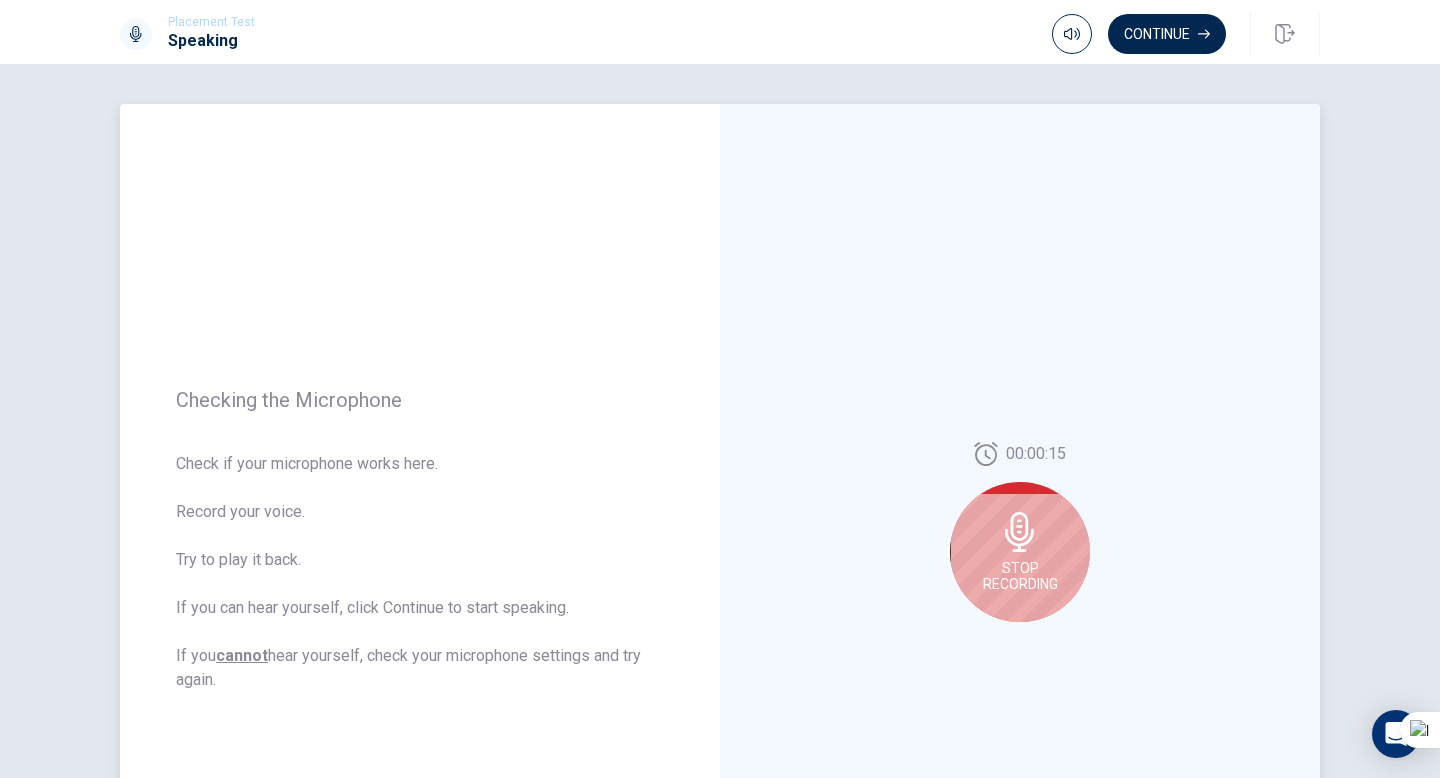 click on "Stop   Recording" at bounding box center [1020, 576] 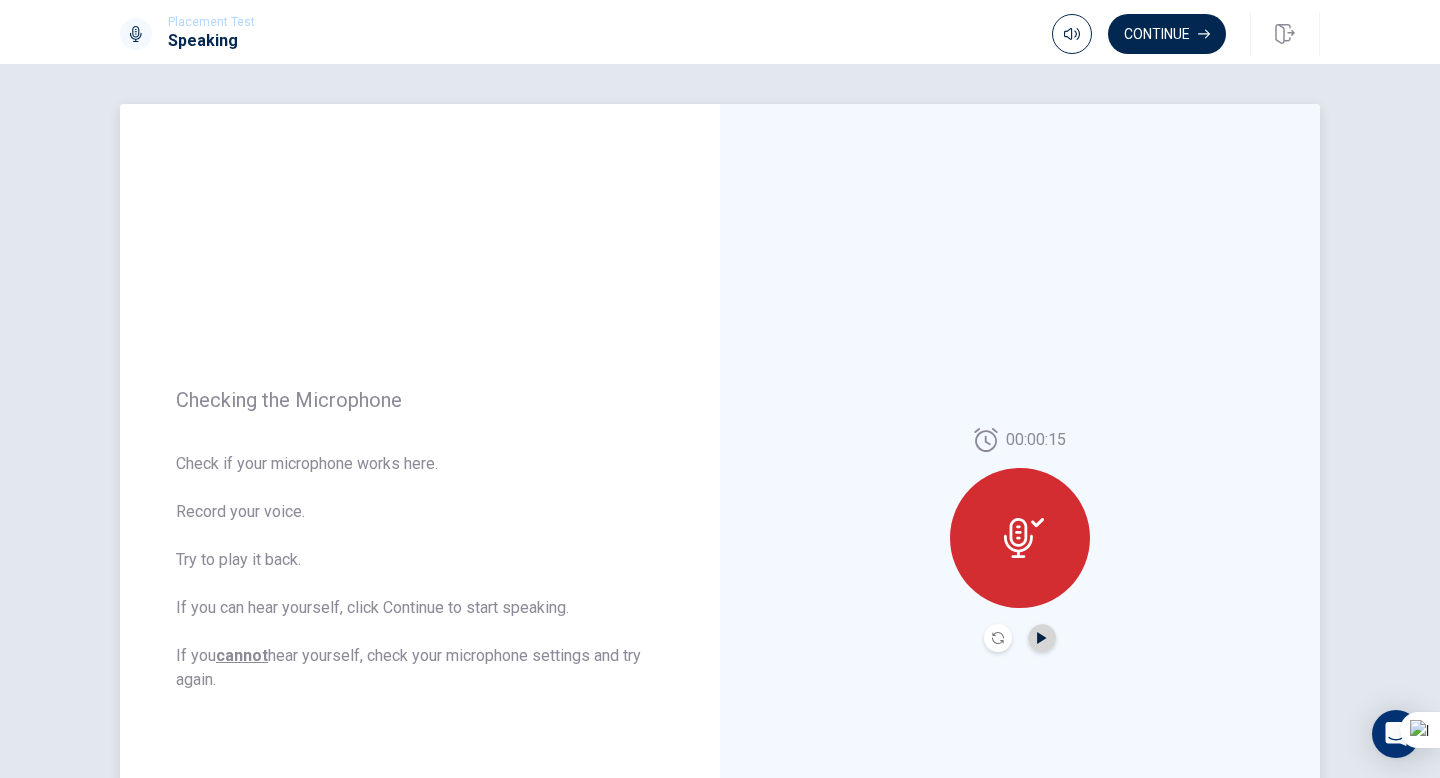 click 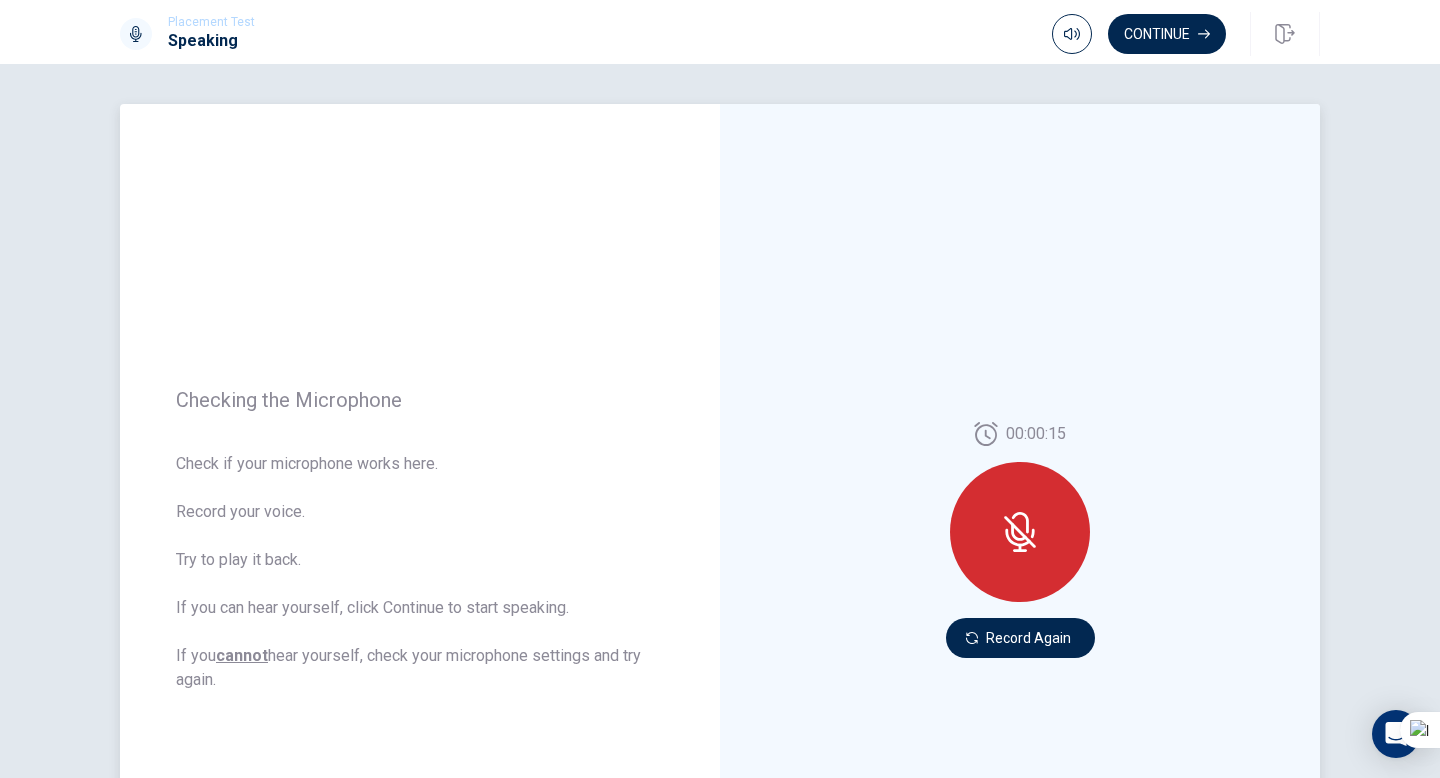 click 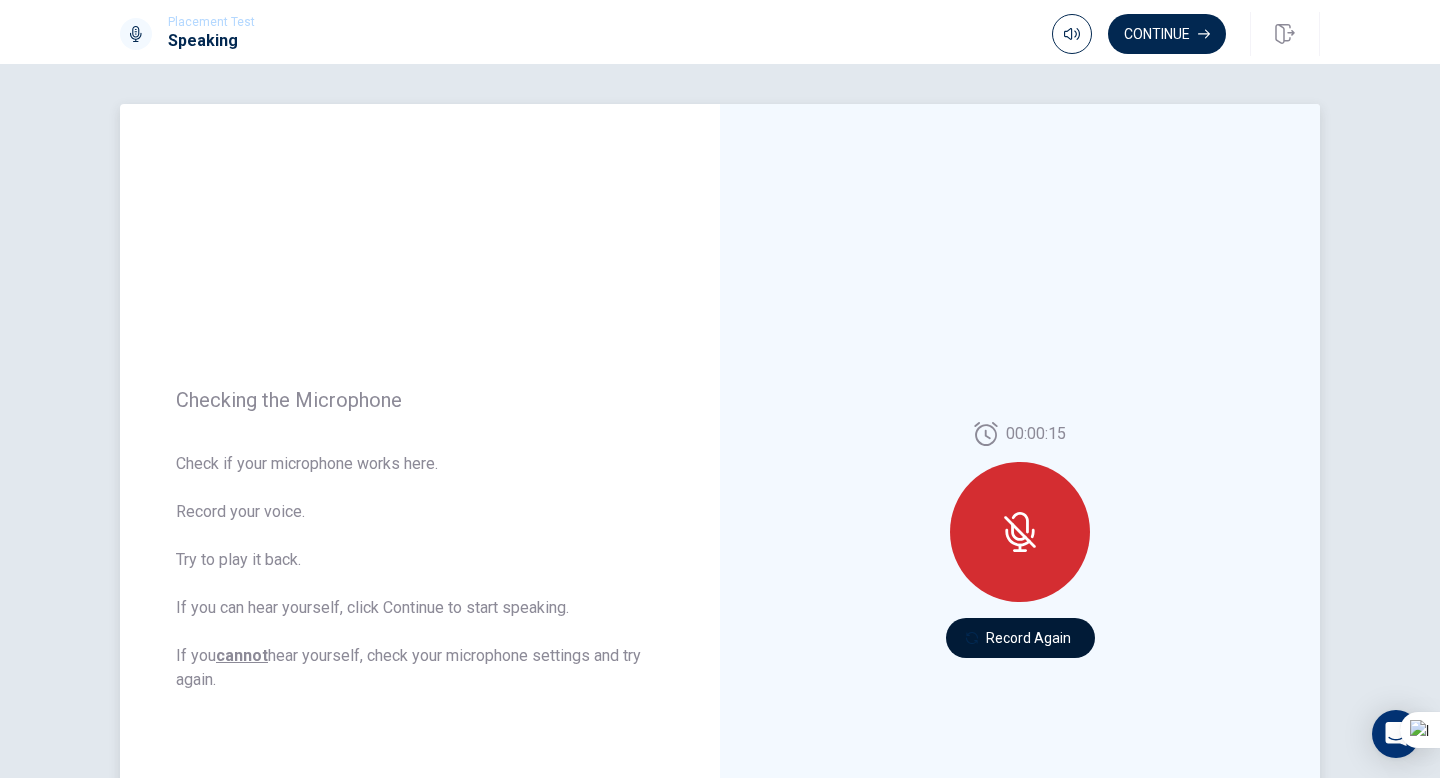 click 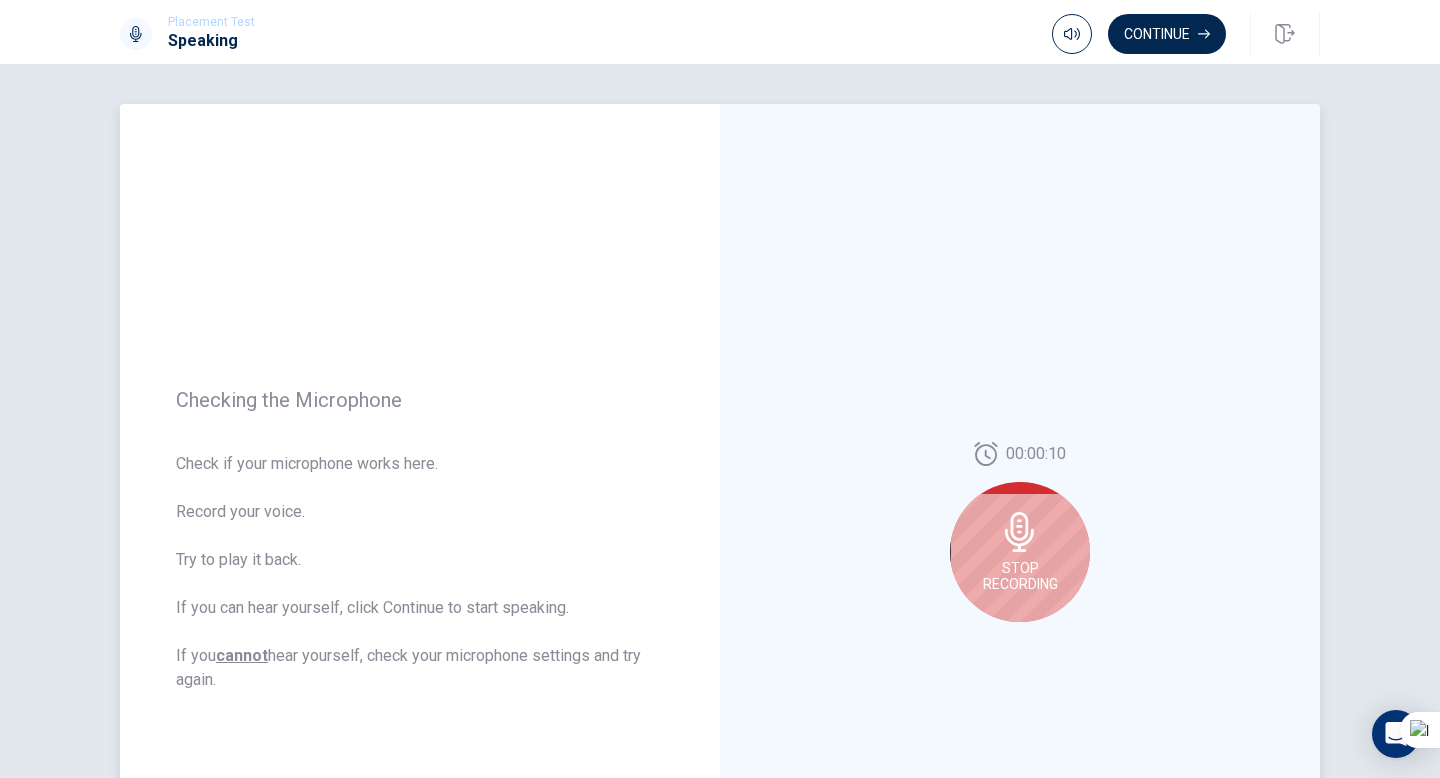 click on "Stop   Recording" at bounding box center [1020, 552] 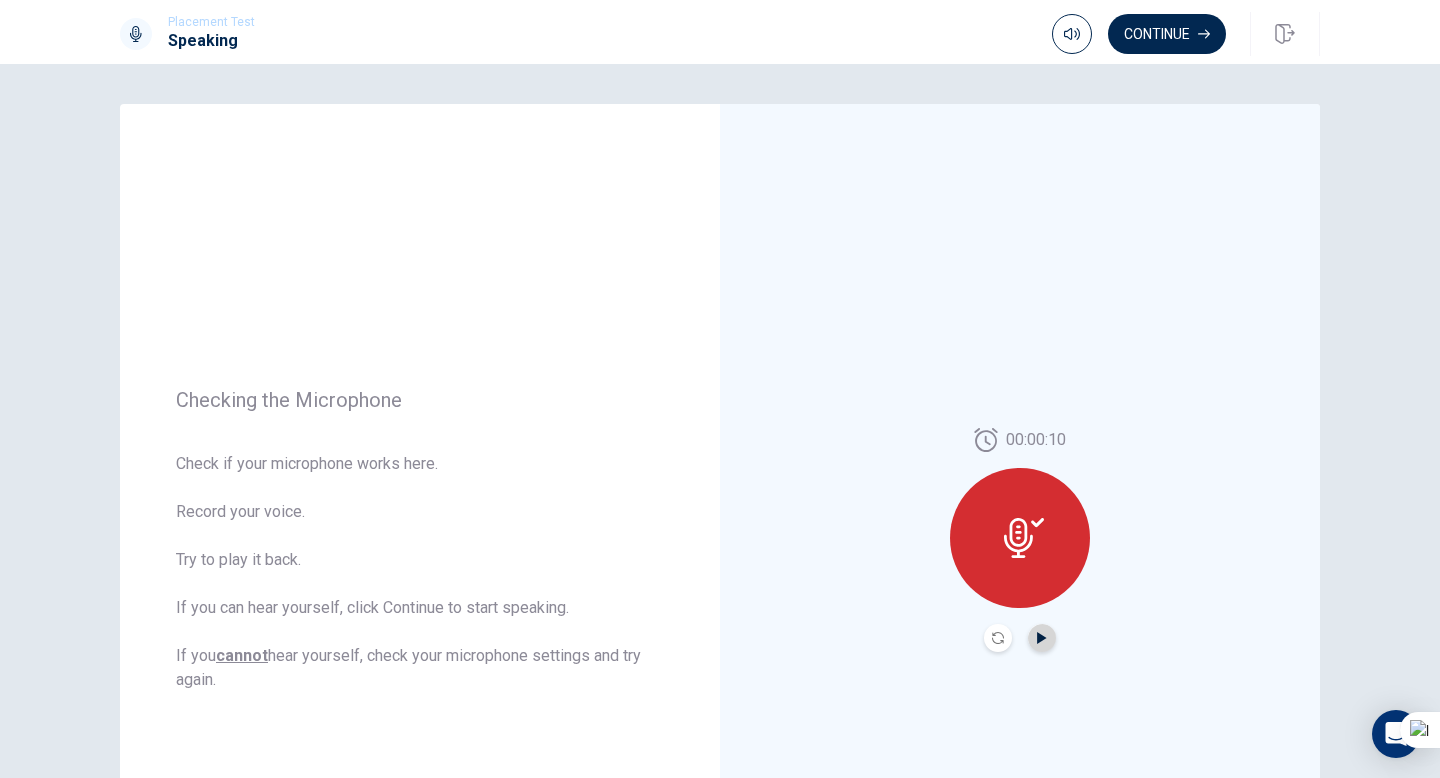 click 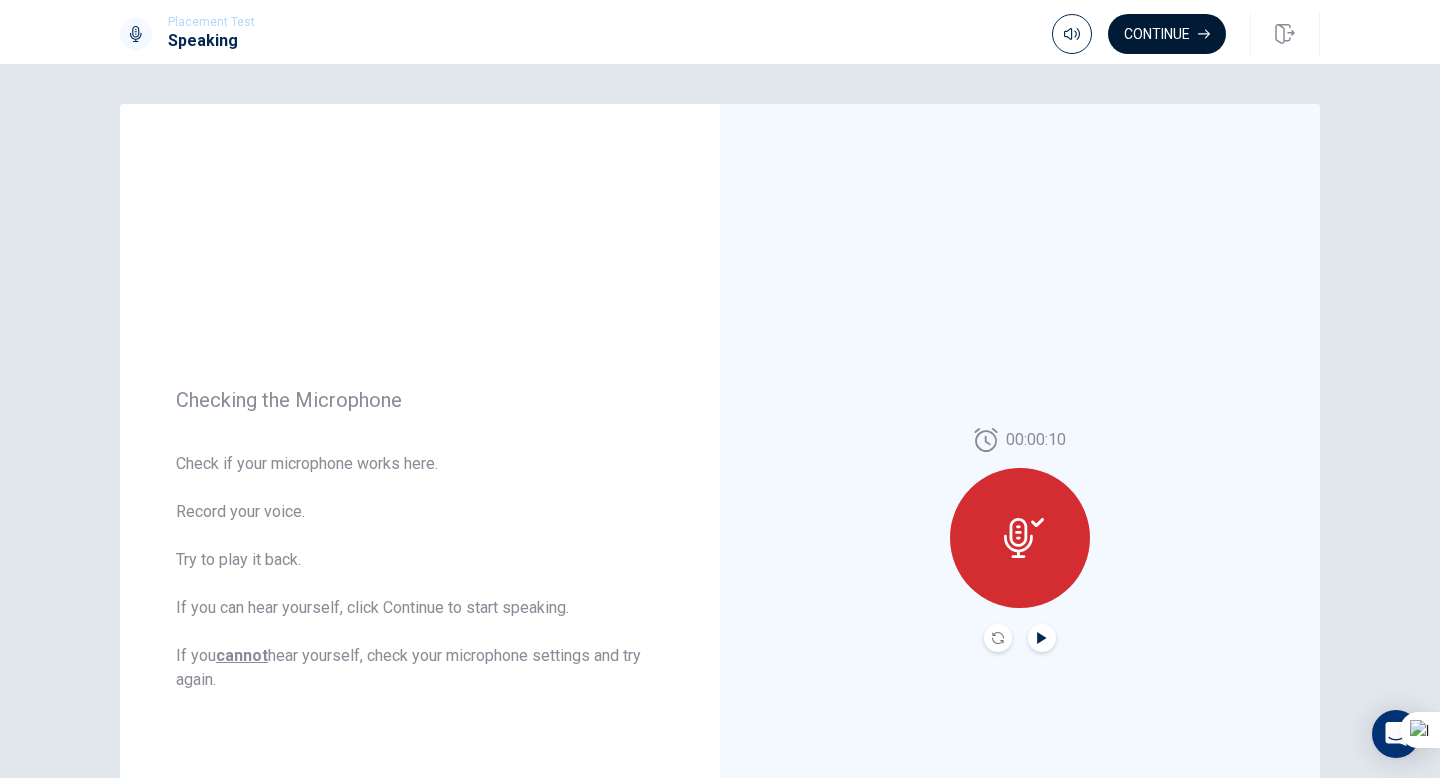 click on "Continue" at bounding box center (1167, 34) 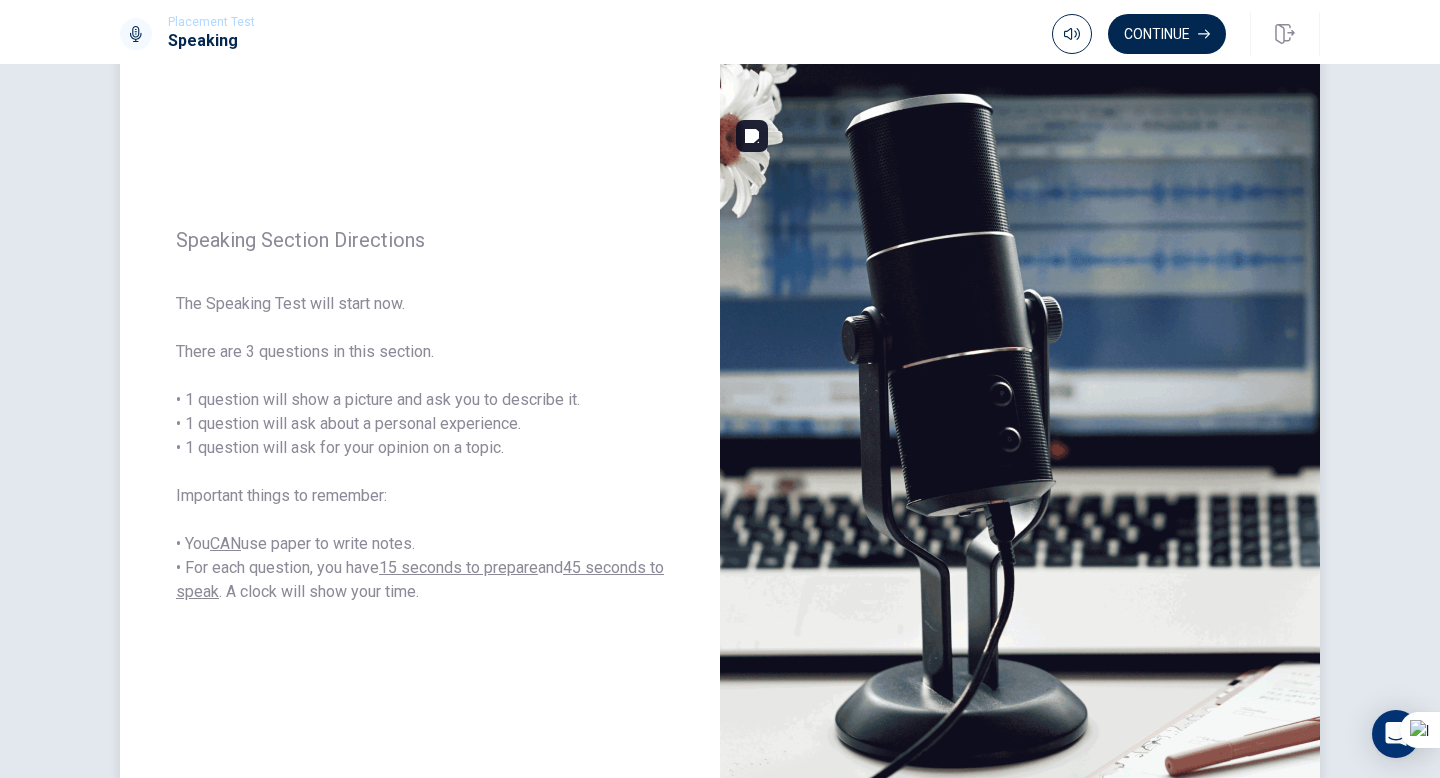 scroll, scrollTop: 123, scrollLeft: 0, axis: vertical 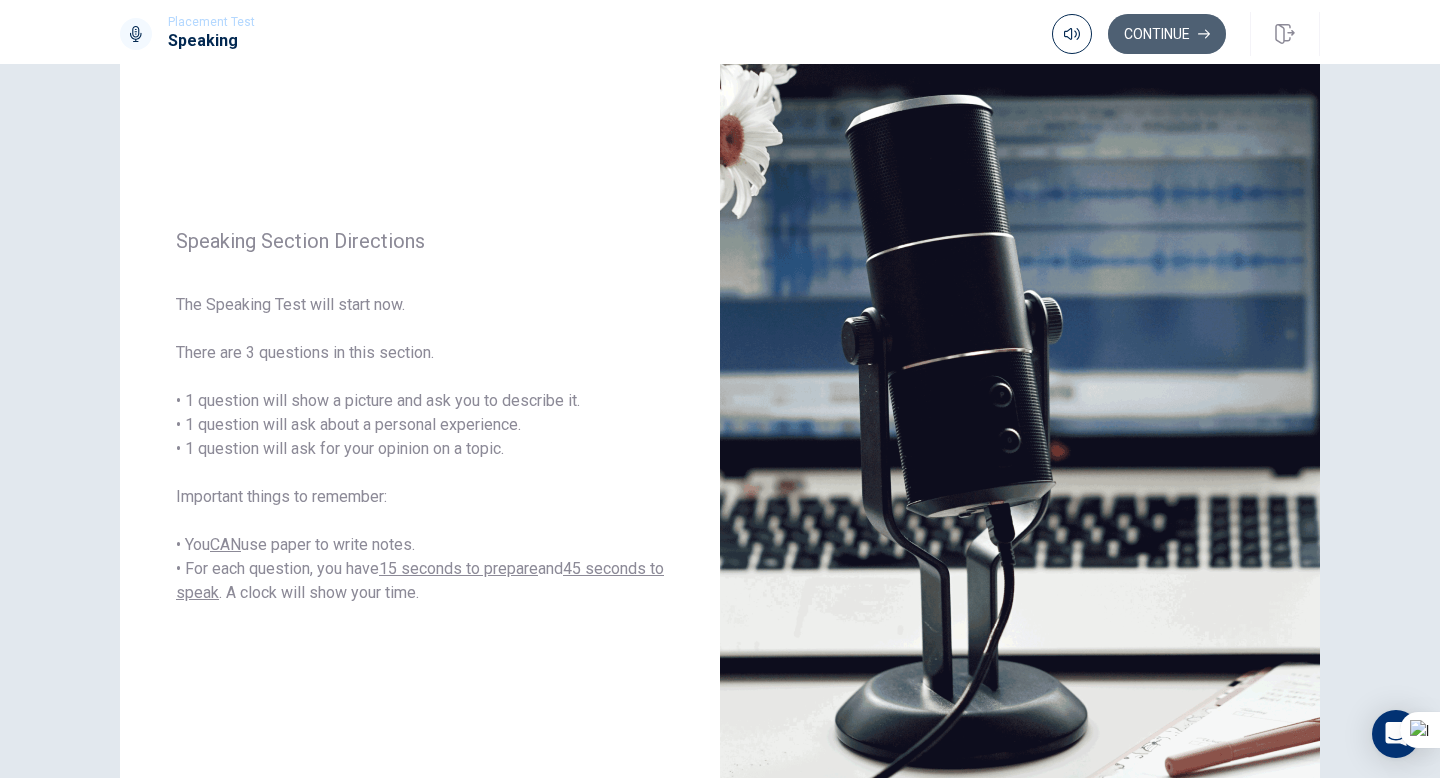 click on "Continue" at bounding box center (1167, 34) 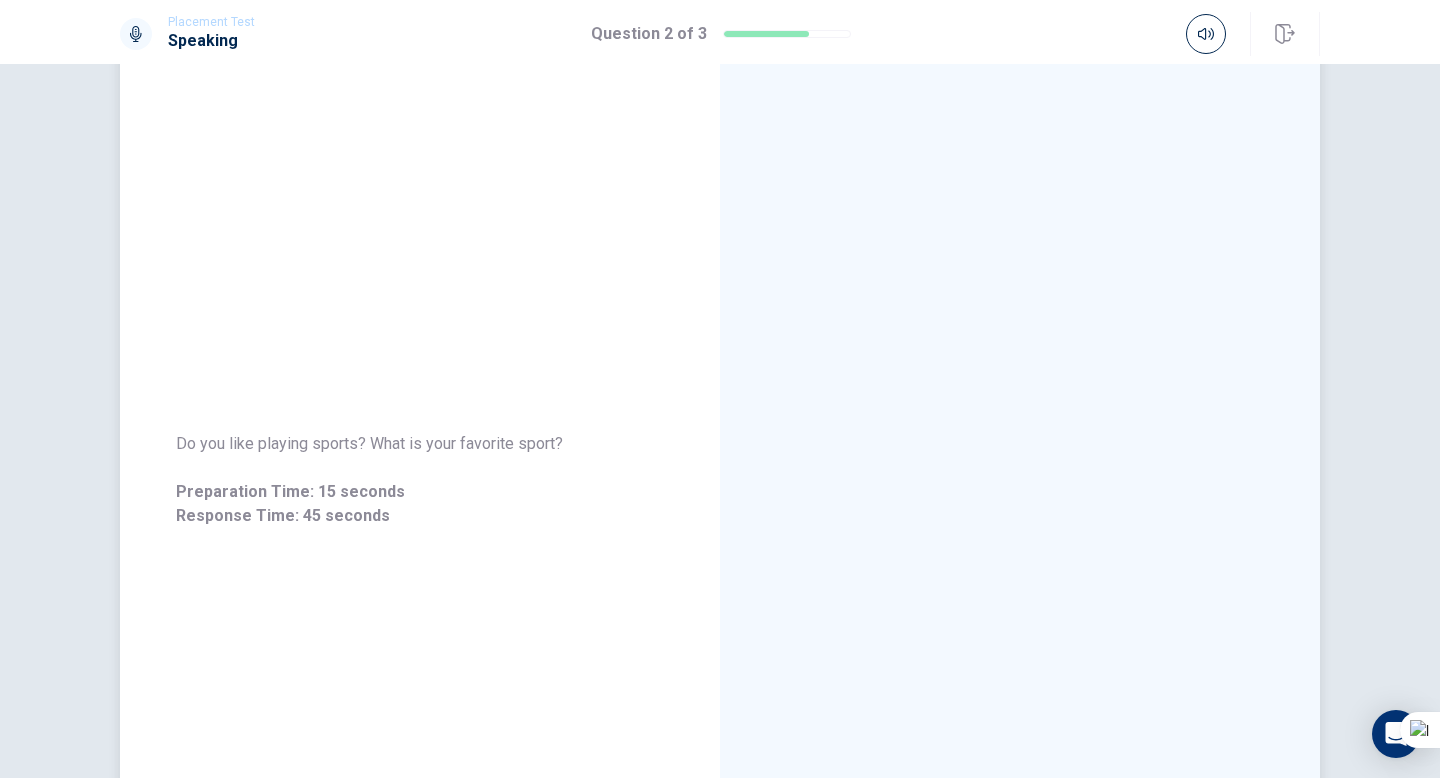 scroll, scrollTop: 0, scrollLeft: 0, axis: both 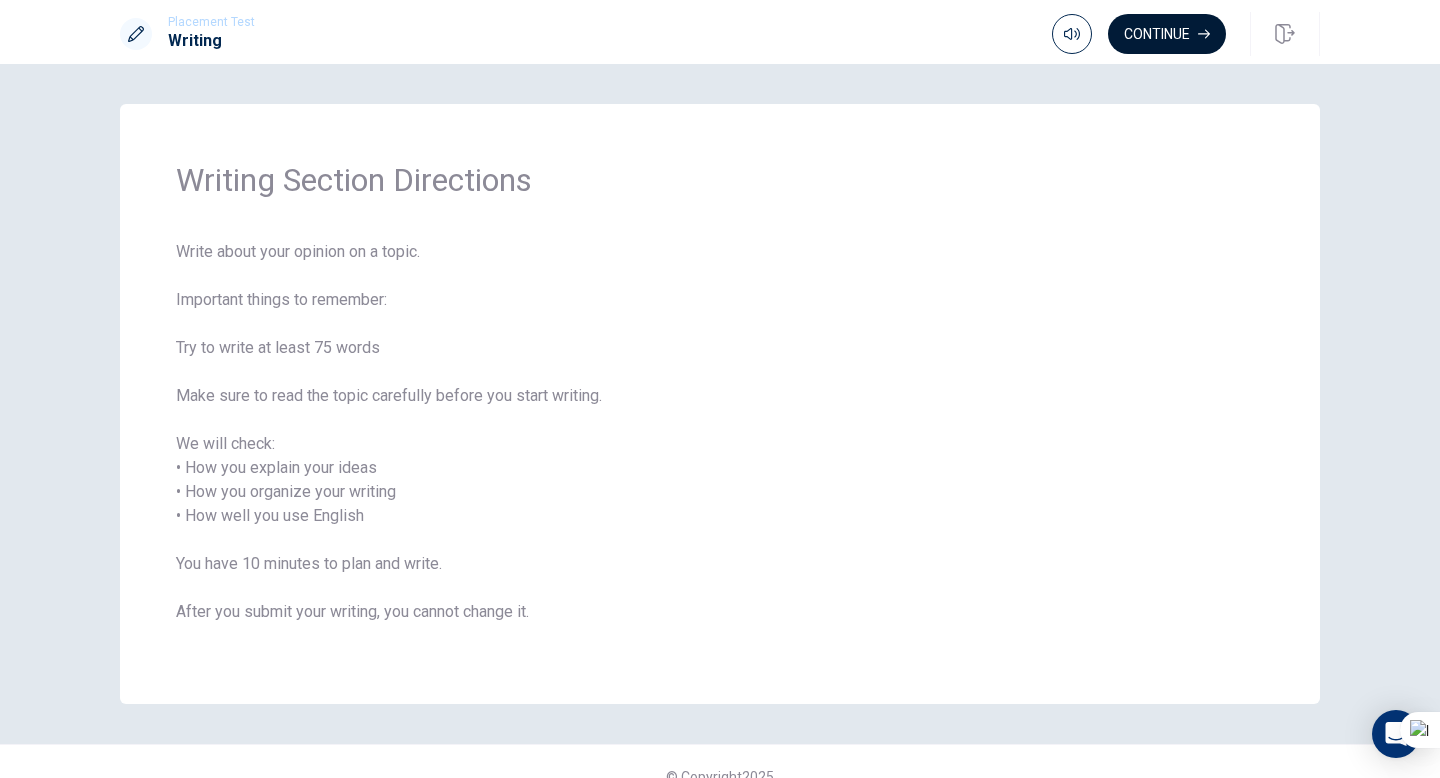 click on "Continue" at bounding box center (1167, 34) 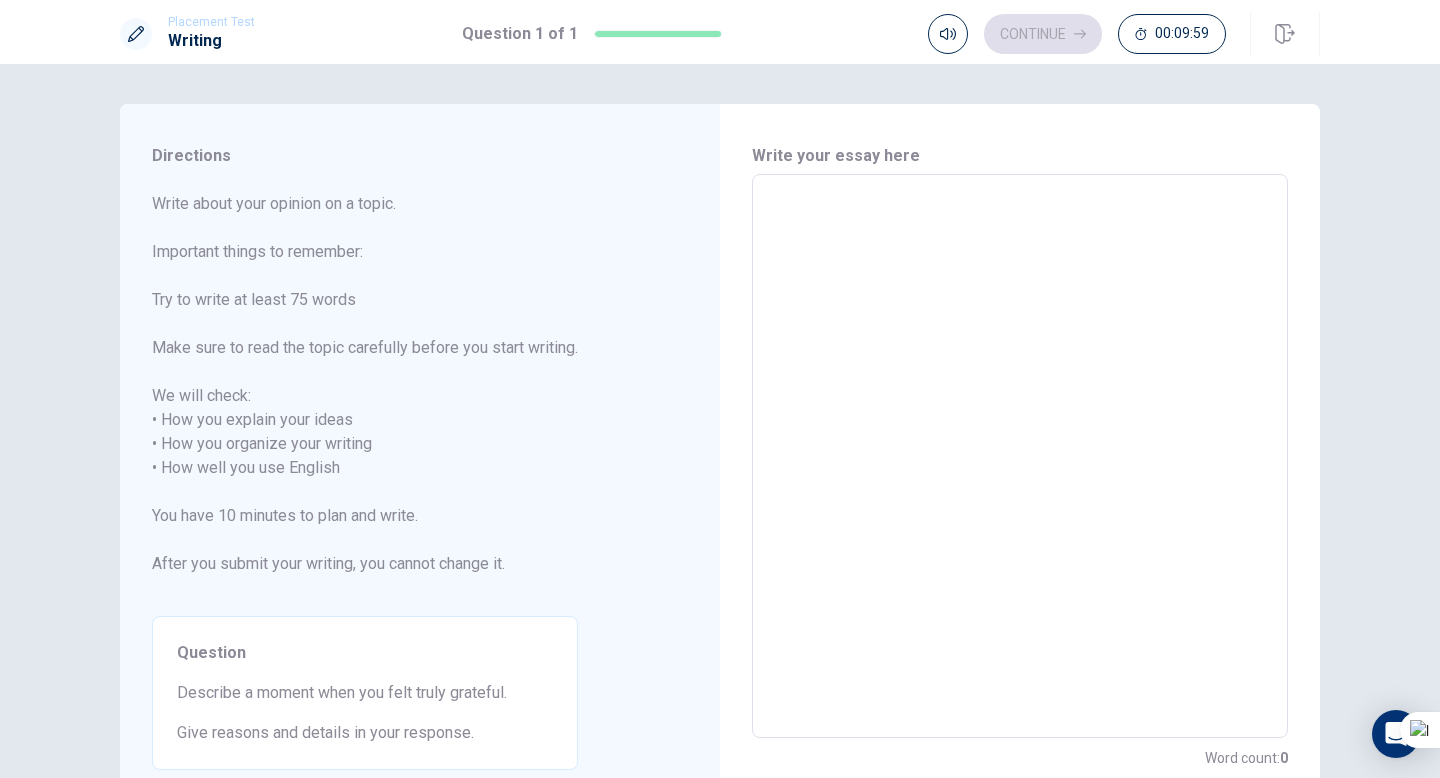 click at bounding box center (1020, 456) 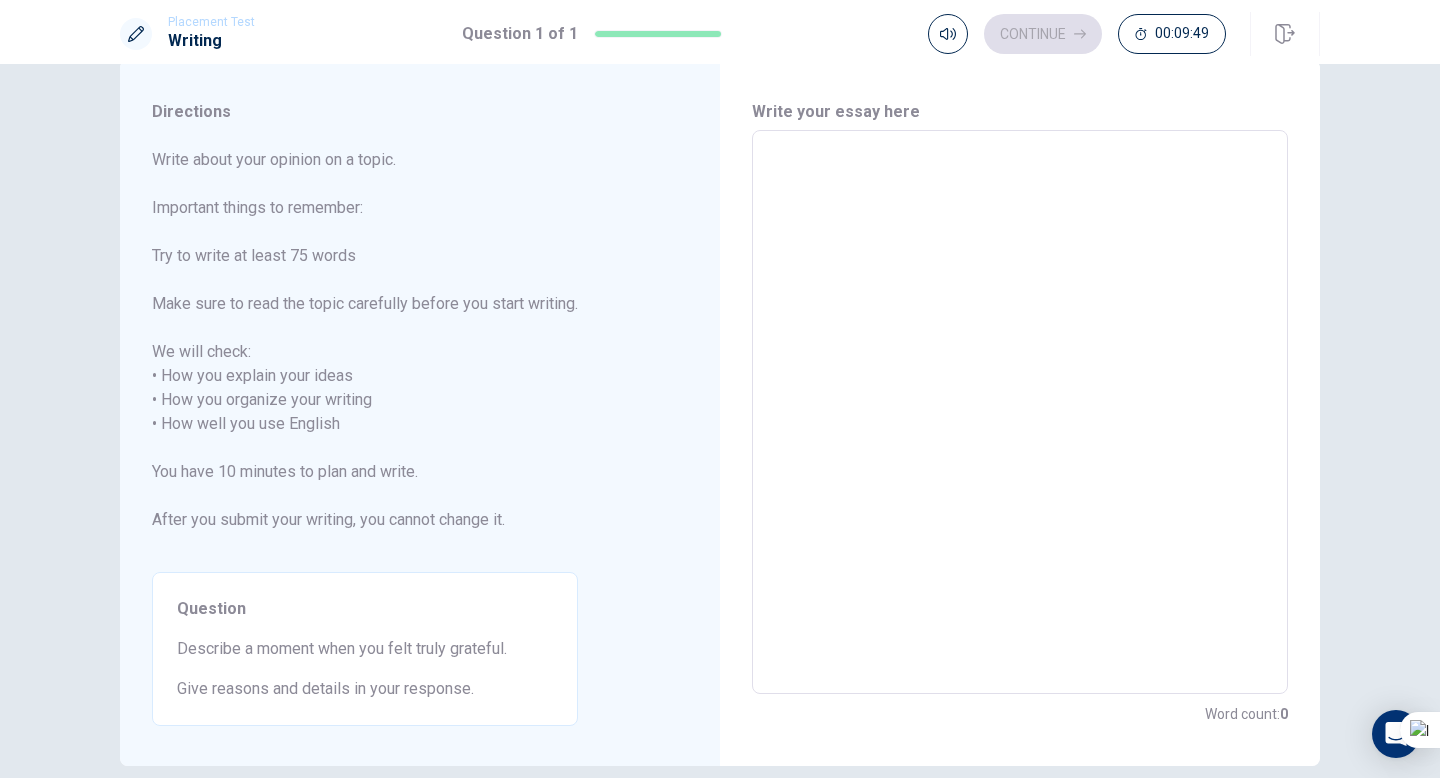 scroll, scrollTop: 41, scrollLeft: 0, axis: vertical 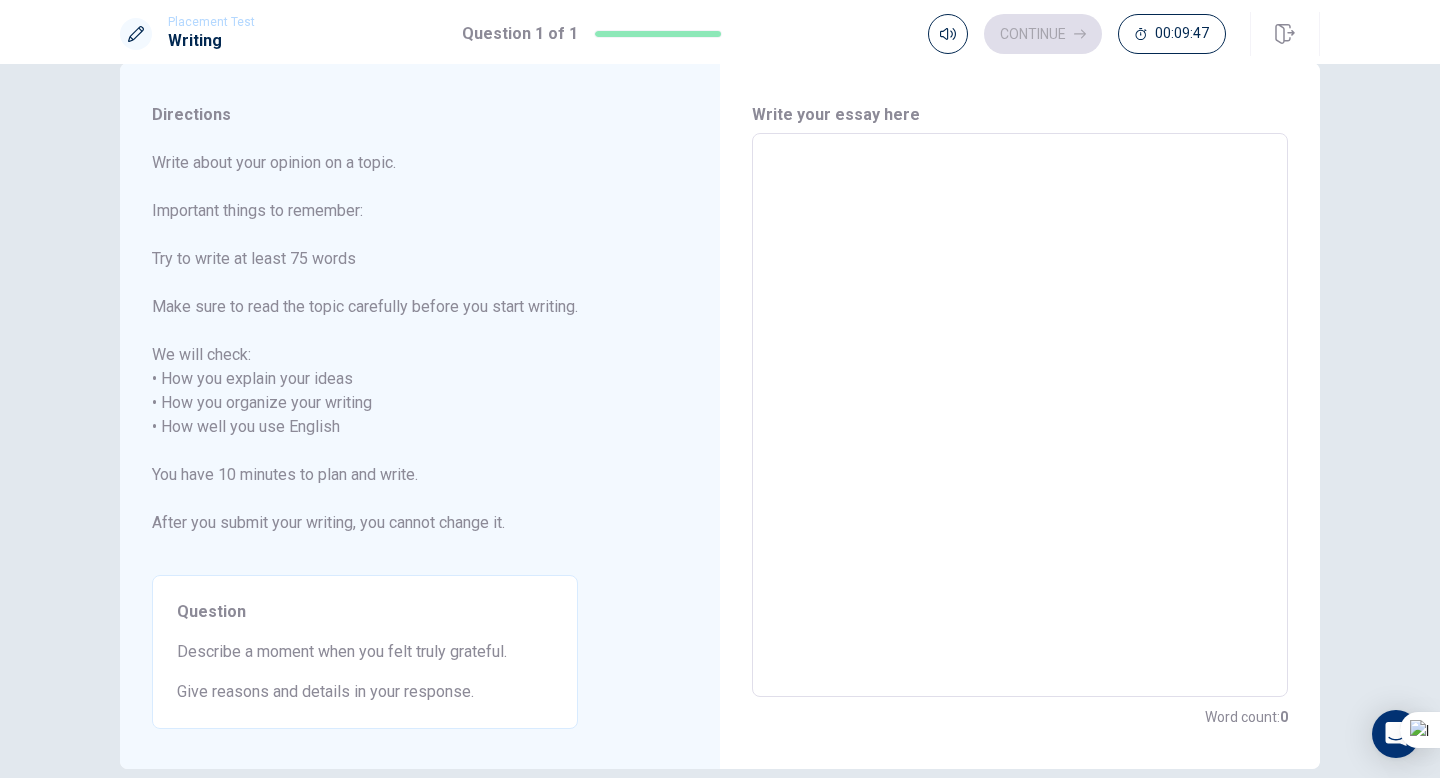 click at bounding box center [1020, 415] 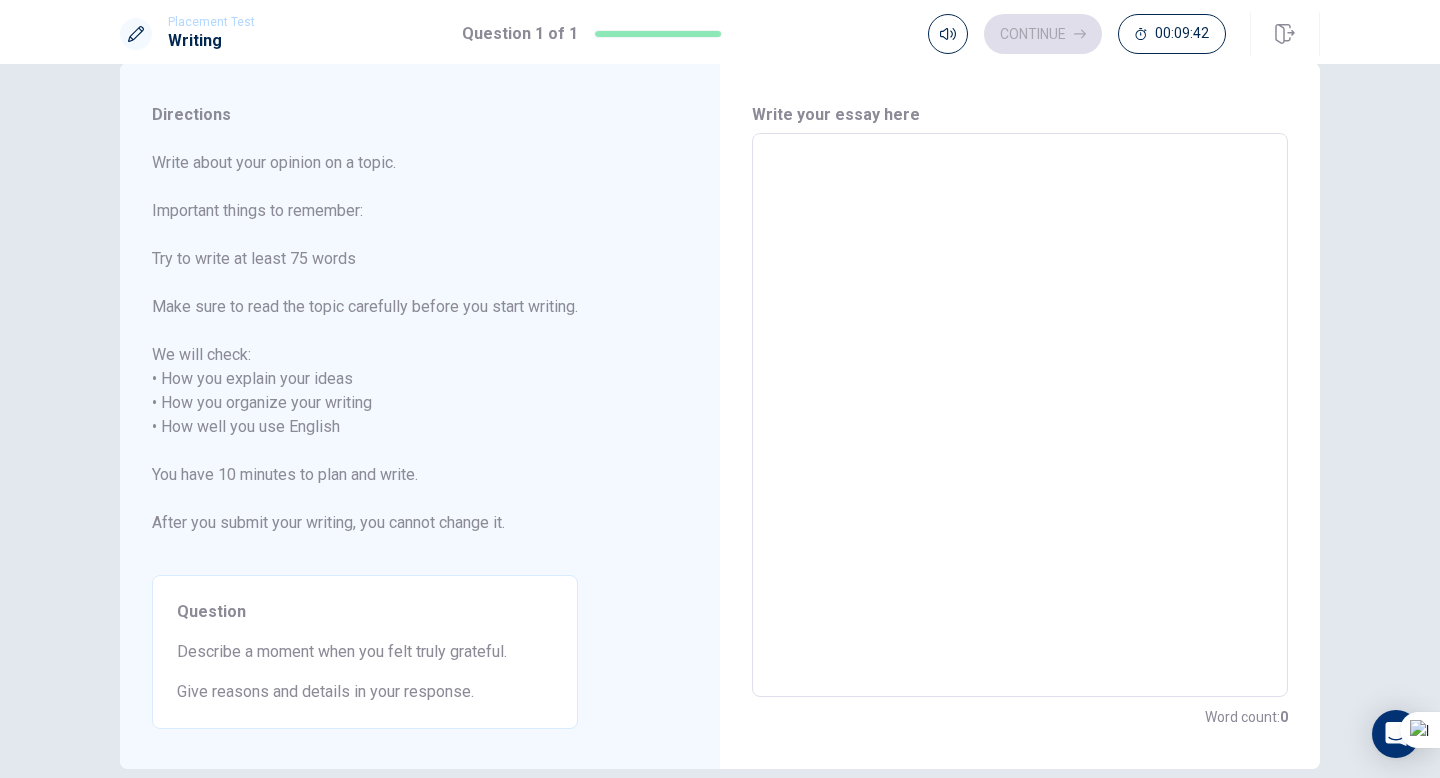 type on "e" 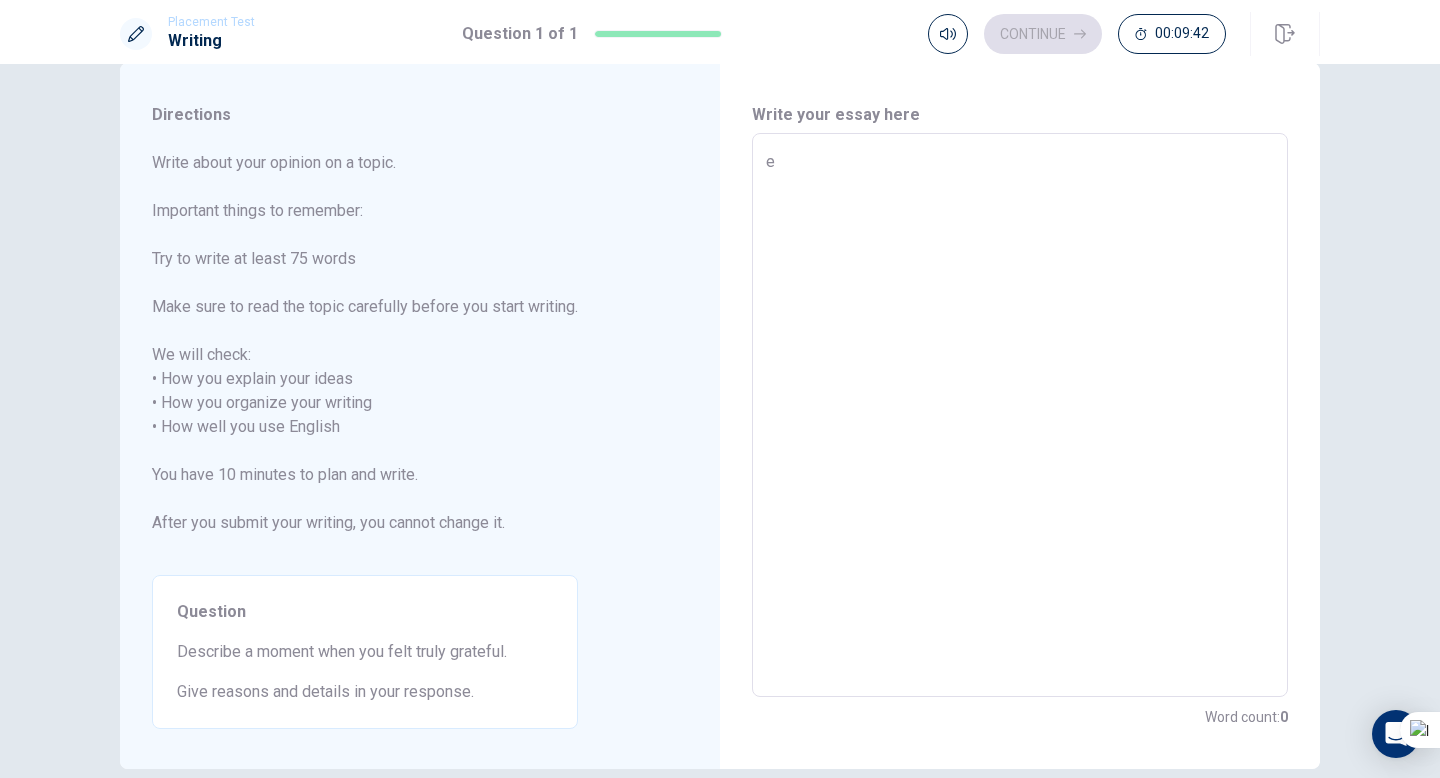 type on "x" 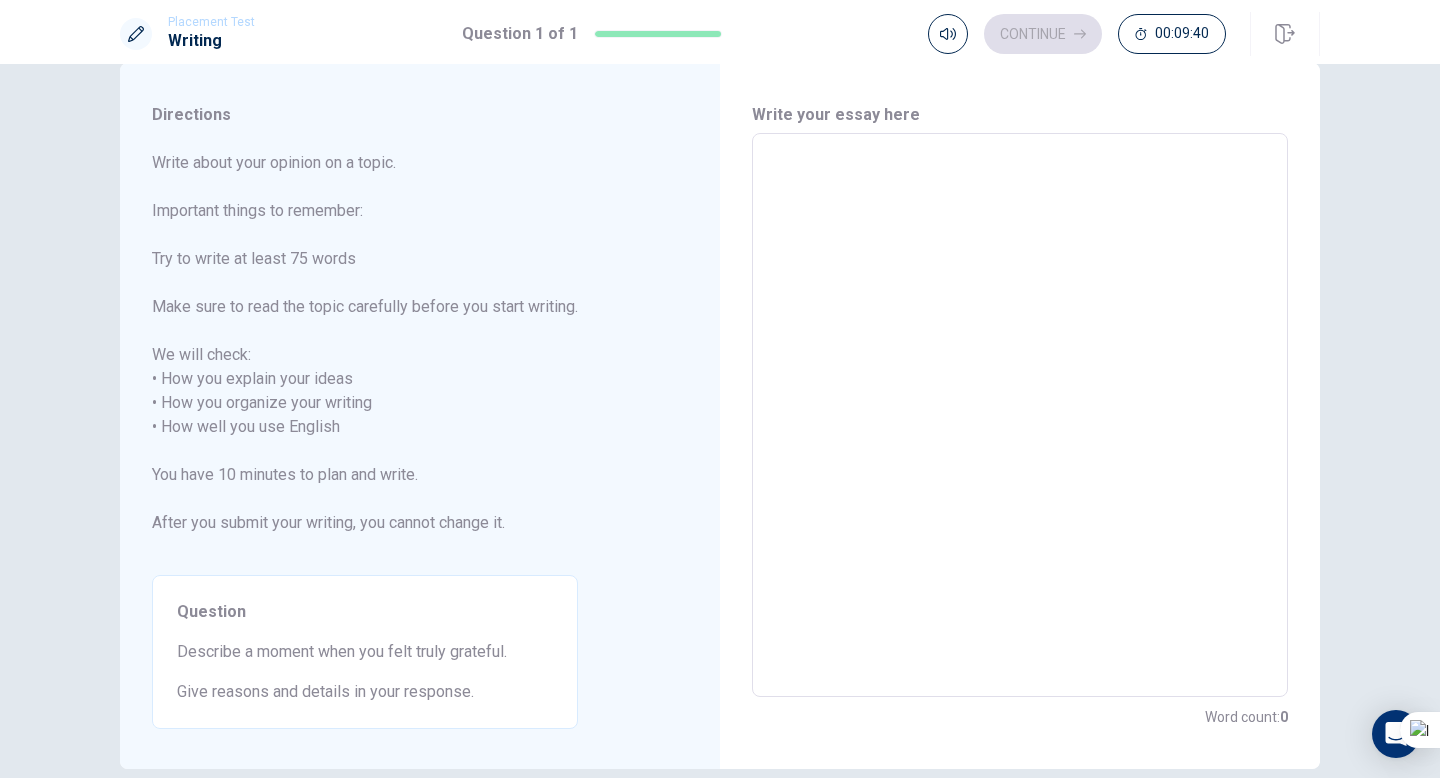 type on "w" 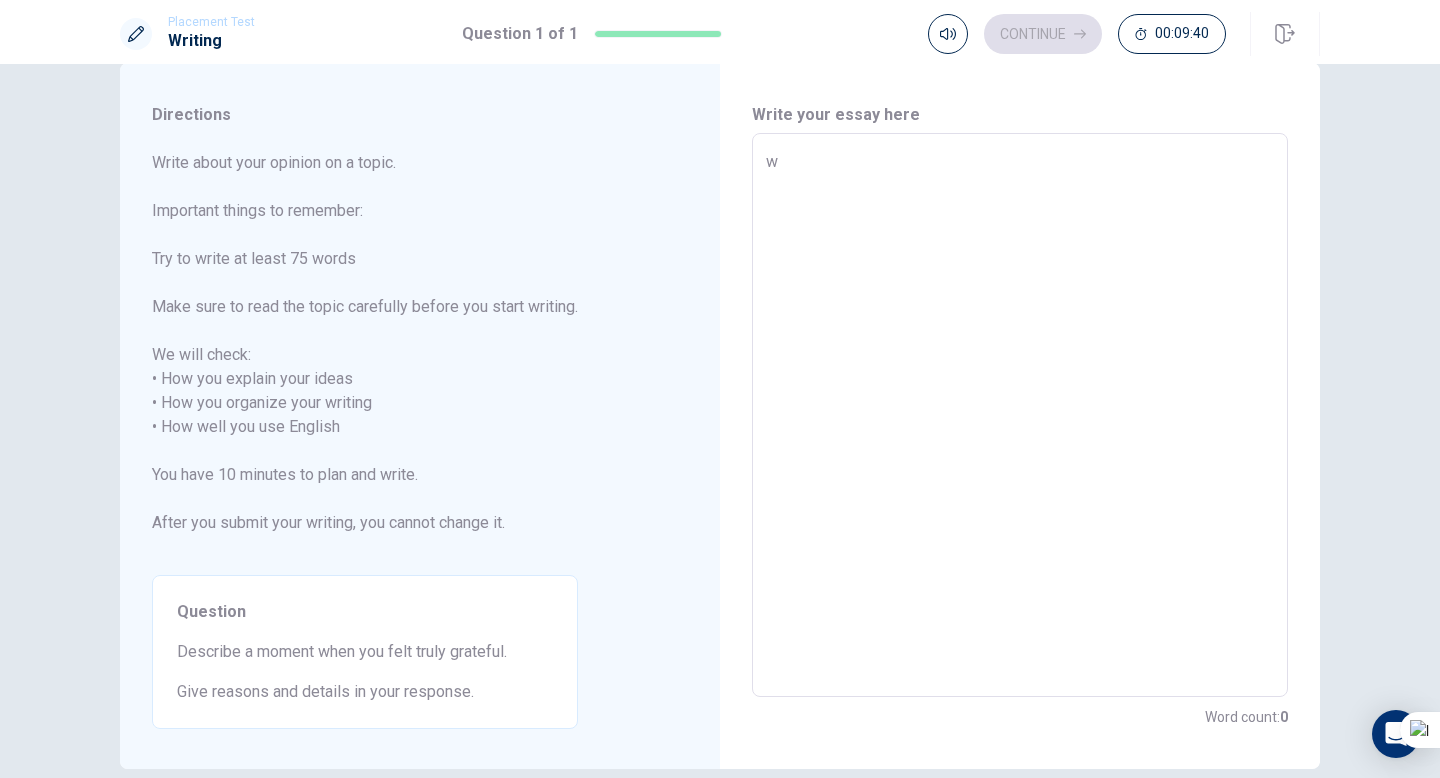type on "x" 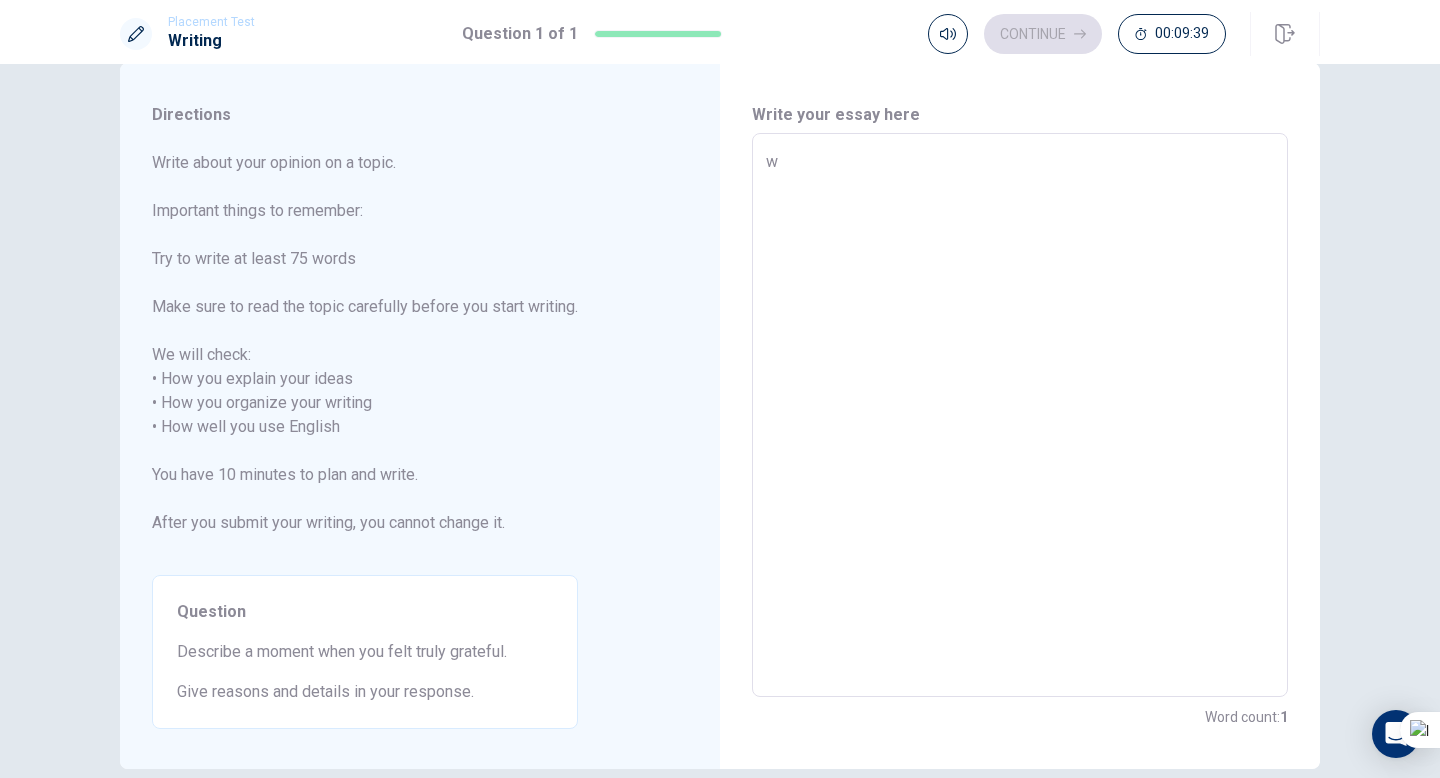 type on "wh" 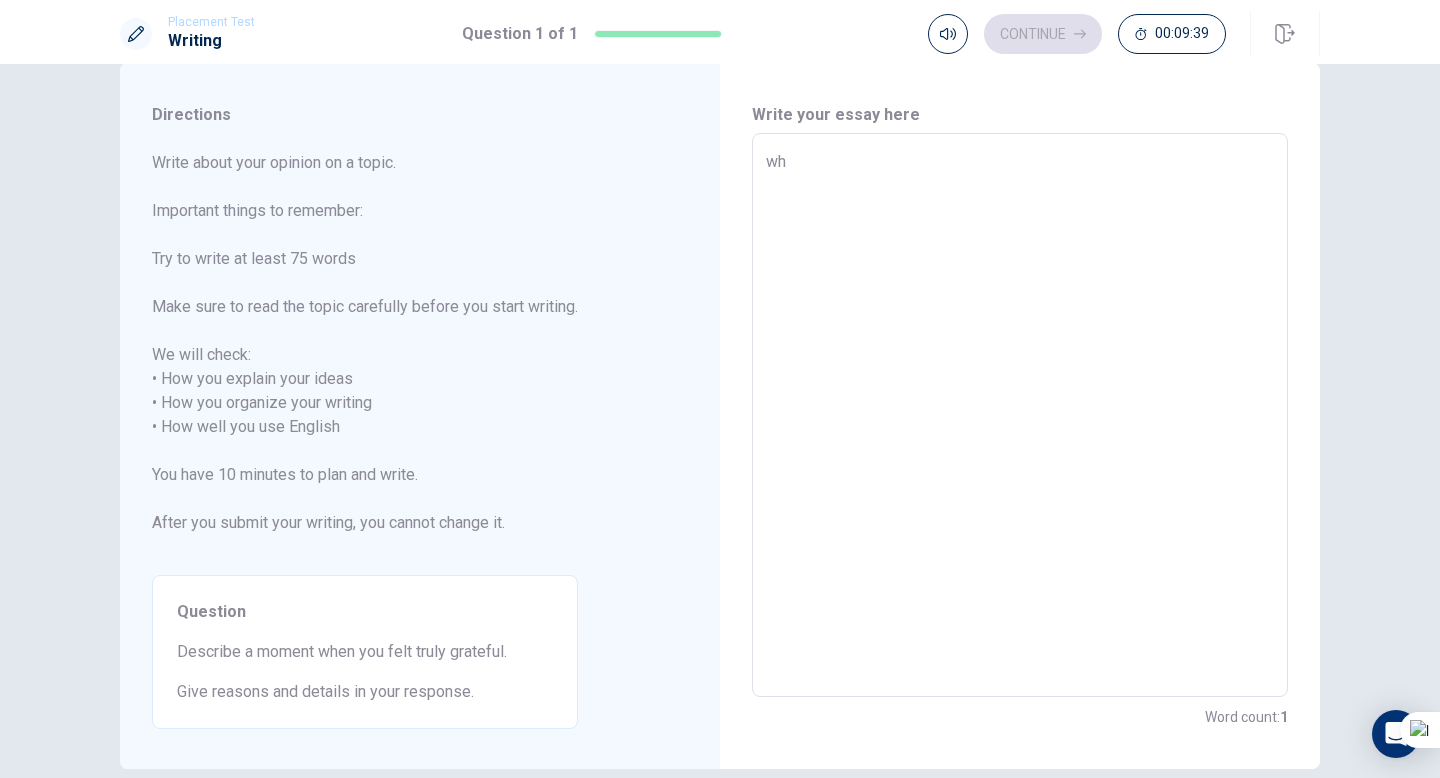 type on "x" 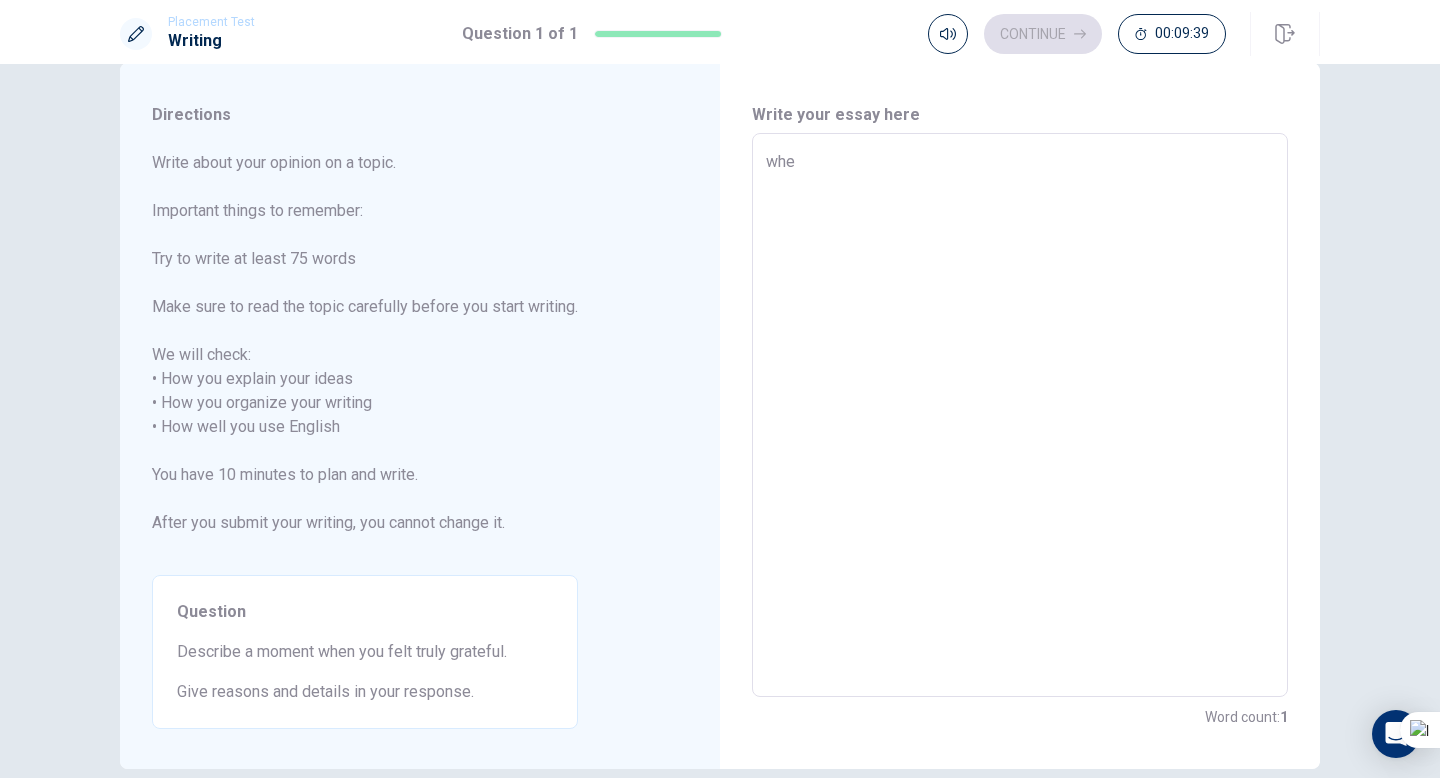 type on "x" 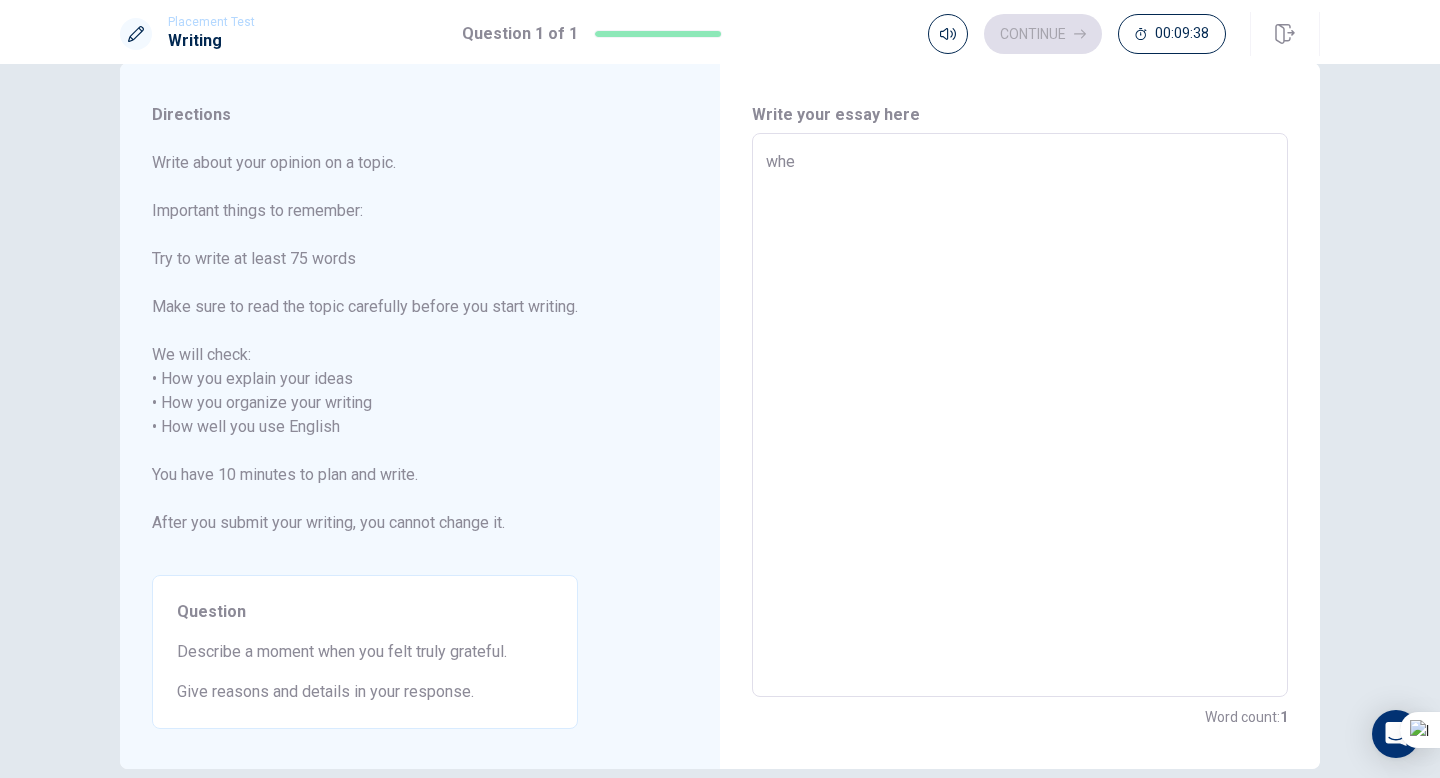 type on "when" 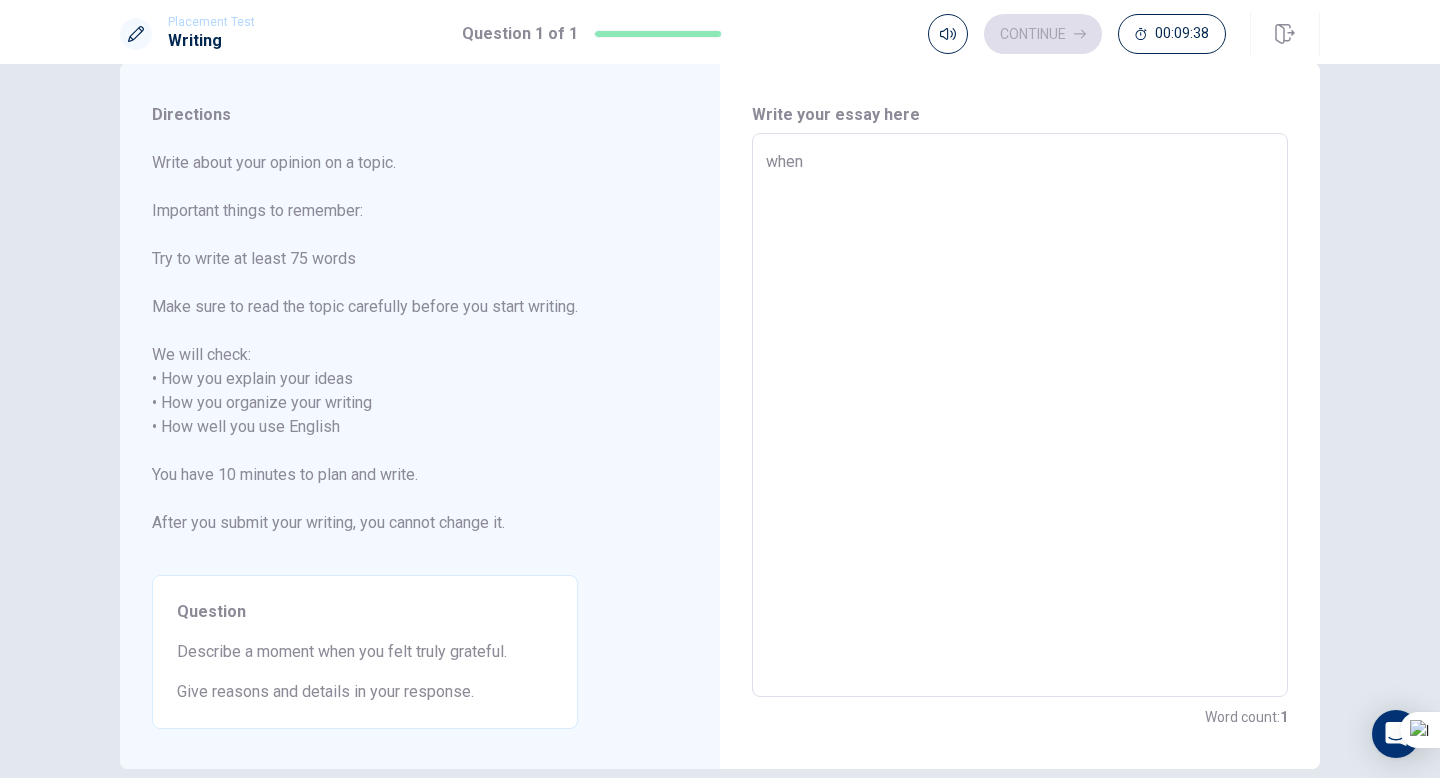 type on "x" 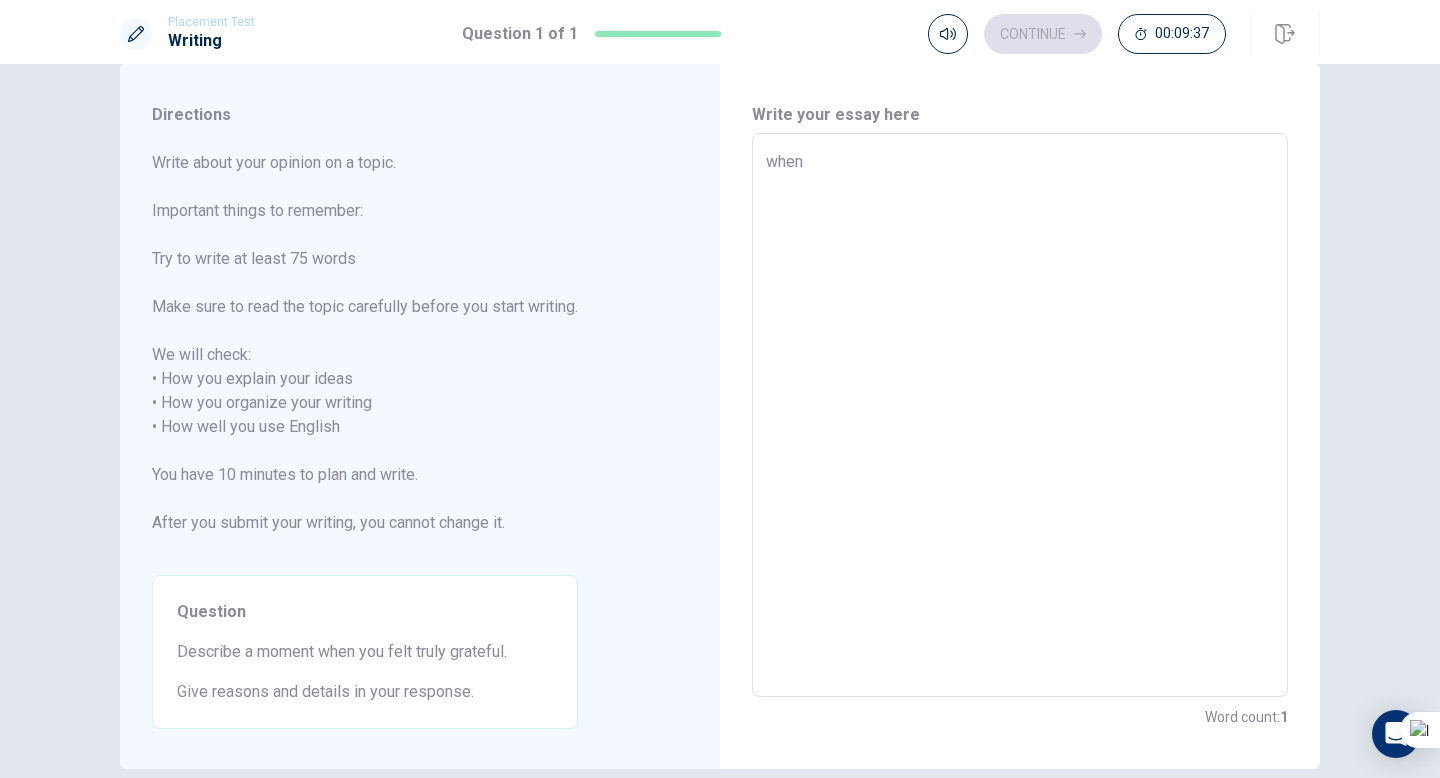 type on "when I" 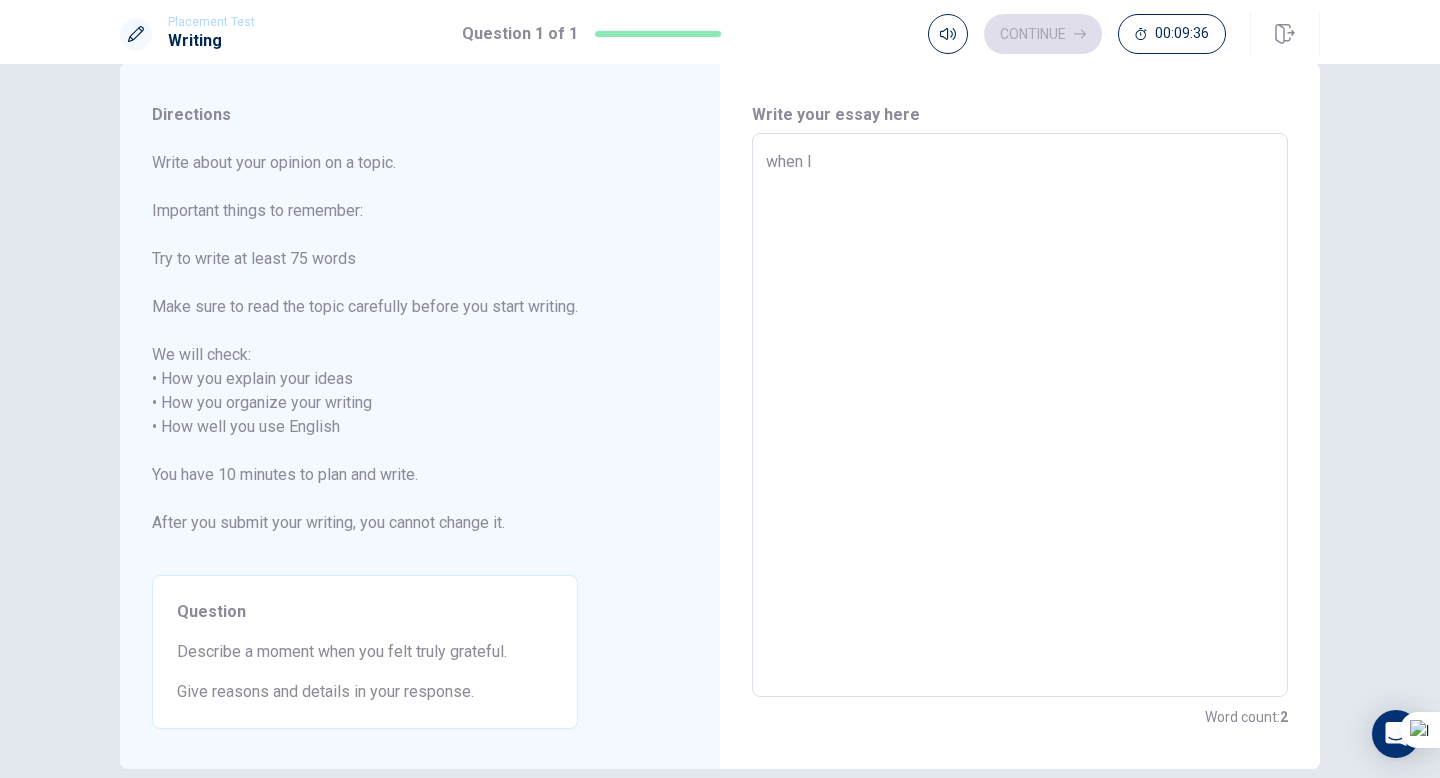 type on "x" 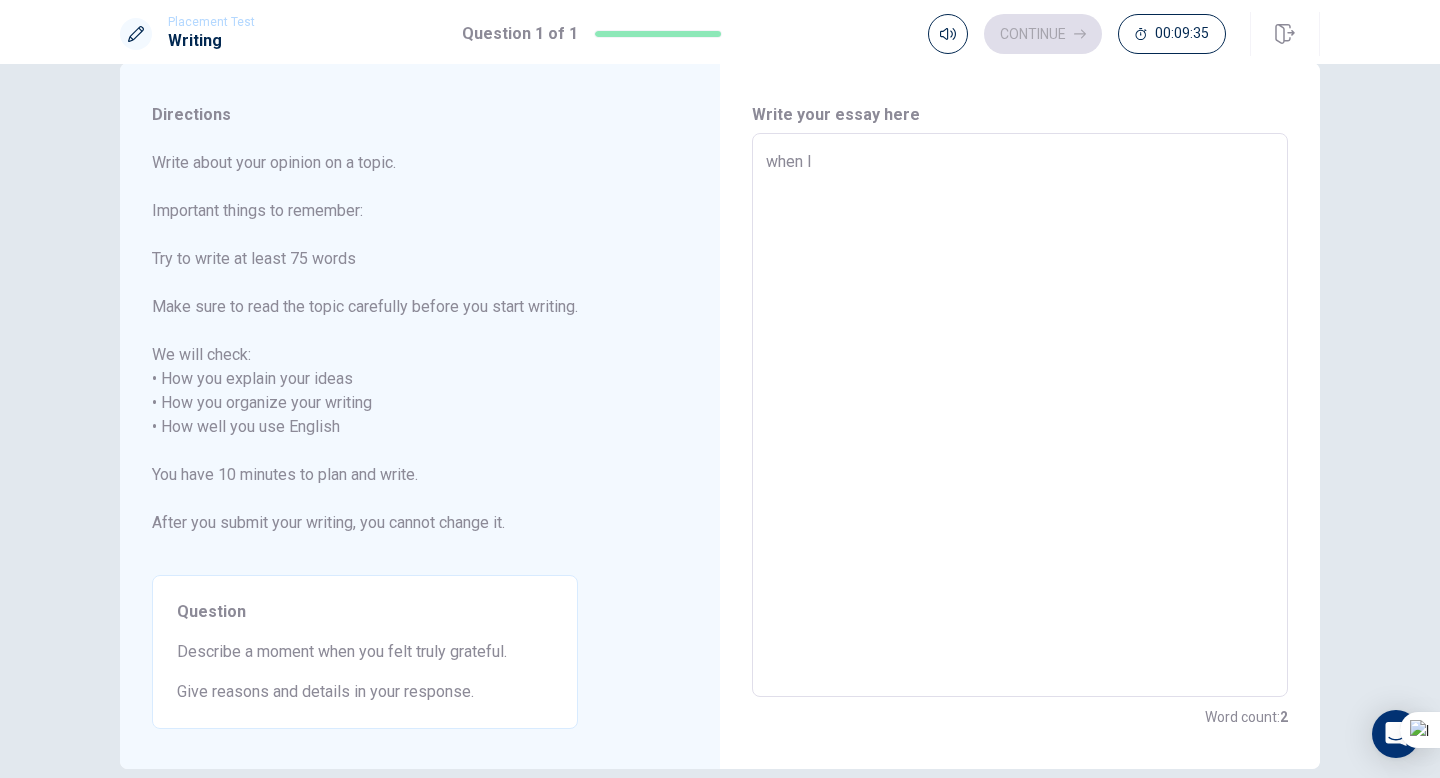 type on "when I" 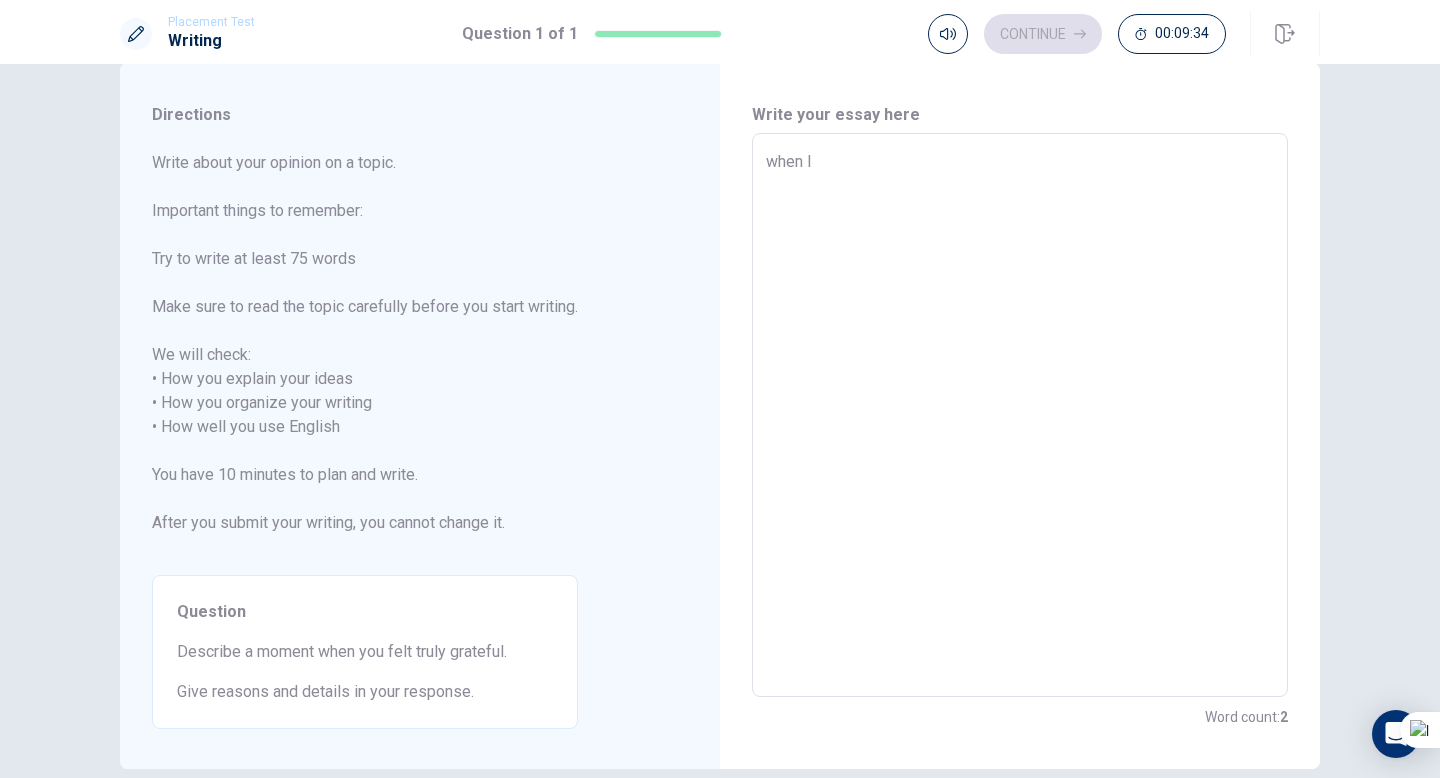 type on "x" 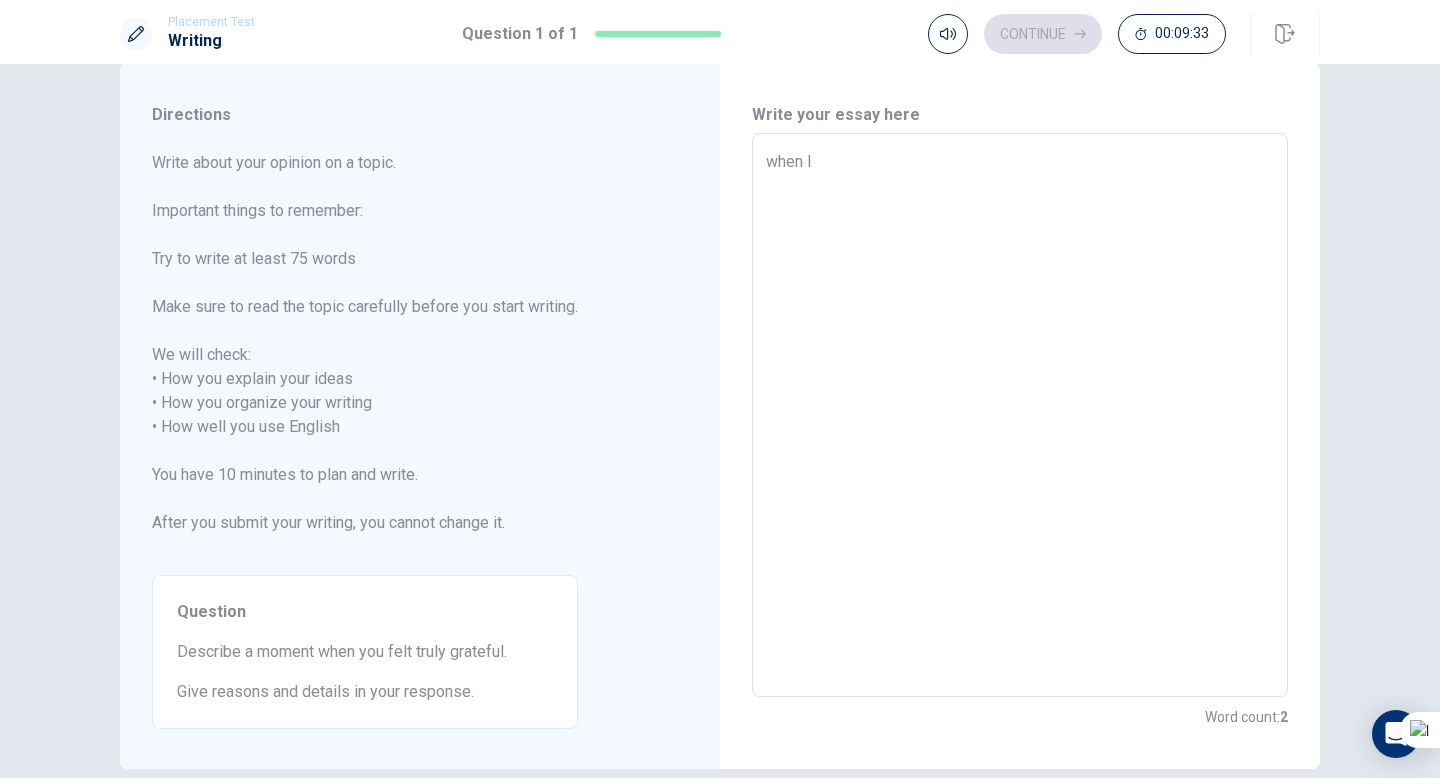 type on "when I" 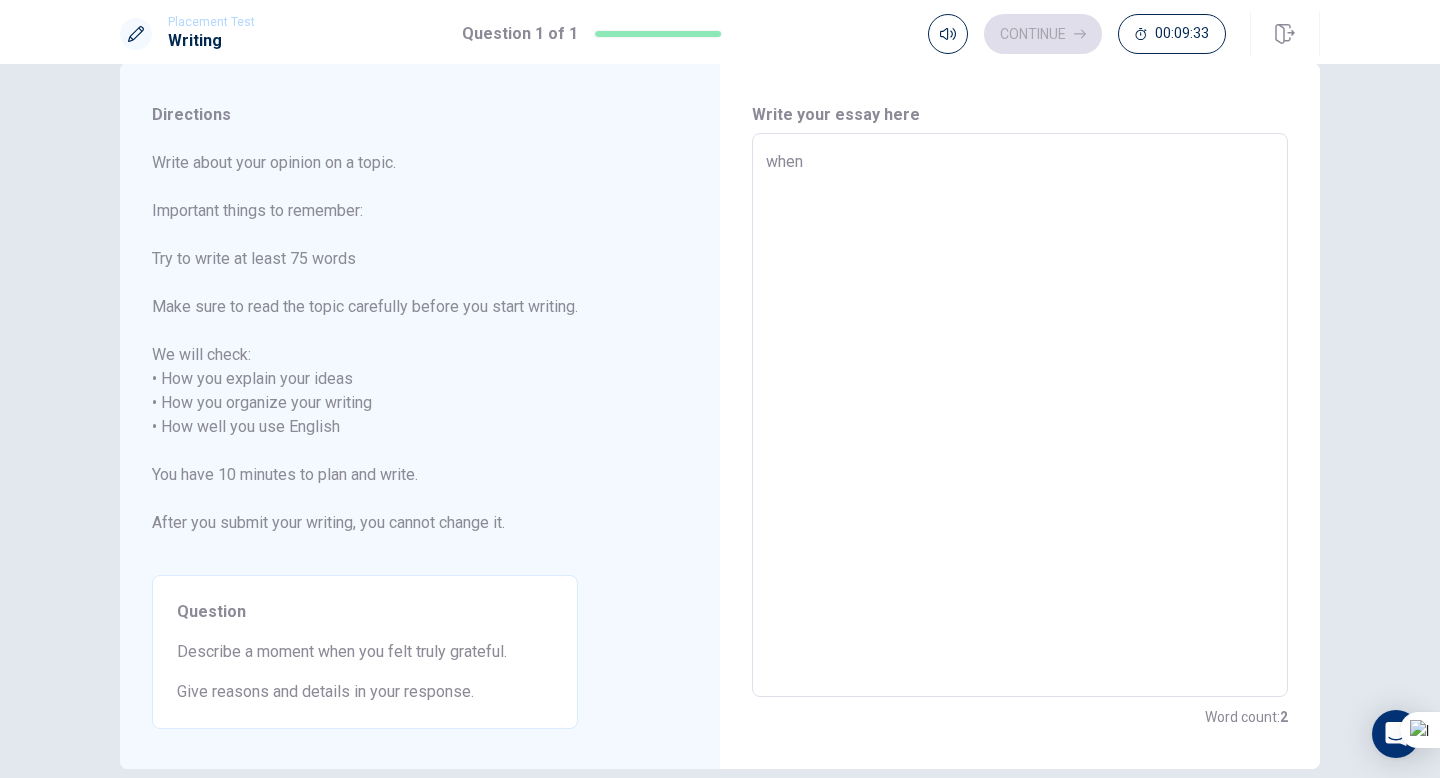 type on "x" 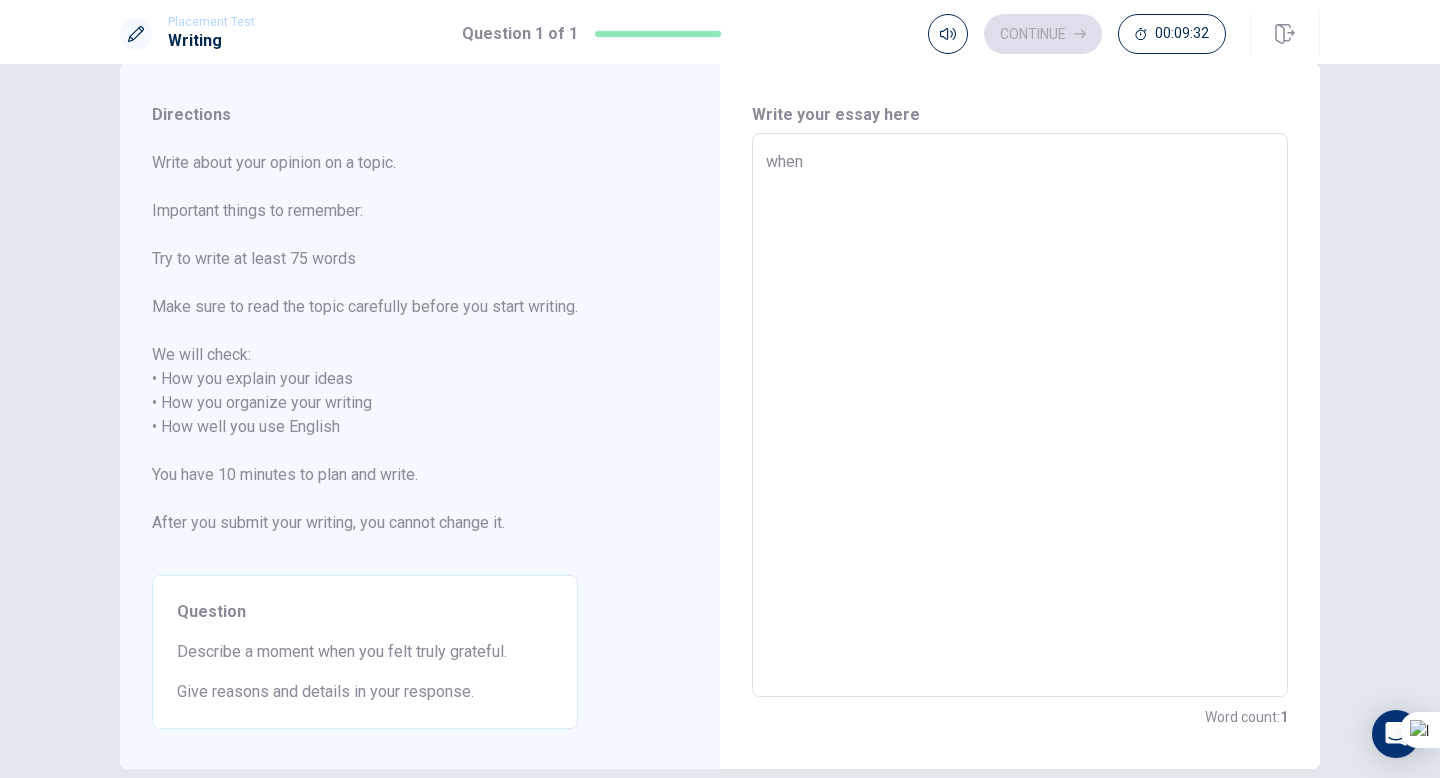 type on "when" 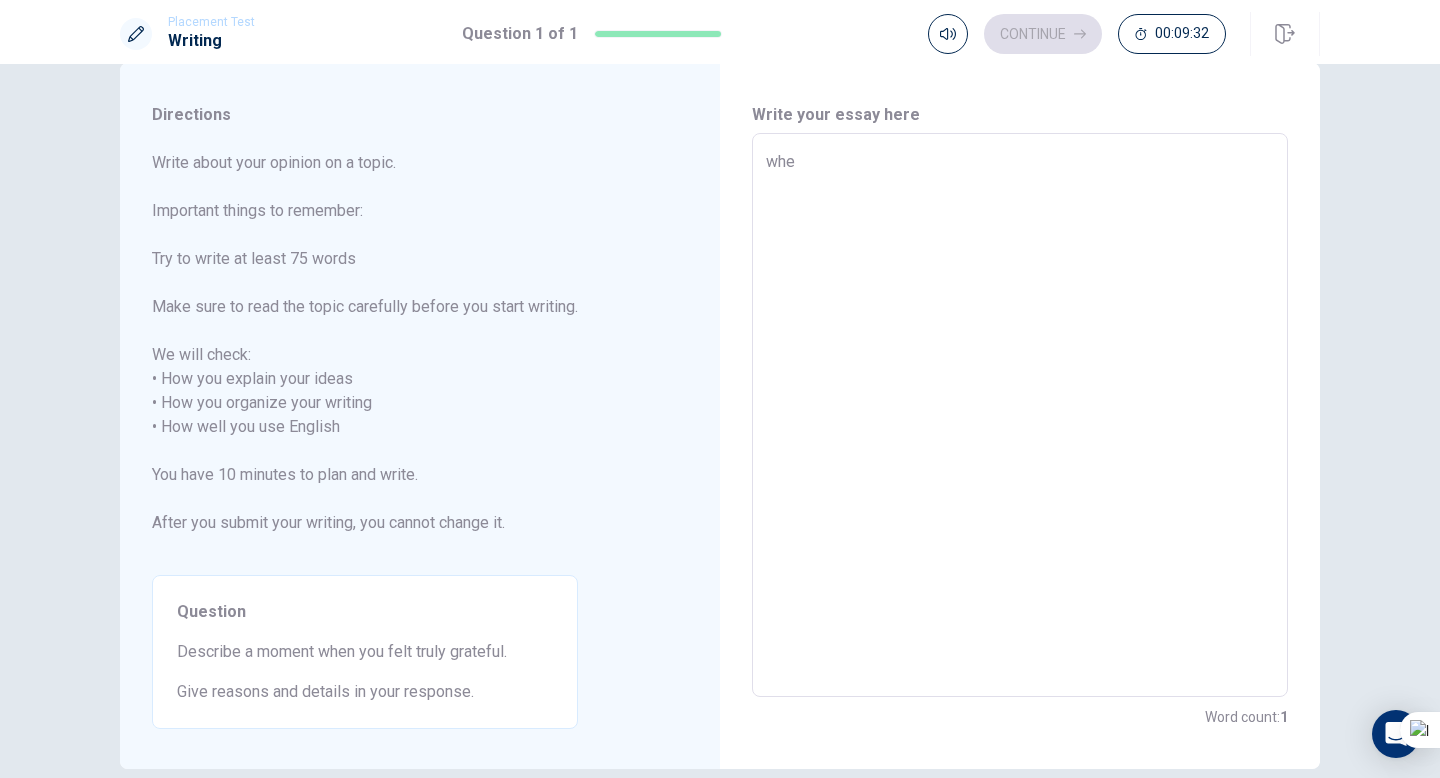 type on "x" 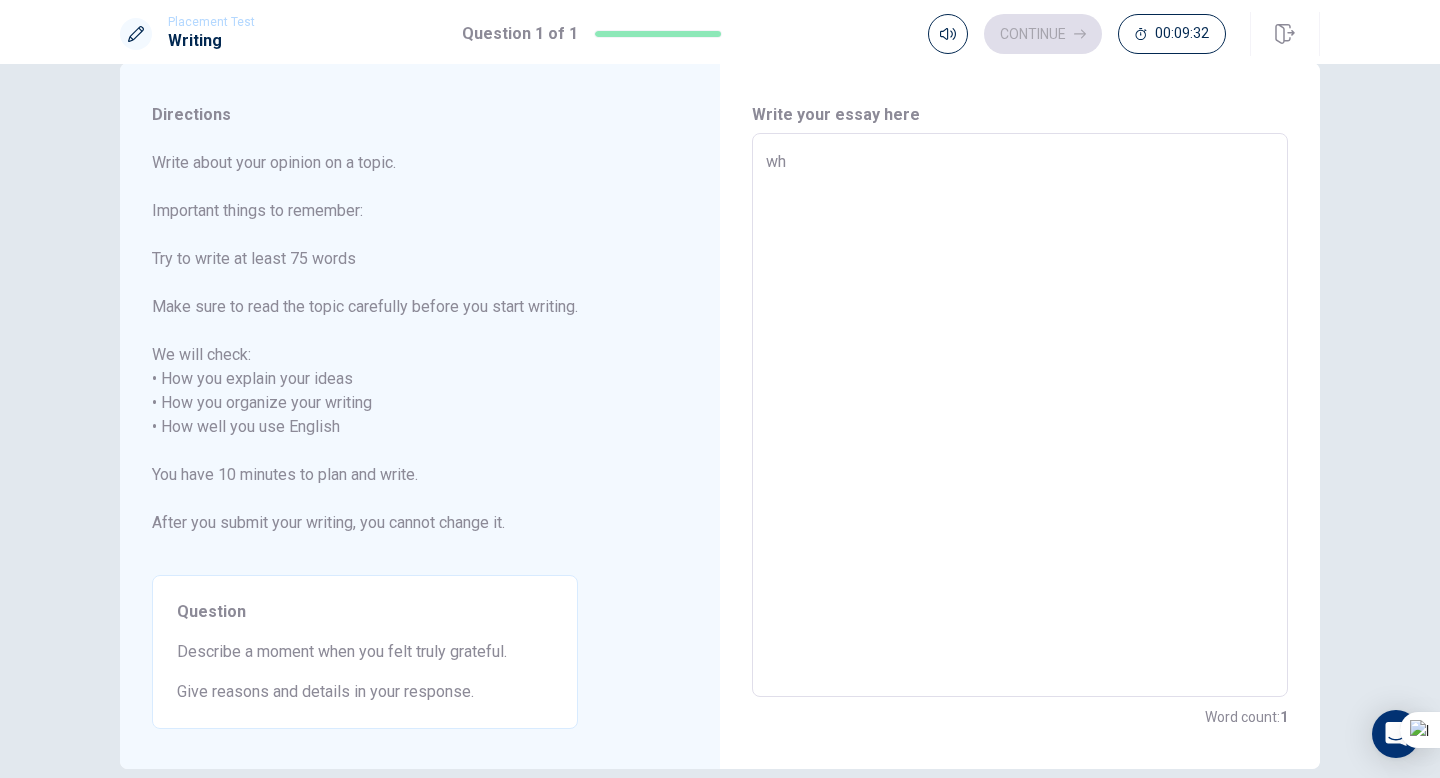 type on "x" 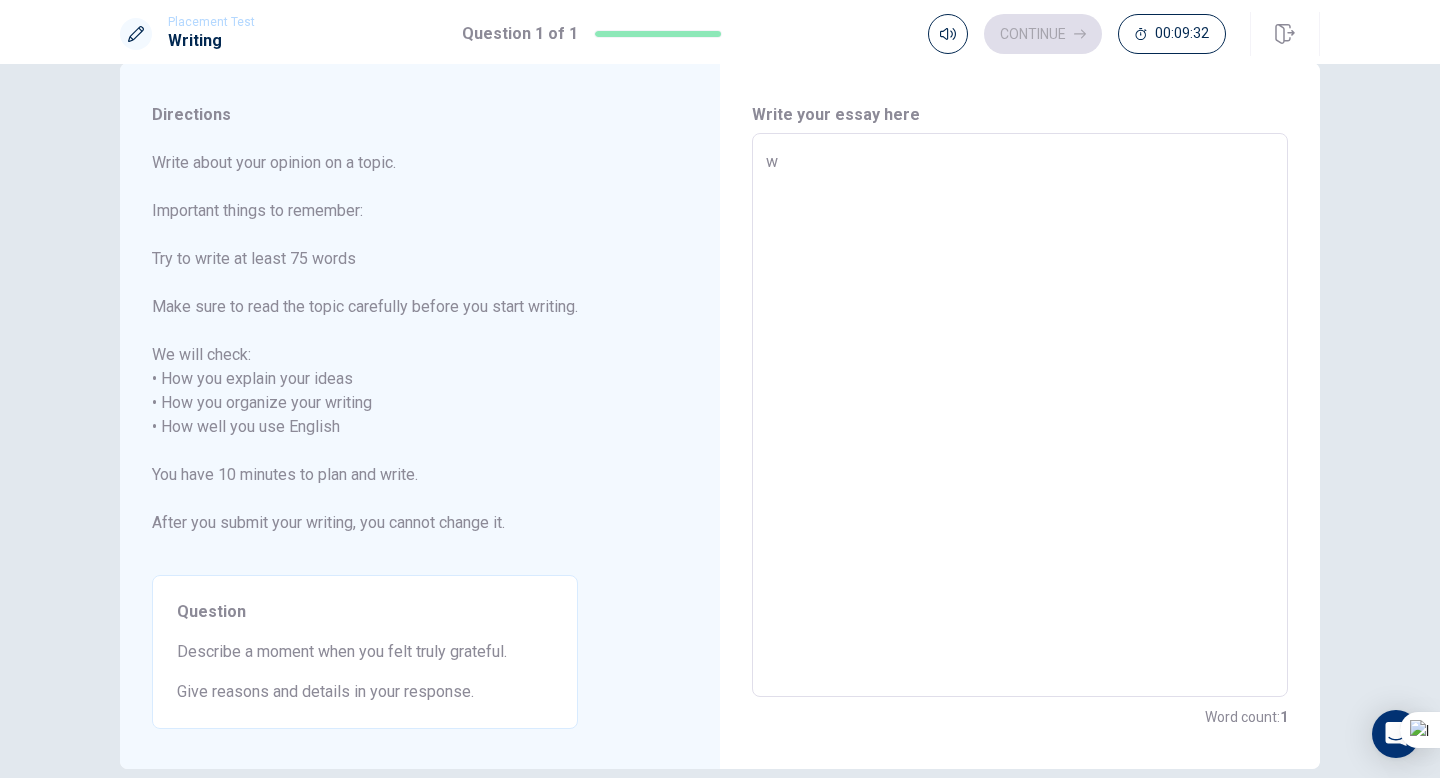 type on "x" 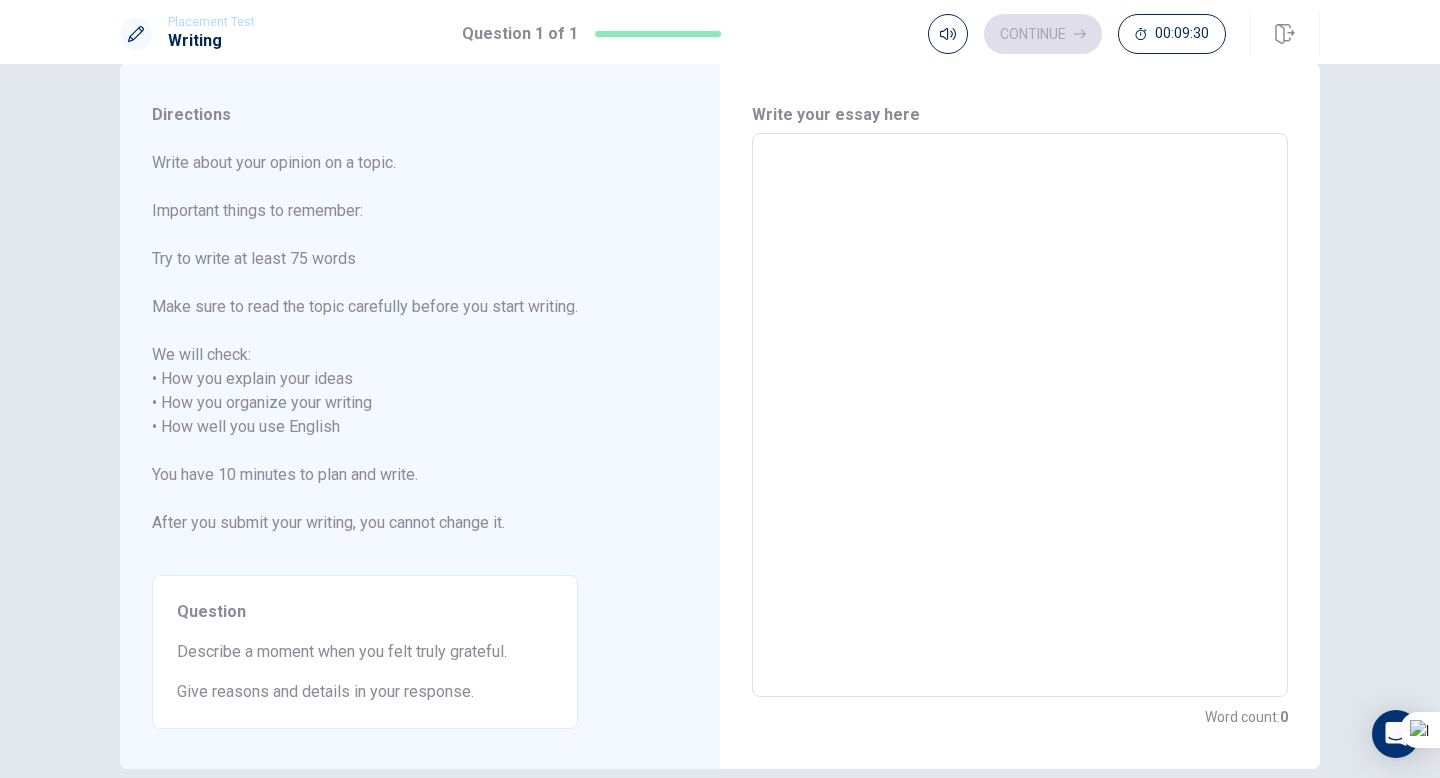 type on "I" 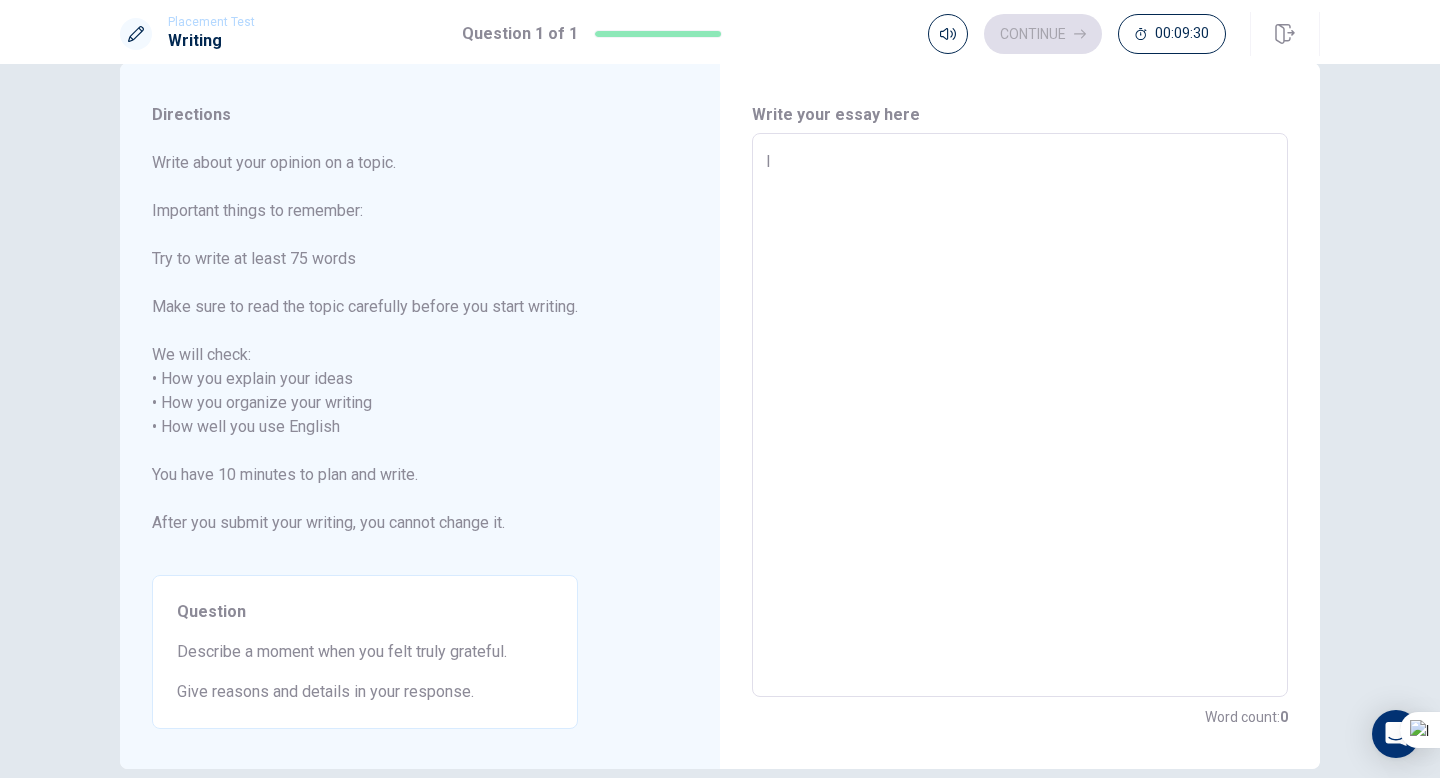 type on "x" 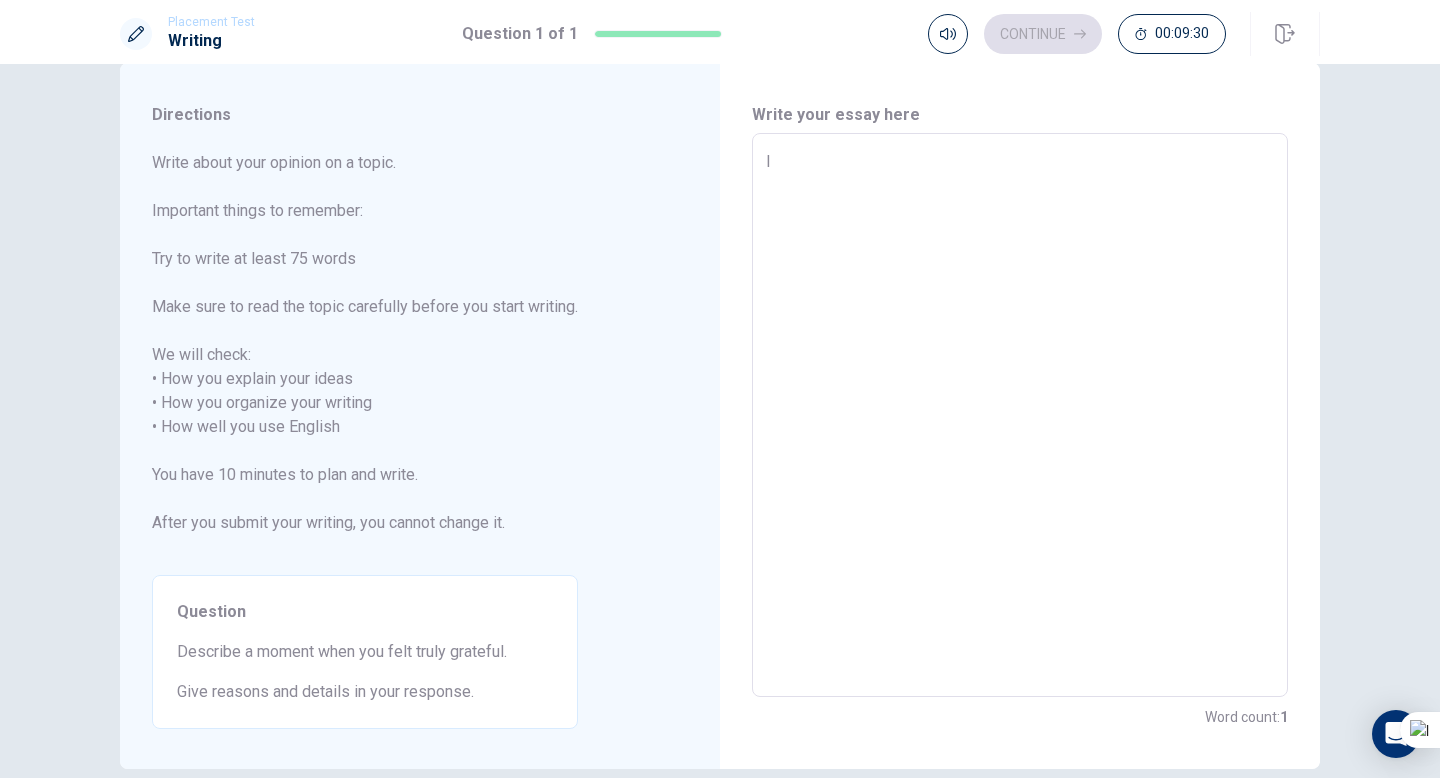 type on "I" 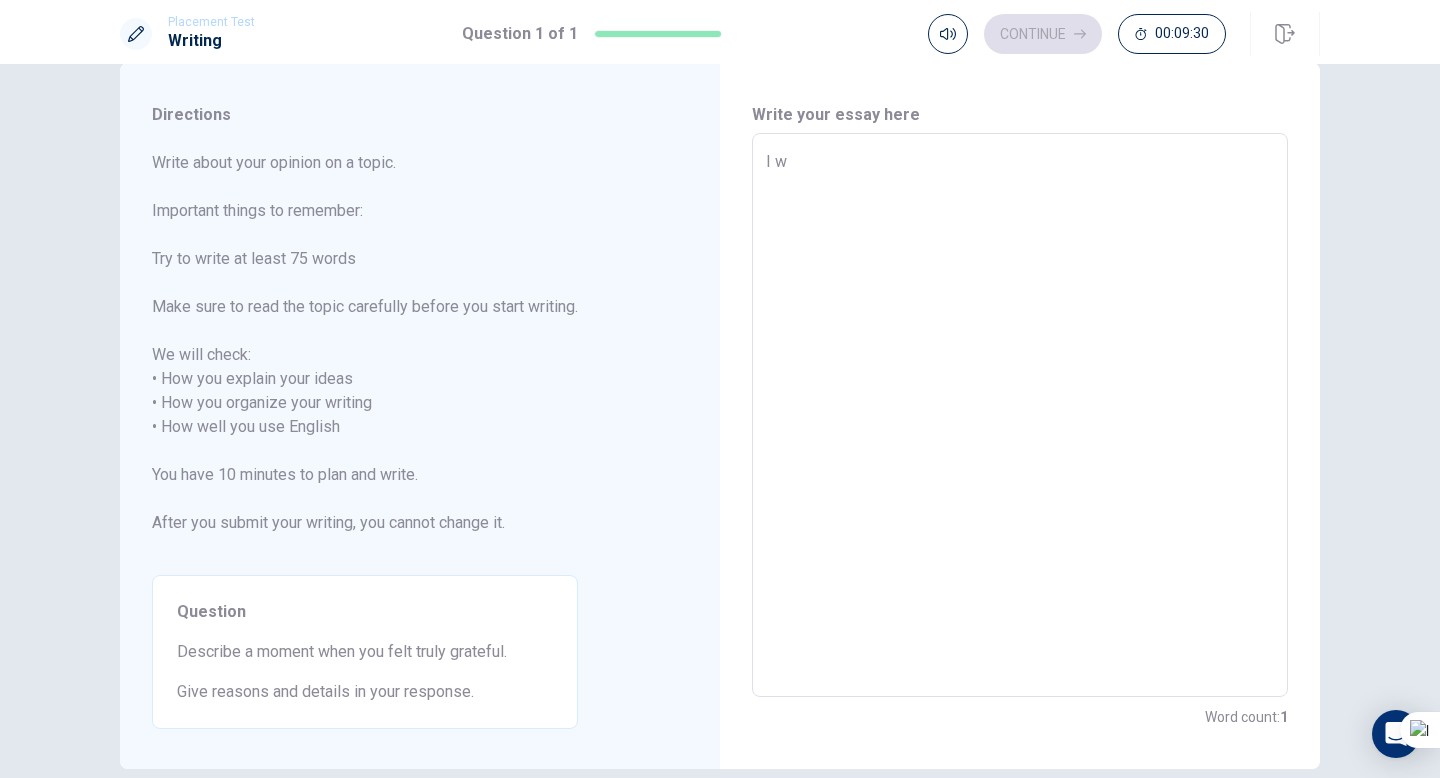 type on "x" 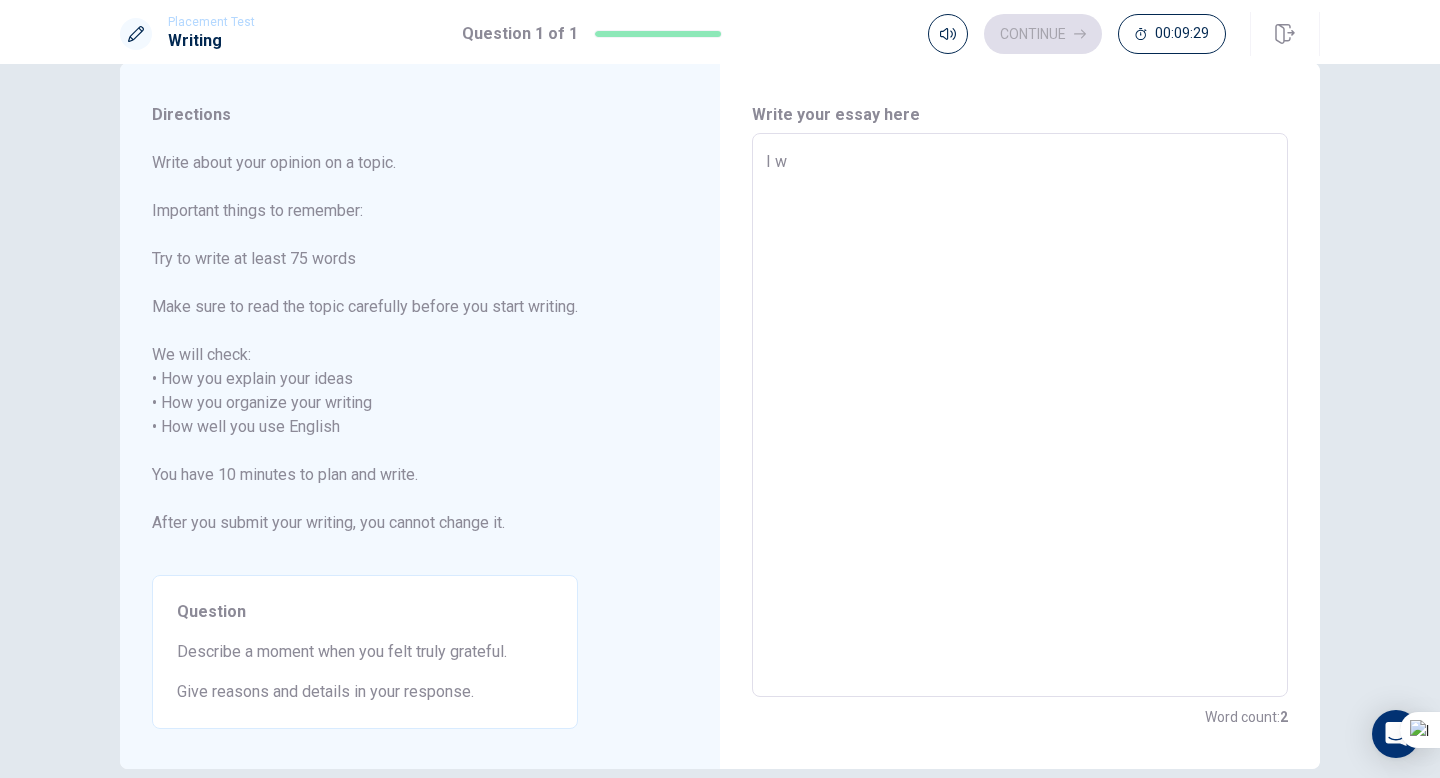 type on "I we" 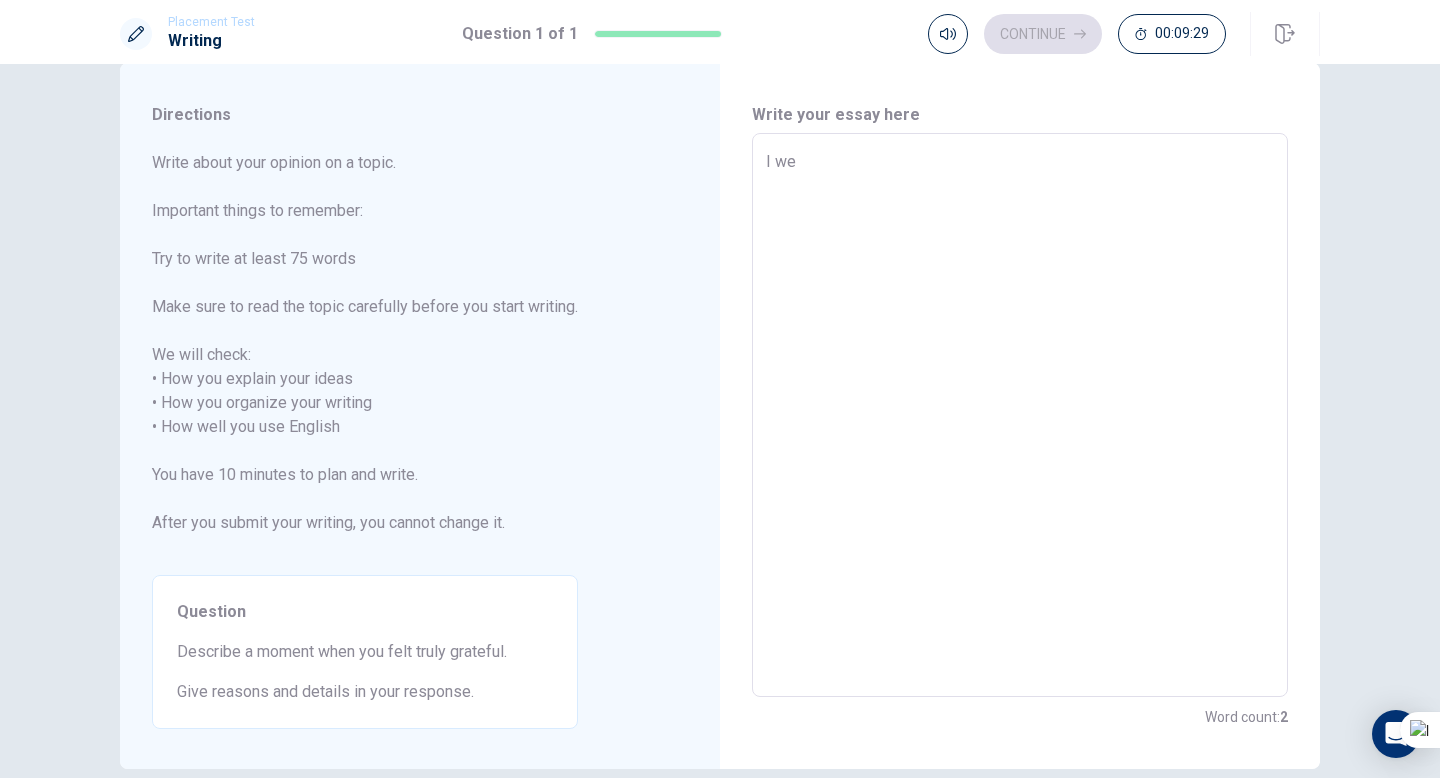 type on "x" 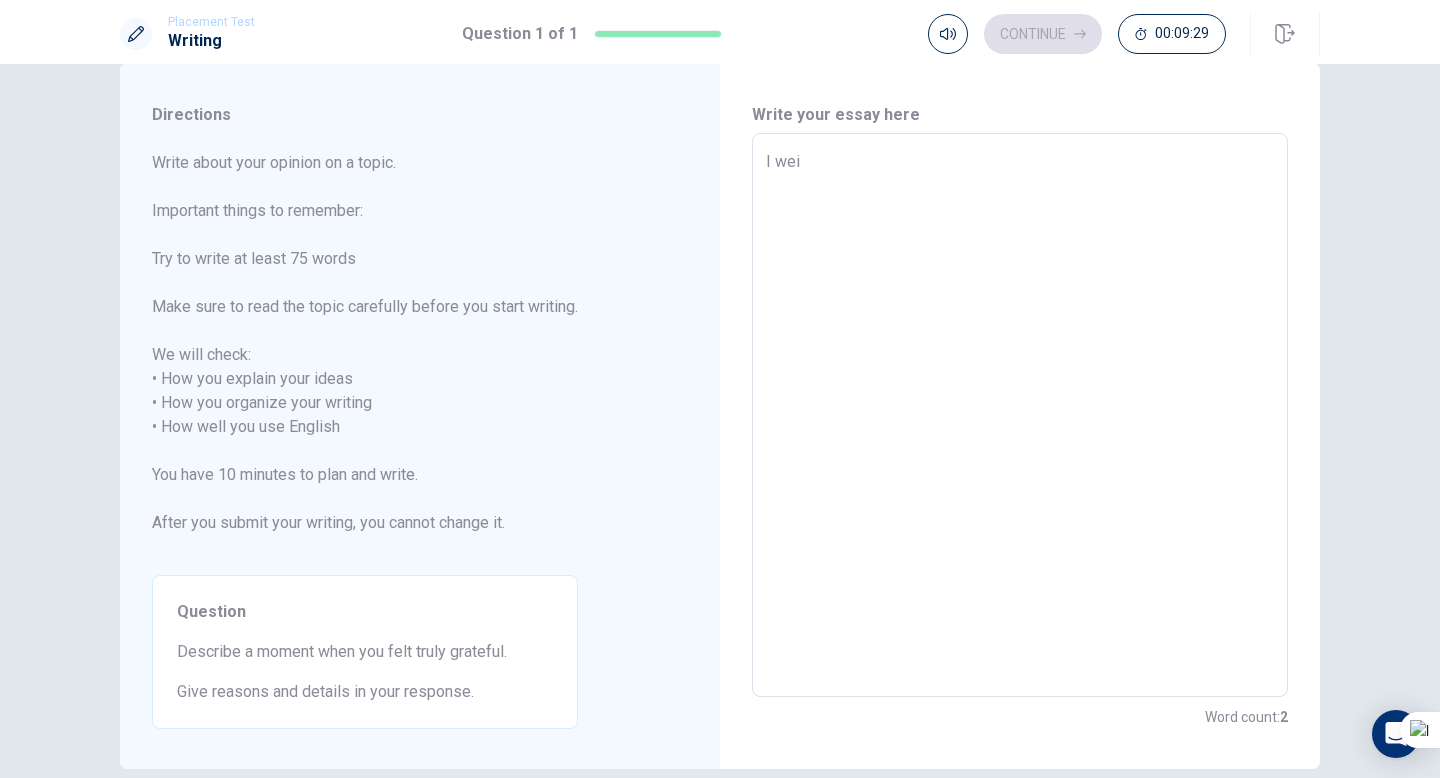 type on "x" 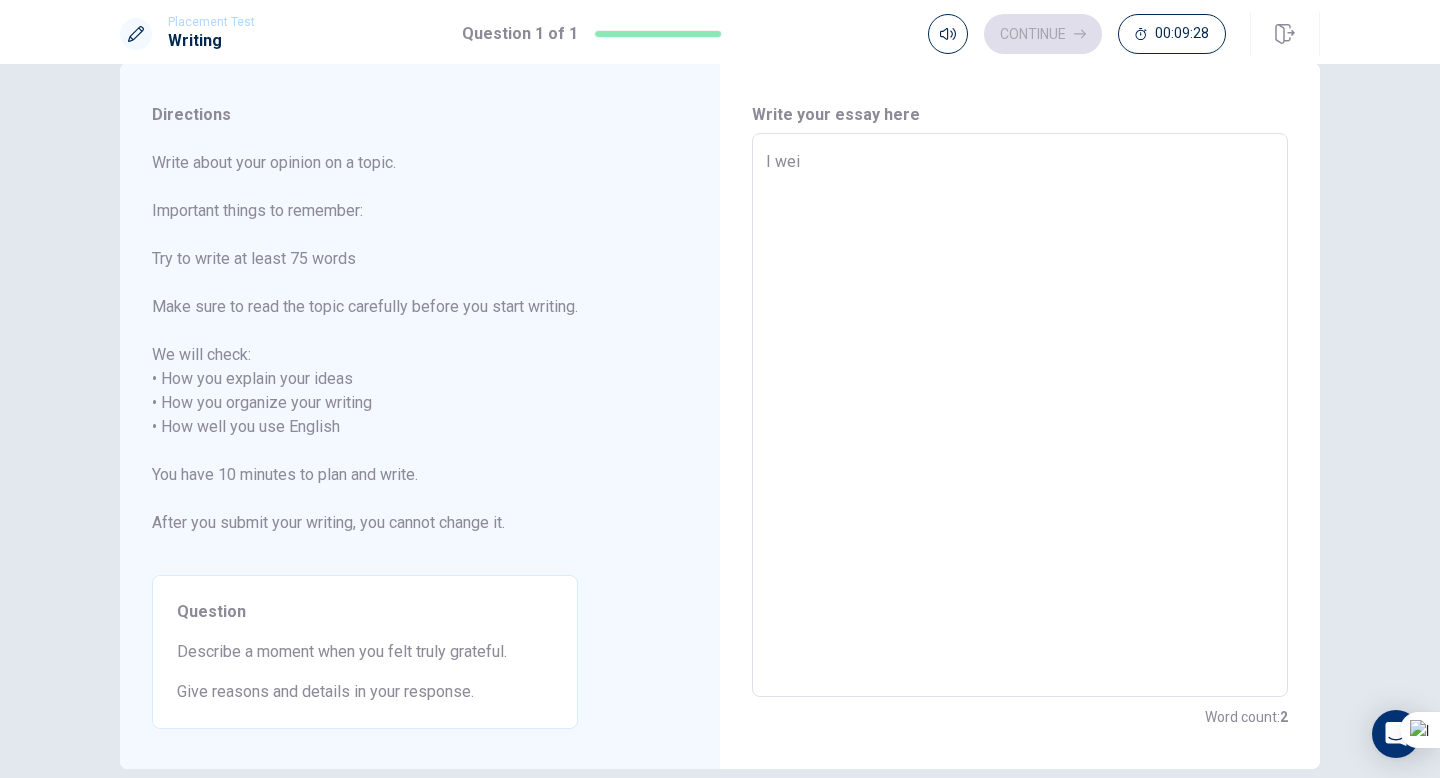 type on "I we" 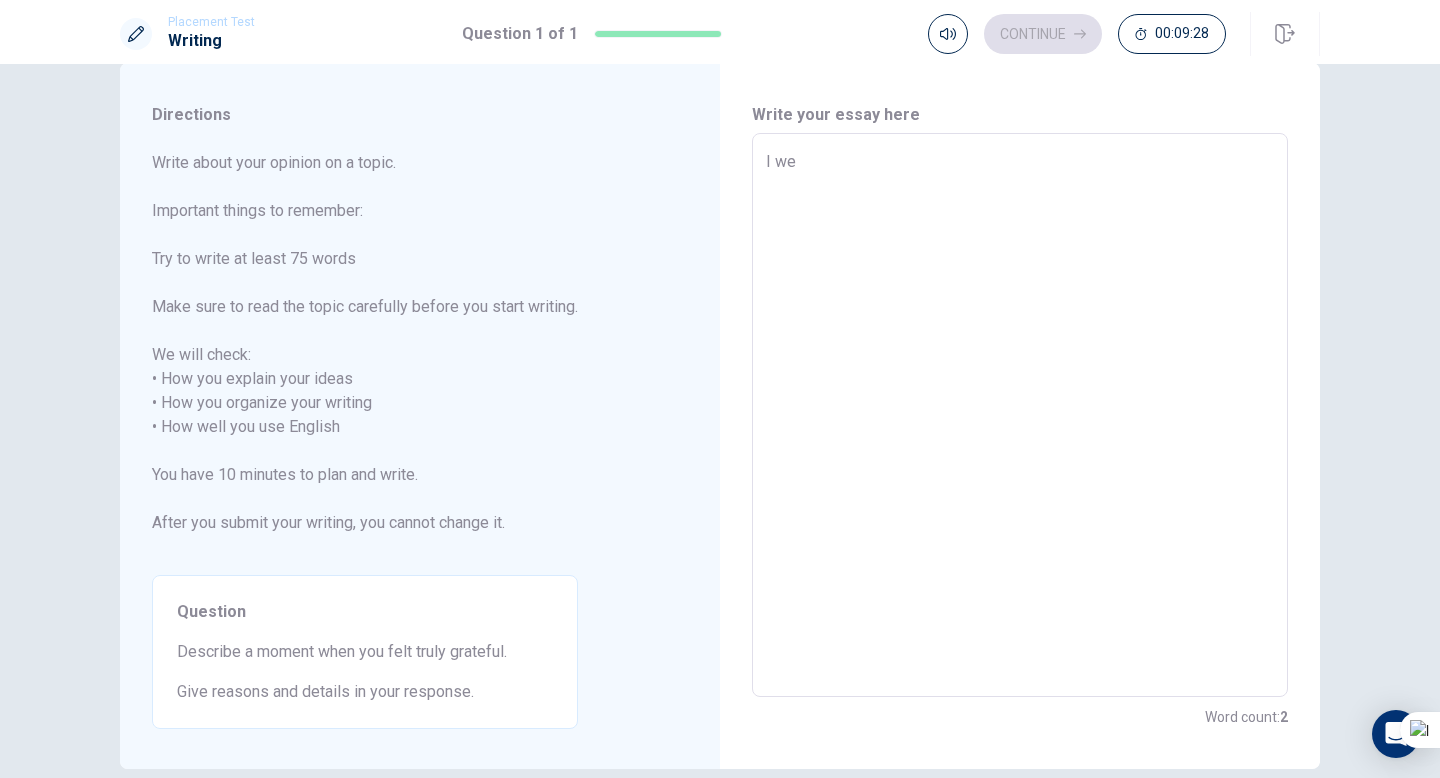 type on "x" 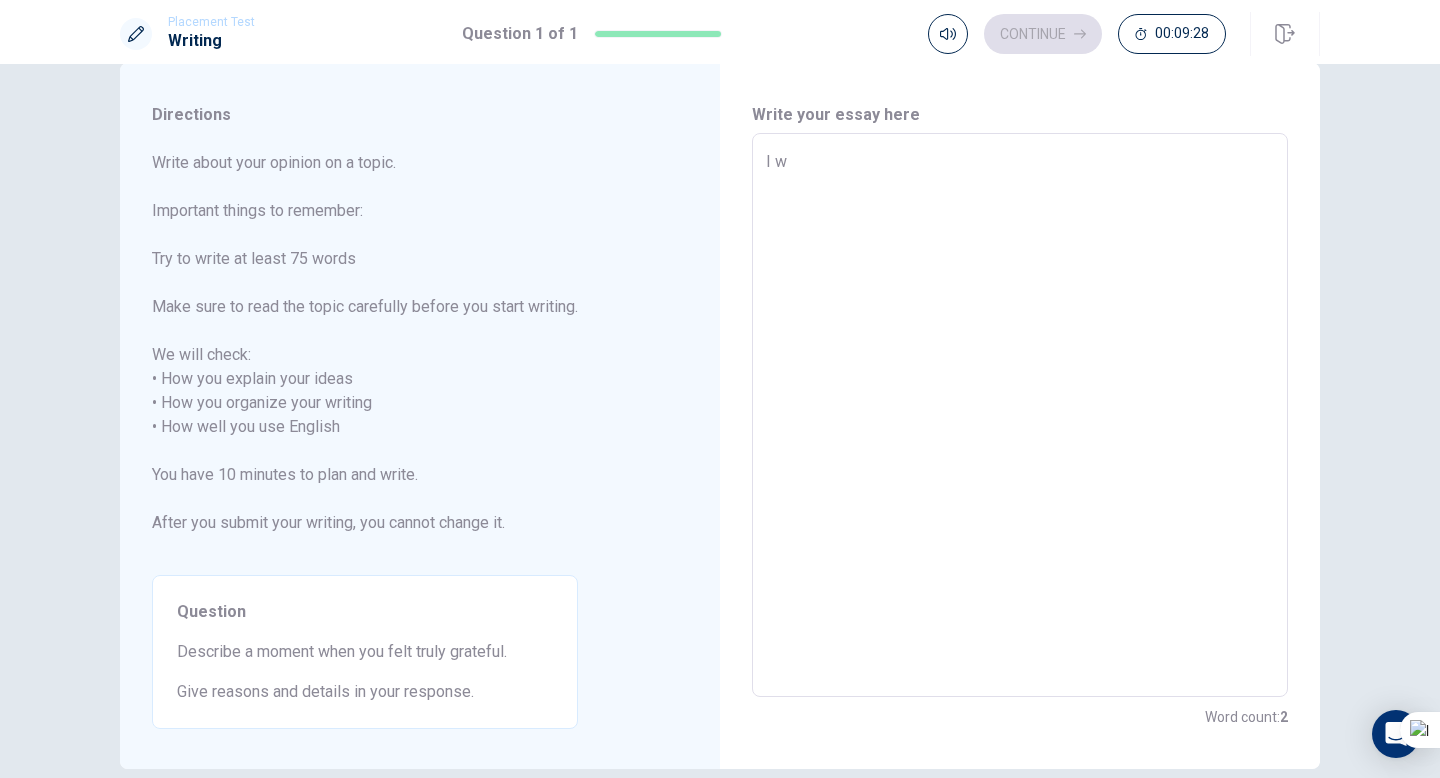 type on "x" 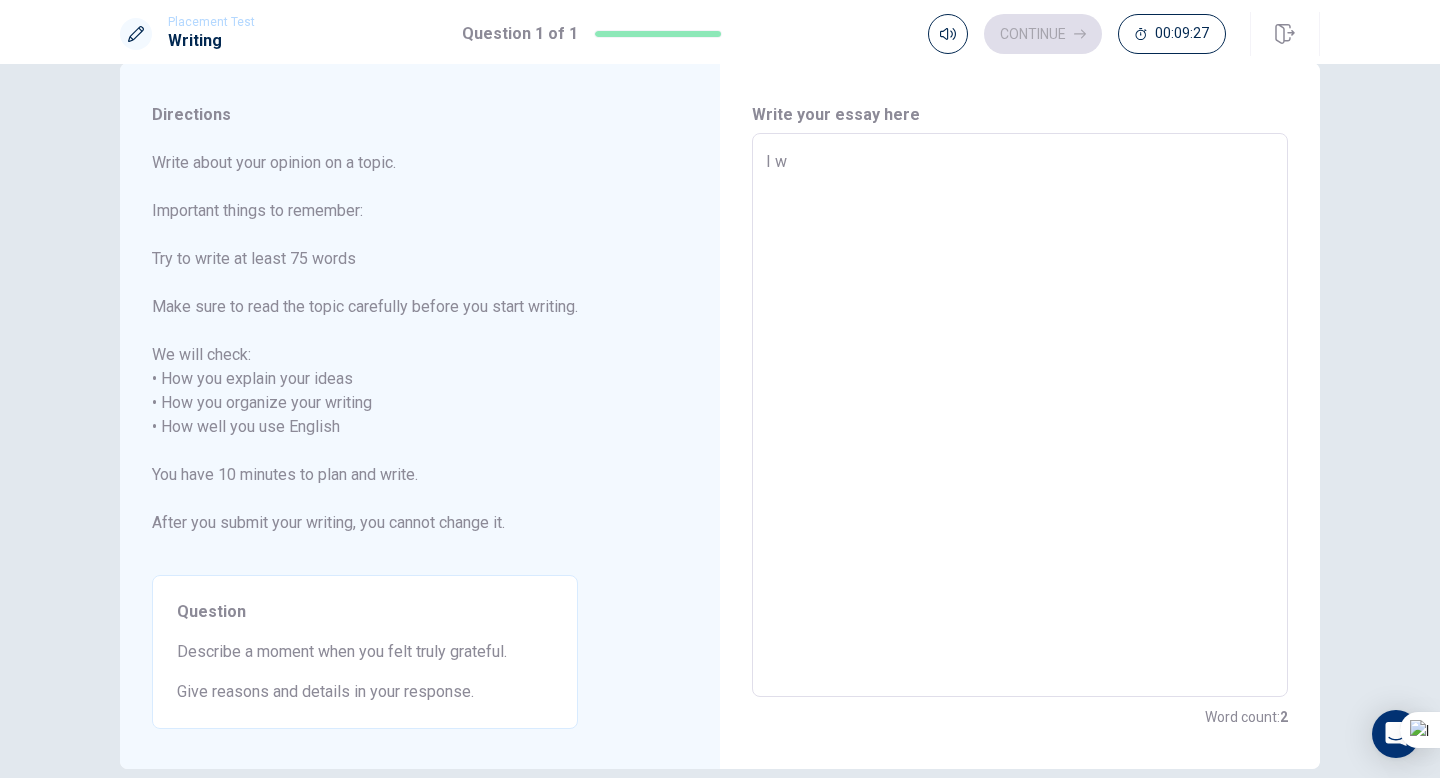 type on "I wi" 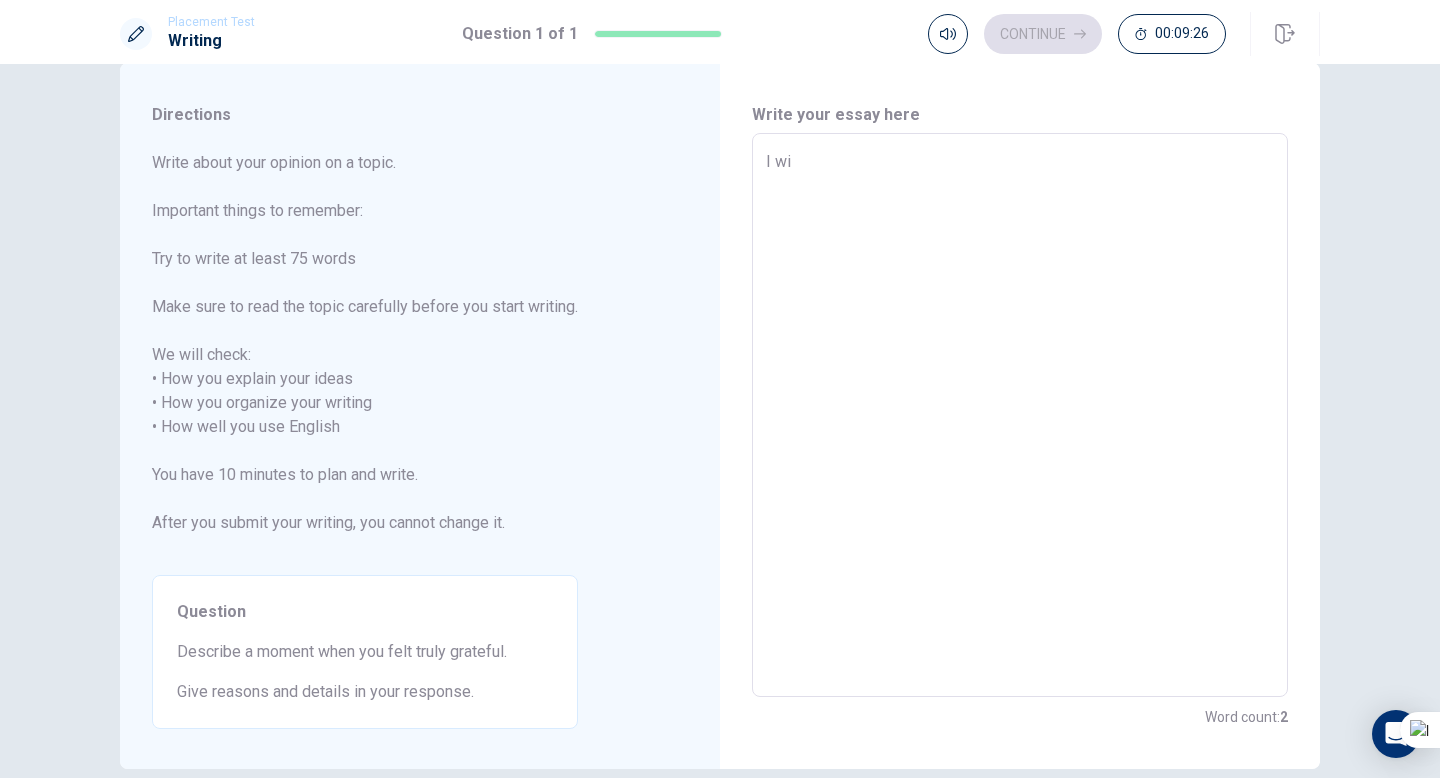 type on "x" 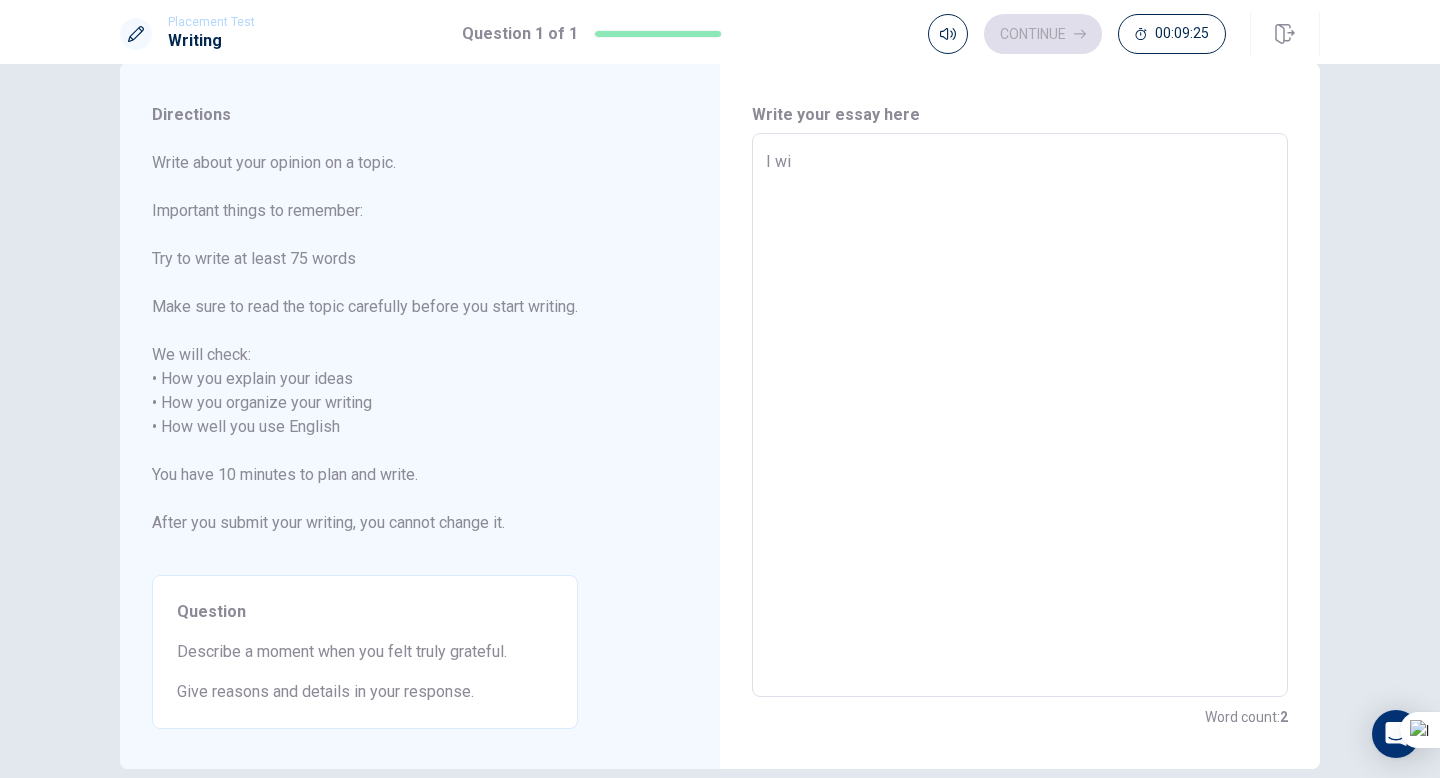 type on "I wil" 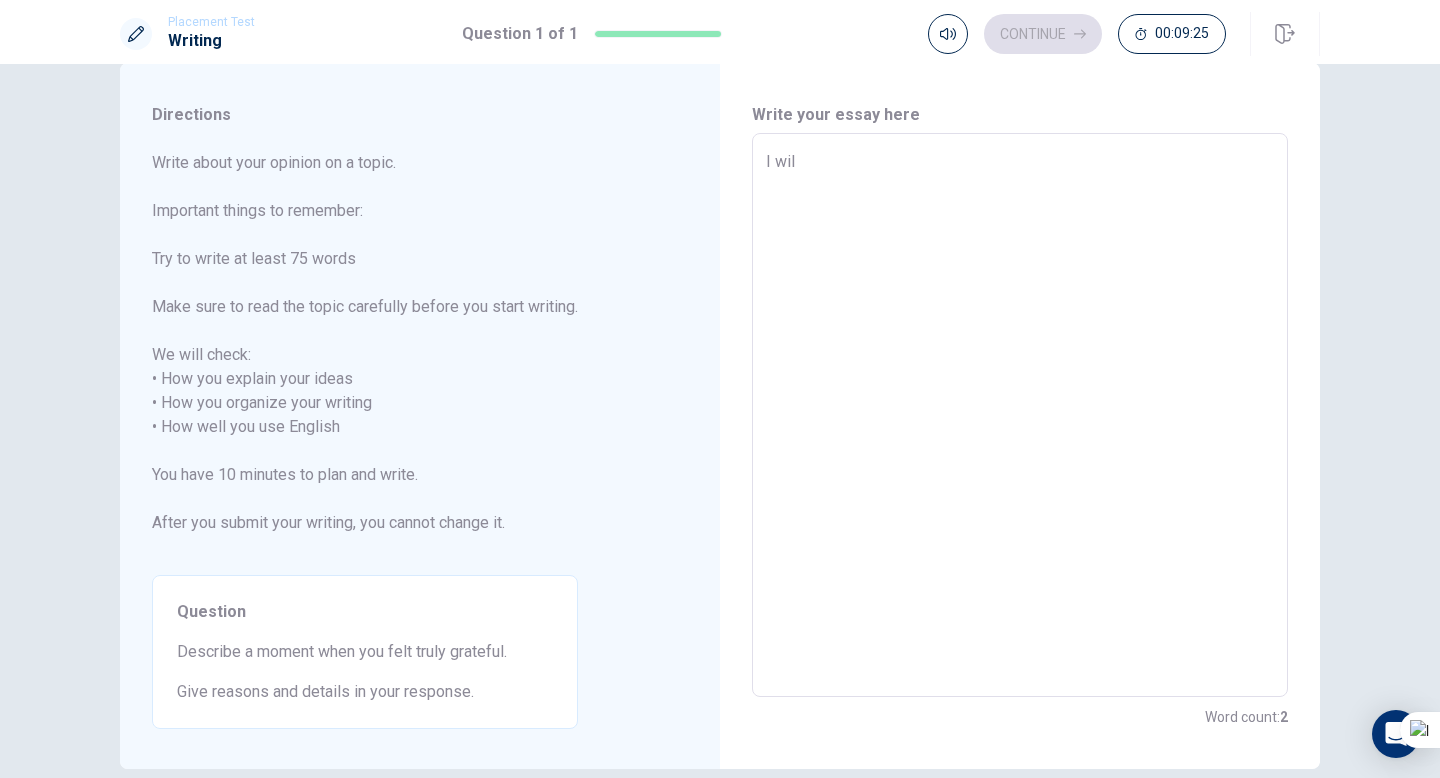 type on "x" 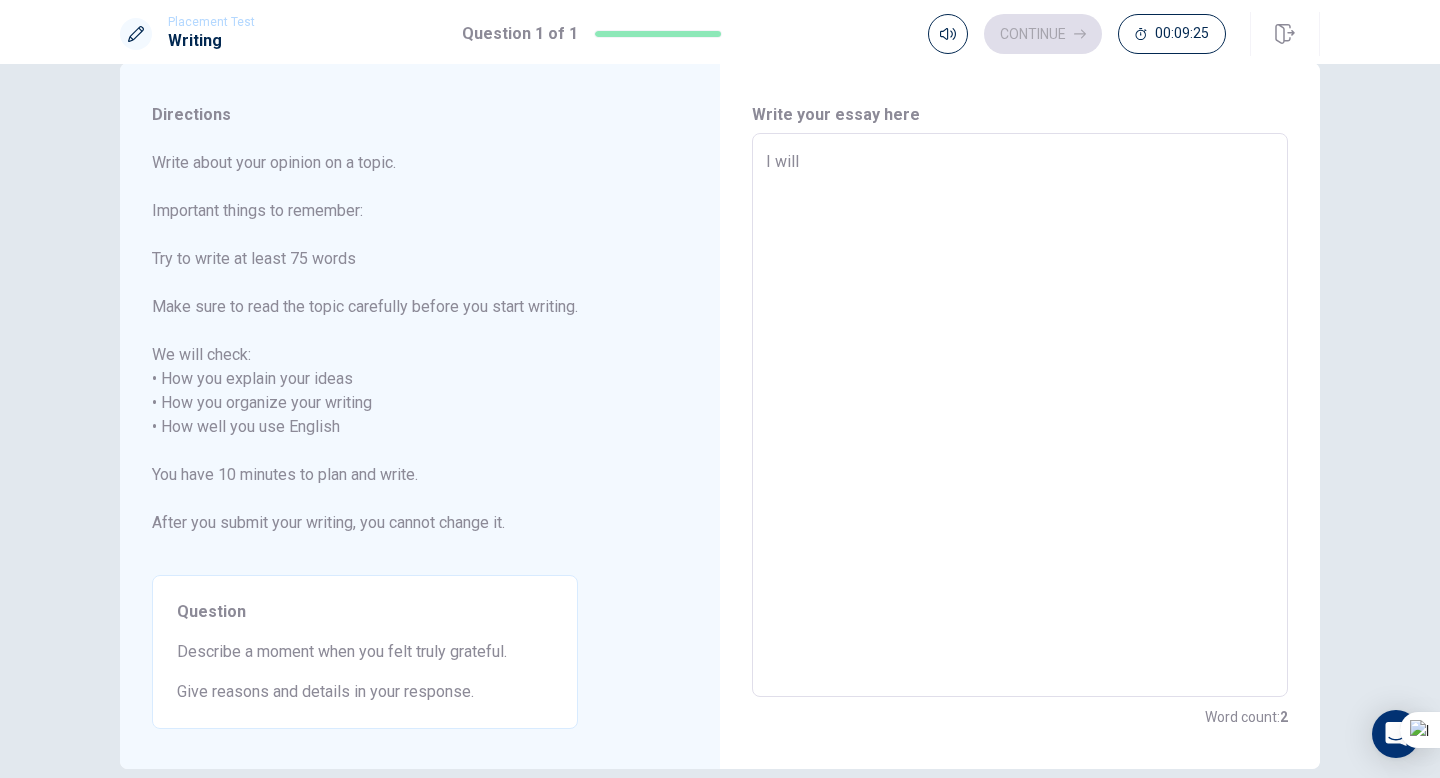 type on "x" 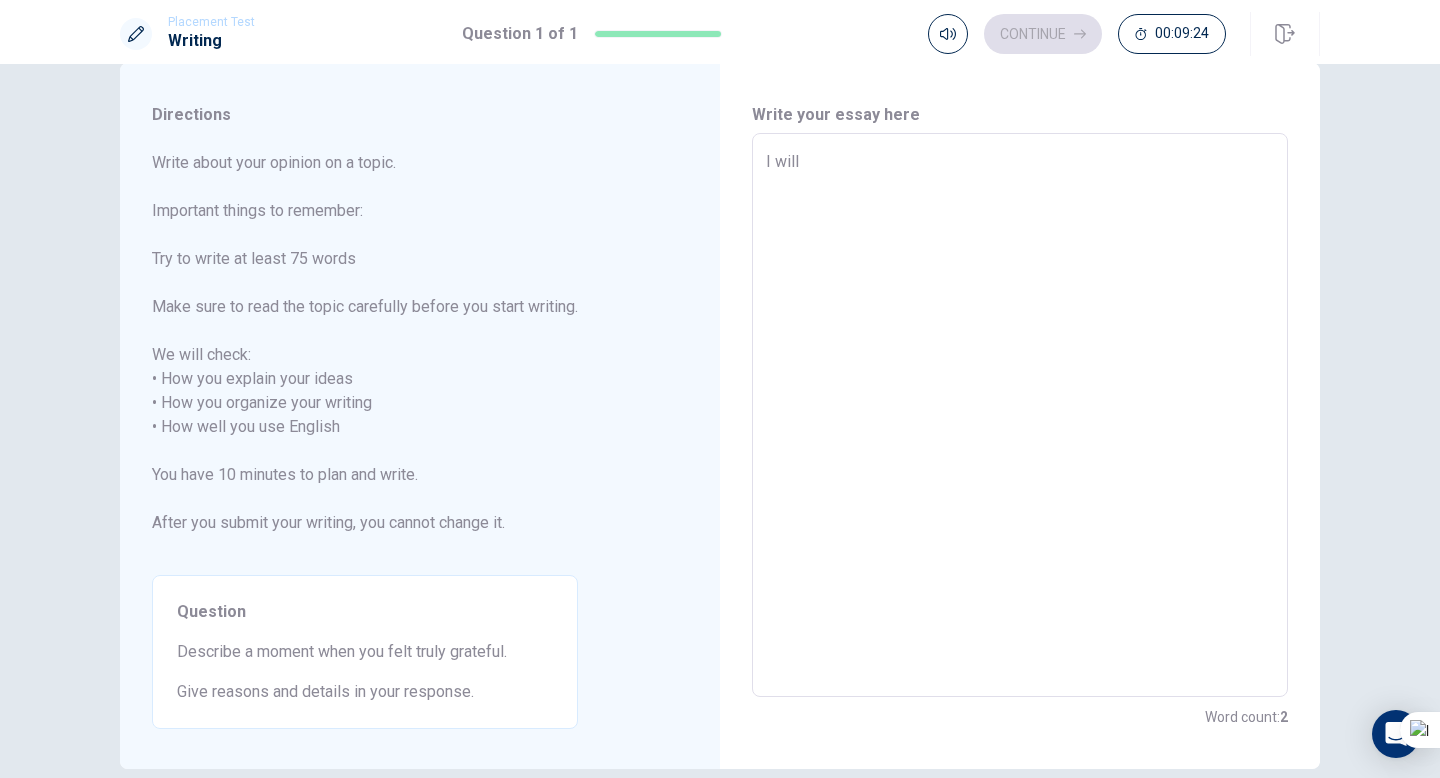 type on "I will g" 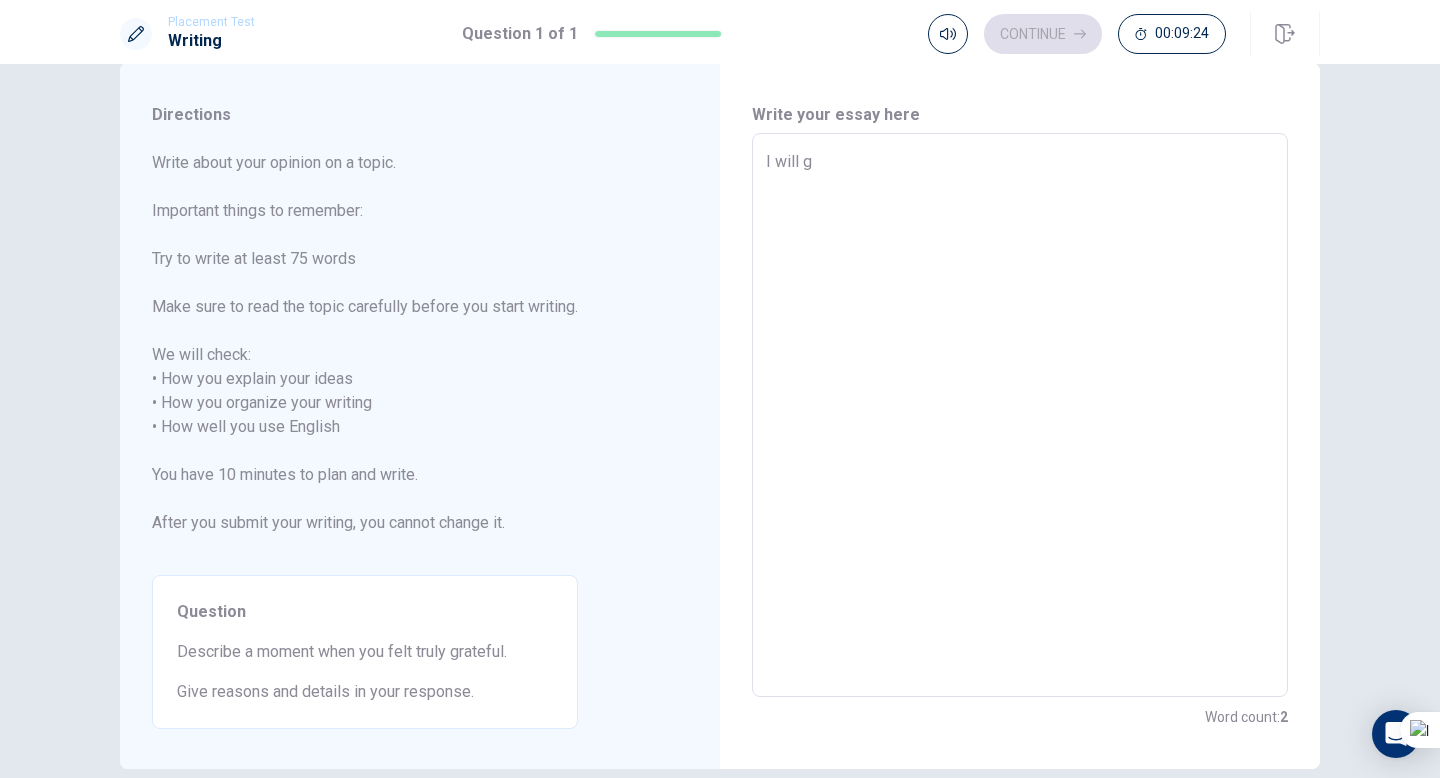 type on "x" 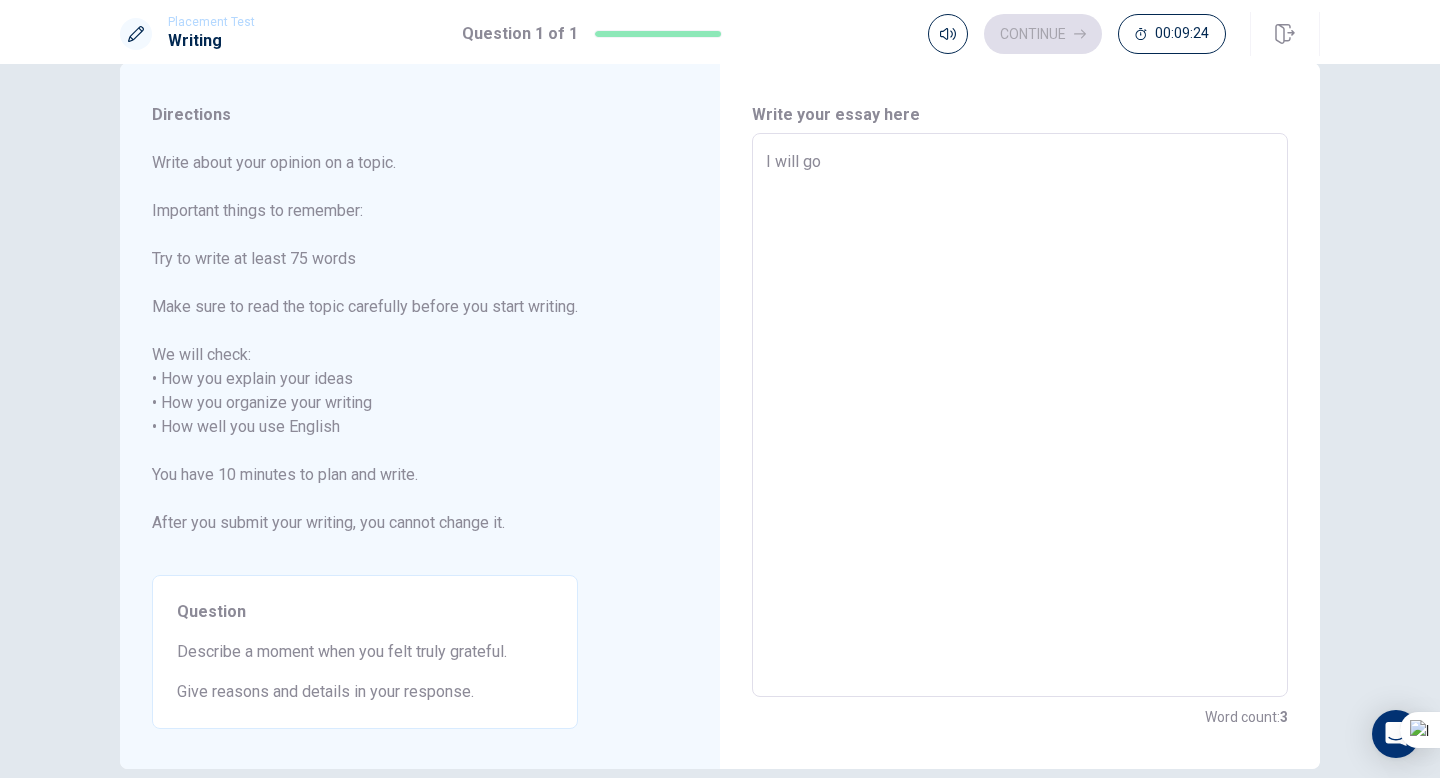 type on "I will go" 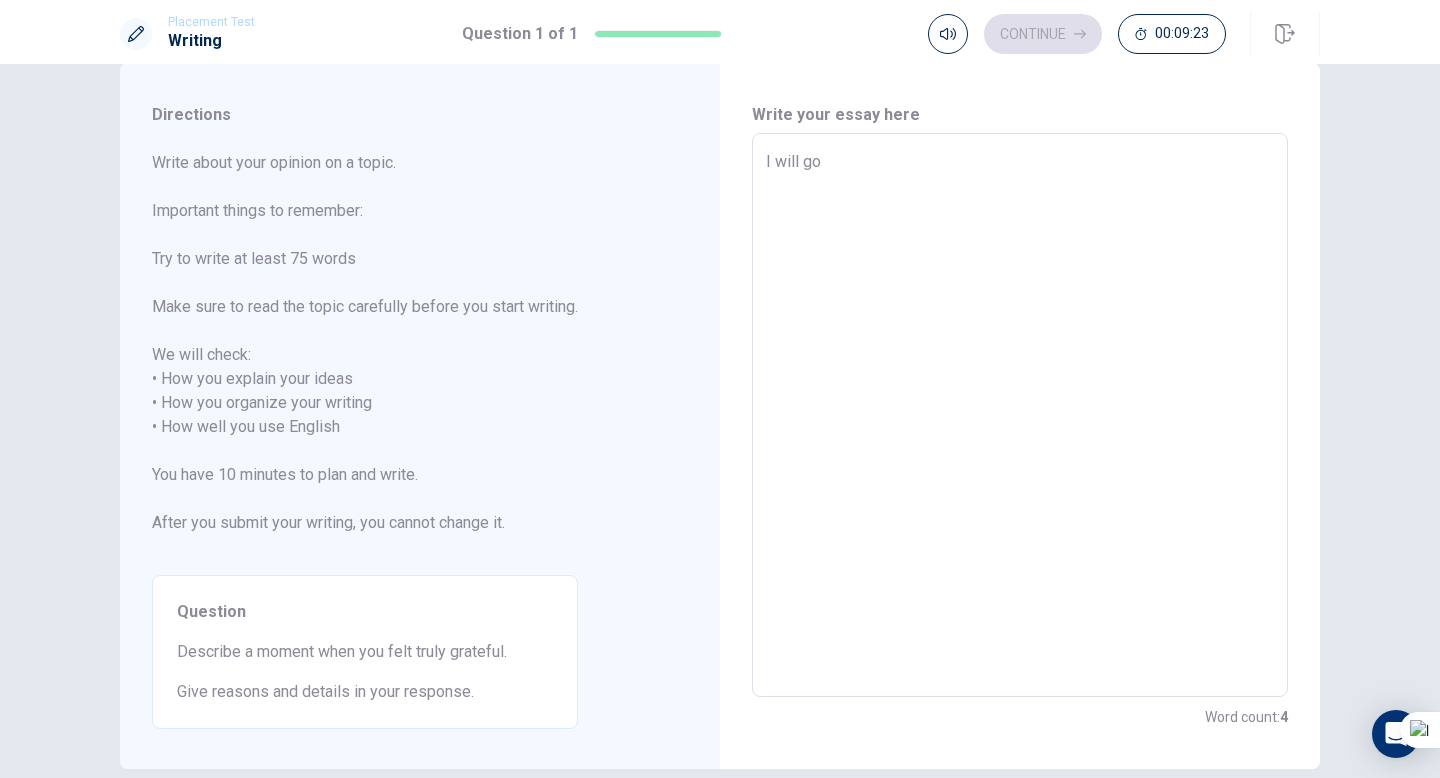type on "I will go t" 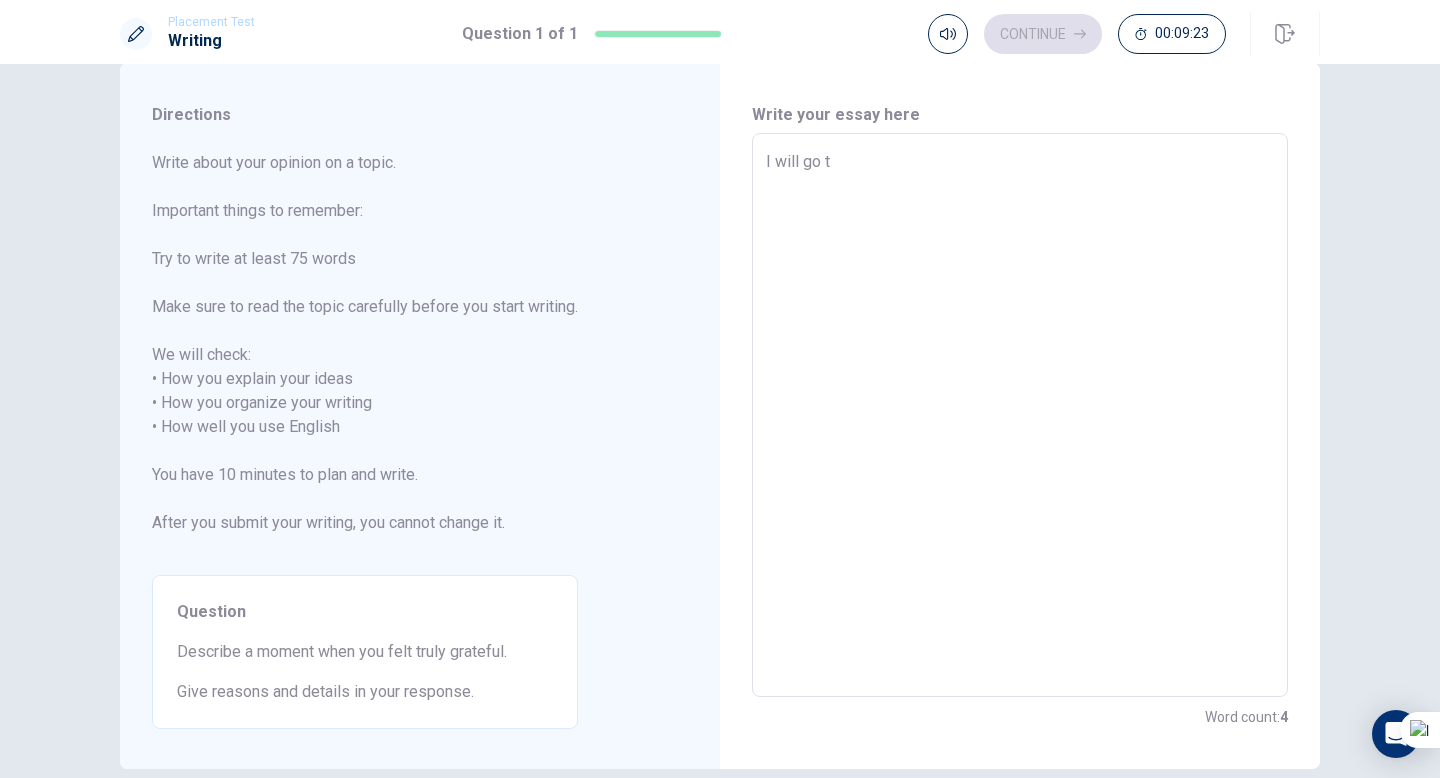 type on "x" 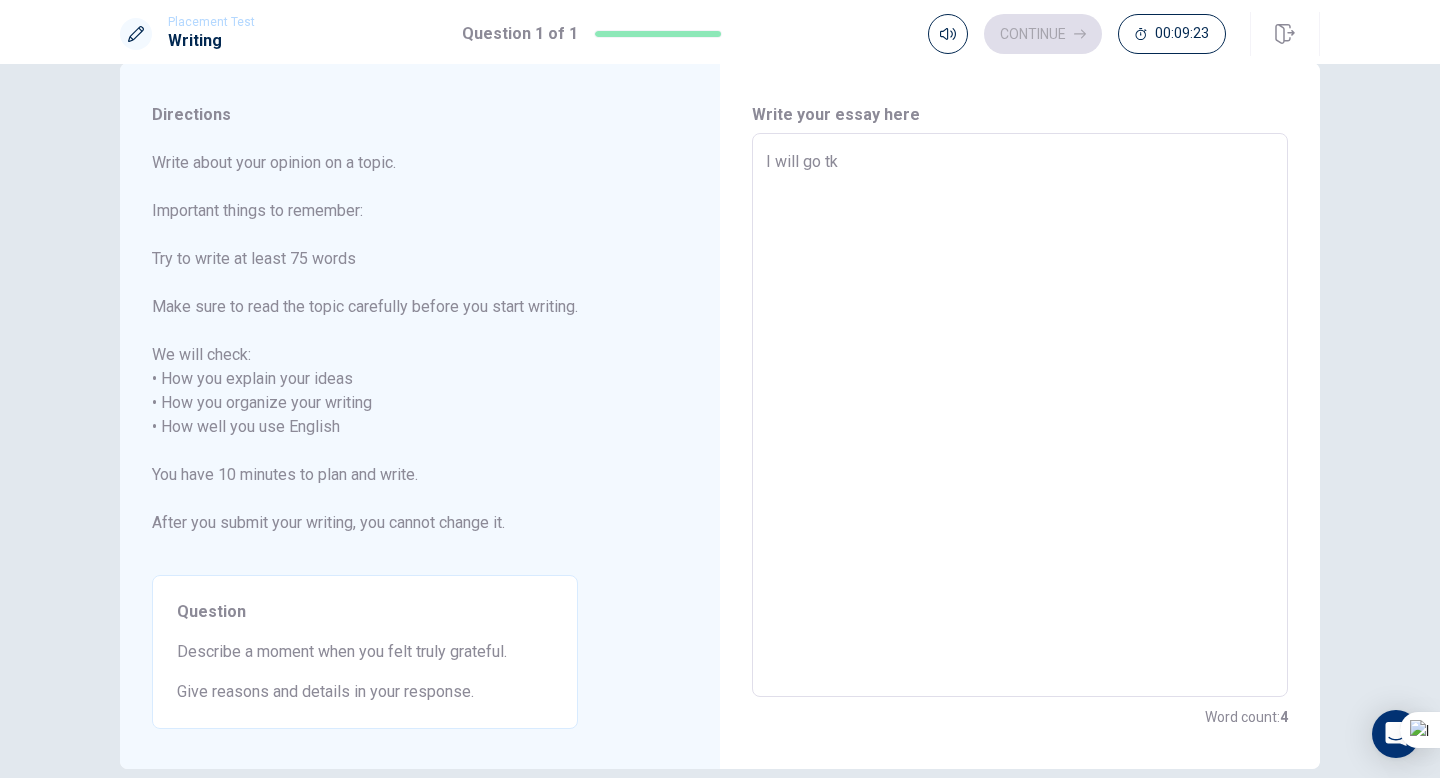 type on "x" 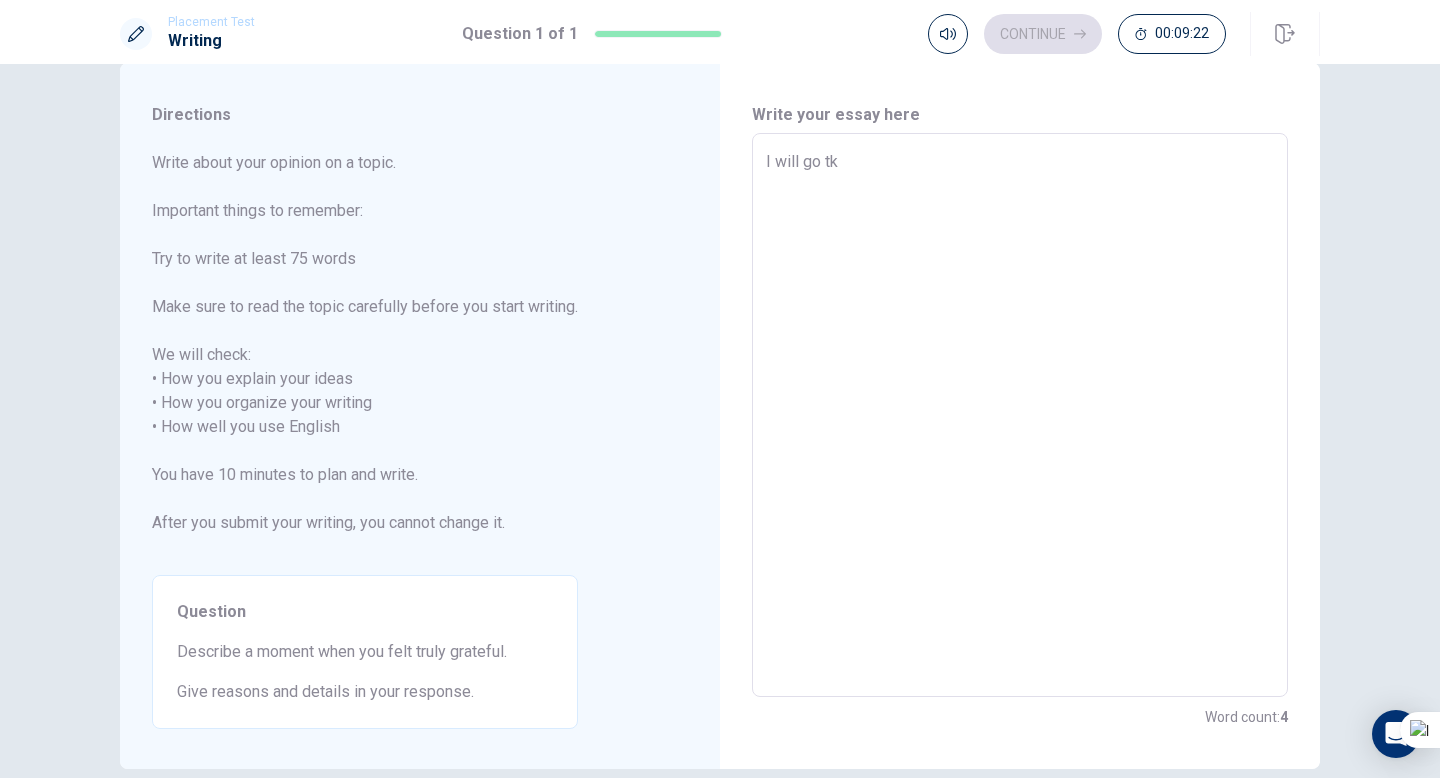 type on "x" 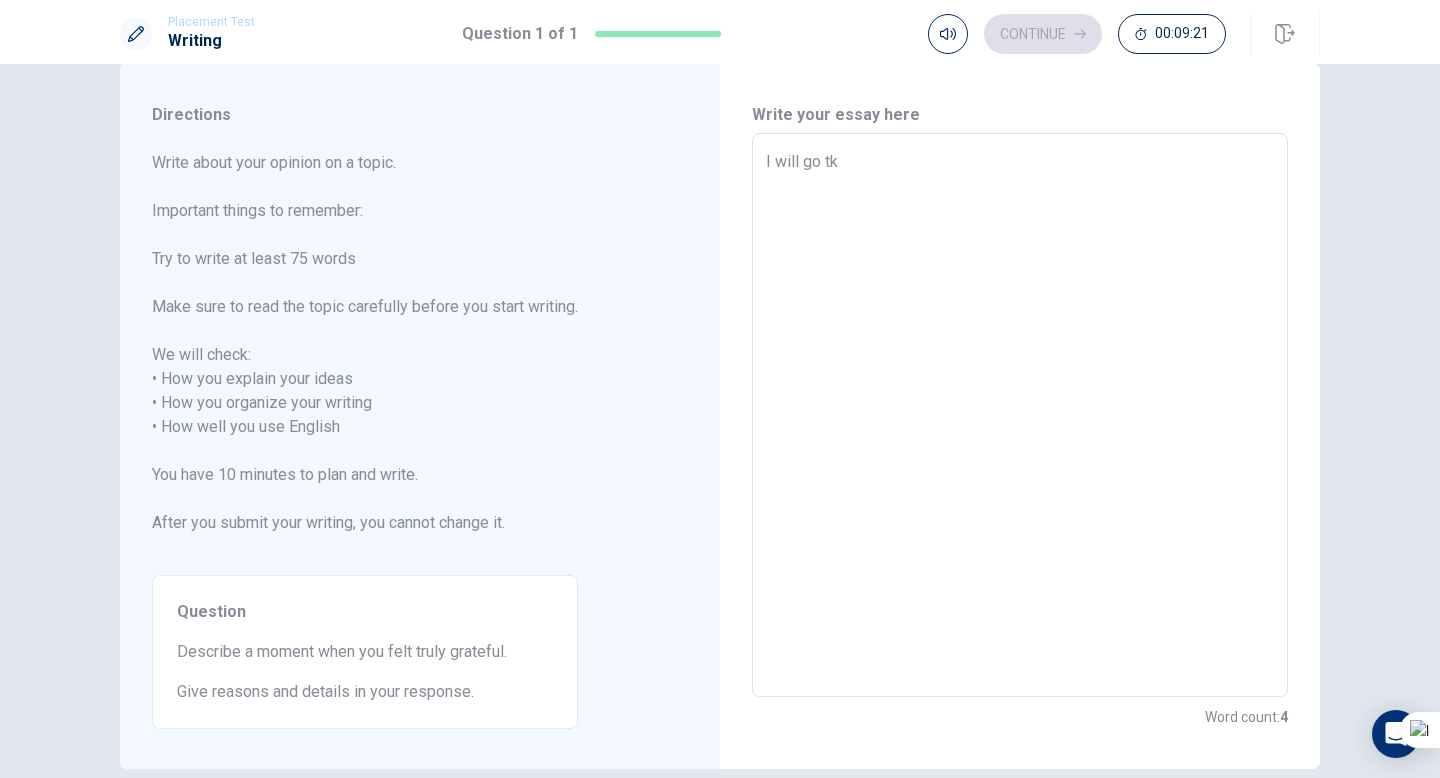 type on "I will go tk" 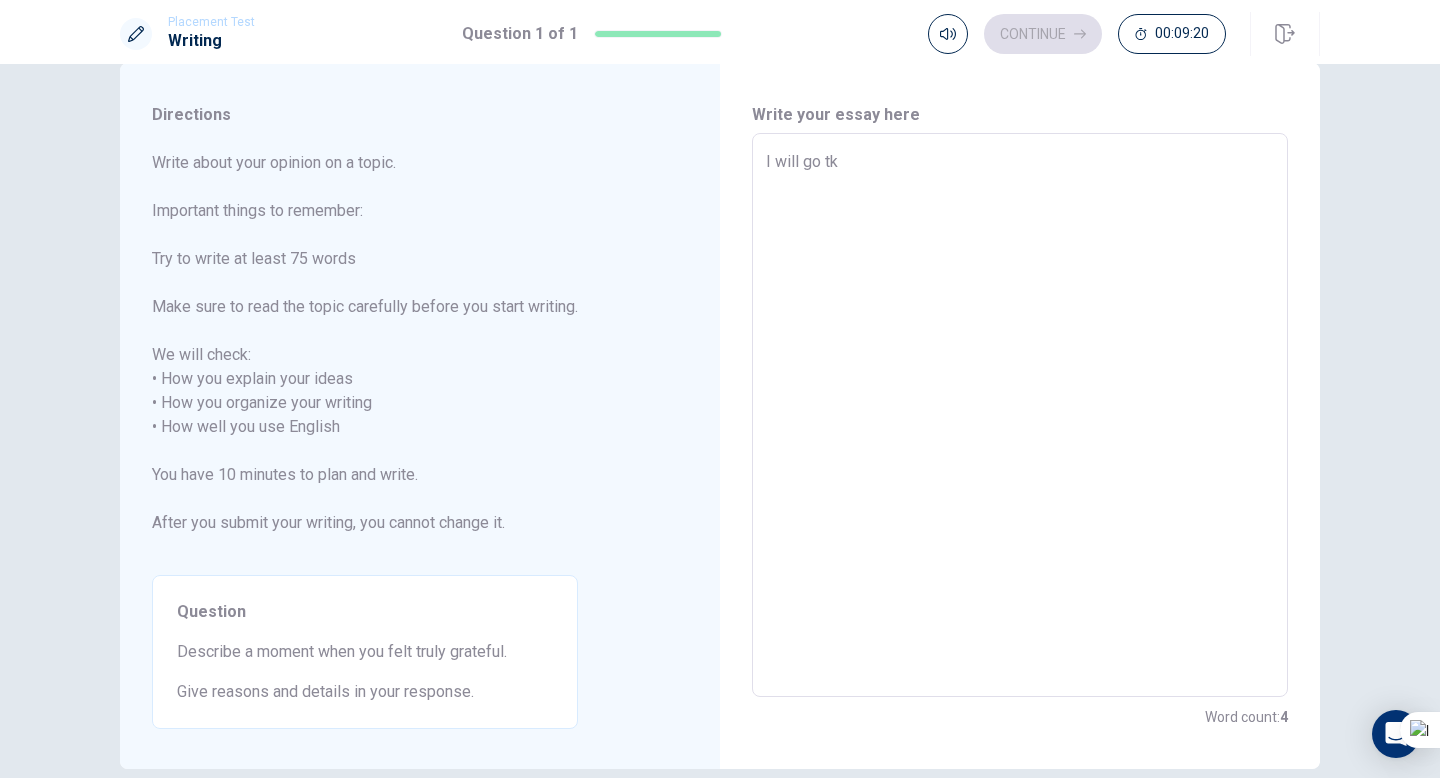 type on "I will go t" 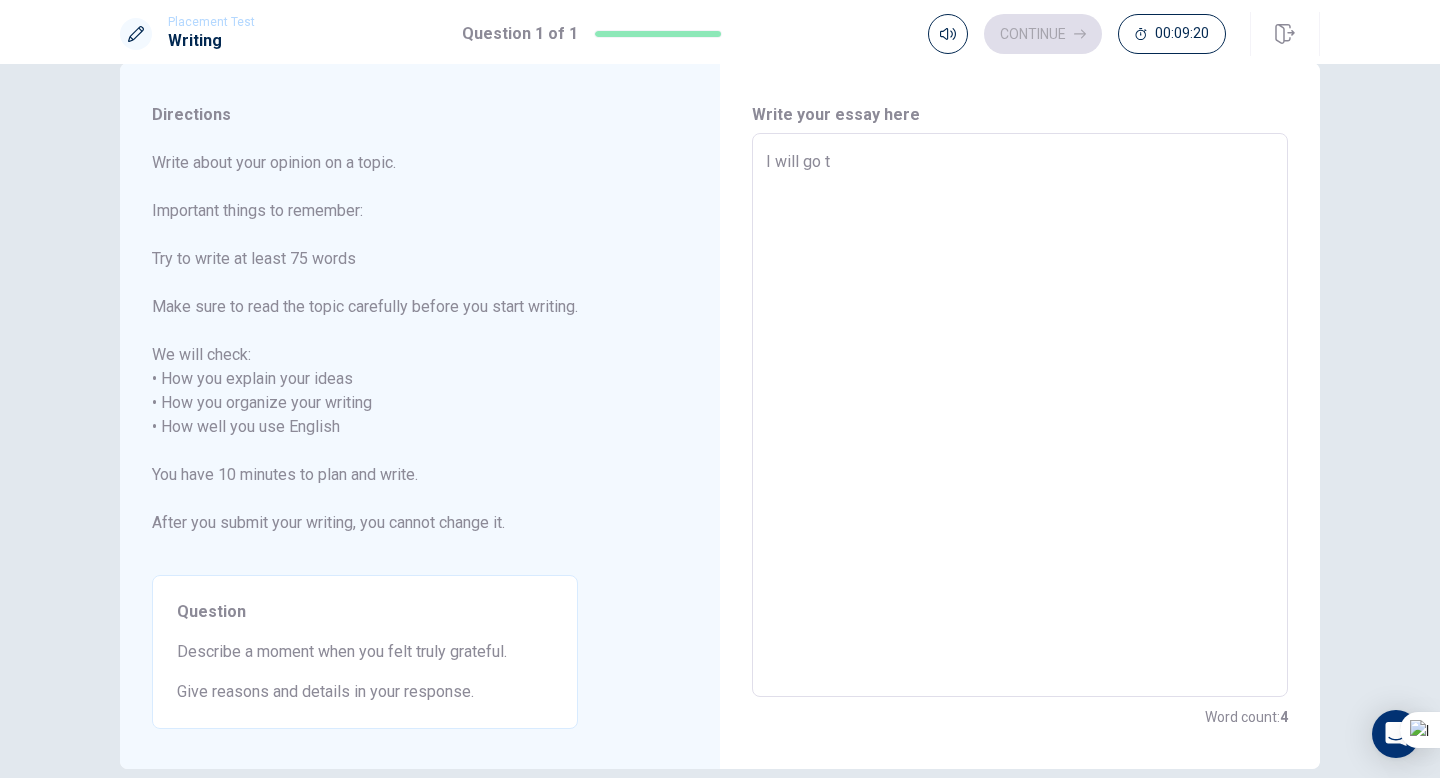 type on "x" 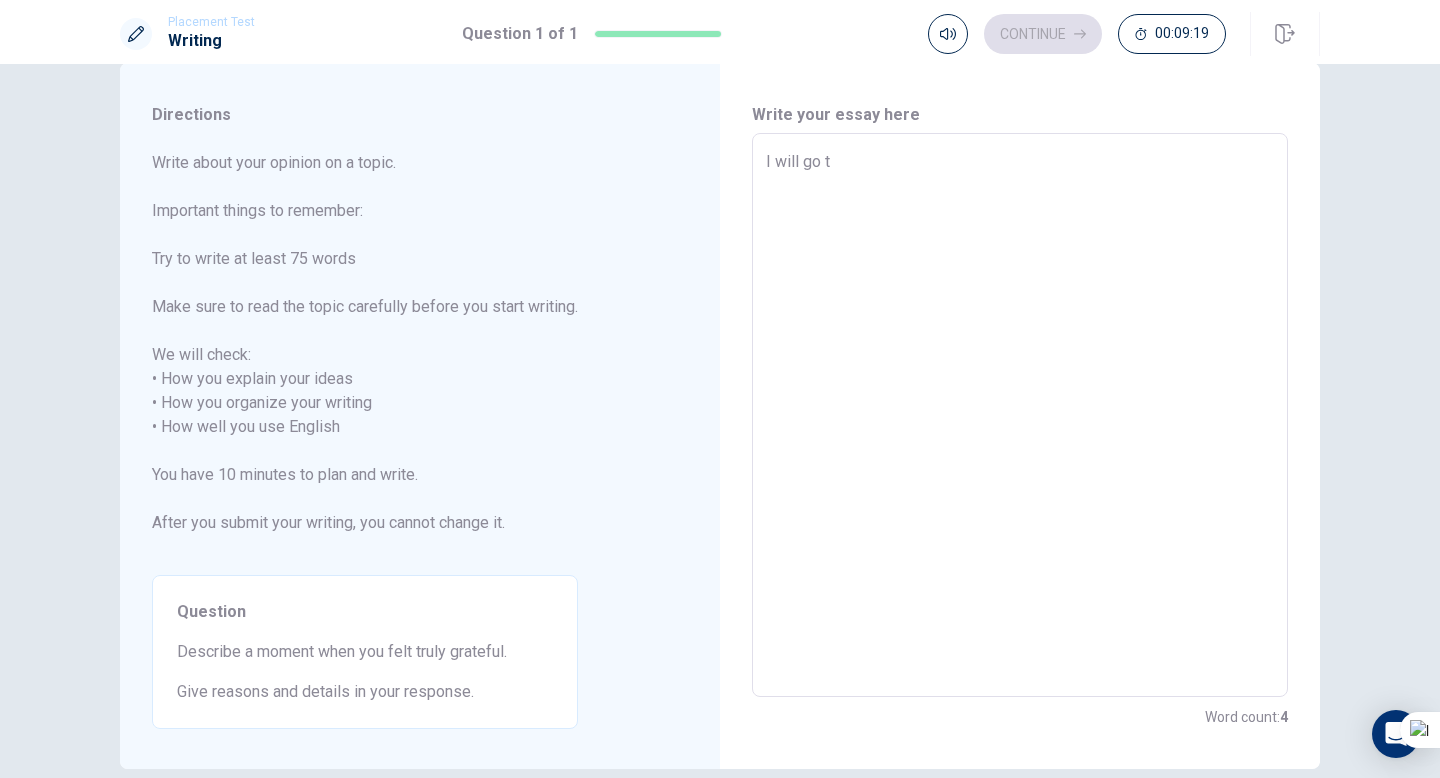 type on "I will go to" 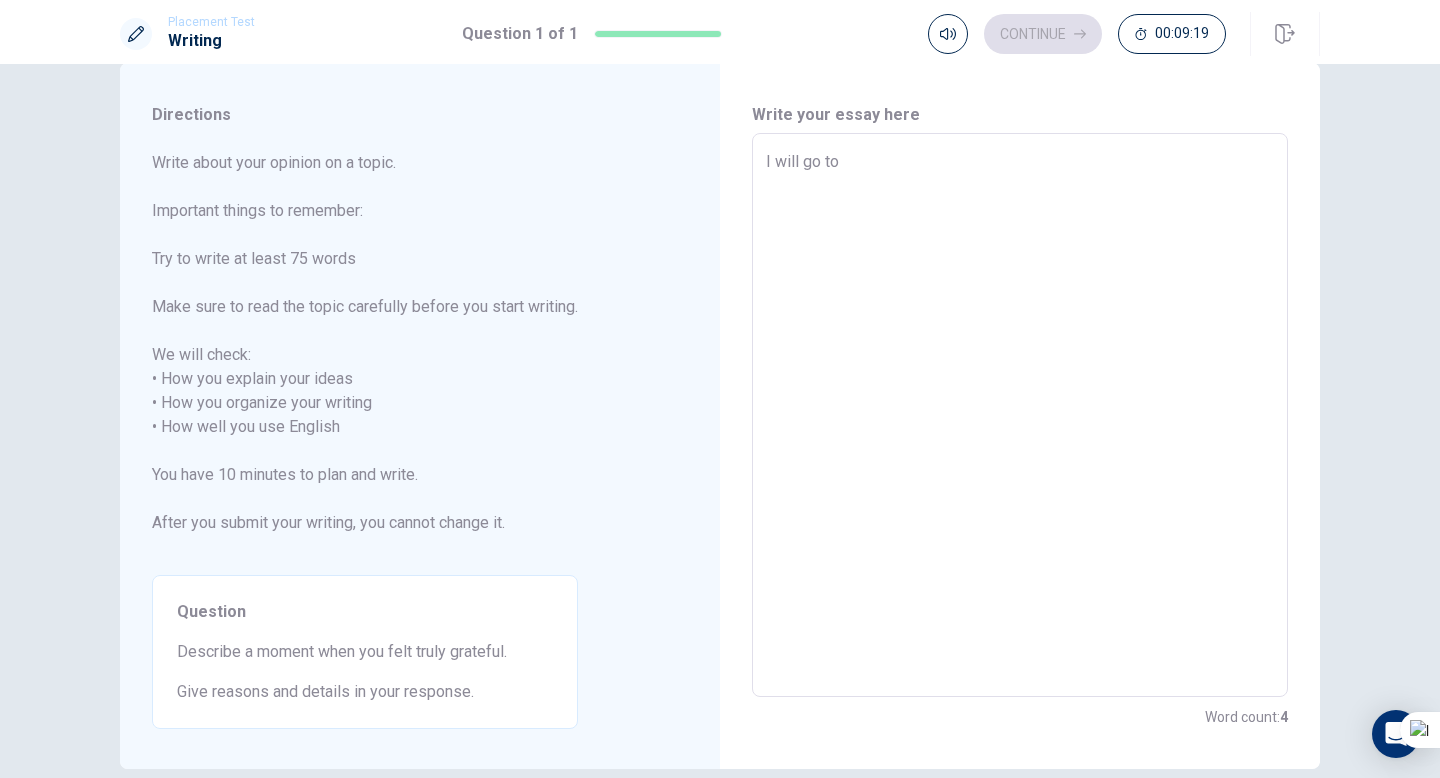 type on "x" 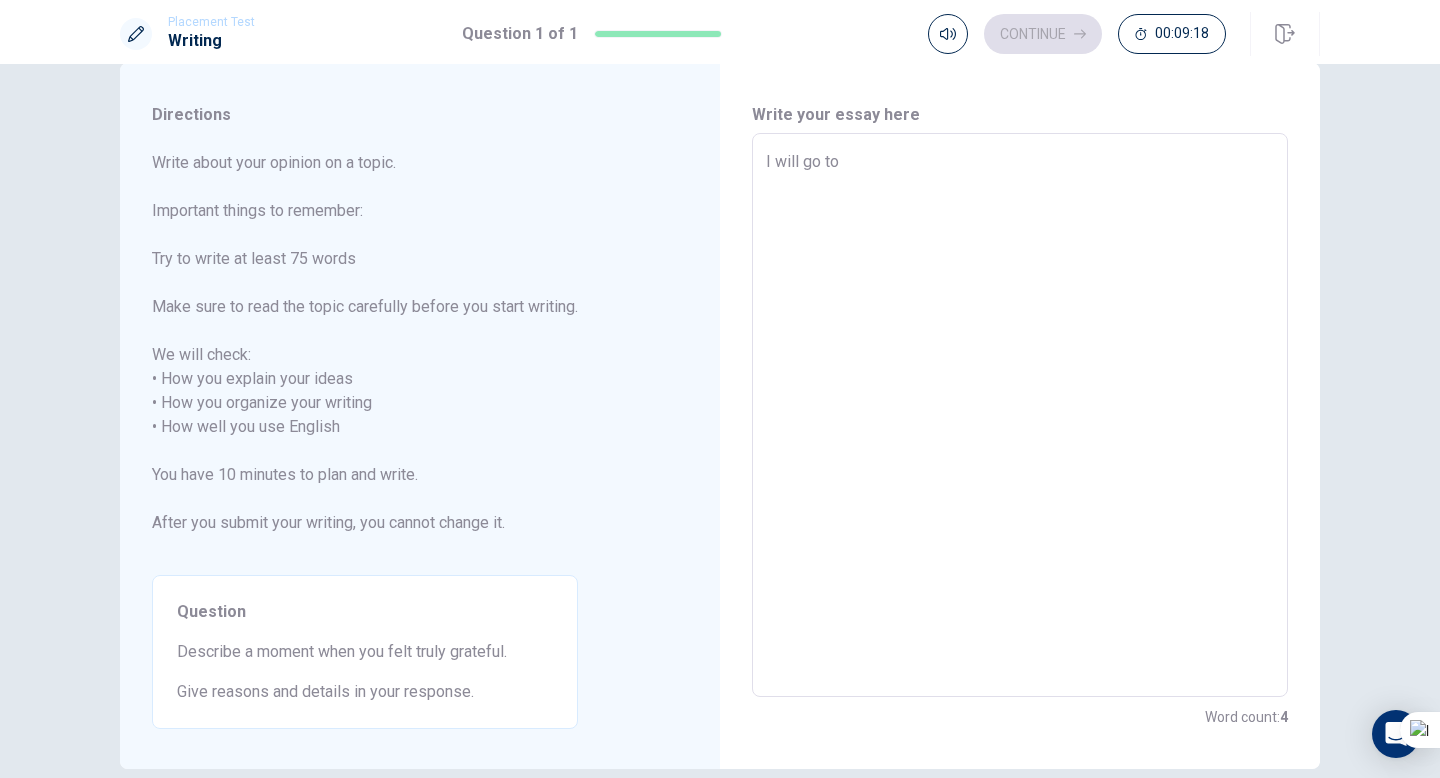 type on "I will go to" 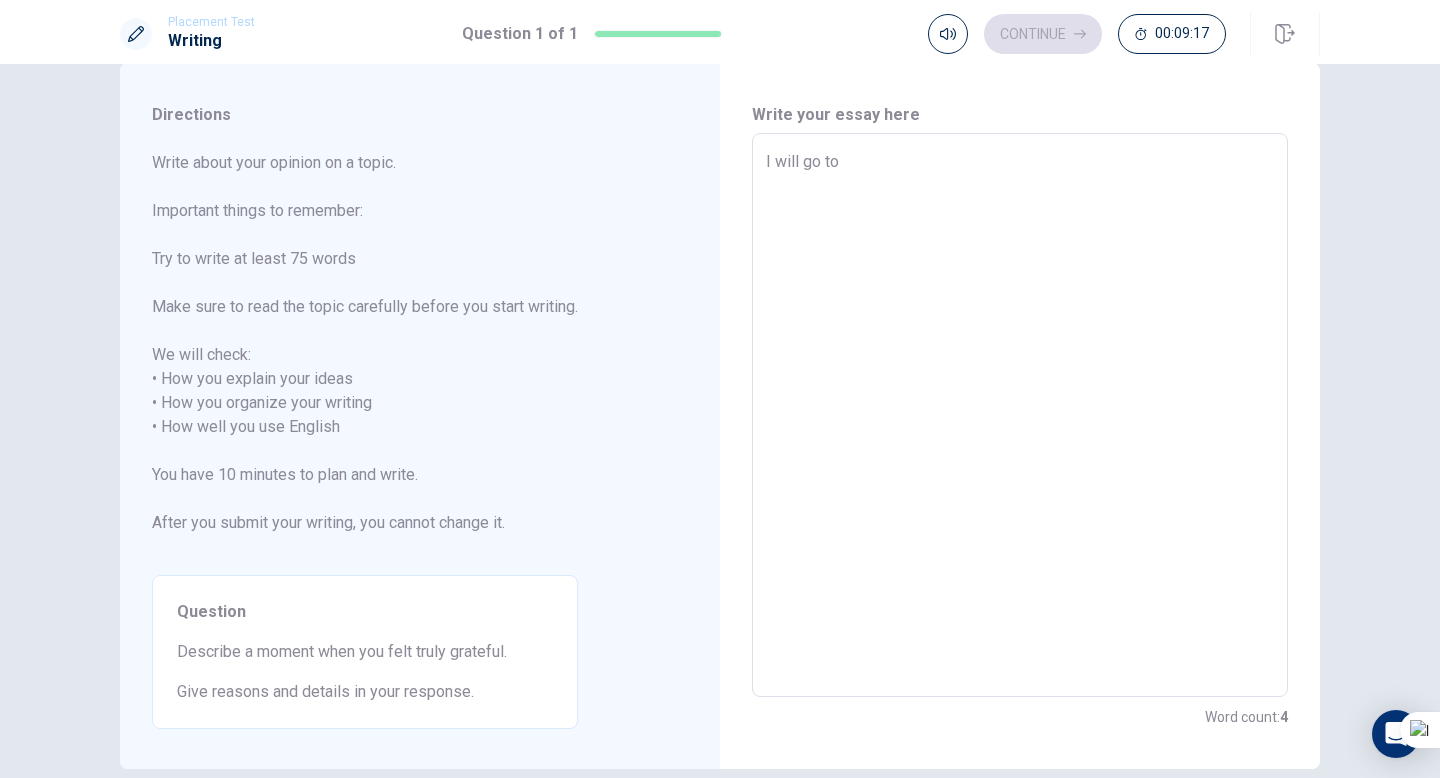 type on "I will go to A" 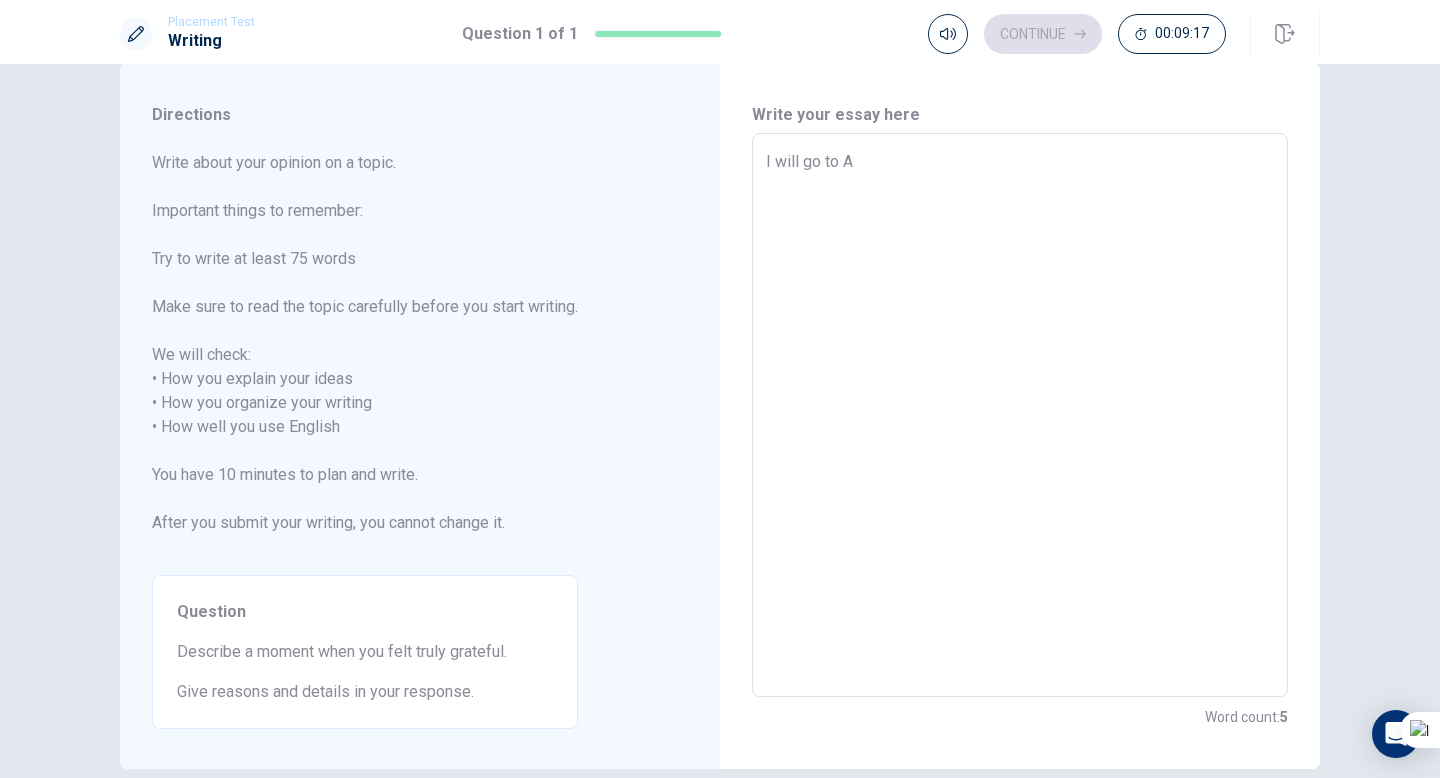 type on "x" 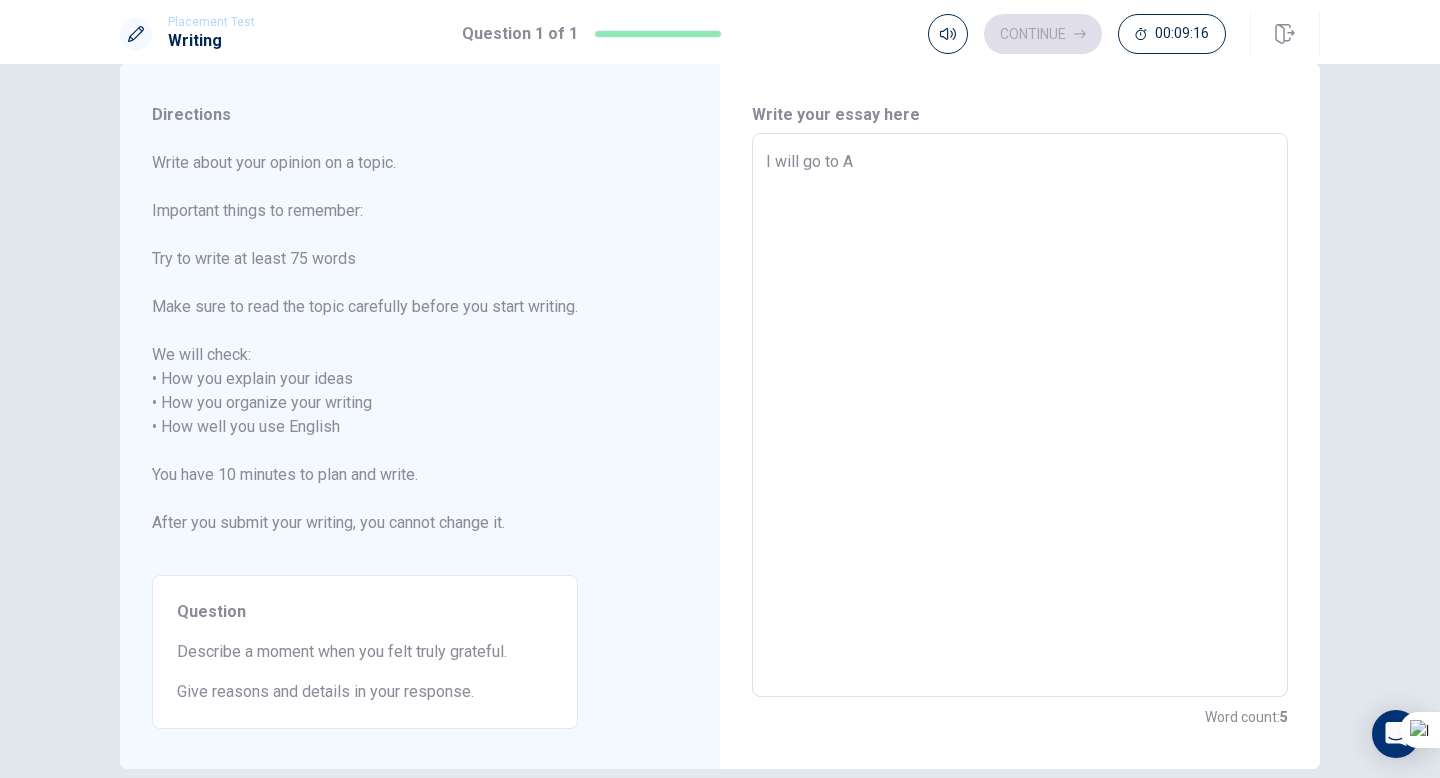 type on "I will go to AE" 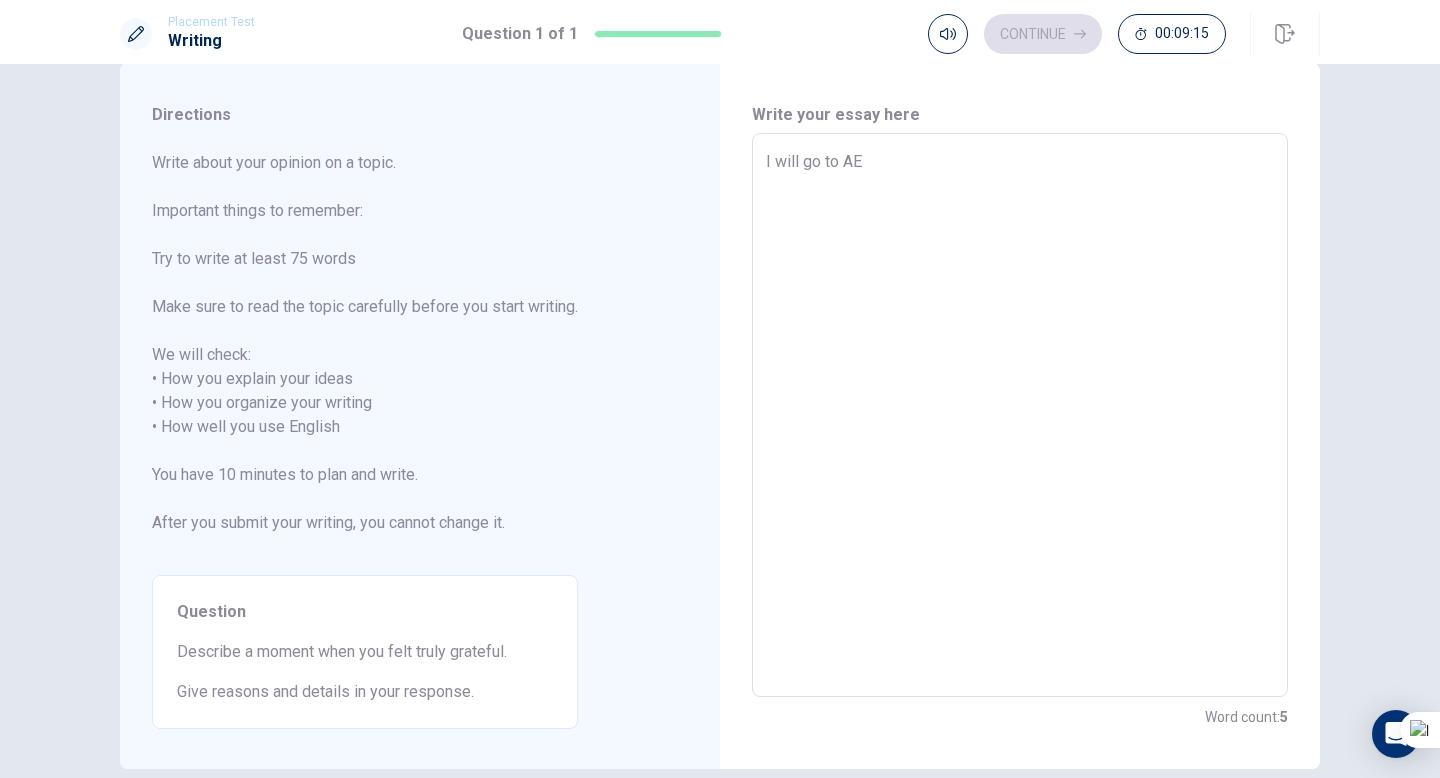 type on "x" 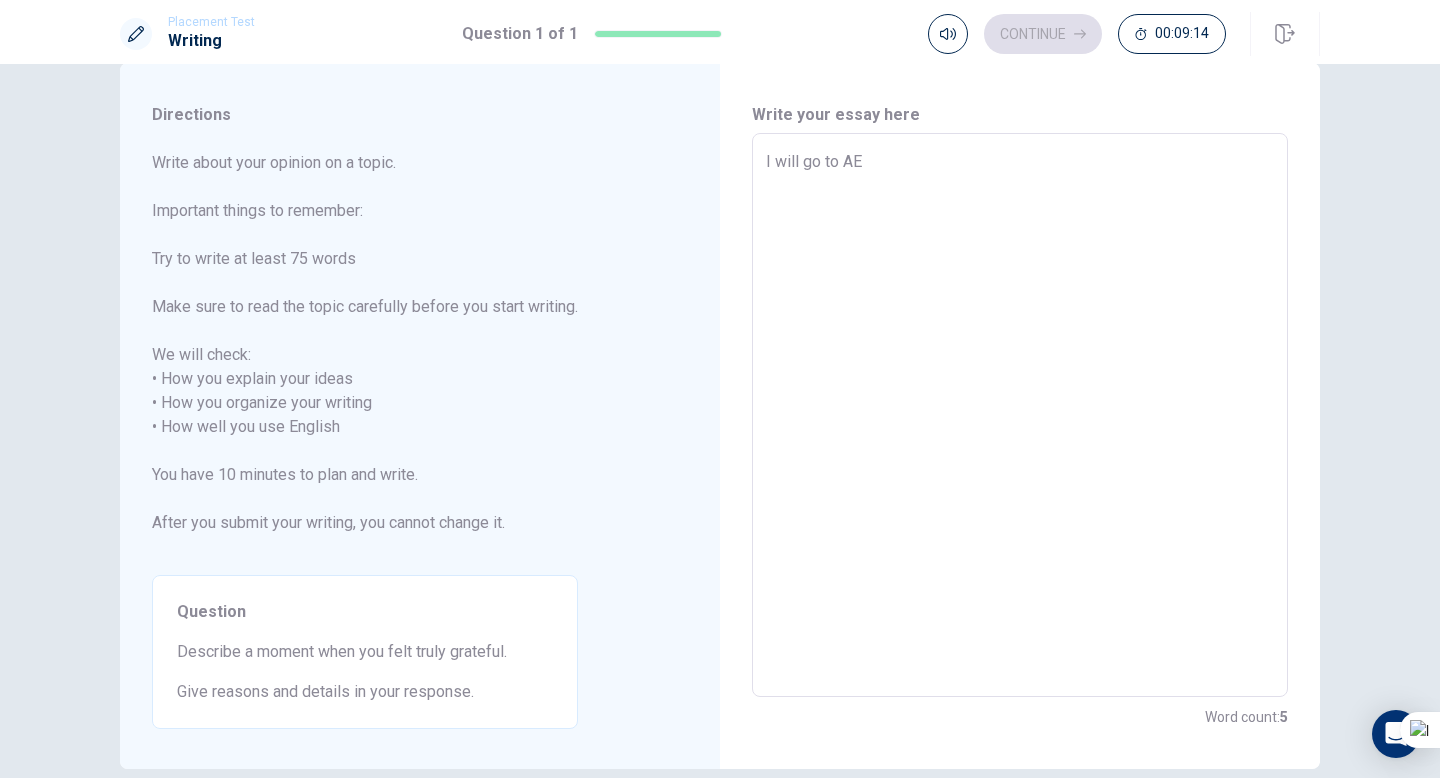 type on "I will go to A" 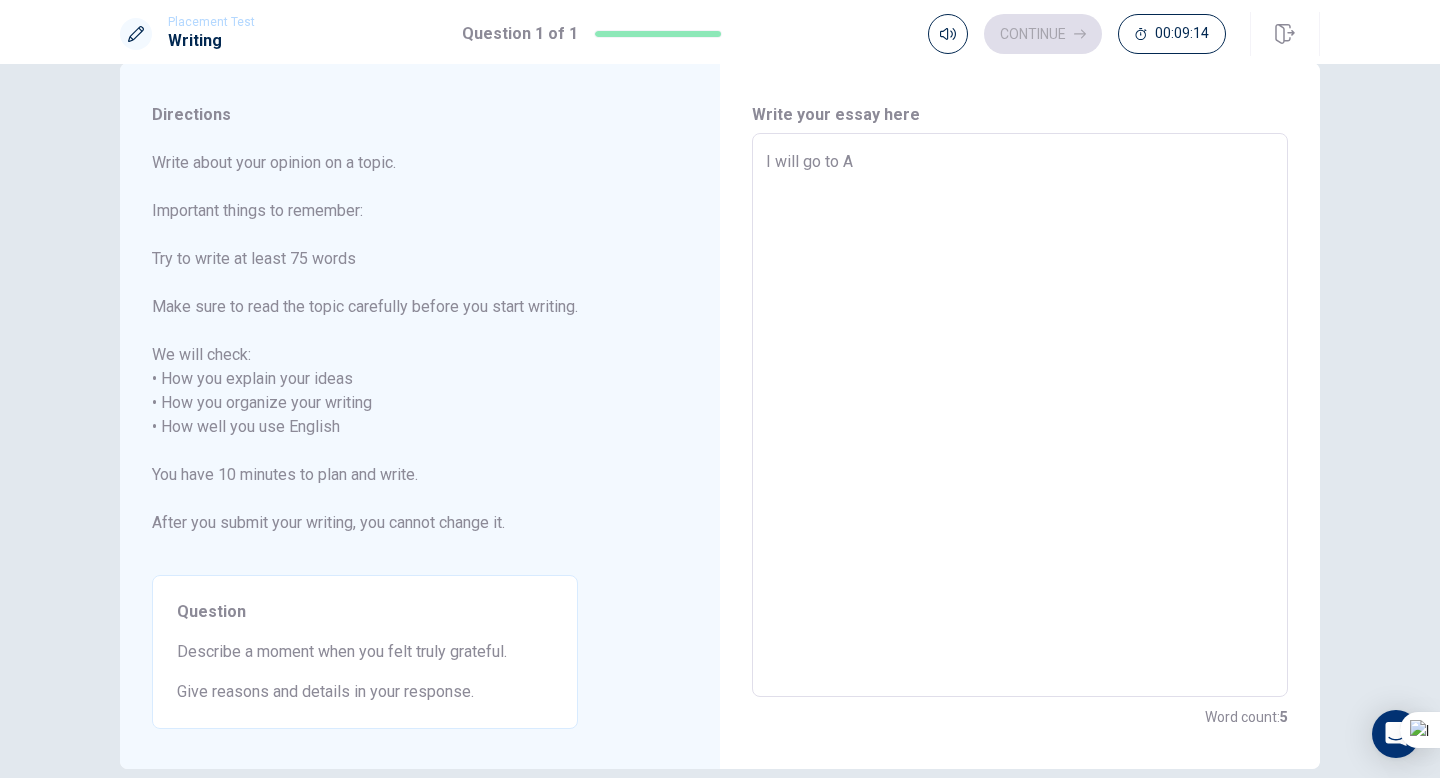 type on "x" 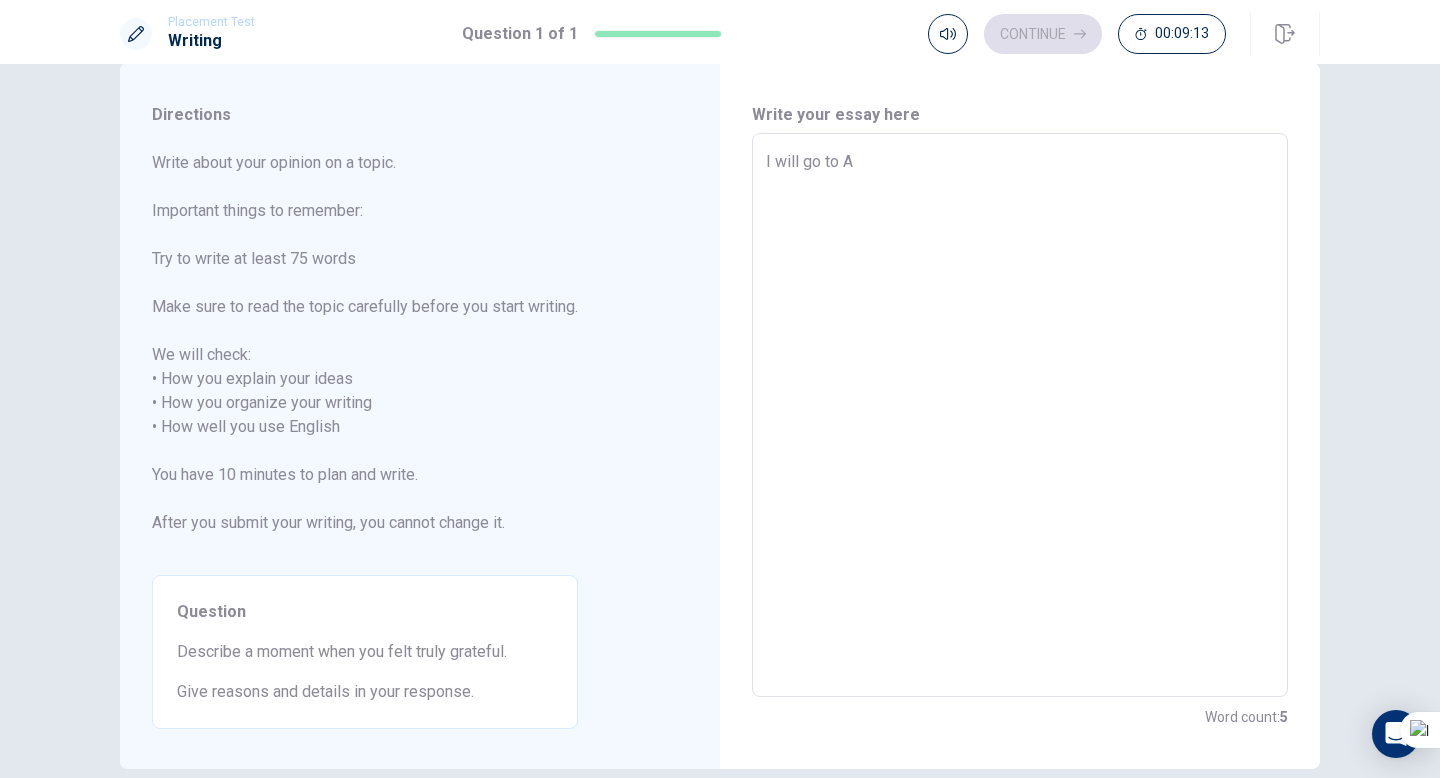 type on "I will go to AM" 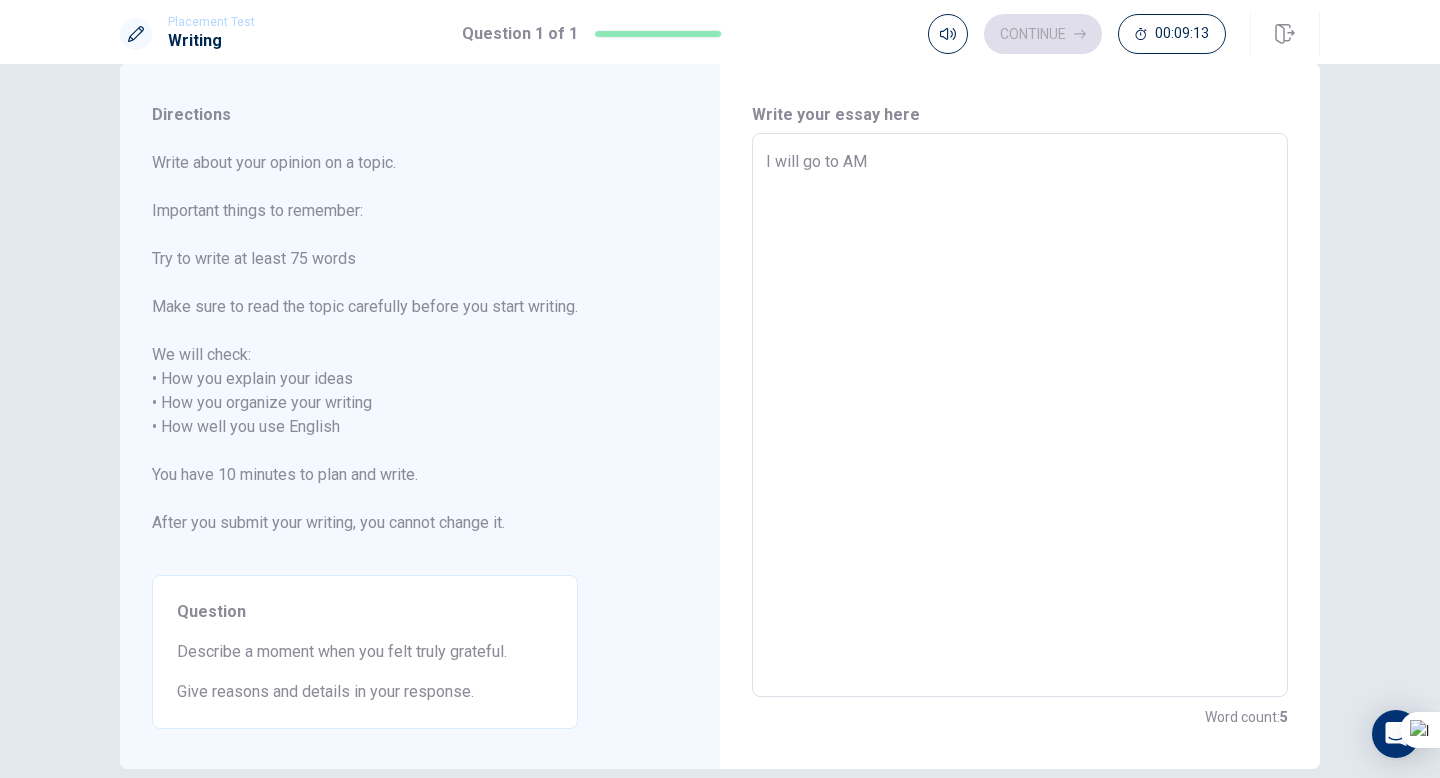 type on "x" 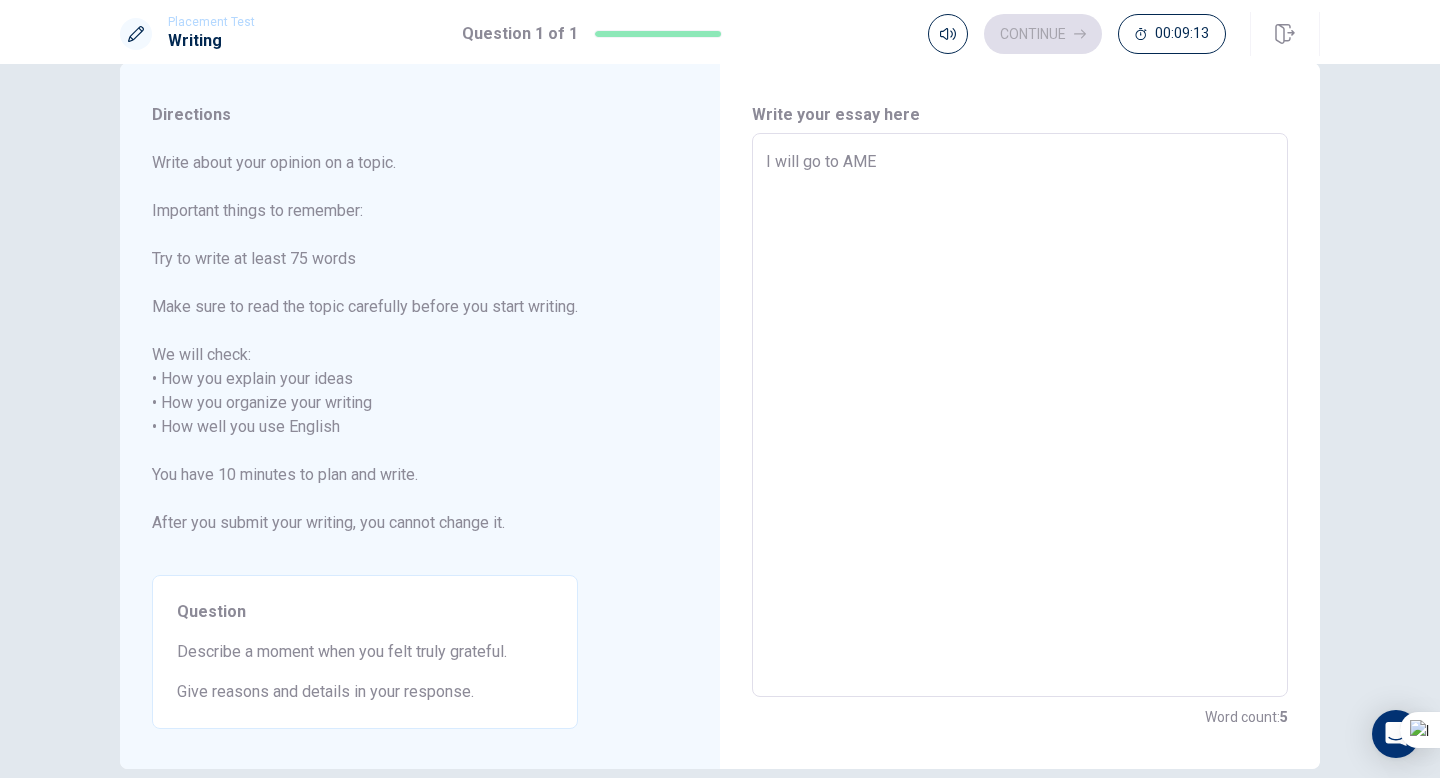 type on "x" 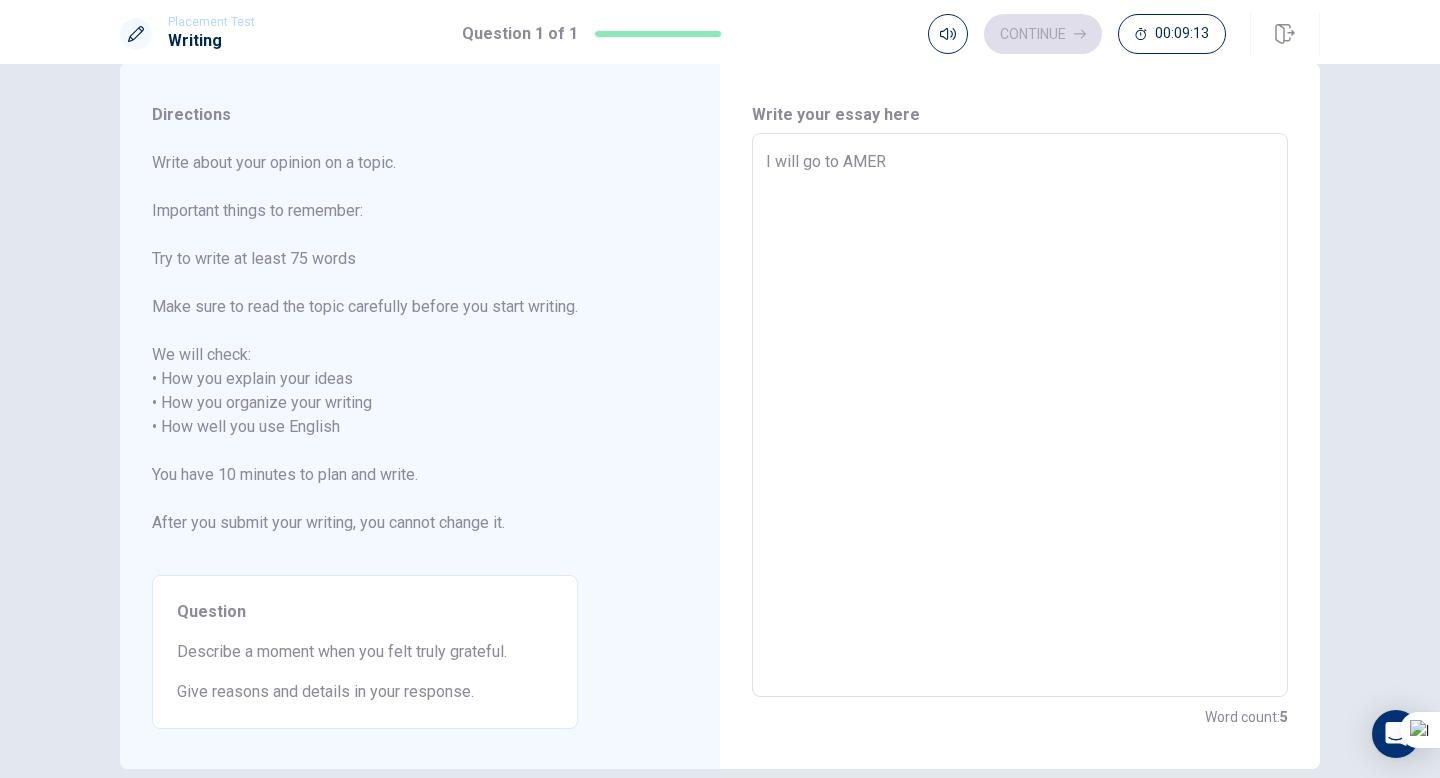 type on "x" 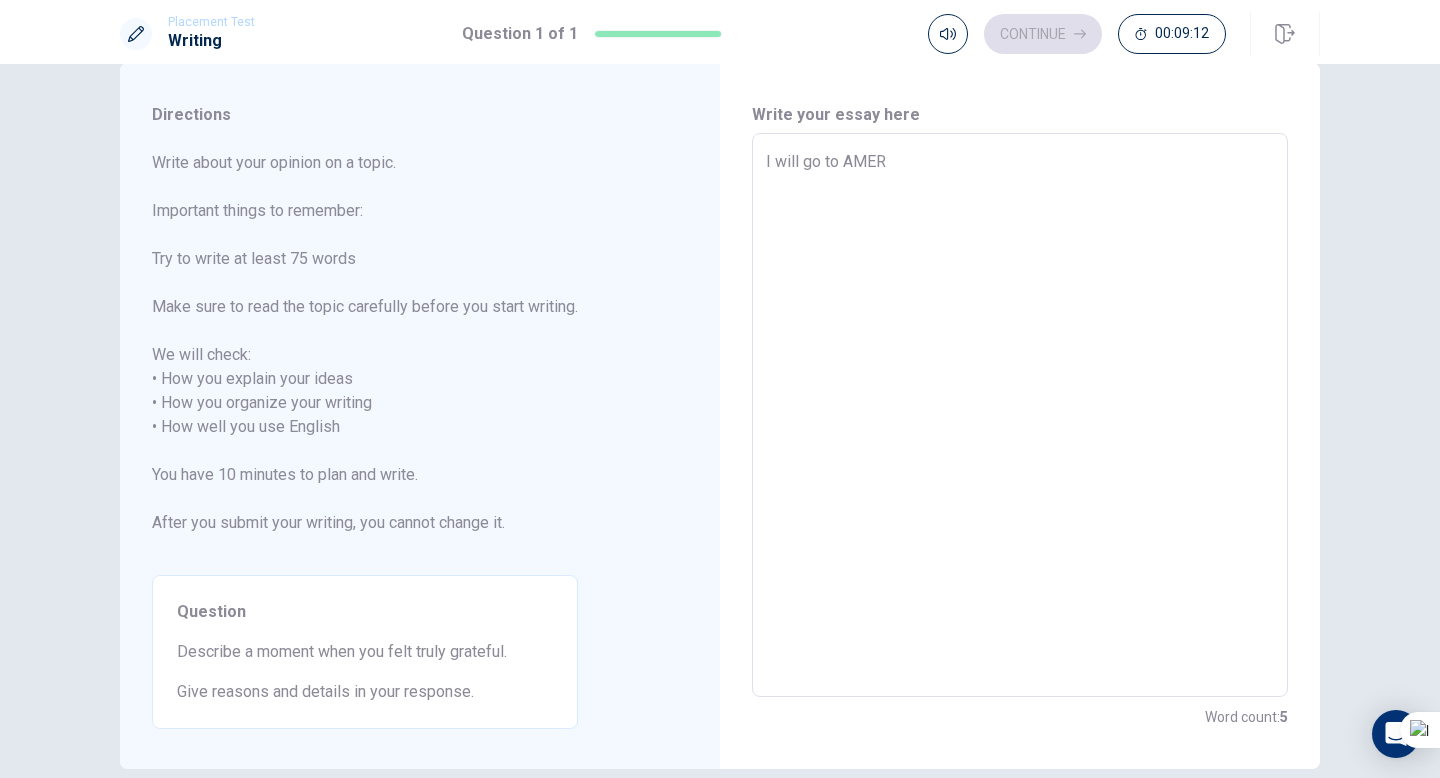type on "I will go to [GEOGRAPHIC_DATA]" 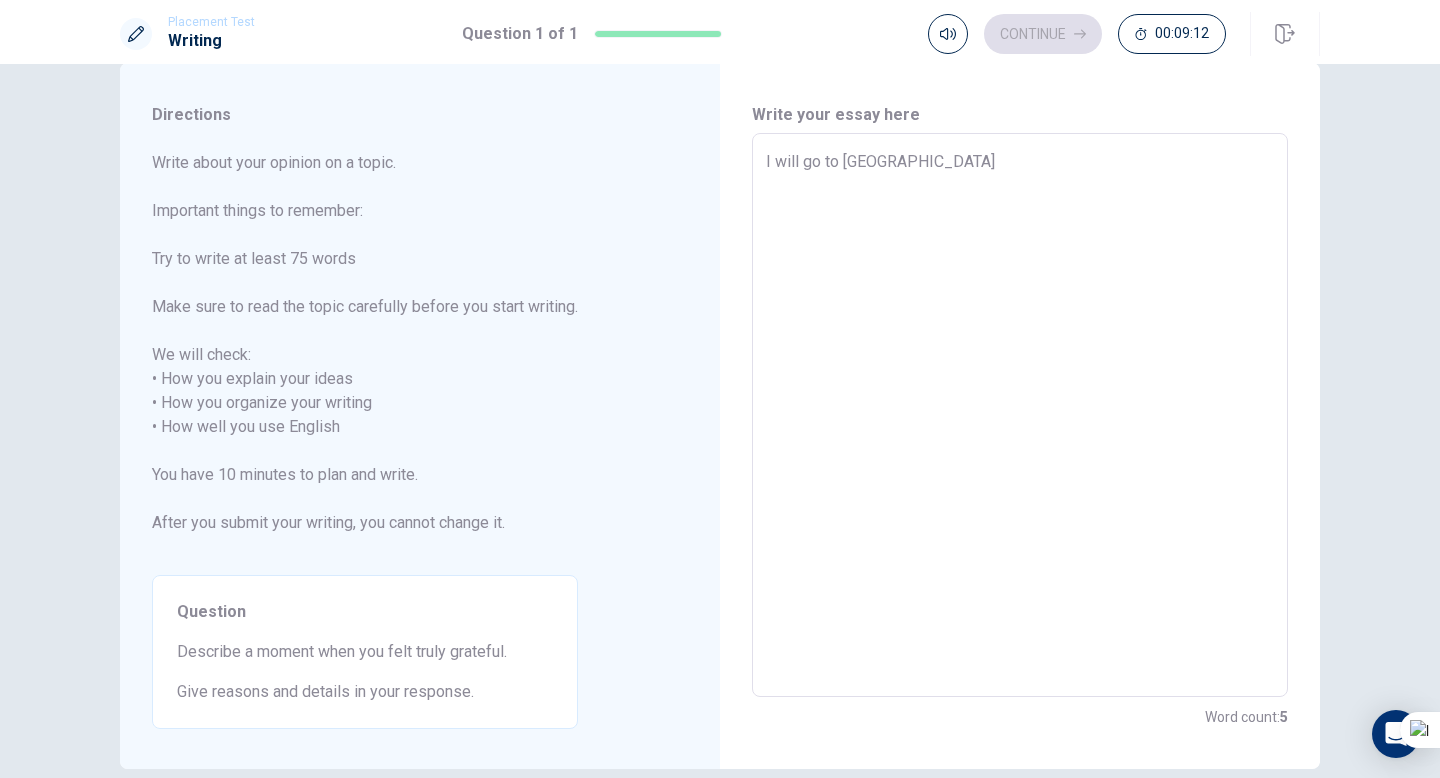 type on "x" 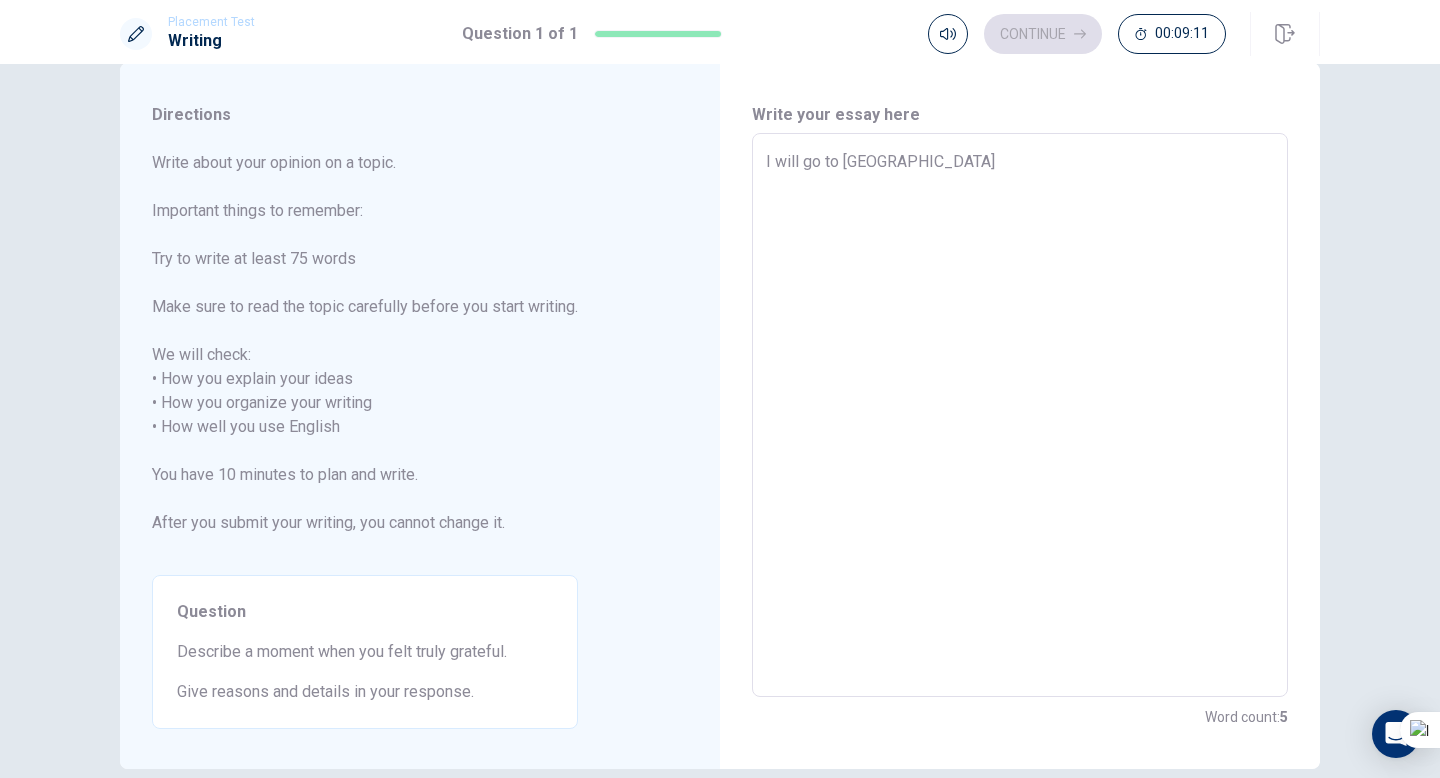 type on "I will go to [GEOGRAPHIC_DATA]" 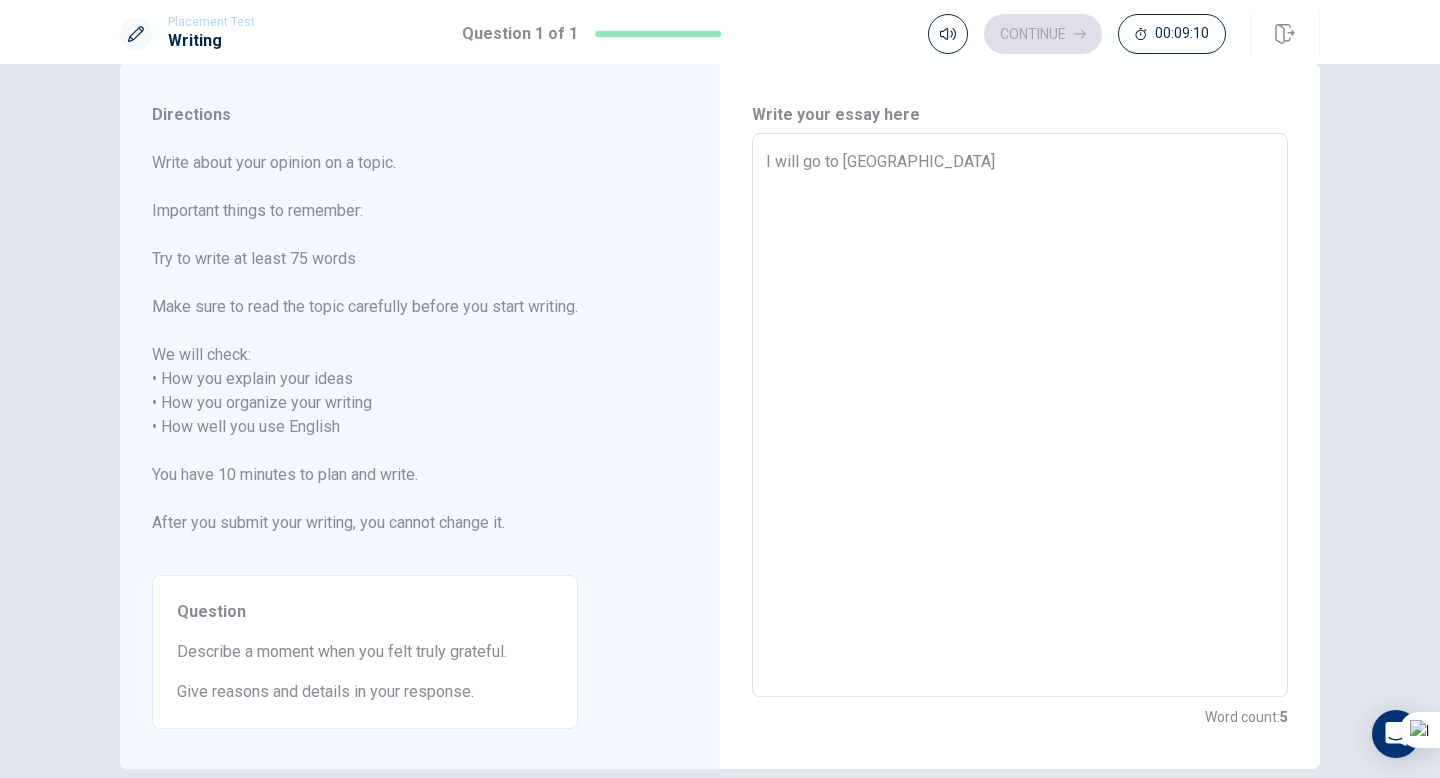 type on "x" 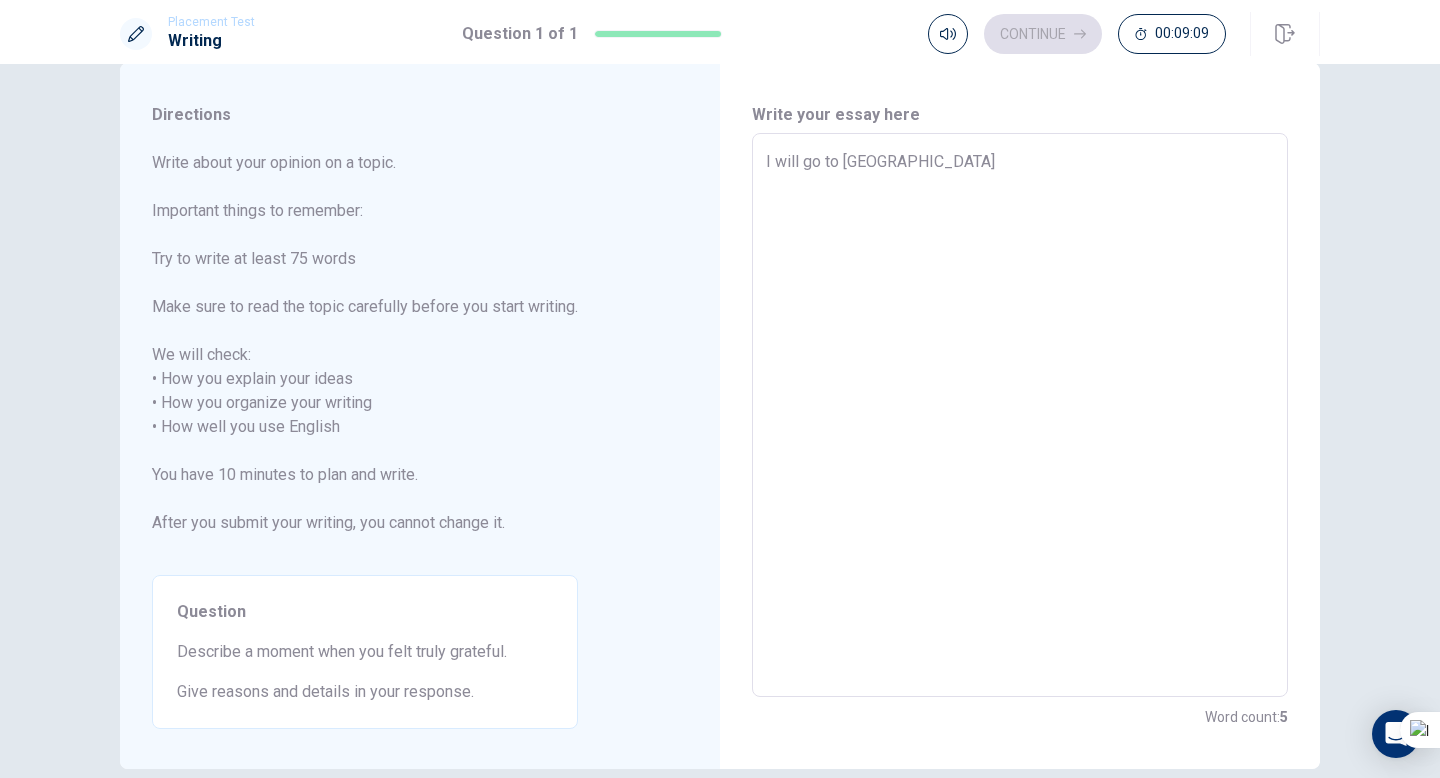 type on "I will go to [GEOGRAPHIC_DATA]" 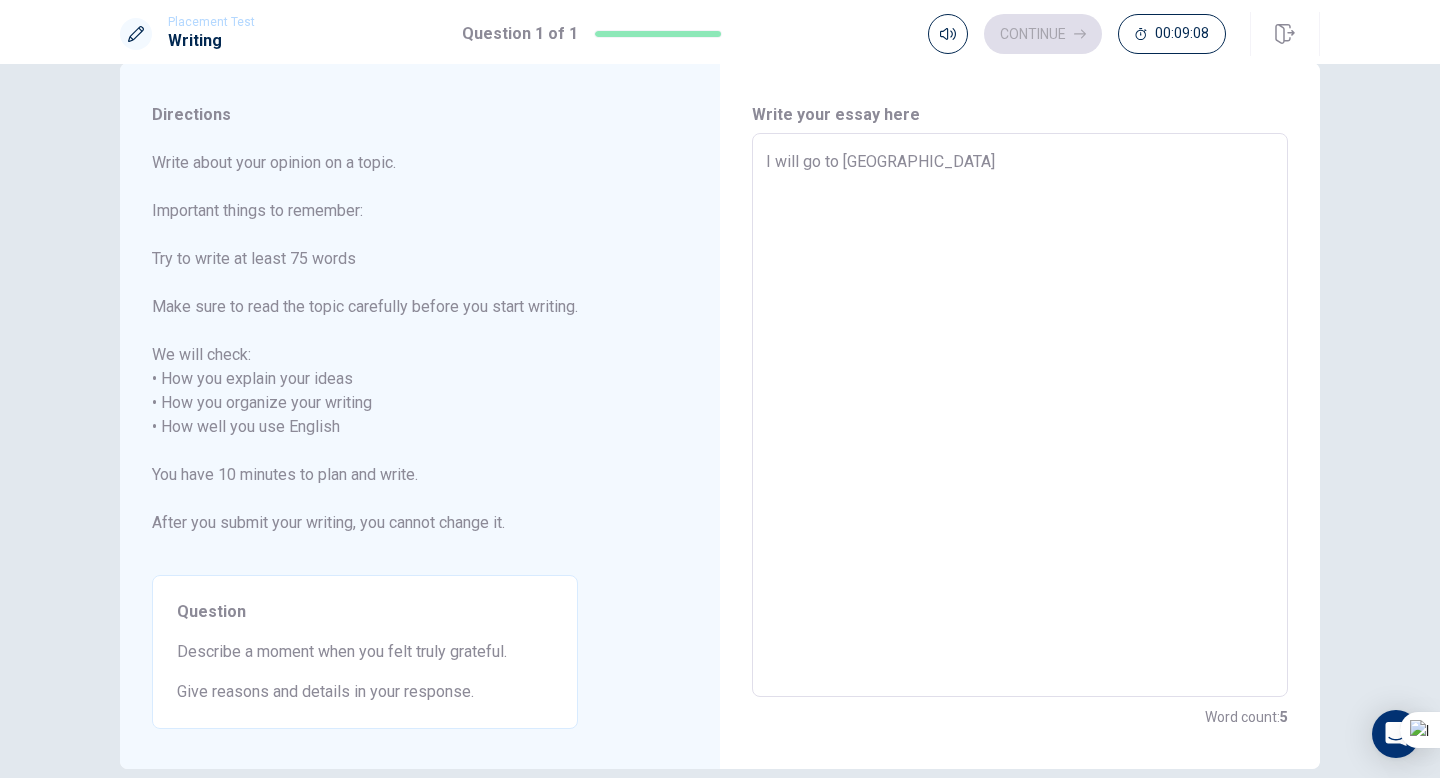 type on "I will go to AMER" 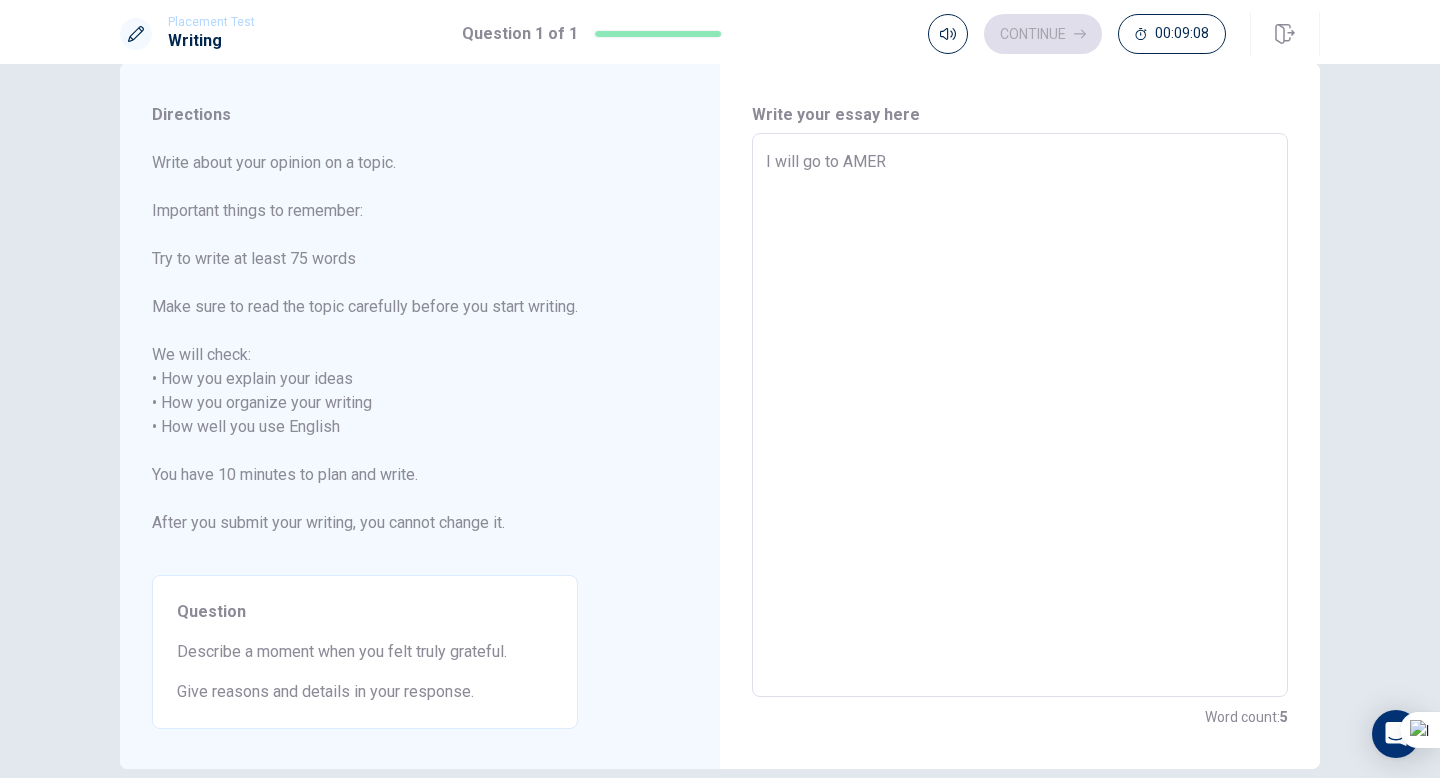 type on "x" 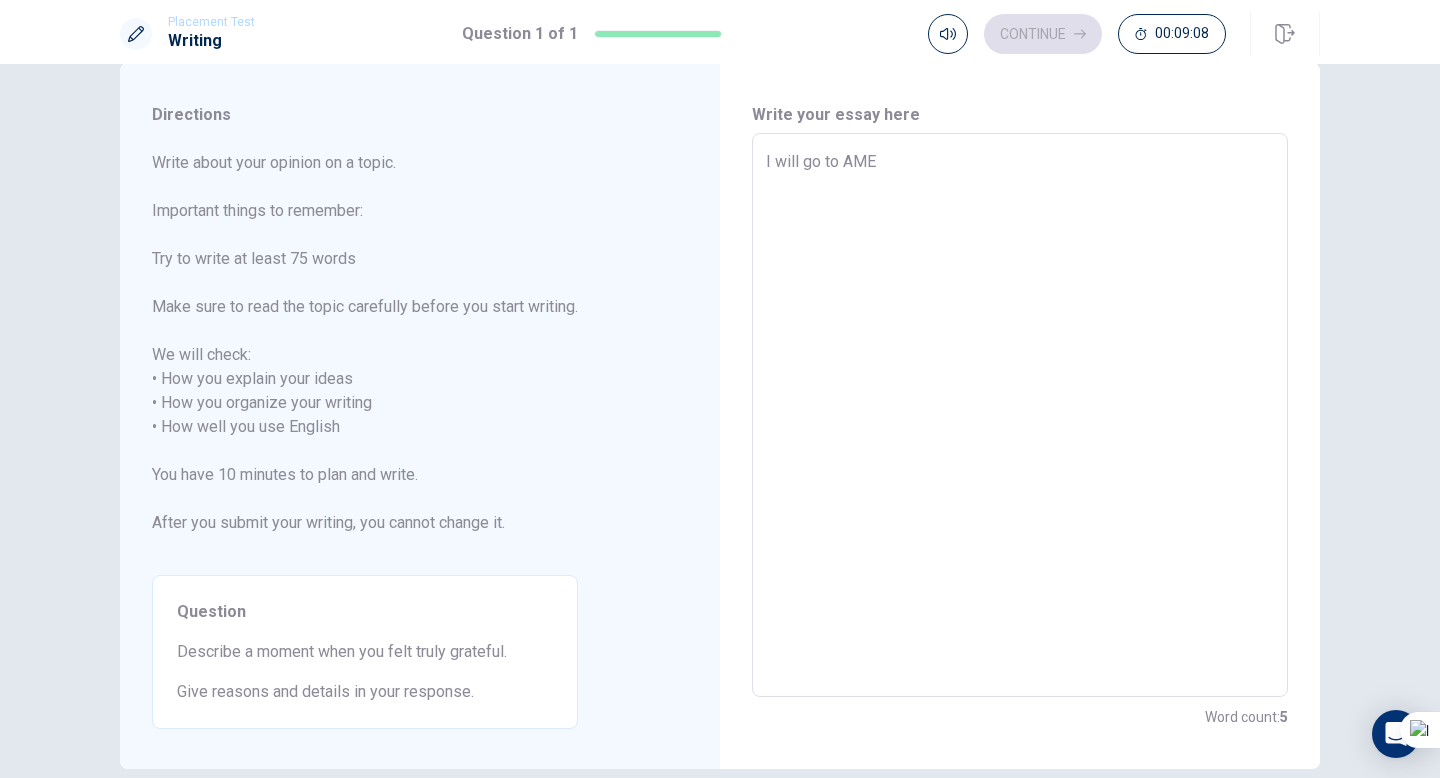 type on "x" 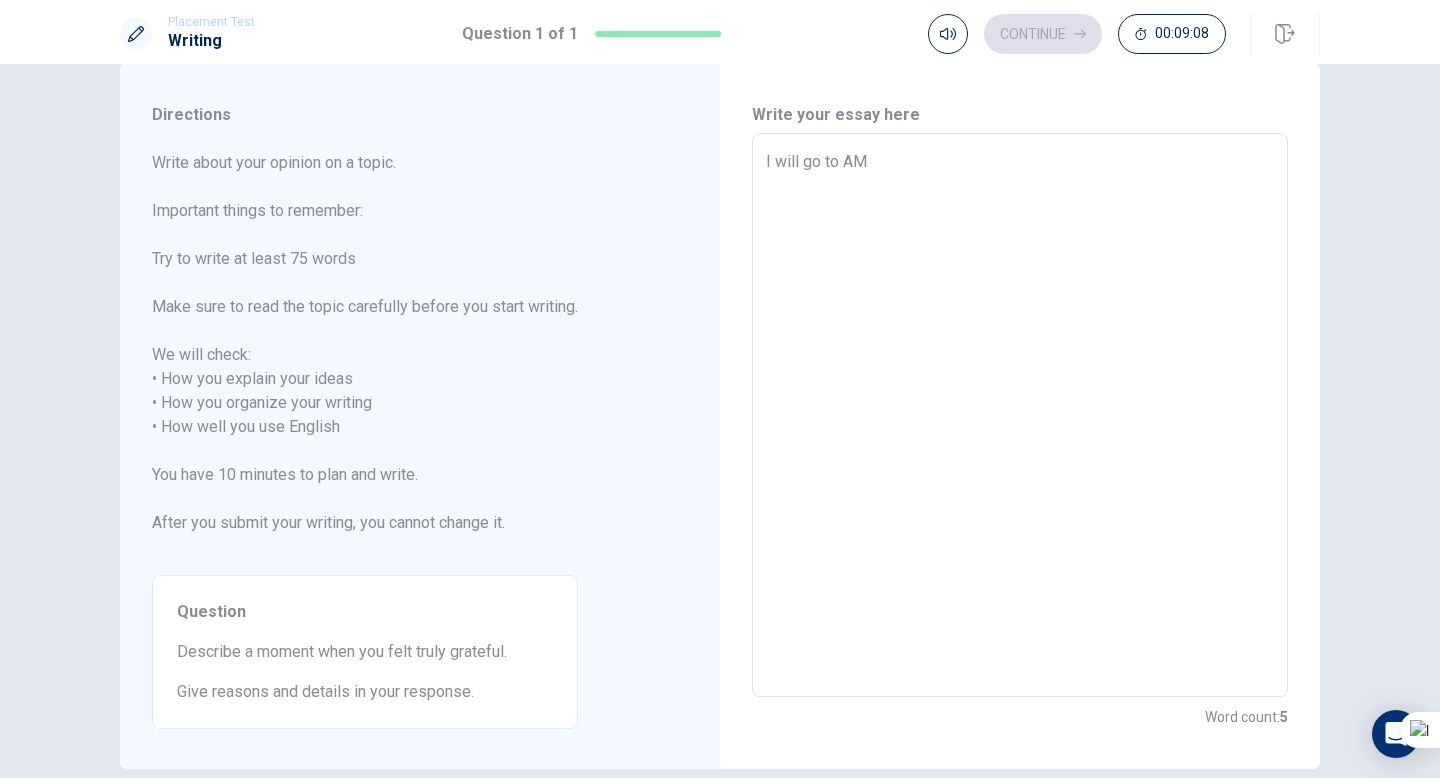 type on "x" 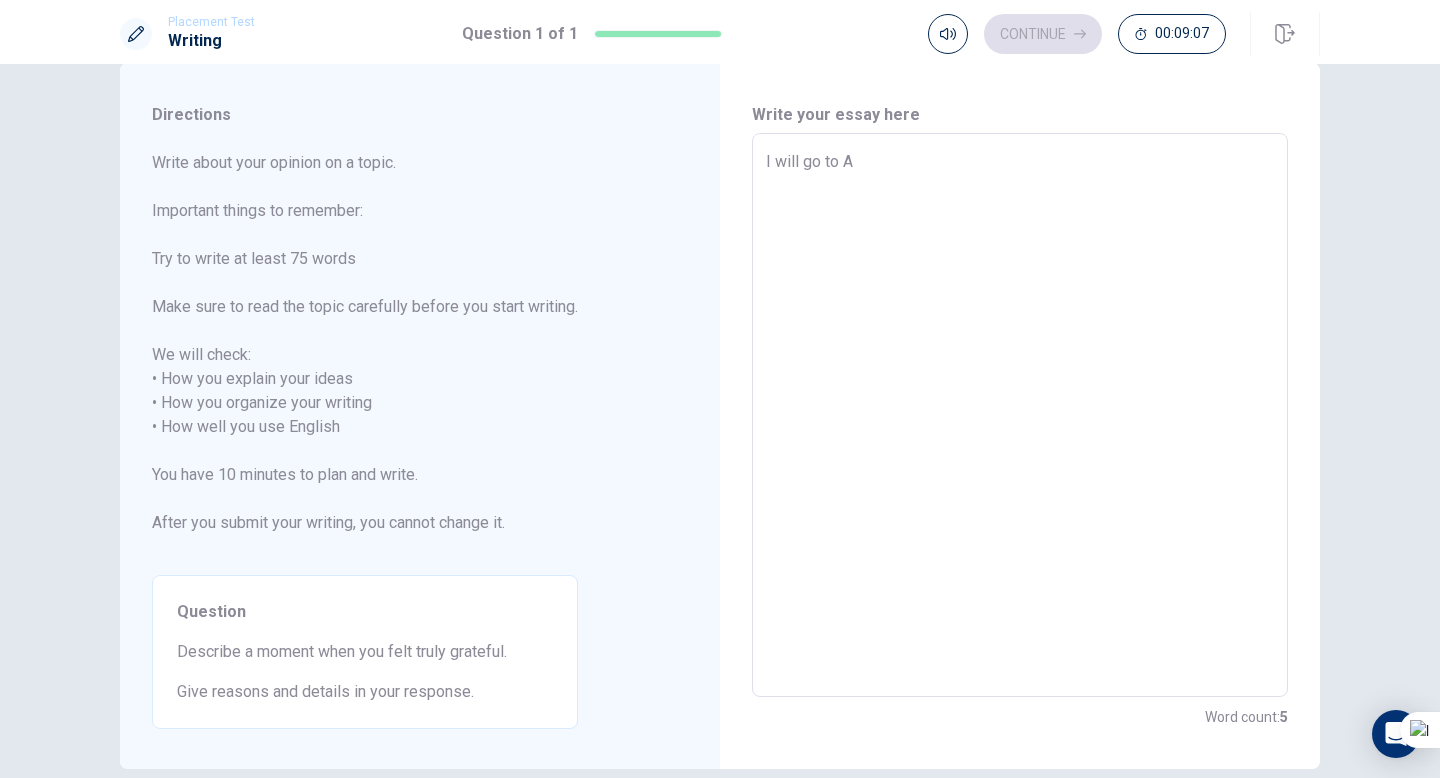 type on "x" 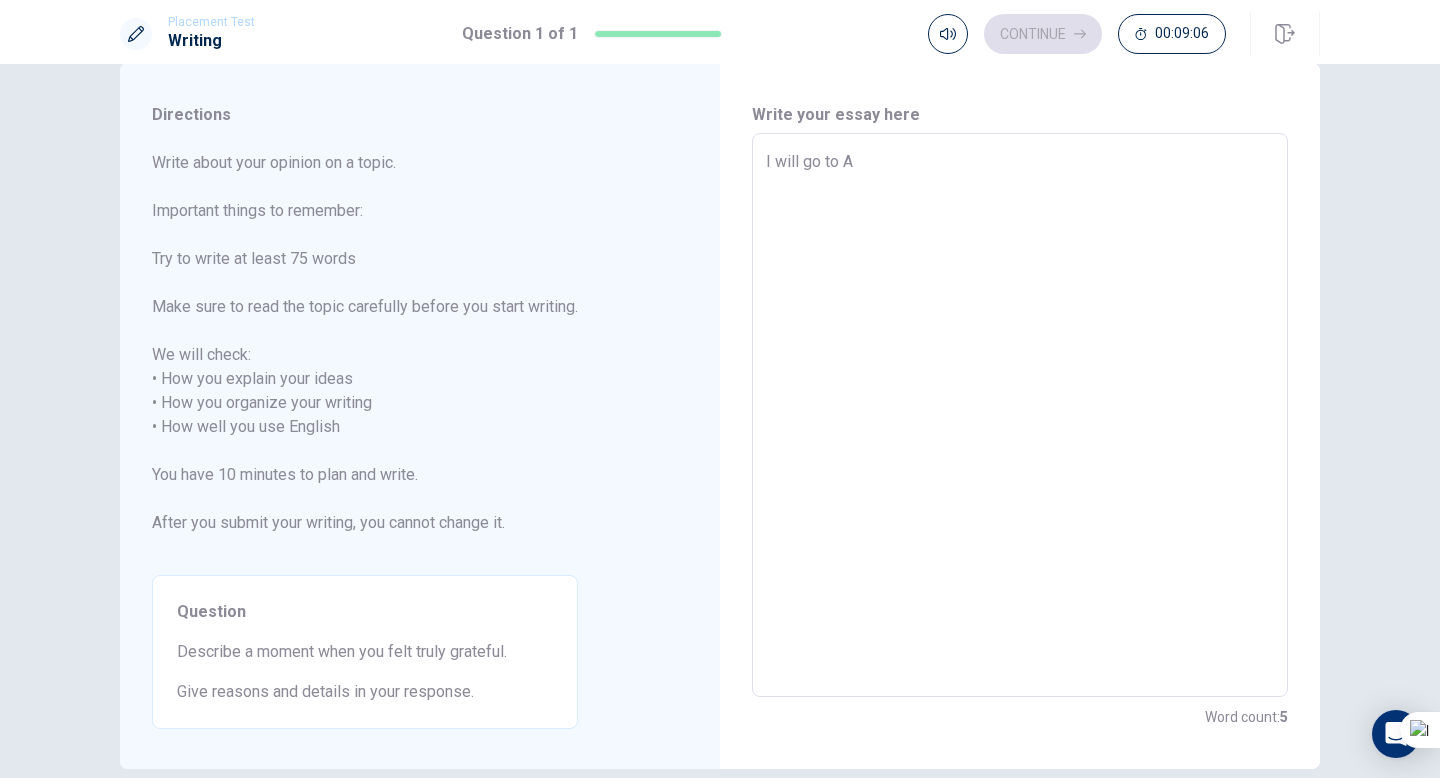 type on "I will go to Am" 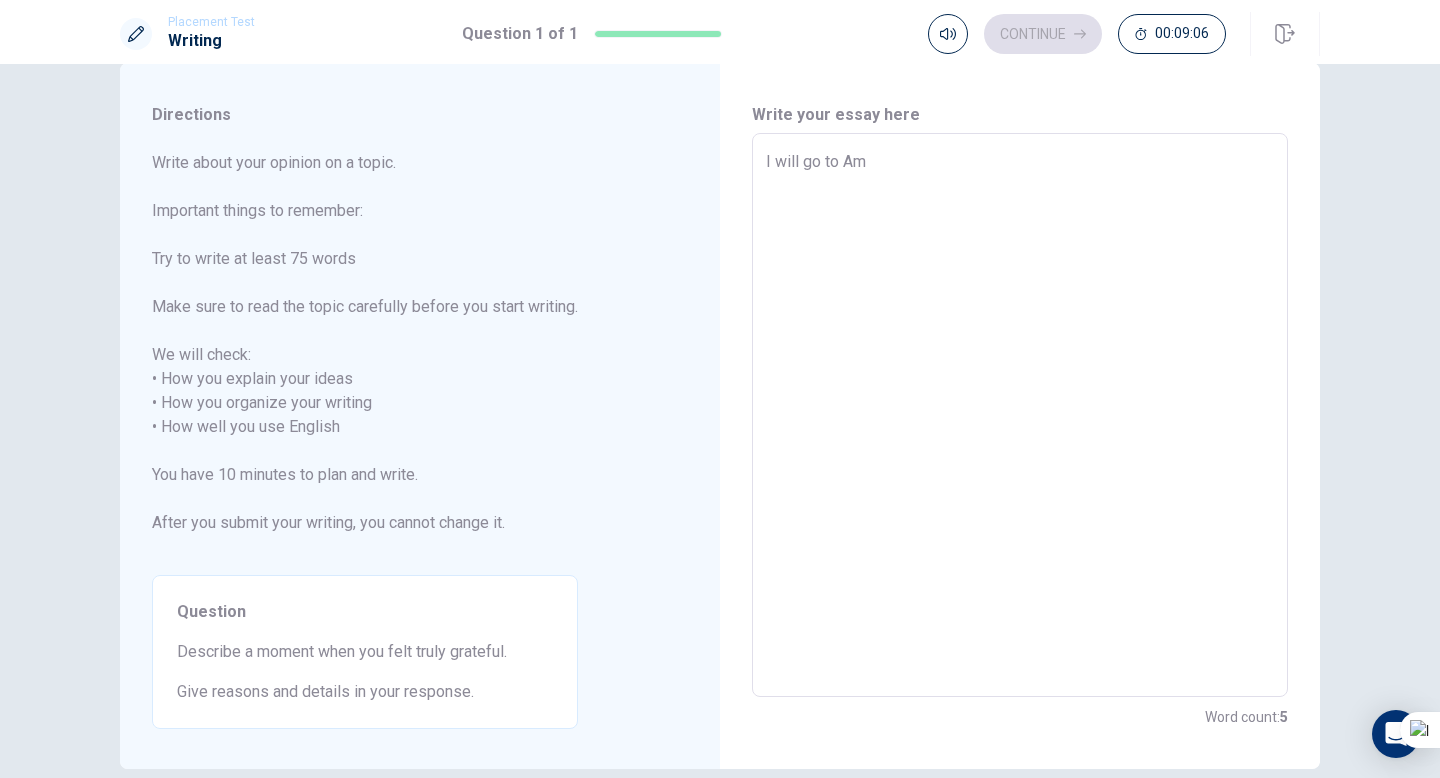 type on "x" 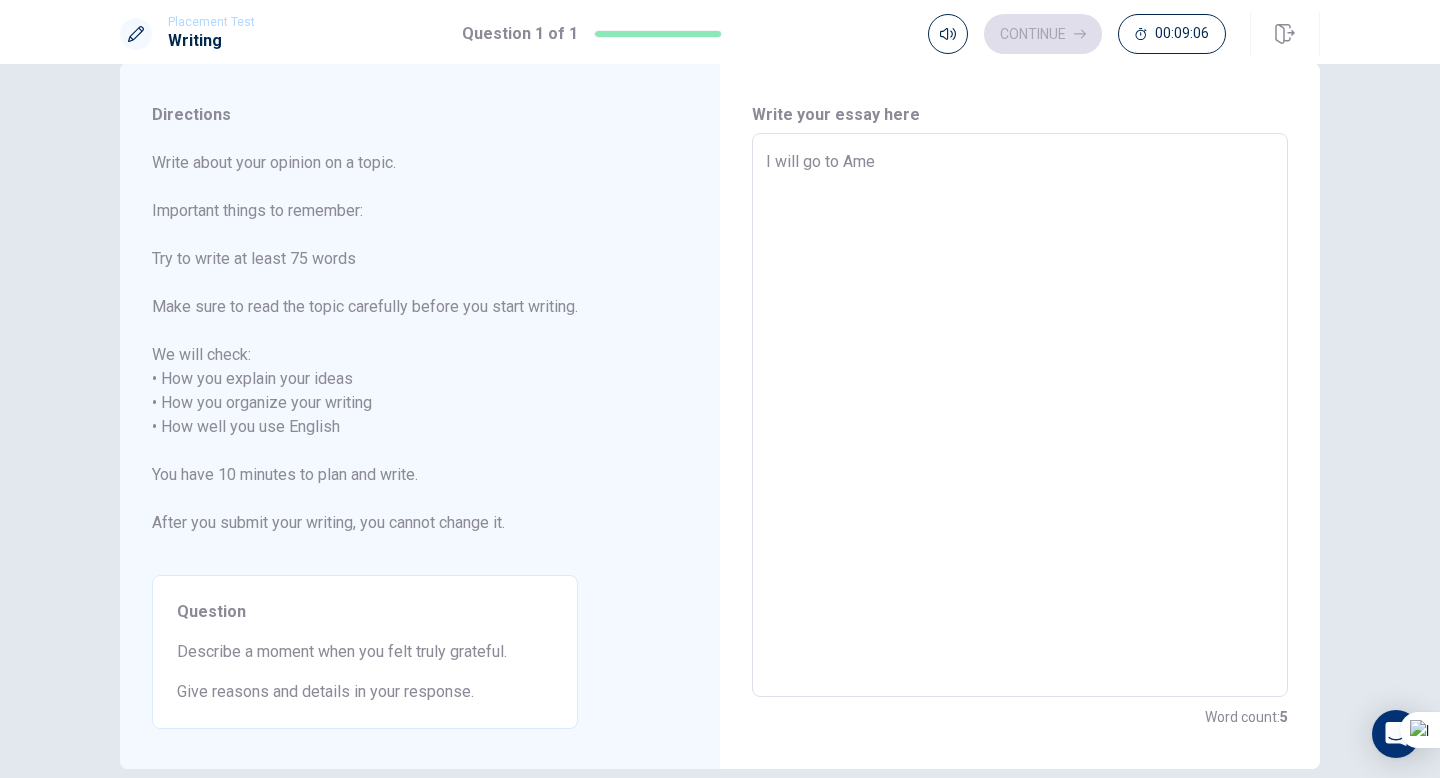 type on "x" 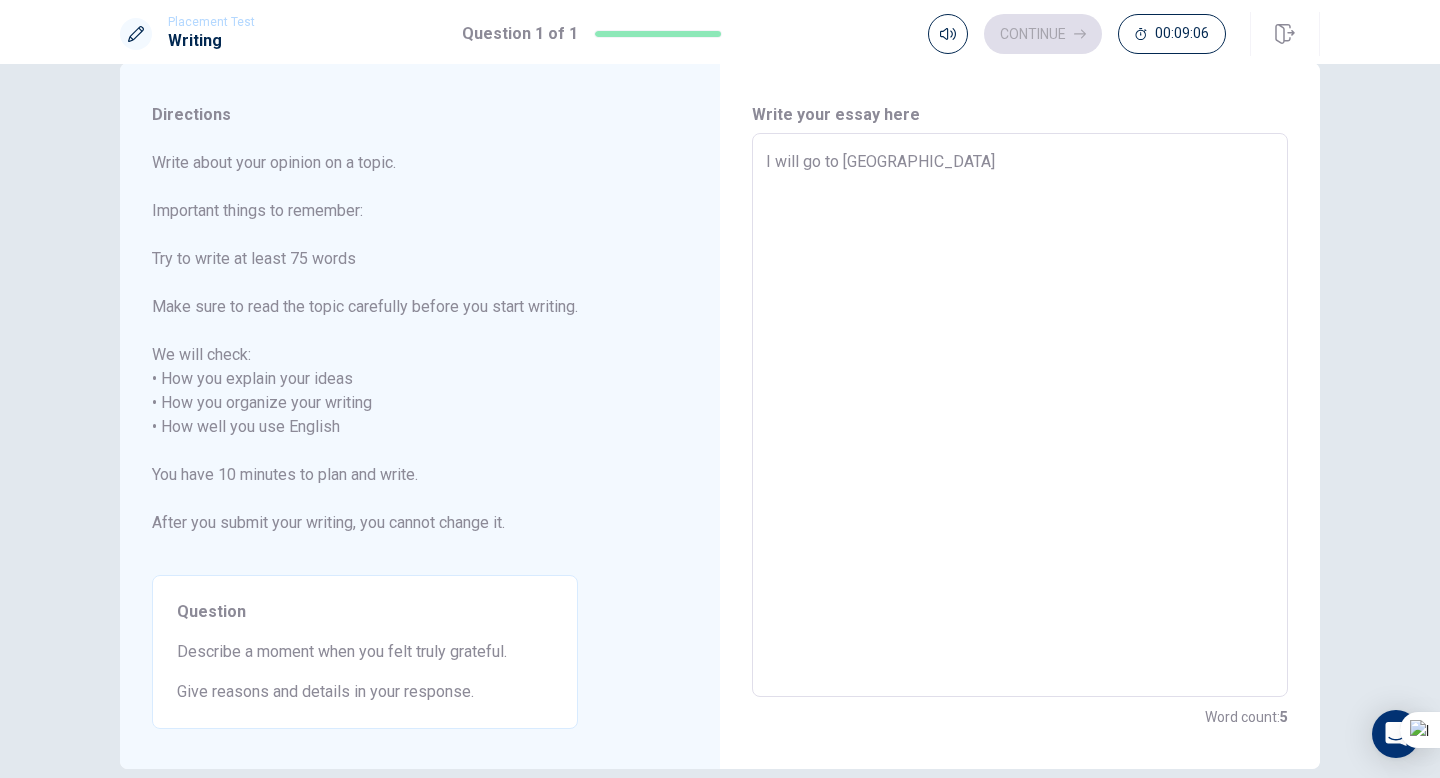 type on "x" 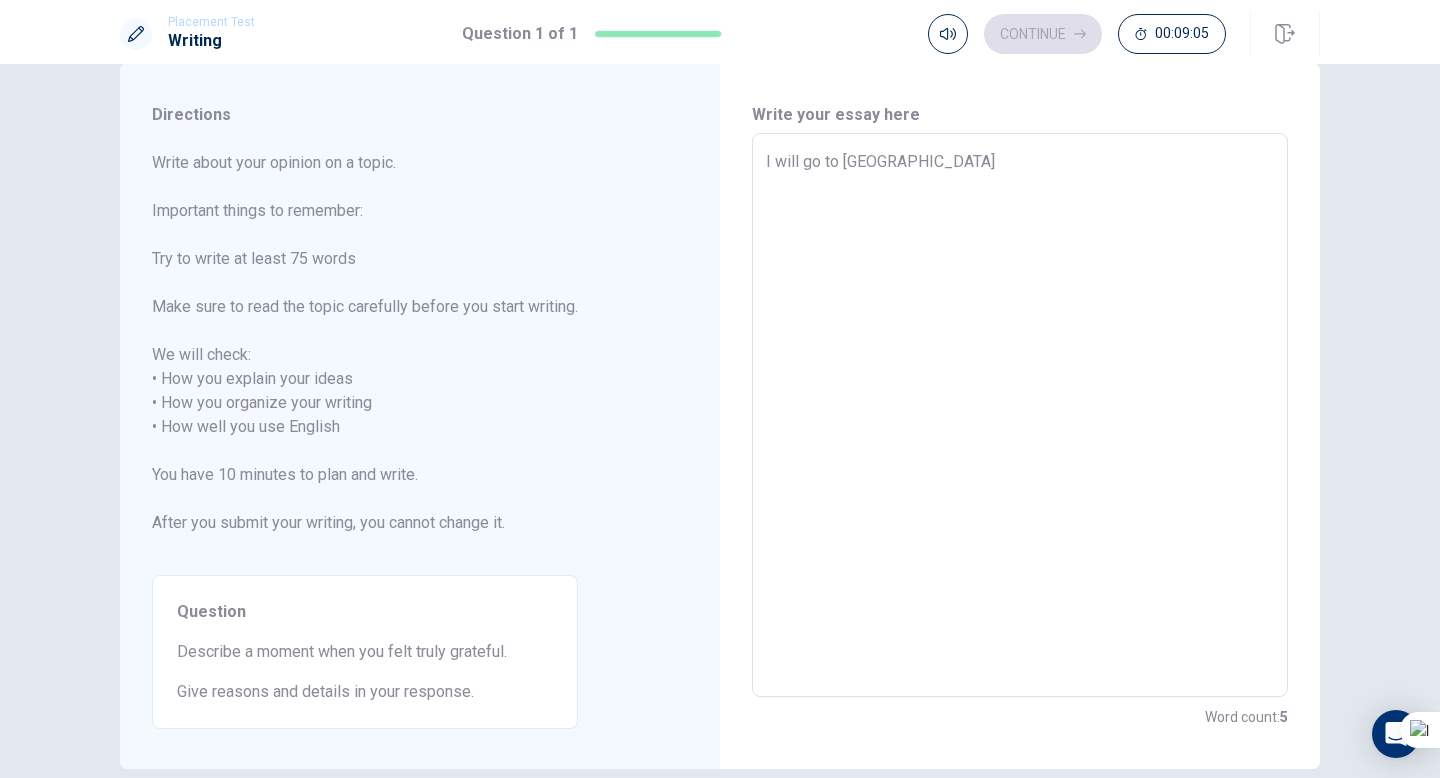 type on "I will go to [GEOGRAPHIC_DATA]" 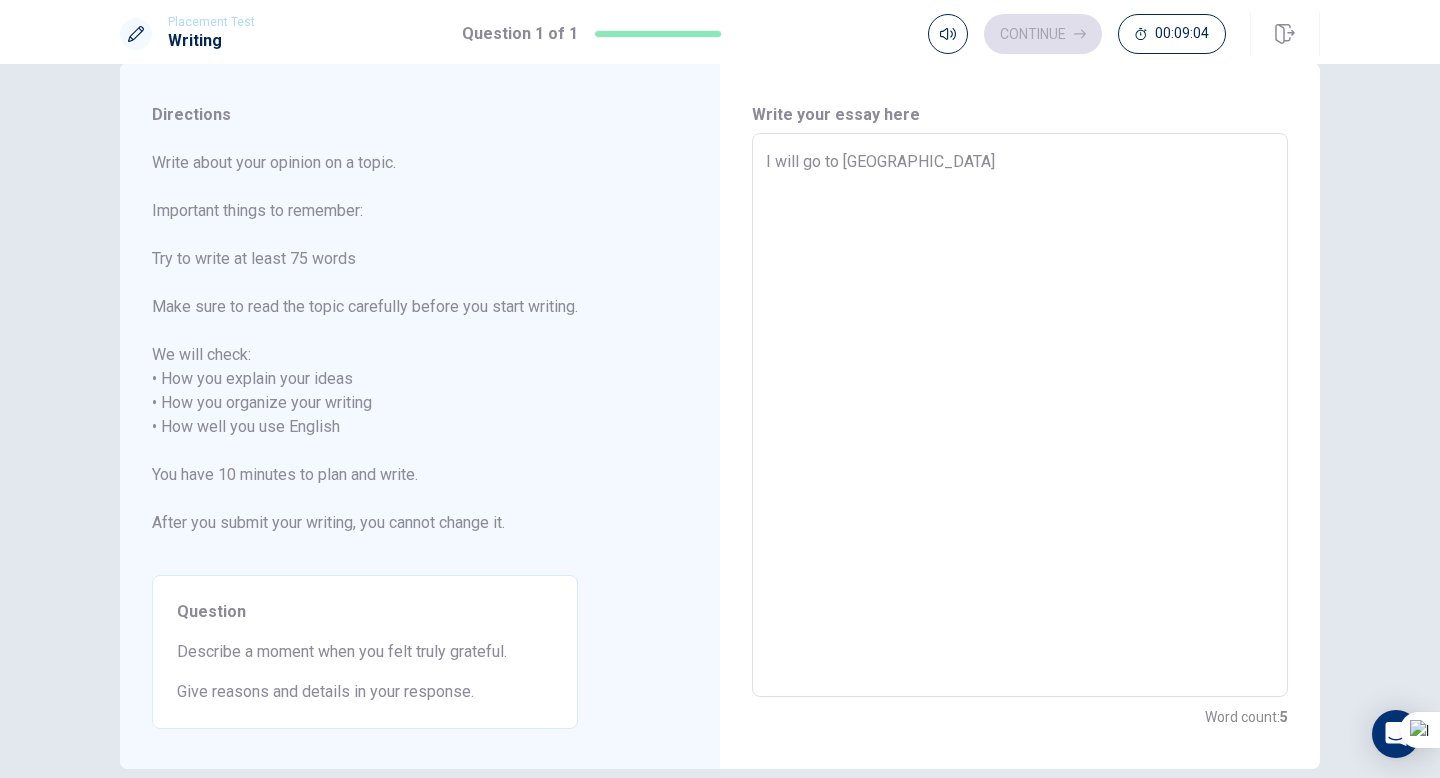 type on "I will go to [GEOGRAPHIC_DATA]" 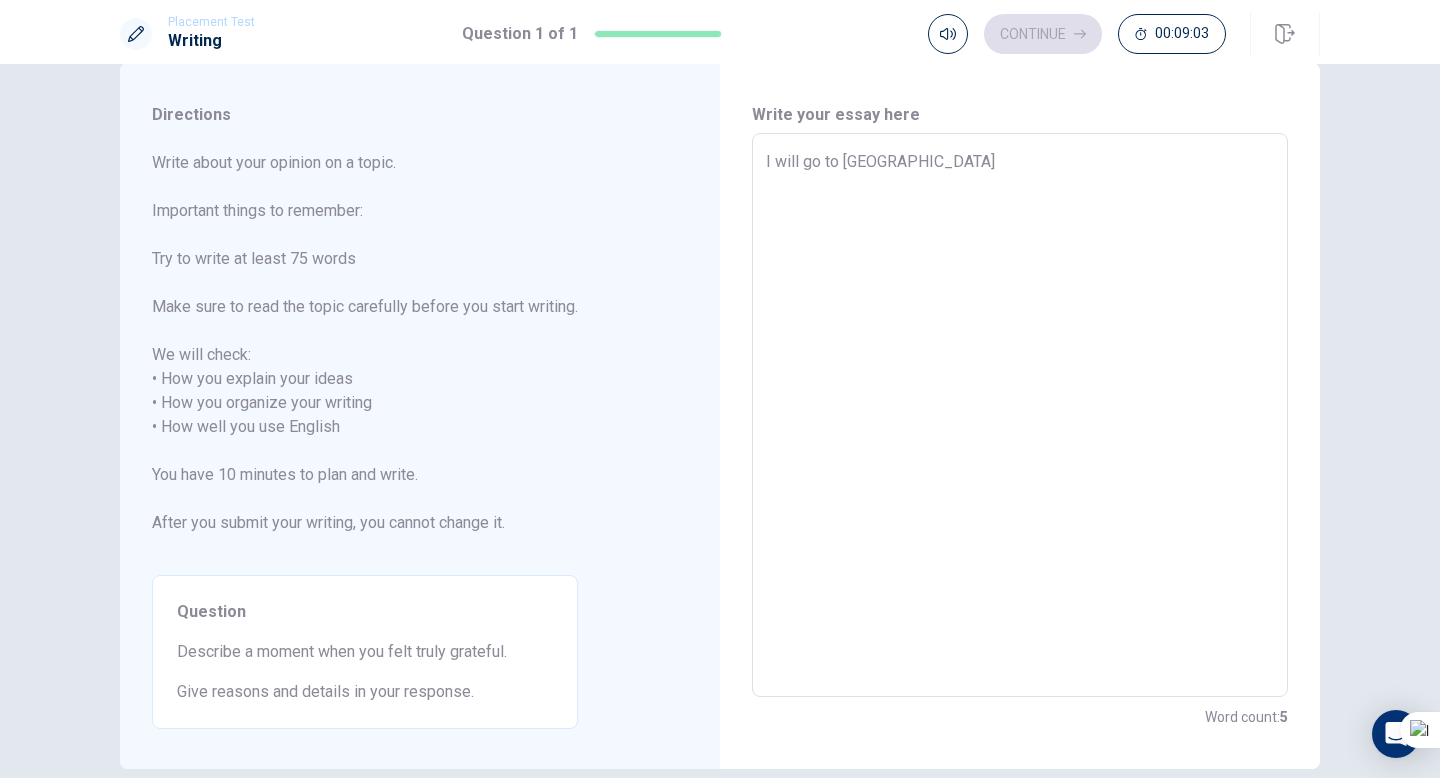 type on "I will go to America t" 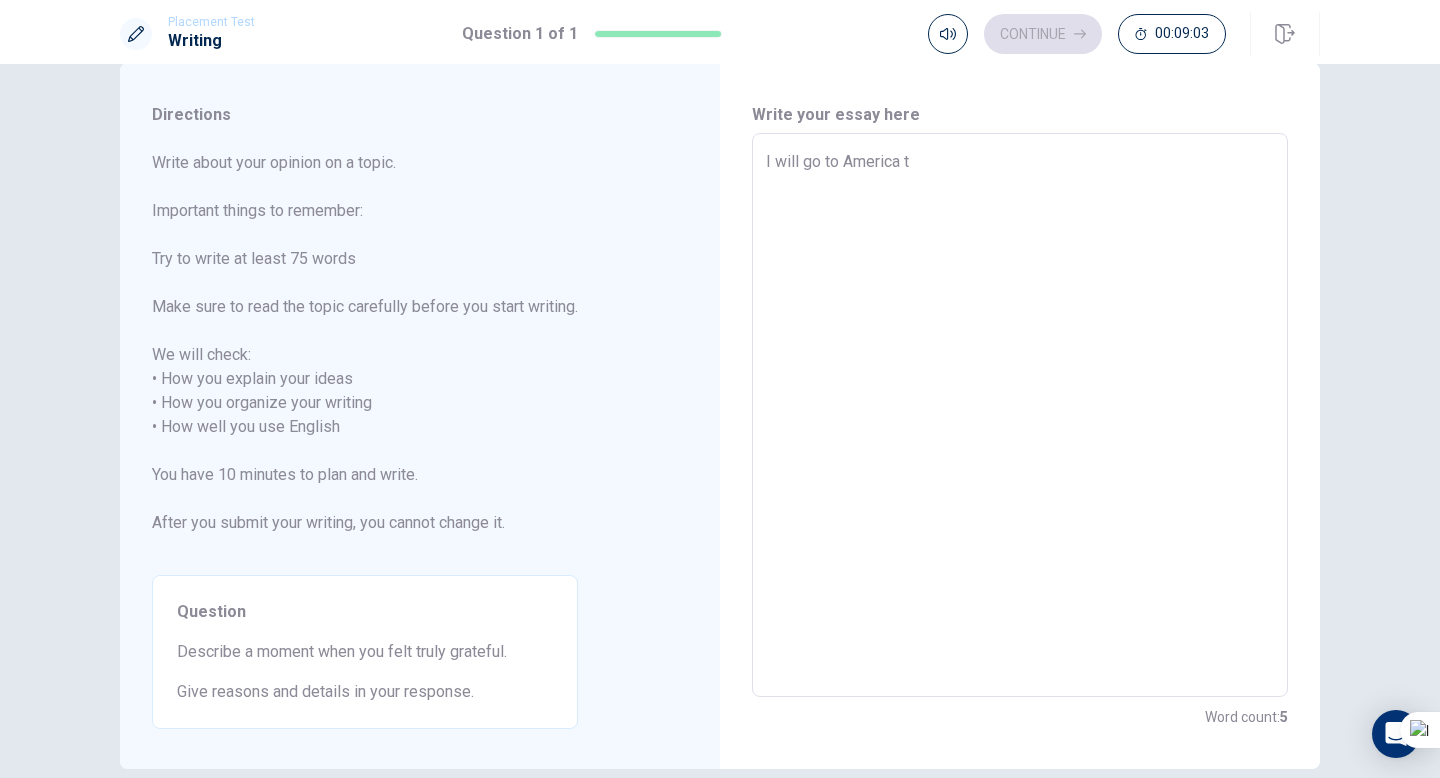 type on "x" 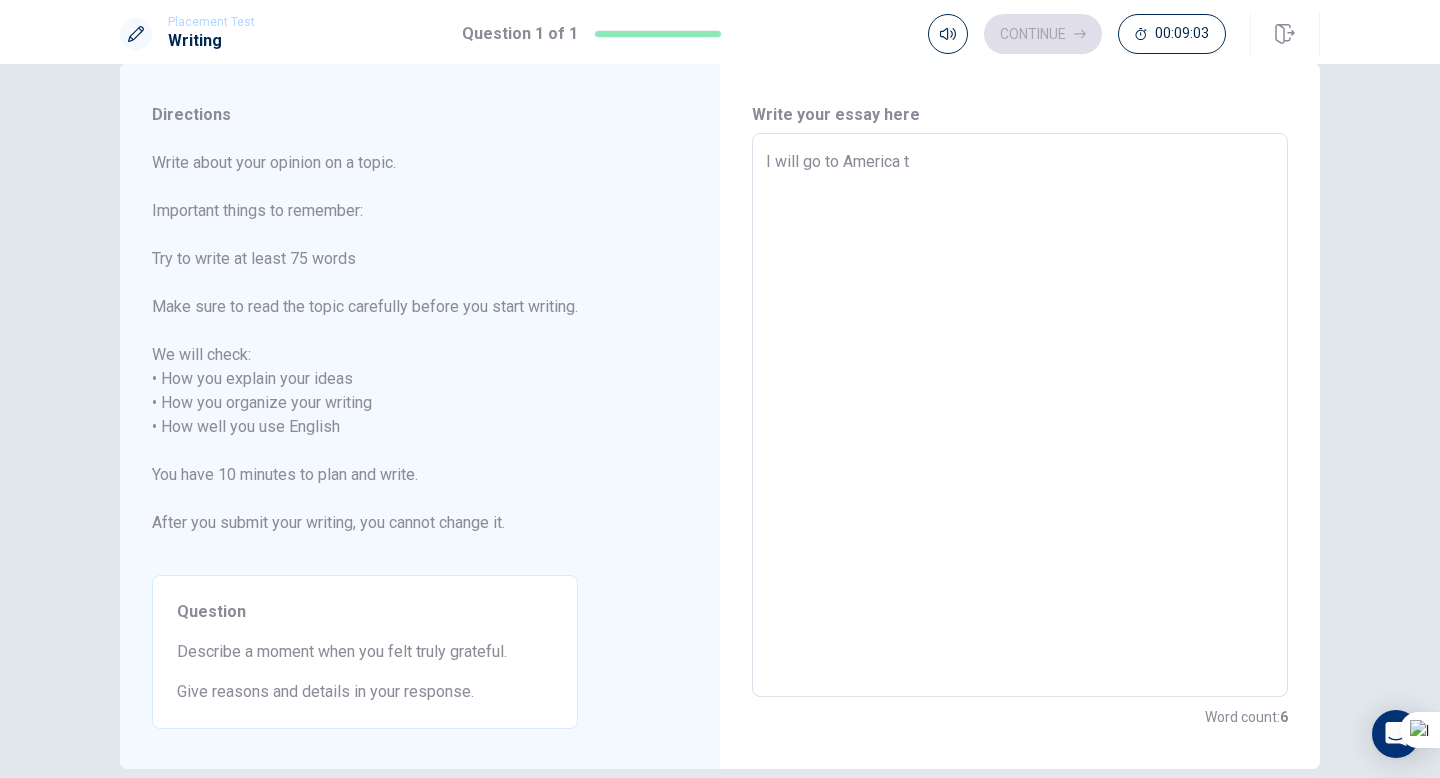 type on "I will go to [GEOGRAPHIC_DATA] to" 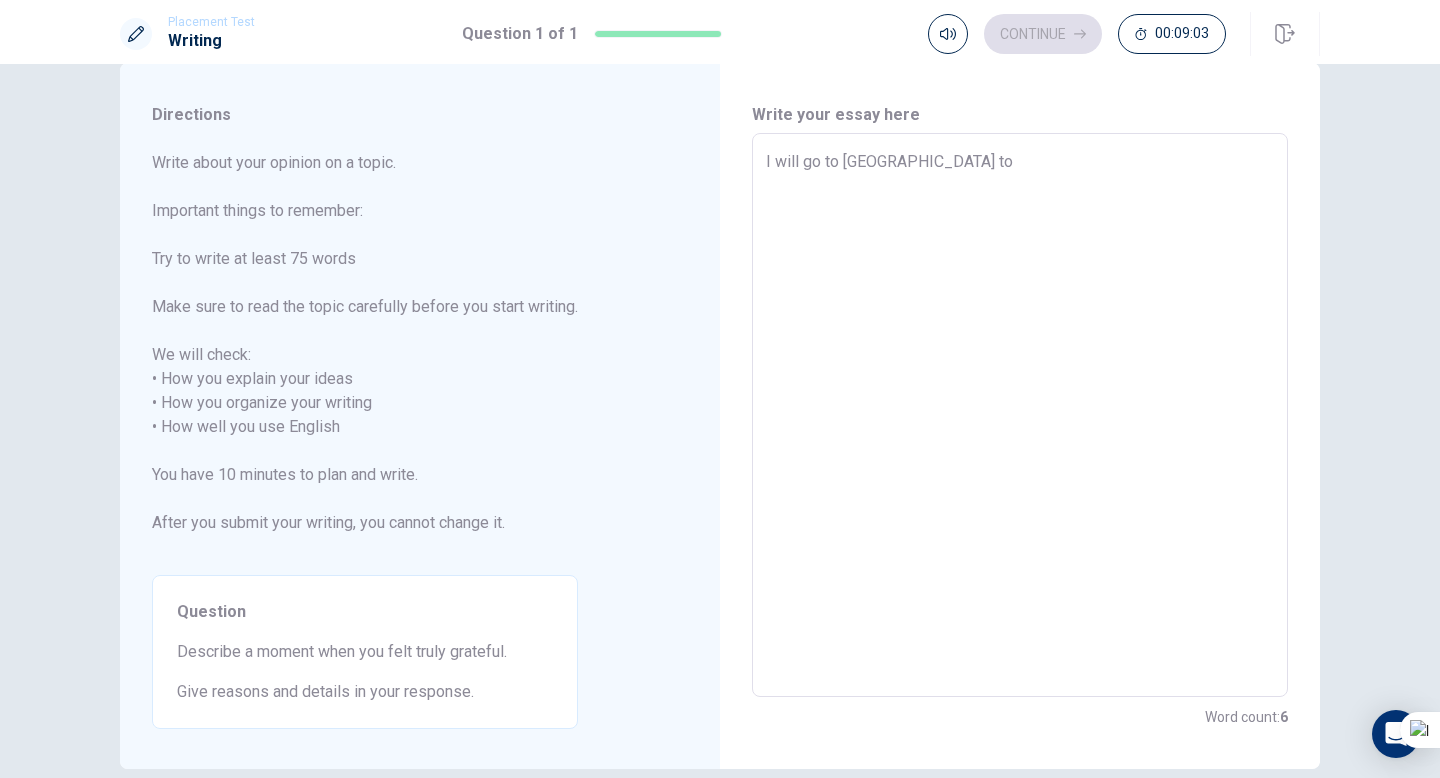 type on "x" 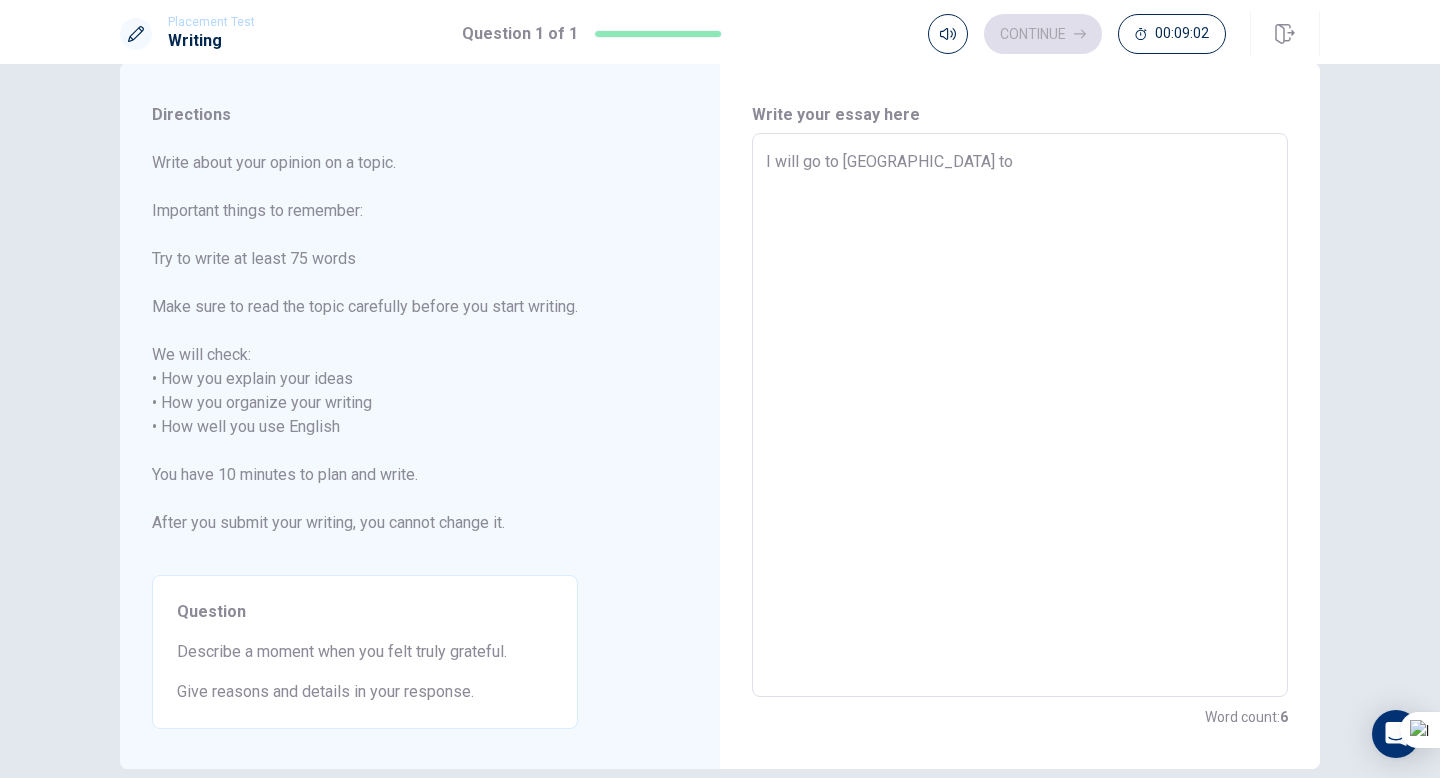 type on "I will go to [GEOGRAPHIC_DATA] to" 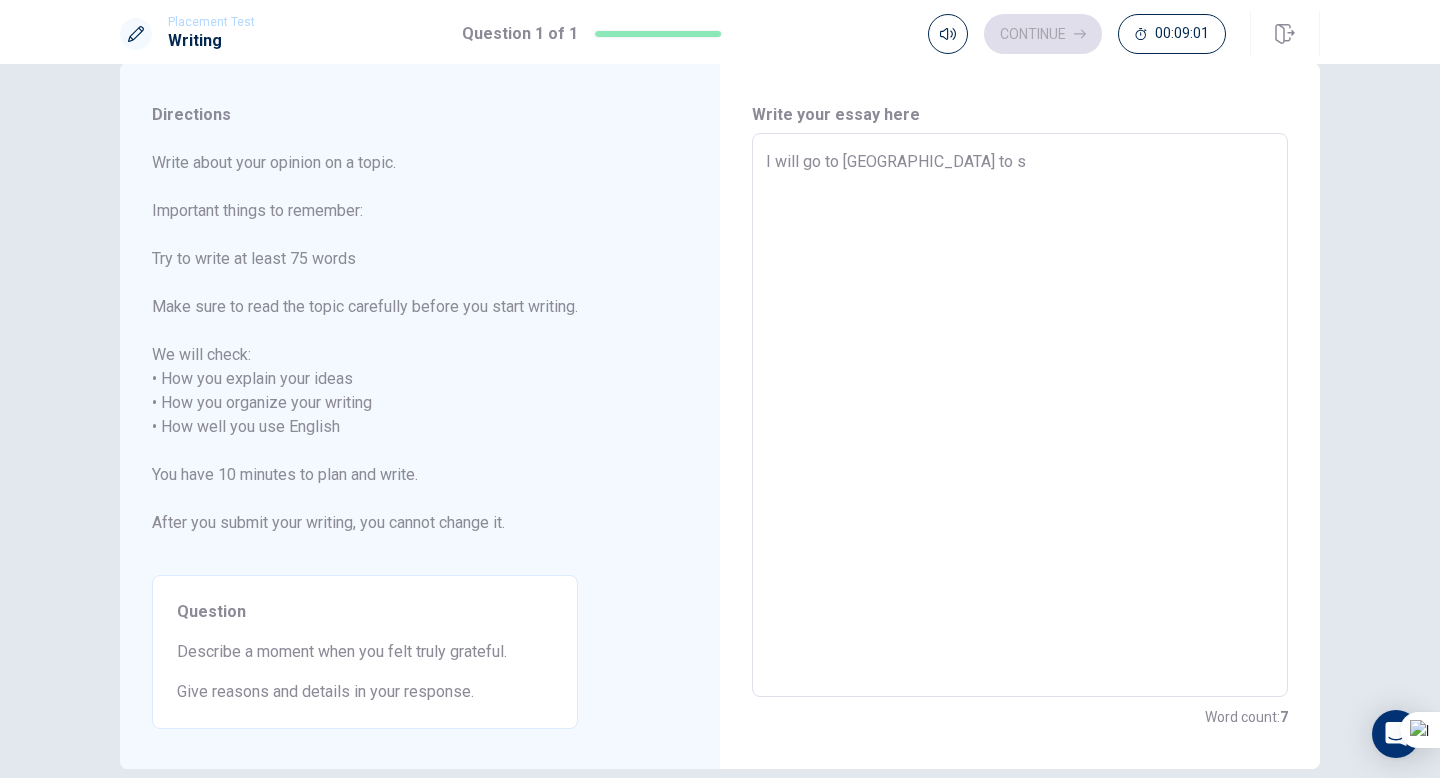 type on "x" 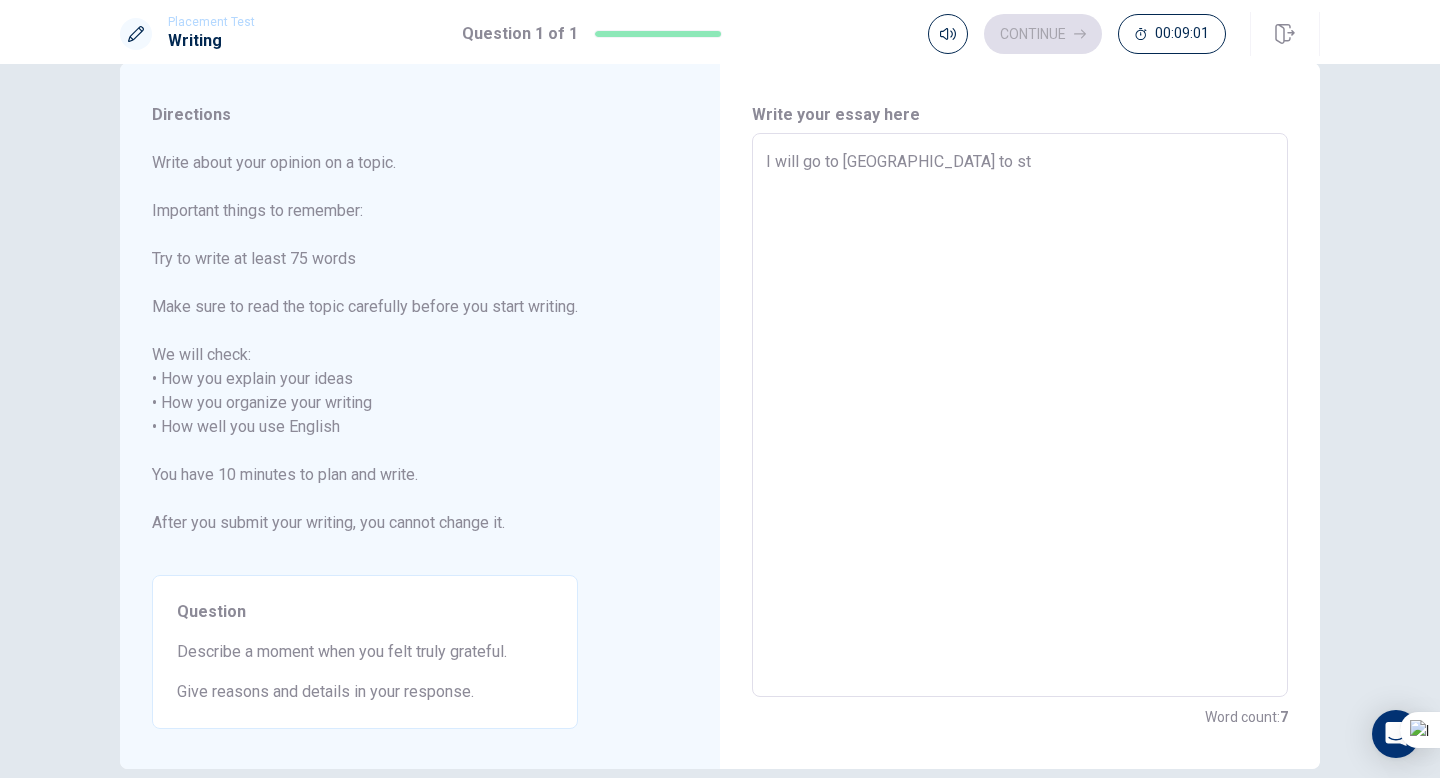 type on "x" 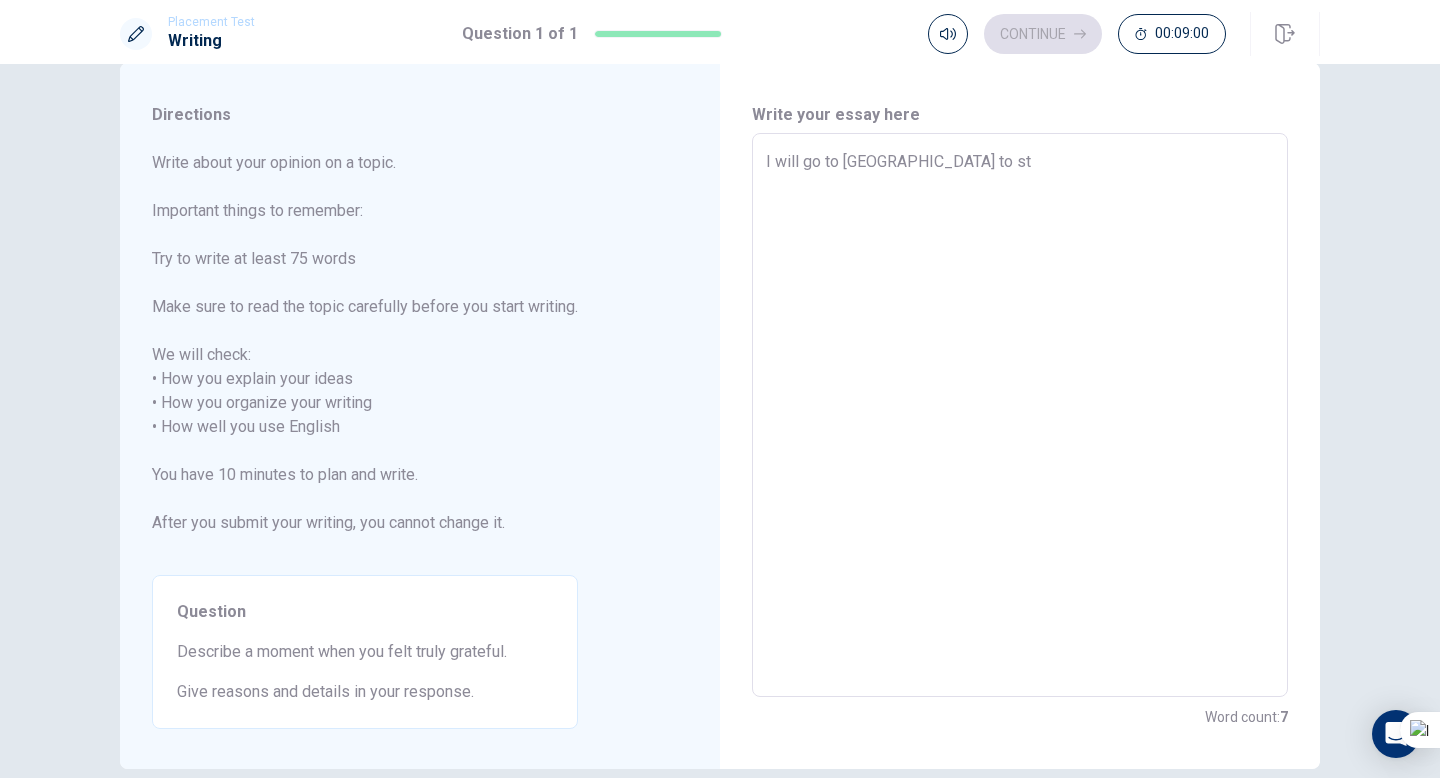 type on "I will go to [GEOGRAPHIC_DATA] to stu" 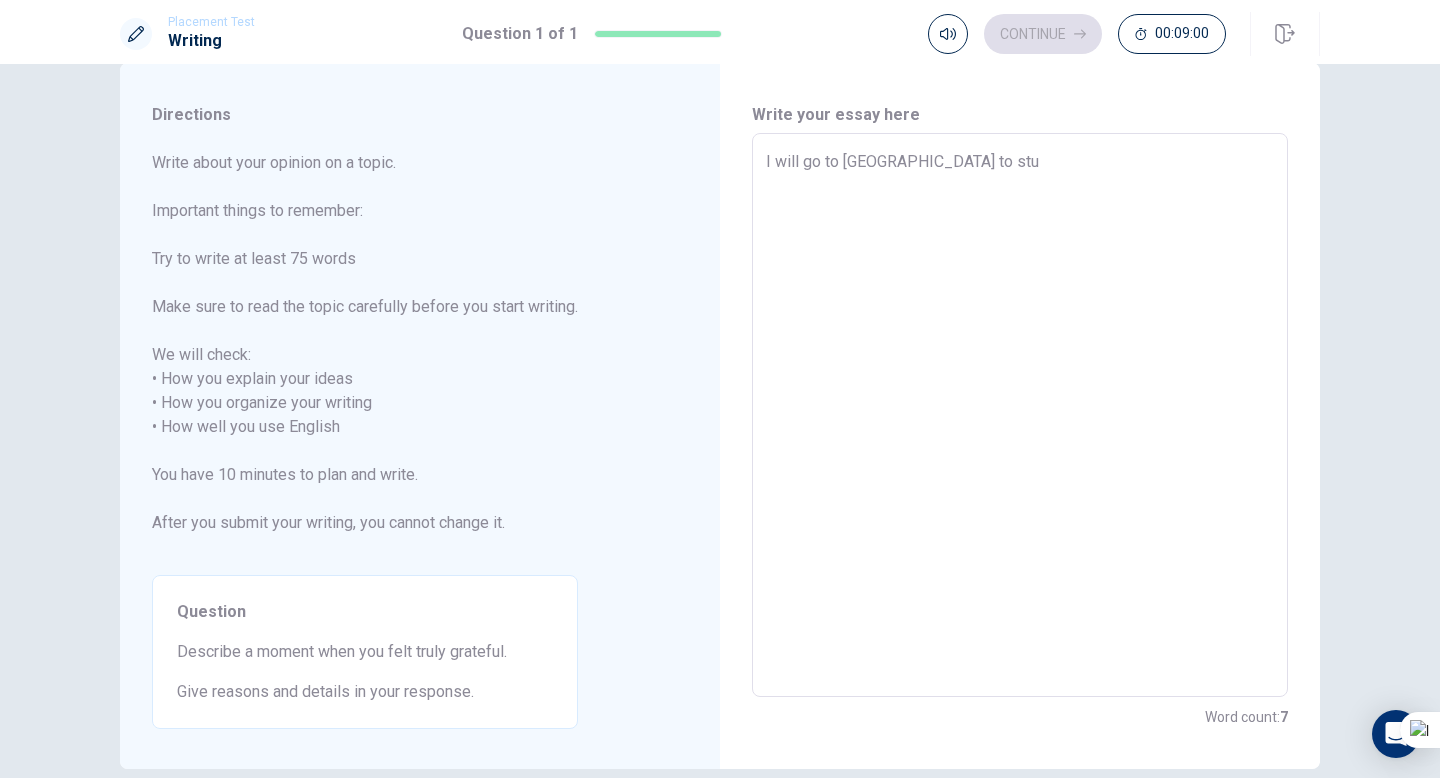 type on "x" 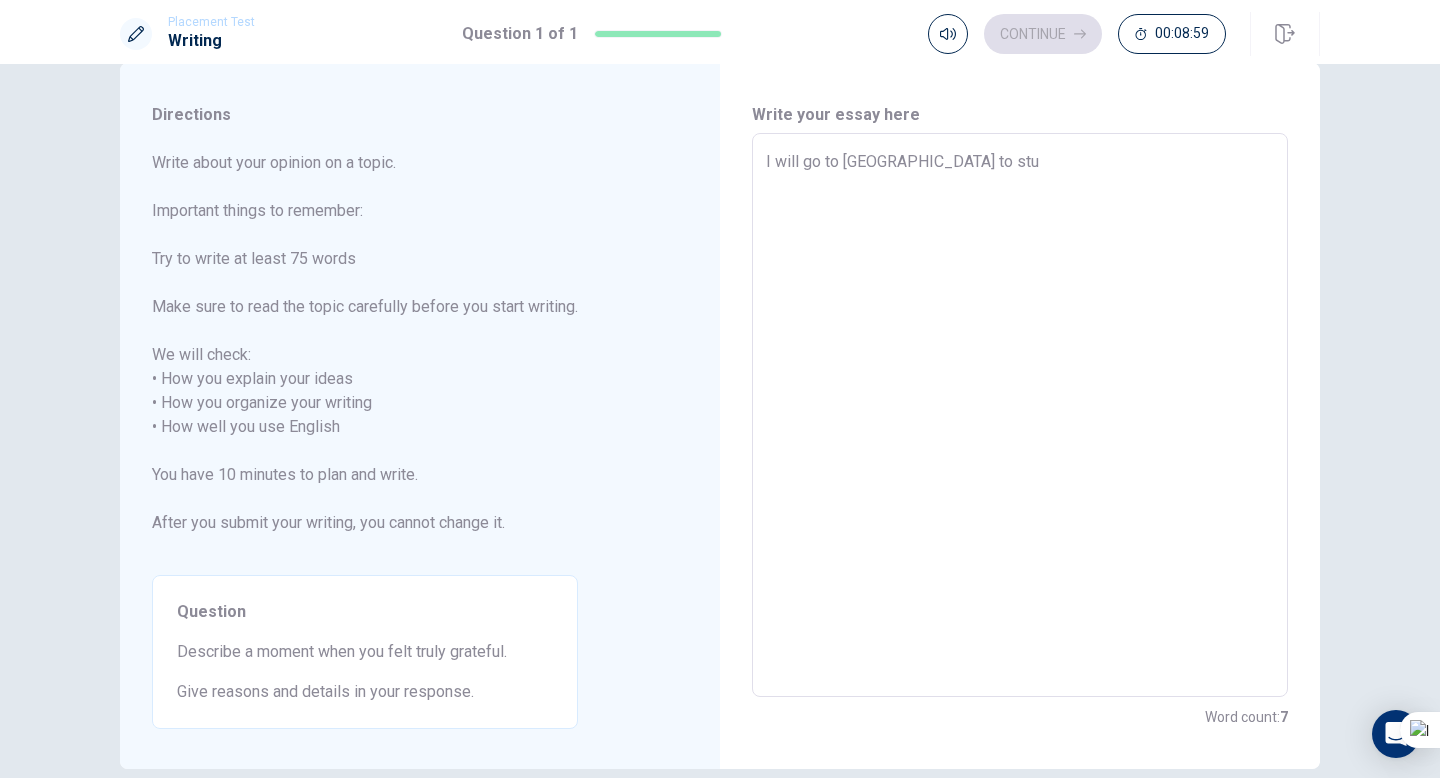 type on "I will go to [GEOGRAPHIC_DATA] to stud" 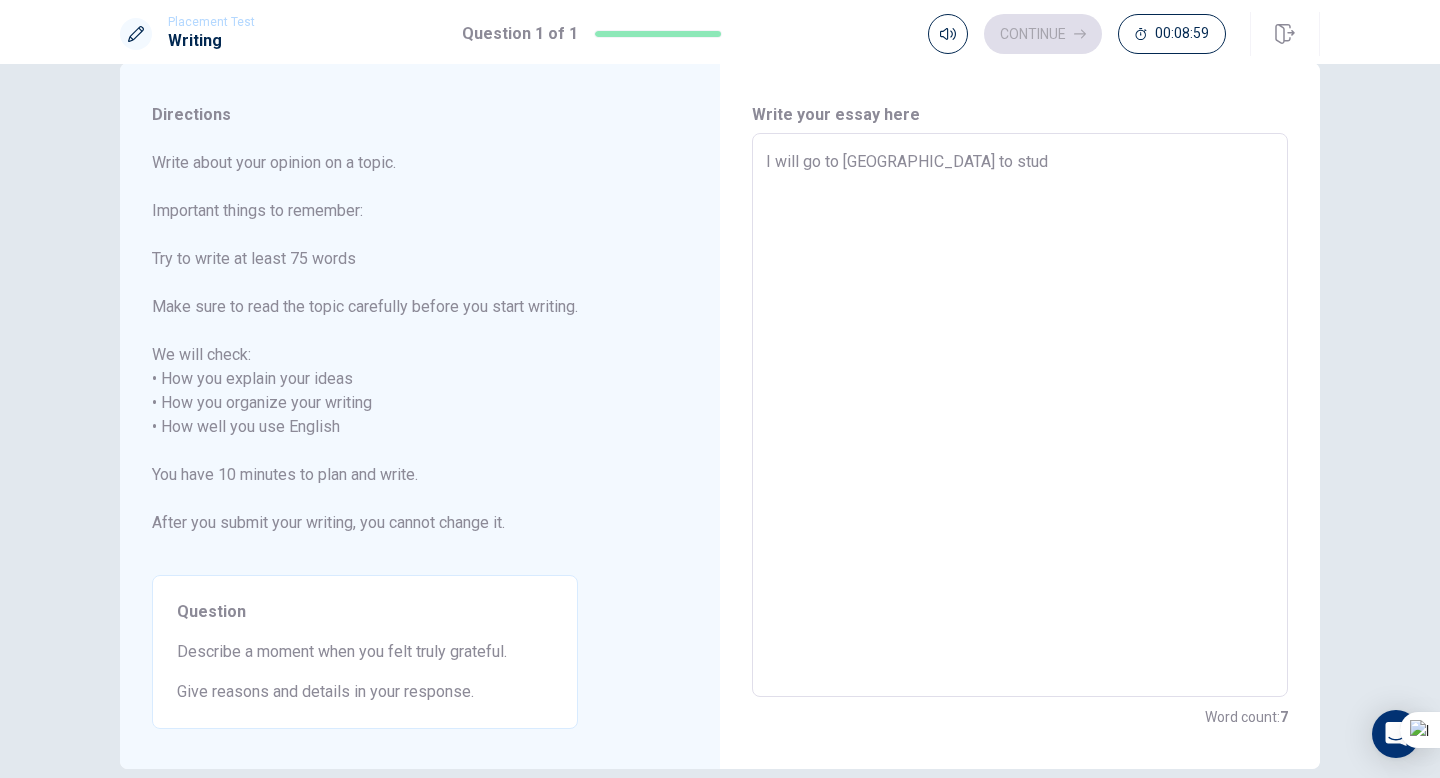 type on "x" 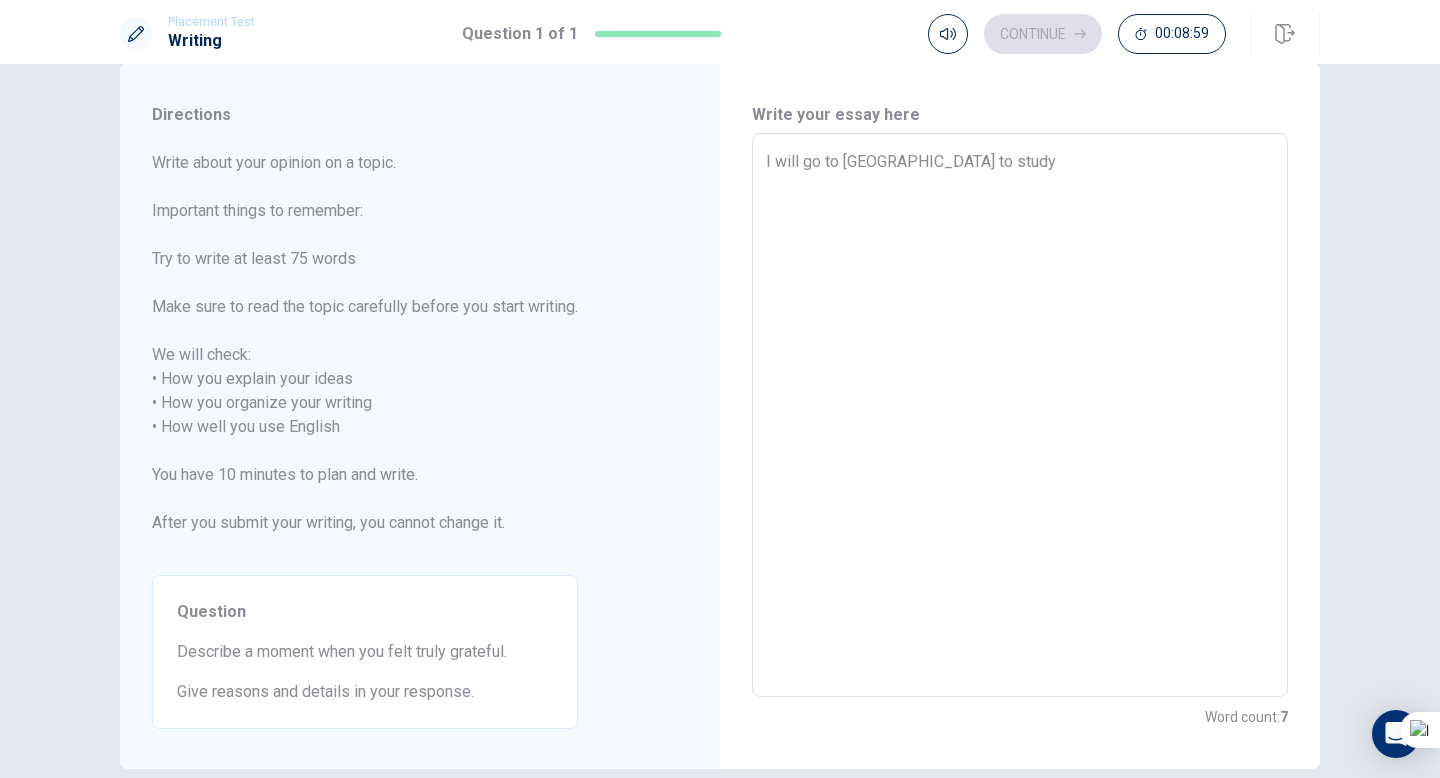 type on "x" 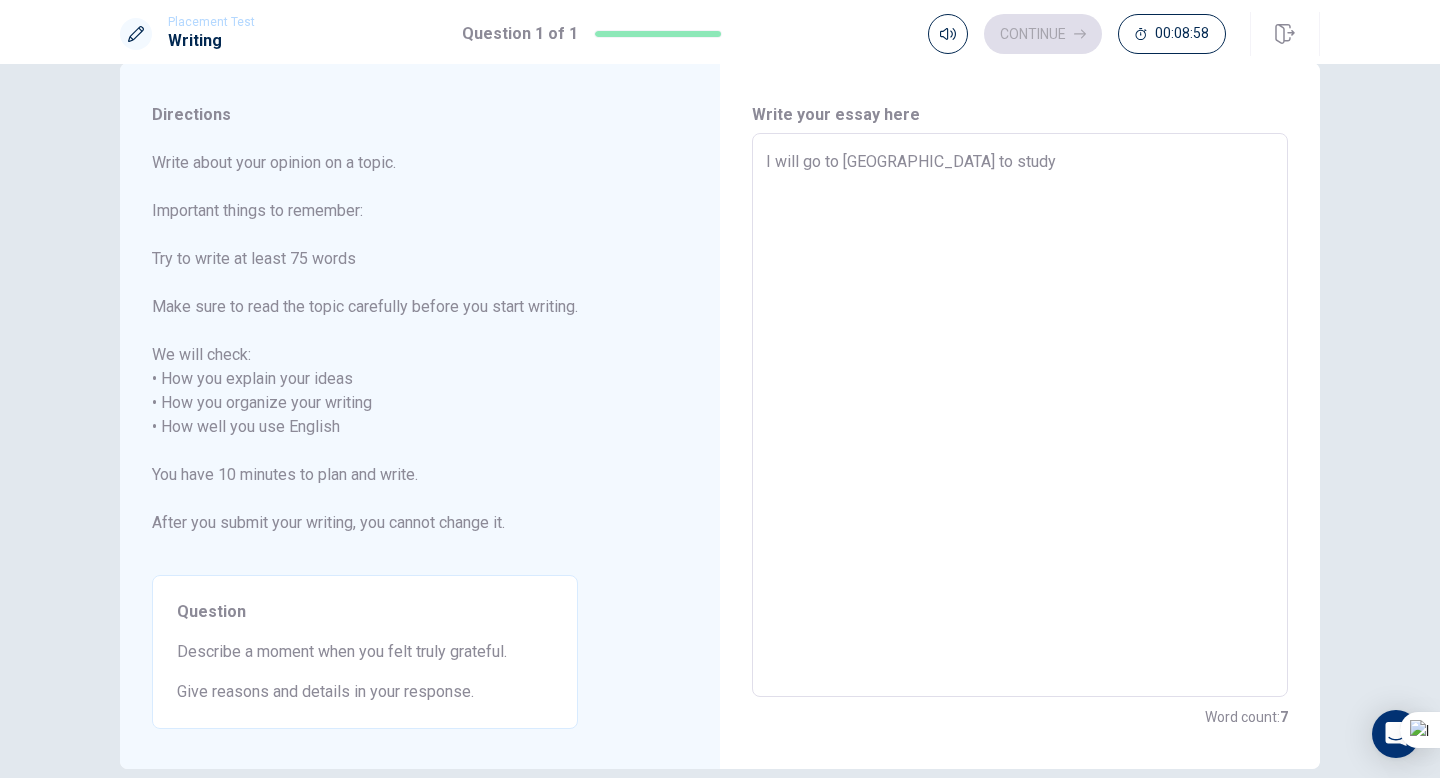 type on "x" 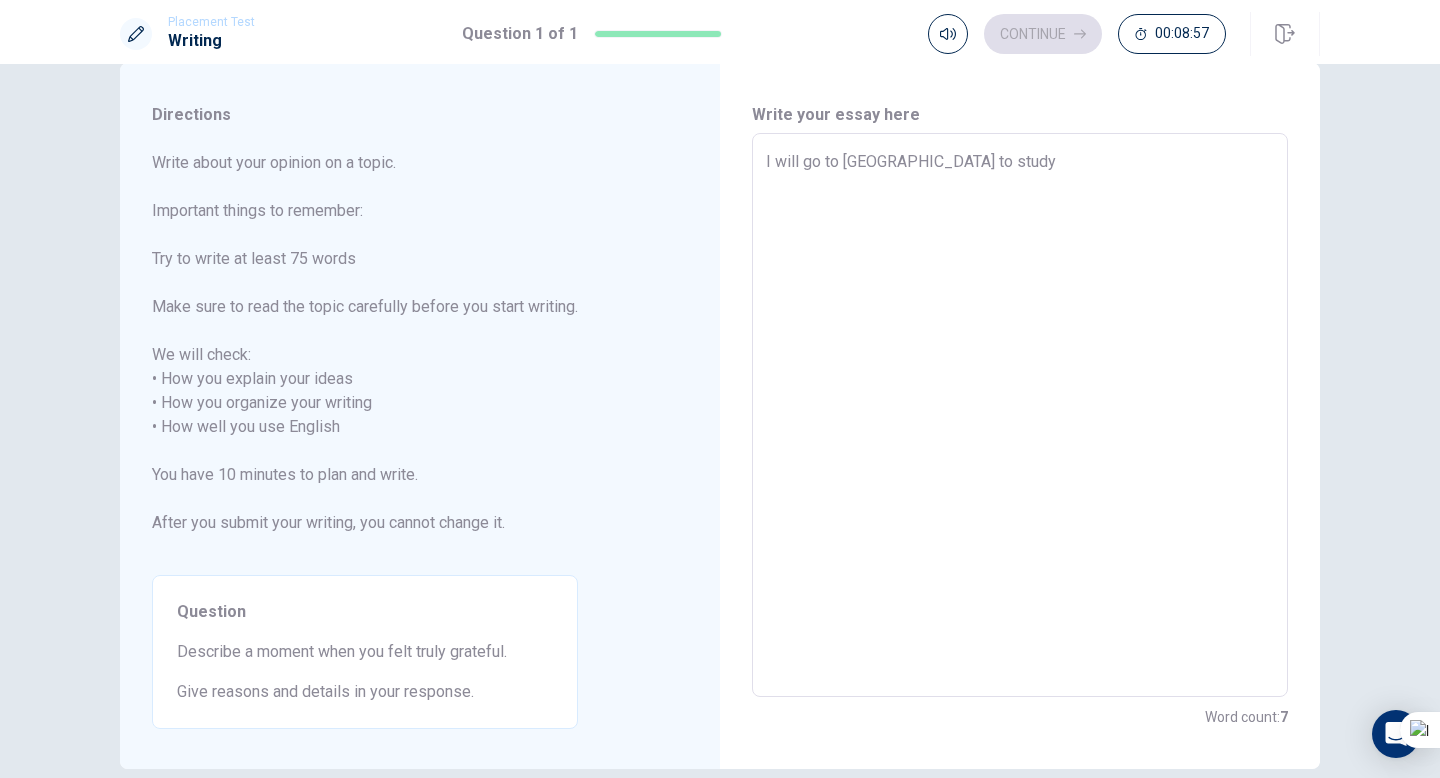 type on "I will go to [GEOGRAPHIC_DATA] to study a" 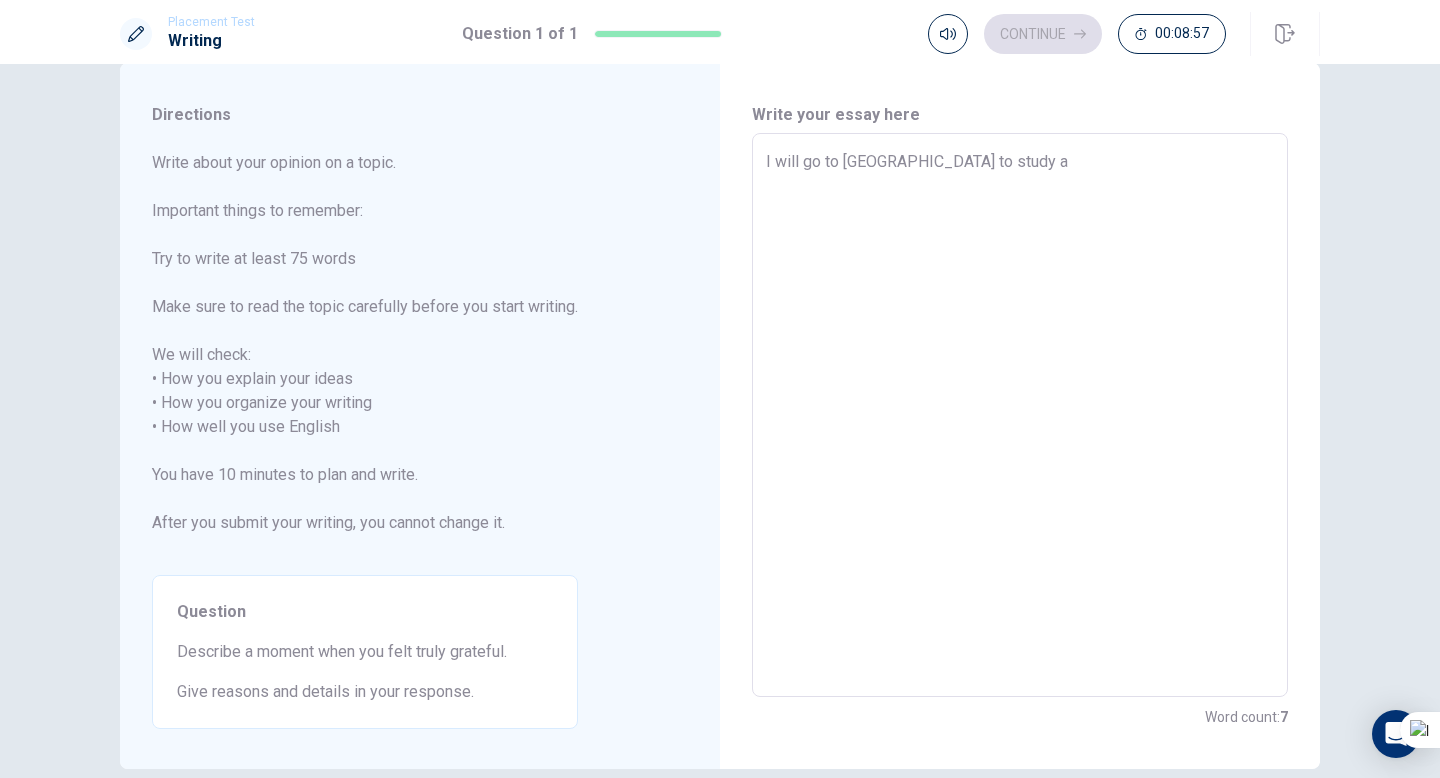 type on "x" 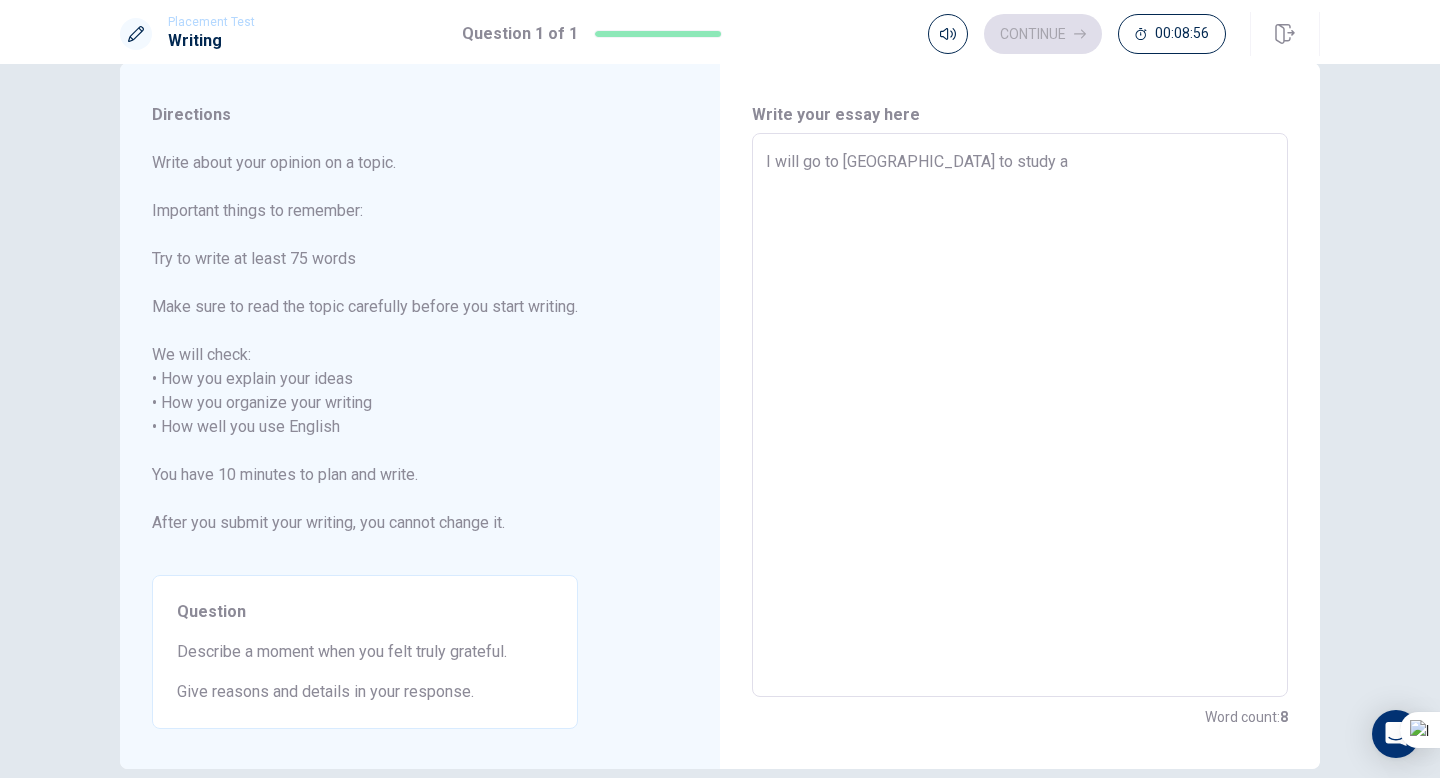 type on "I will go to [GEOGRAPHIC_DATA] to study ab" 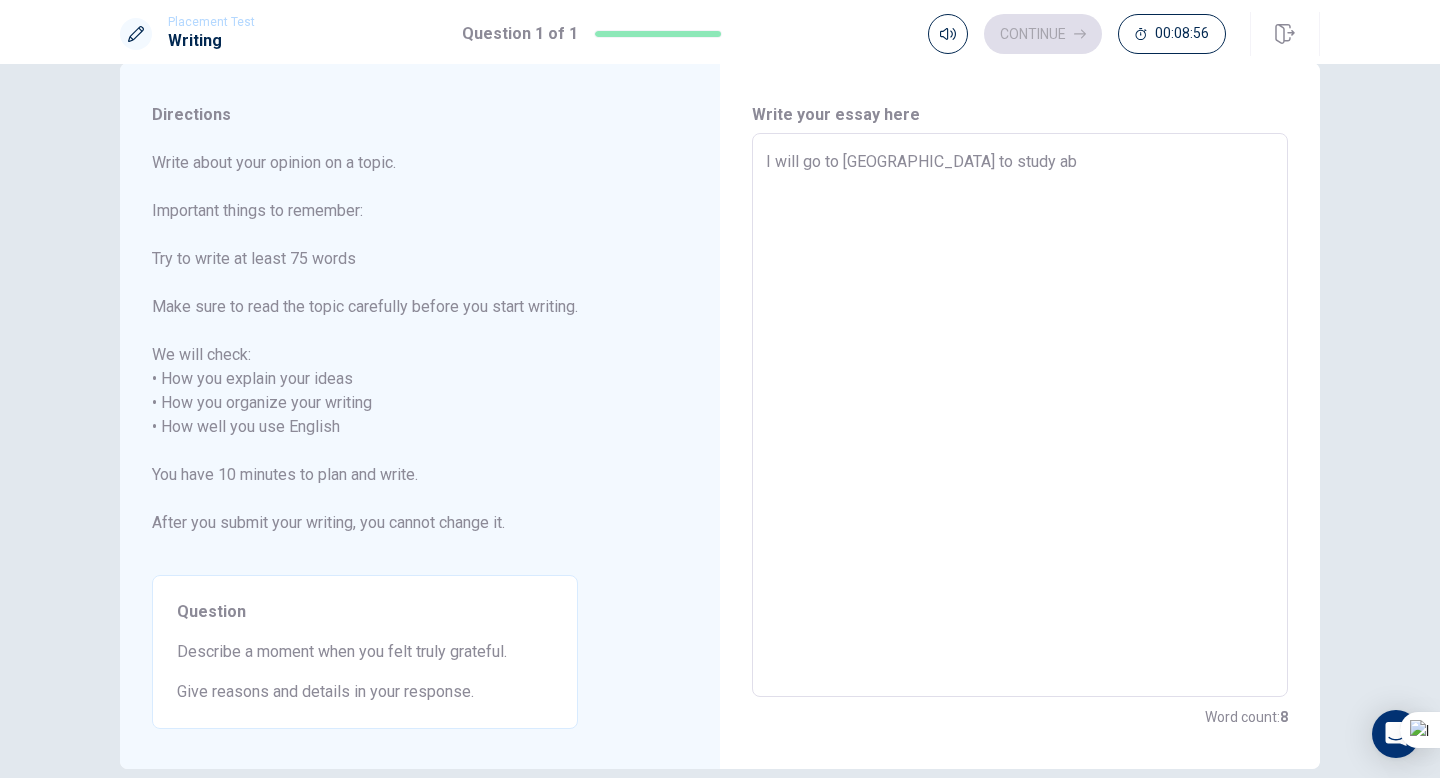 type on "x" 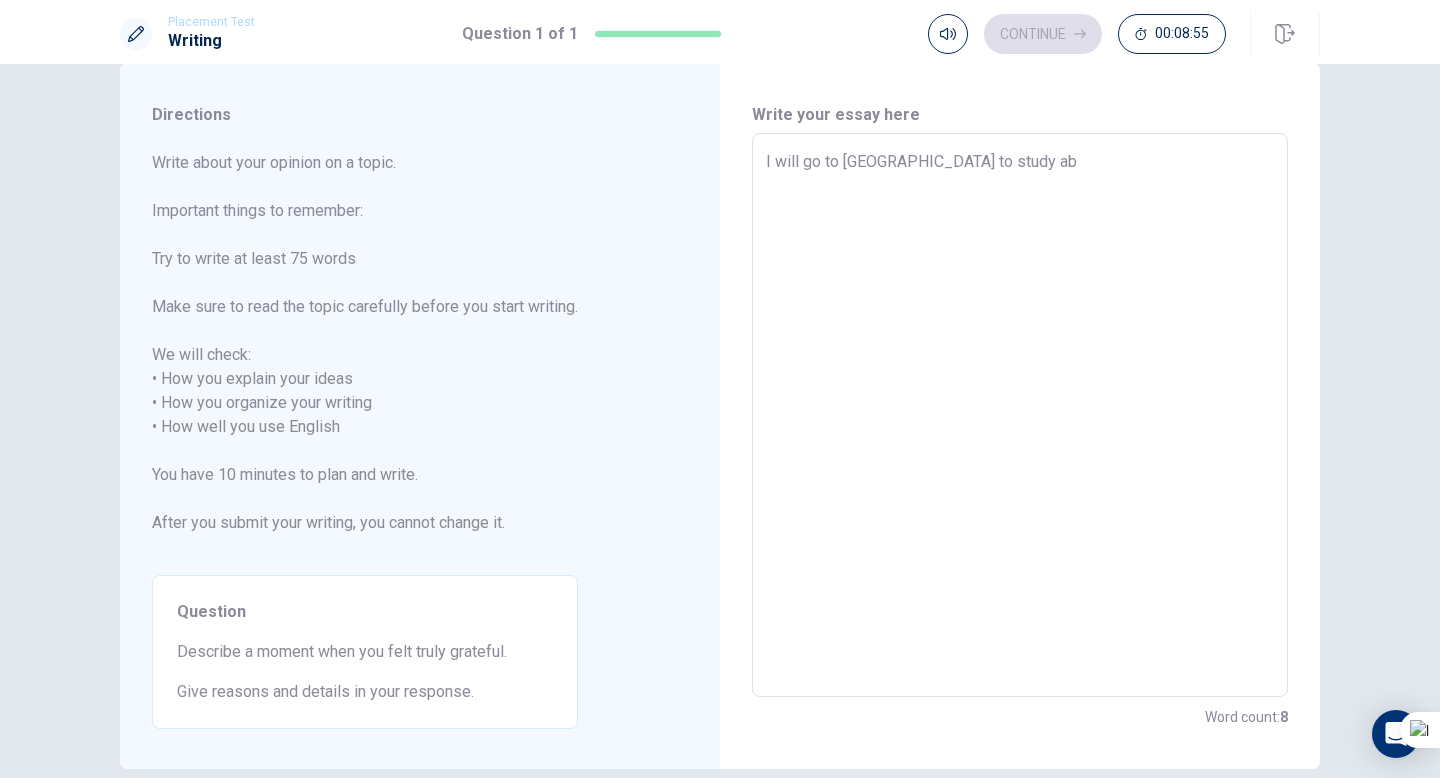 type on "I will go to [GEOGRAPHIC_DATA] to study abo" 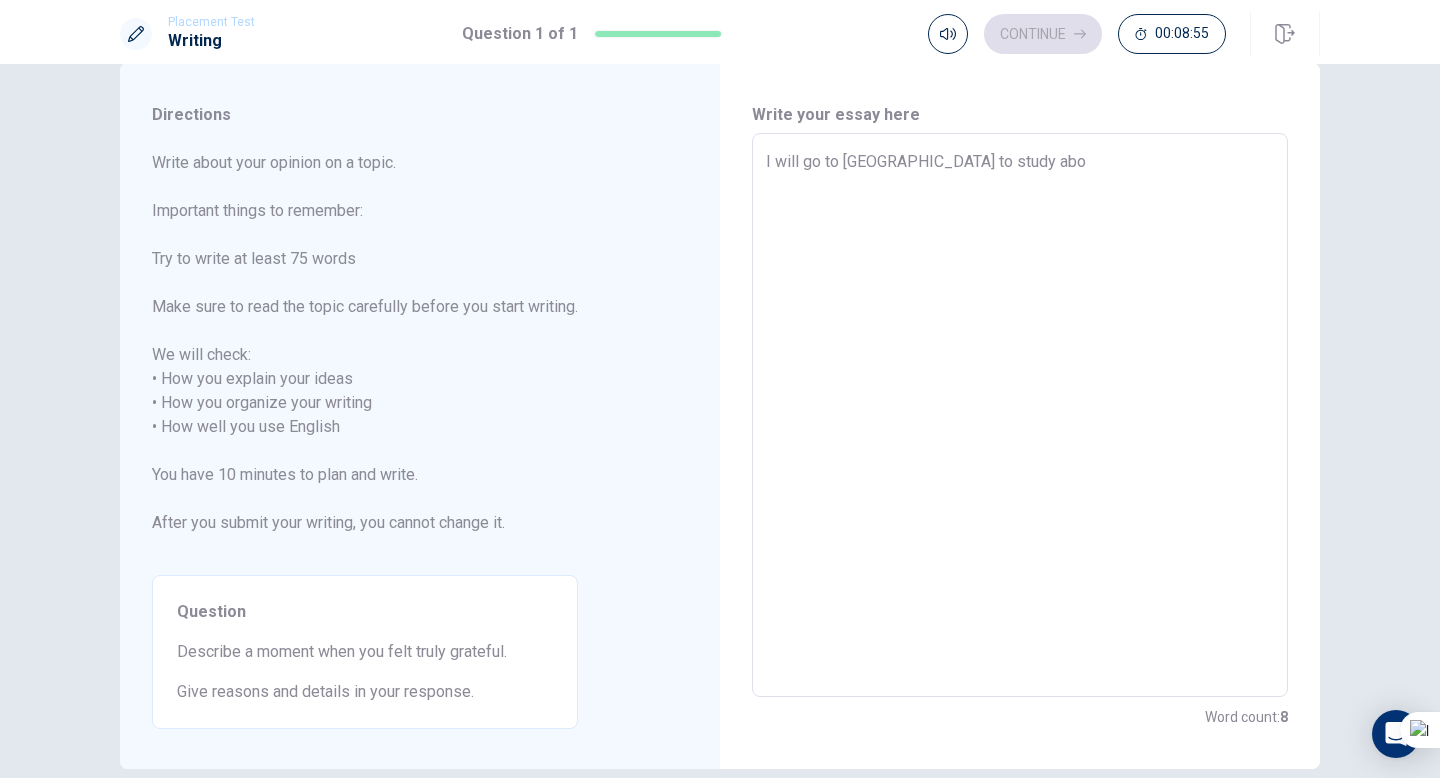 type on "x" 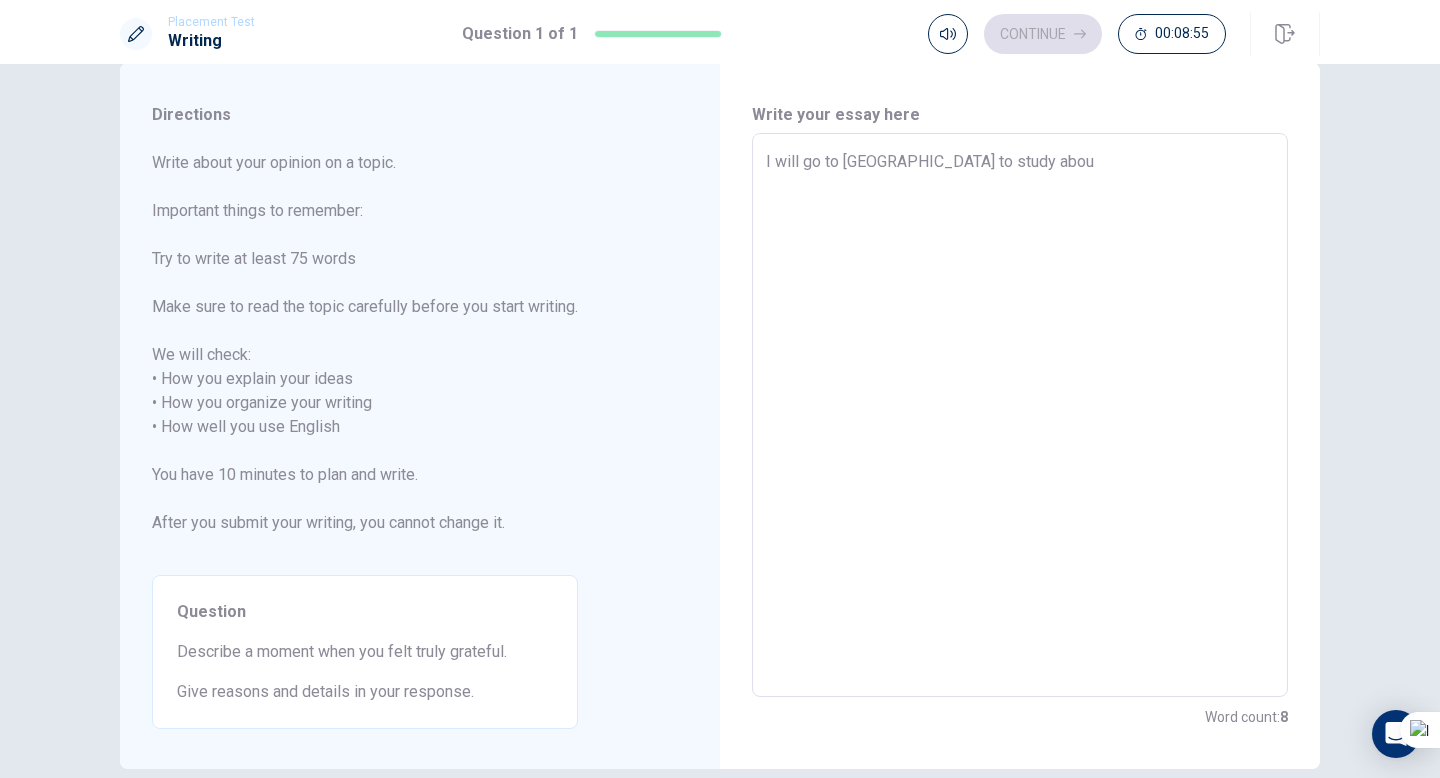 type on "x" 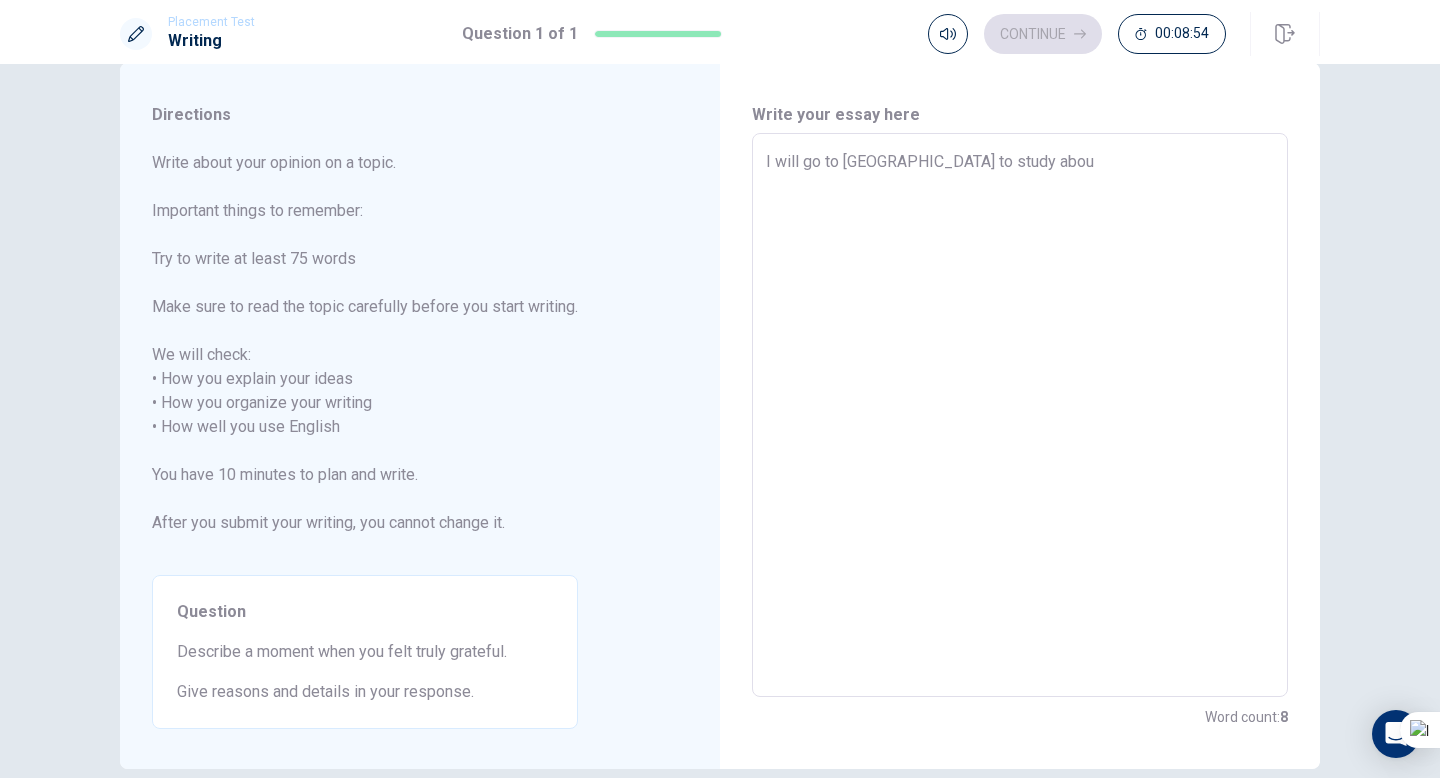 type on "I will go to [GEOGRAPHIC_DATA] to study about" 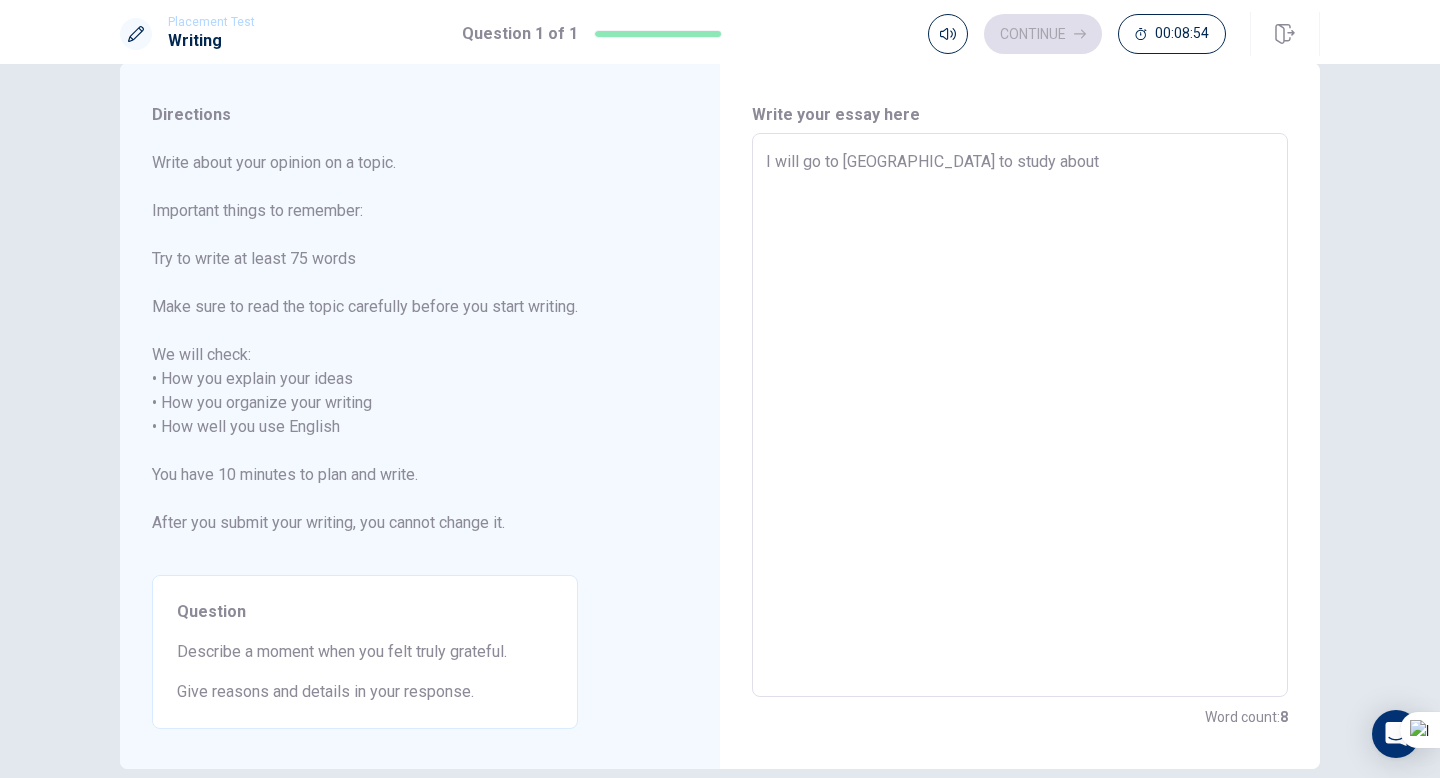 type on "x" 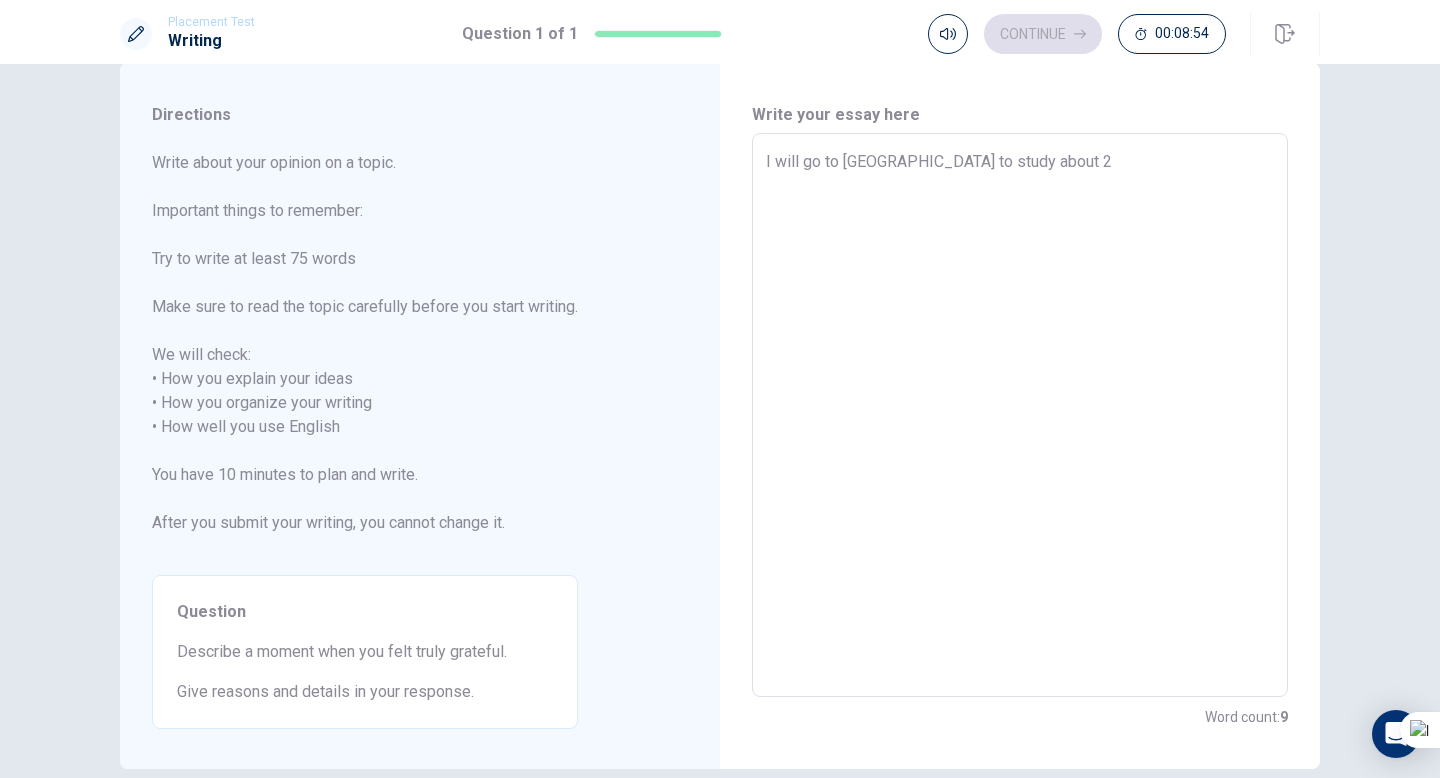 type on "x" 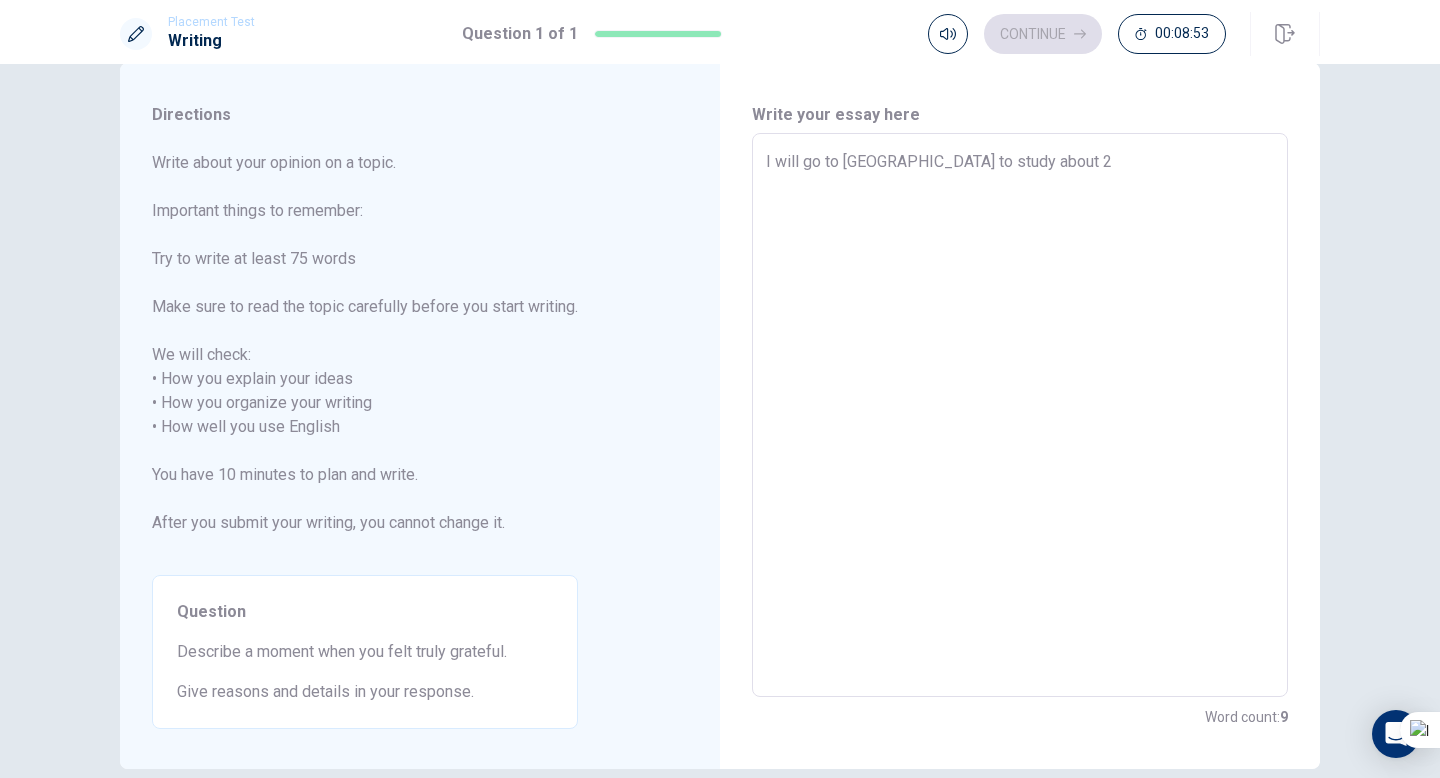 type on "I will go to [GEOGRAPHIC_DATA] to study about 29" 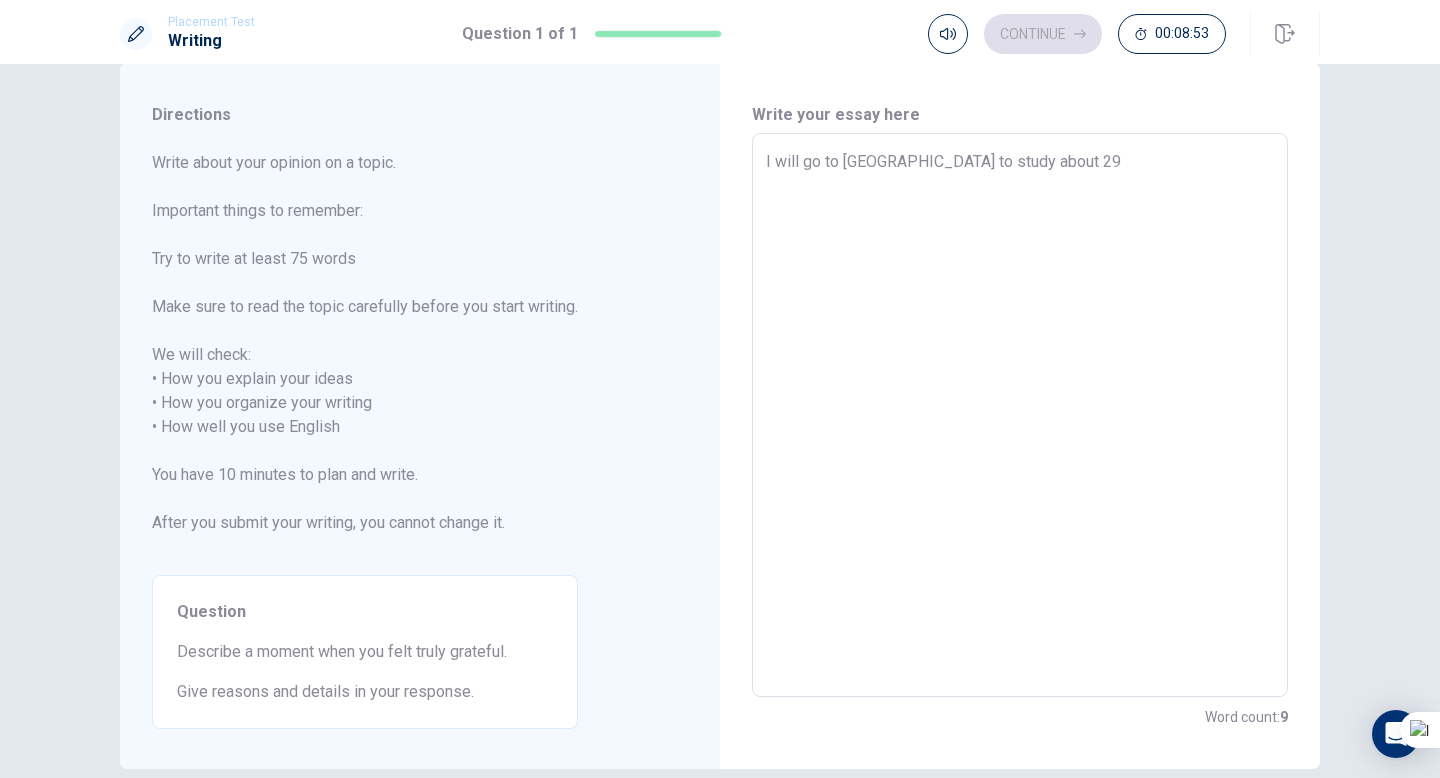 type on "x" 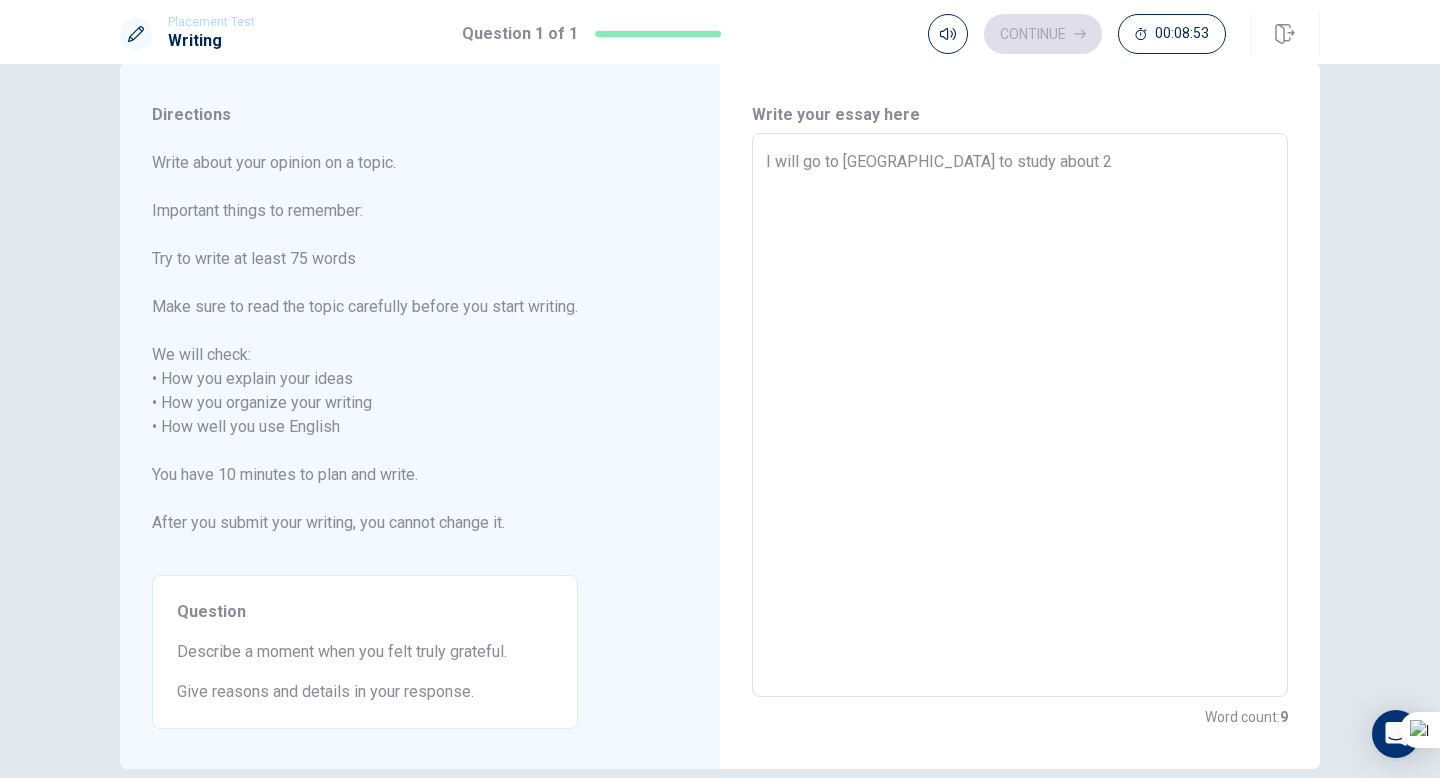 type on "x" 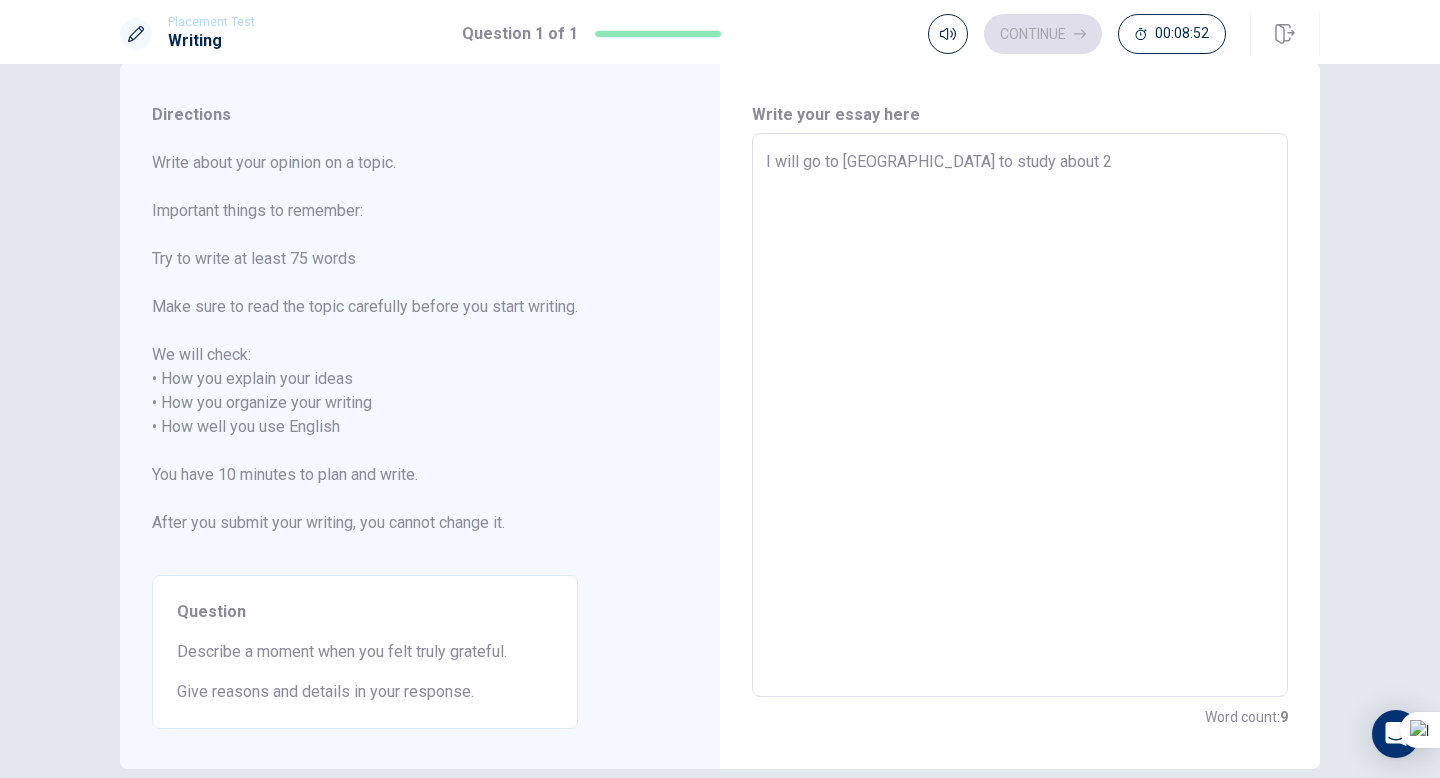 type on "I will go to [GEOGRAPHIC_DATA] to study about 20" 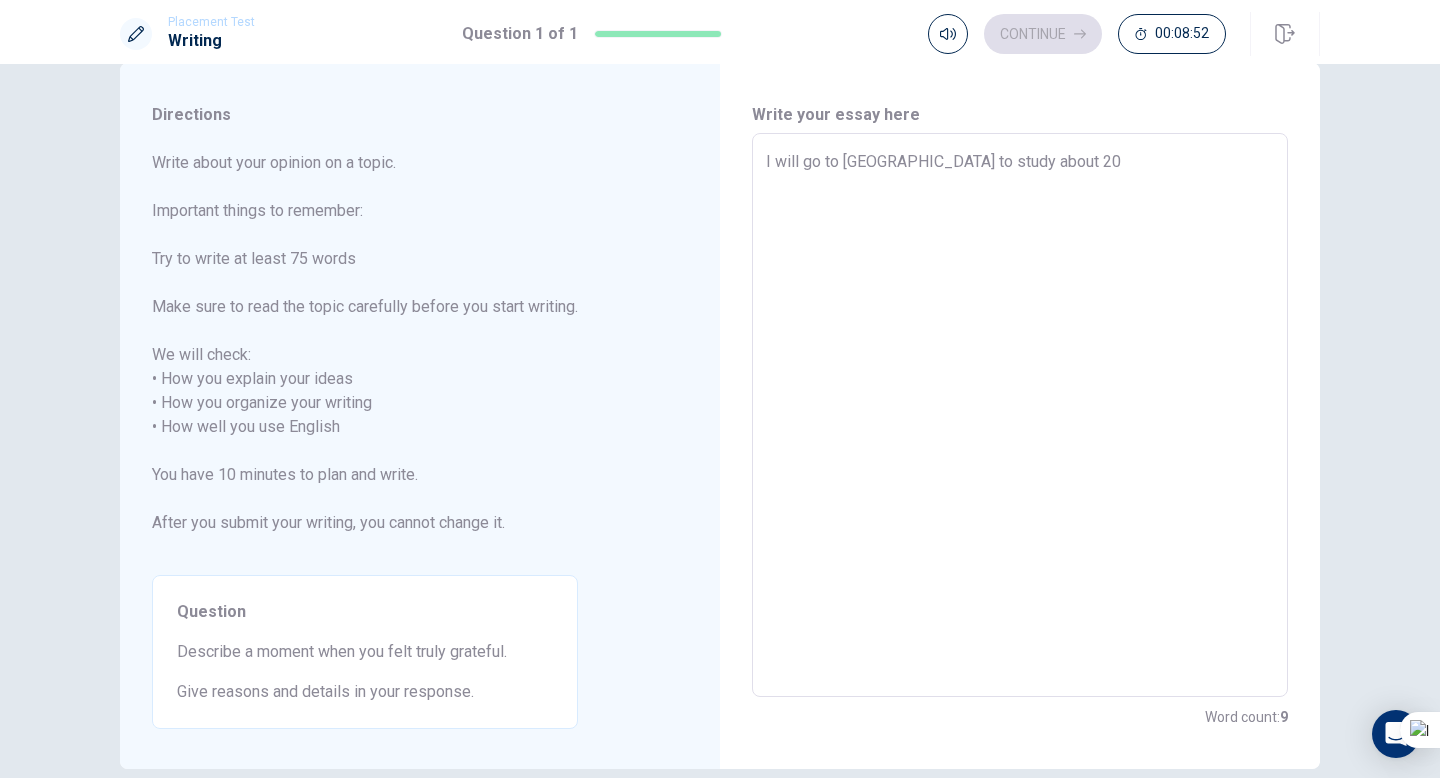 type on "x" 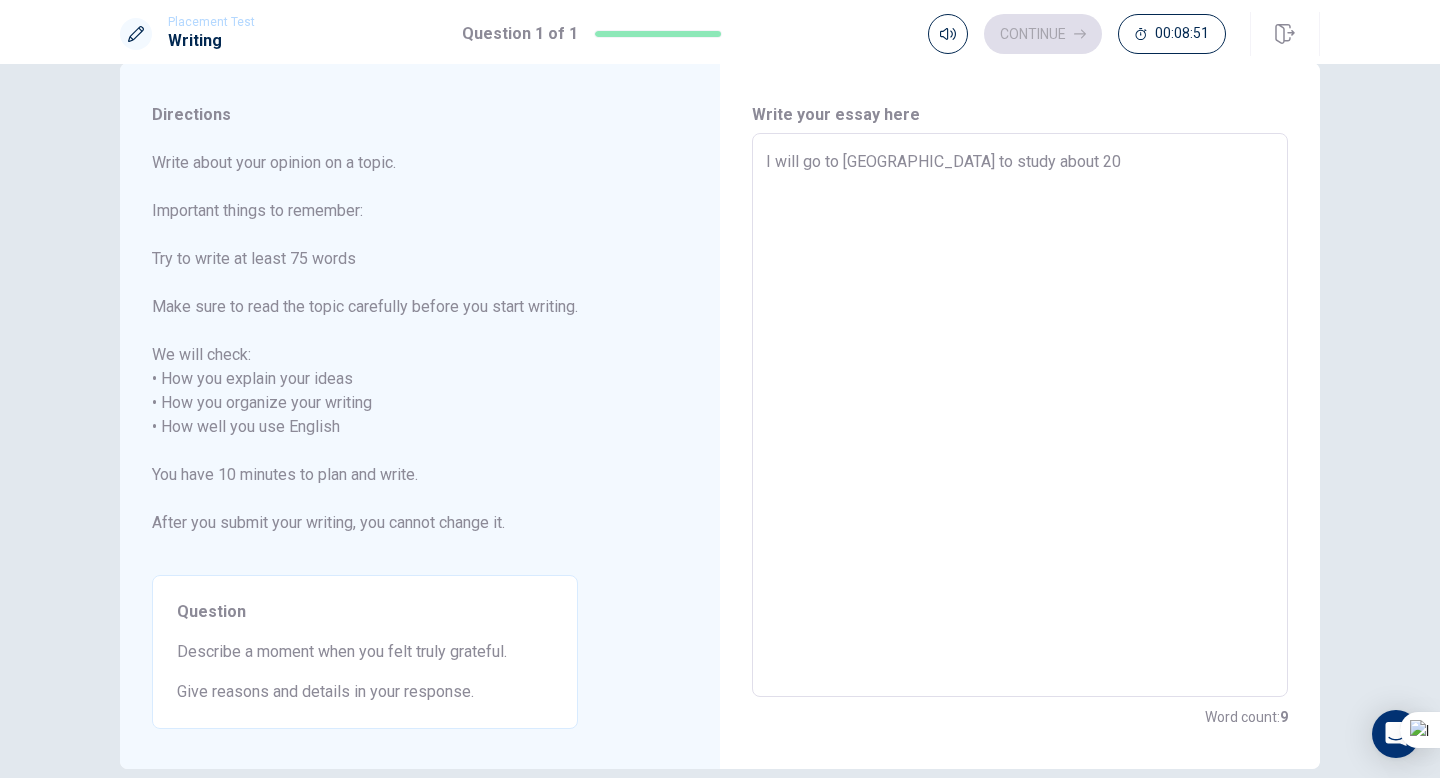 type on "I will go to [GEOGRAPHIC_DATA] to study about 20" 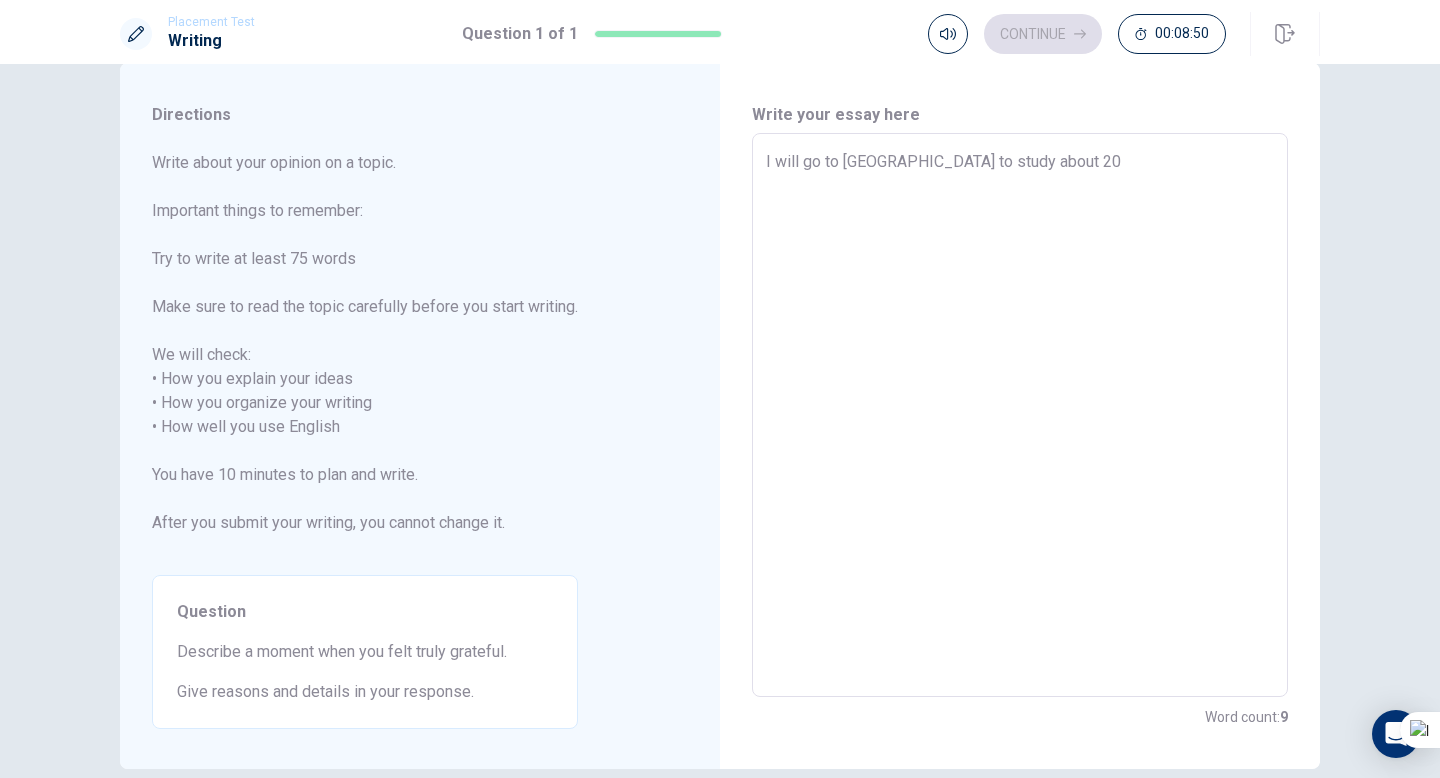 type on "I will go to [GEOGRAPHIC_DATA] to study about 20 d" 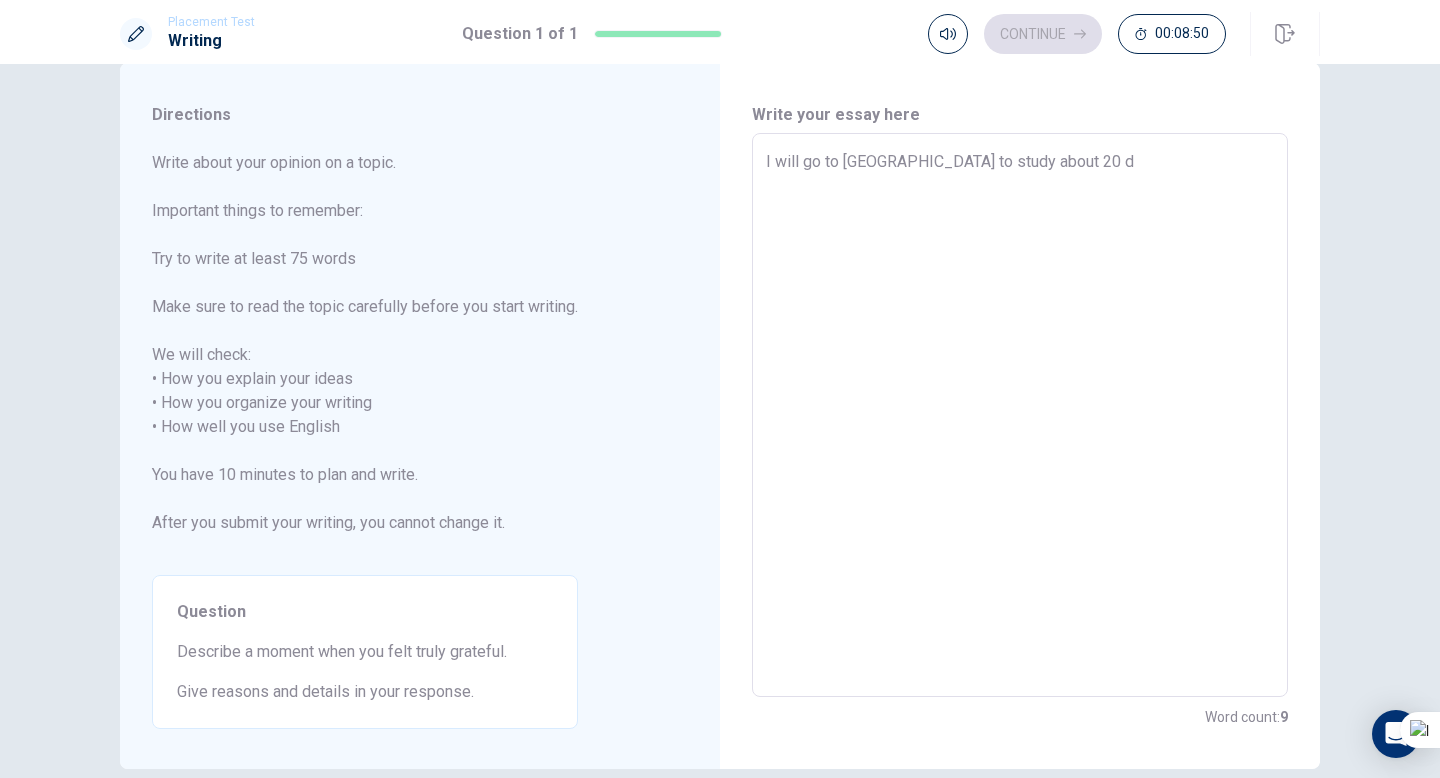 type on "x" 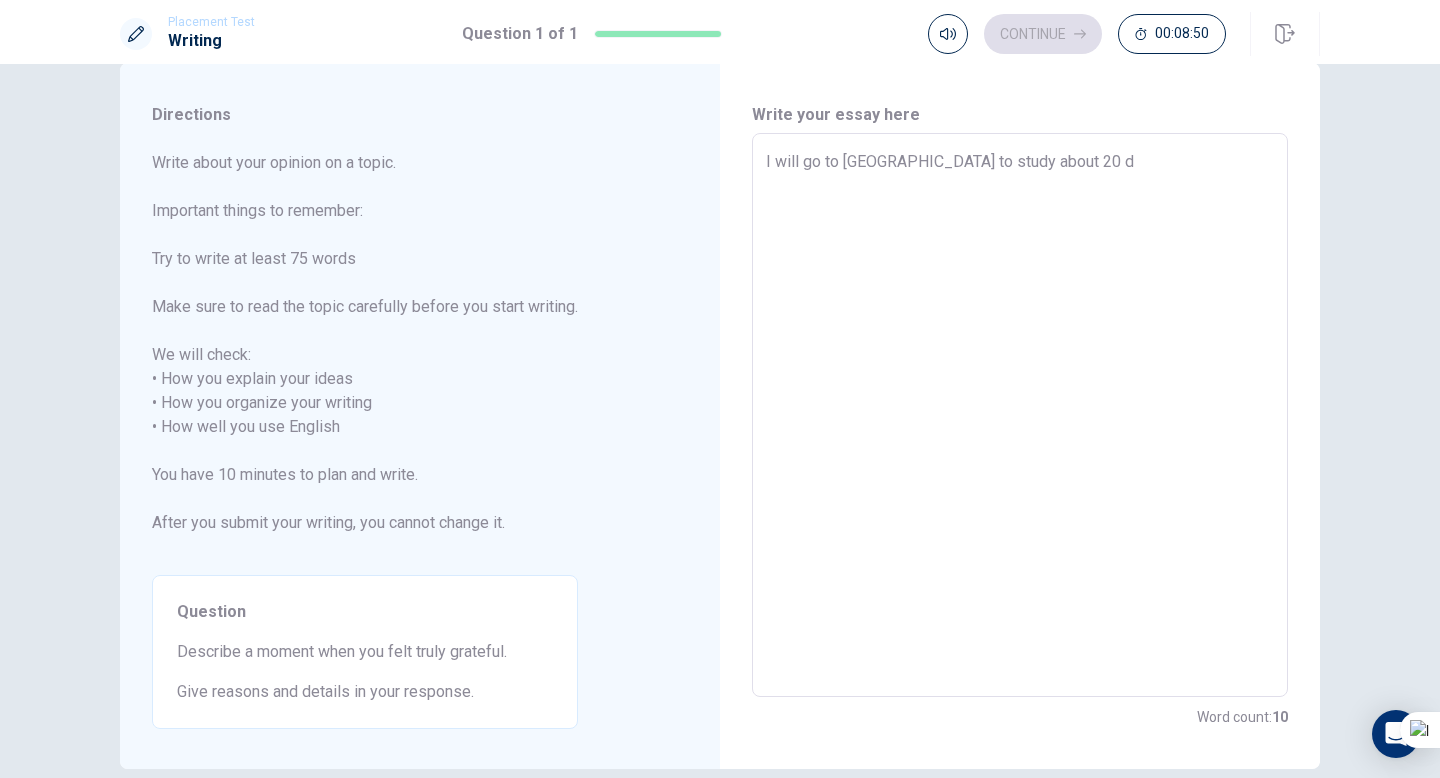 type on "I will go to [GEOGRAPHIC_DATA] to study about 20 da" 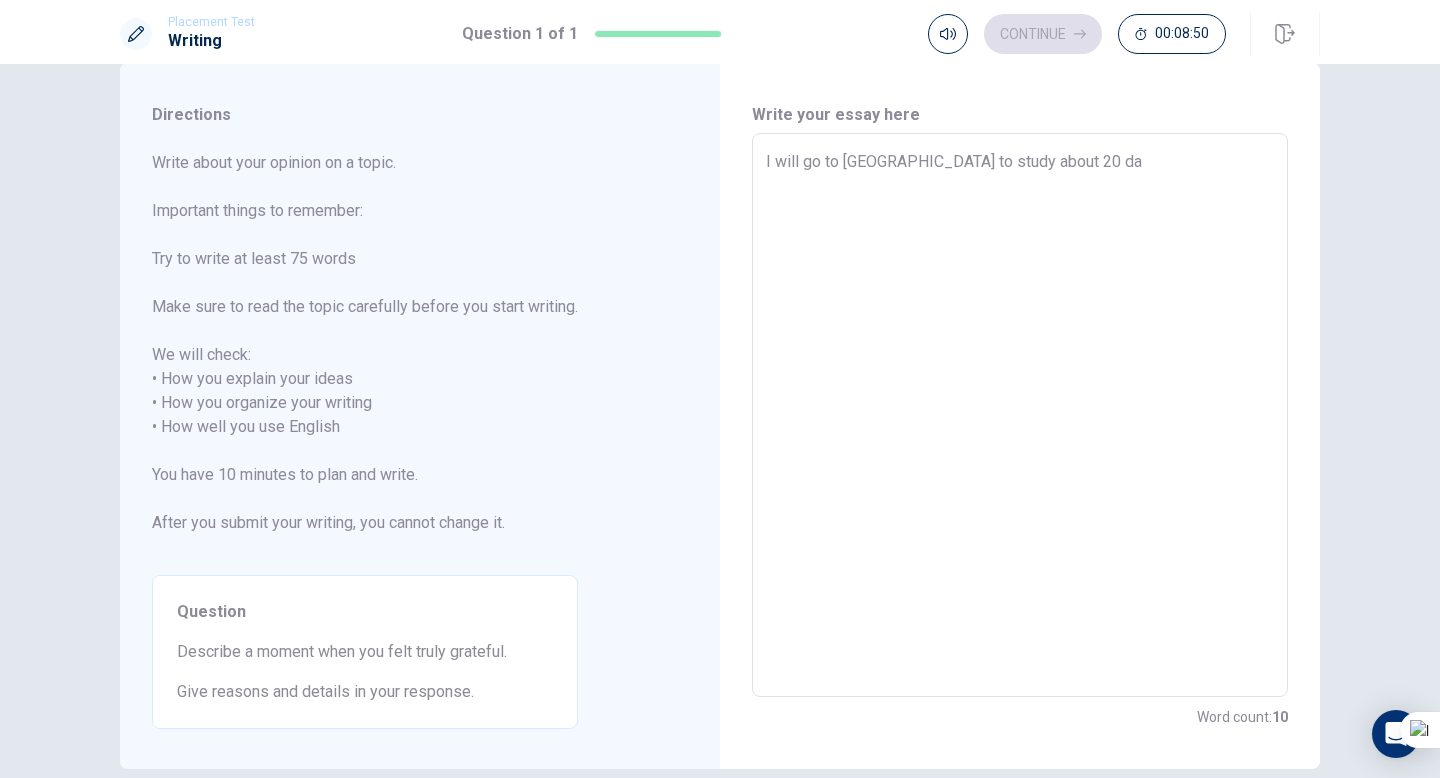 type on "x" 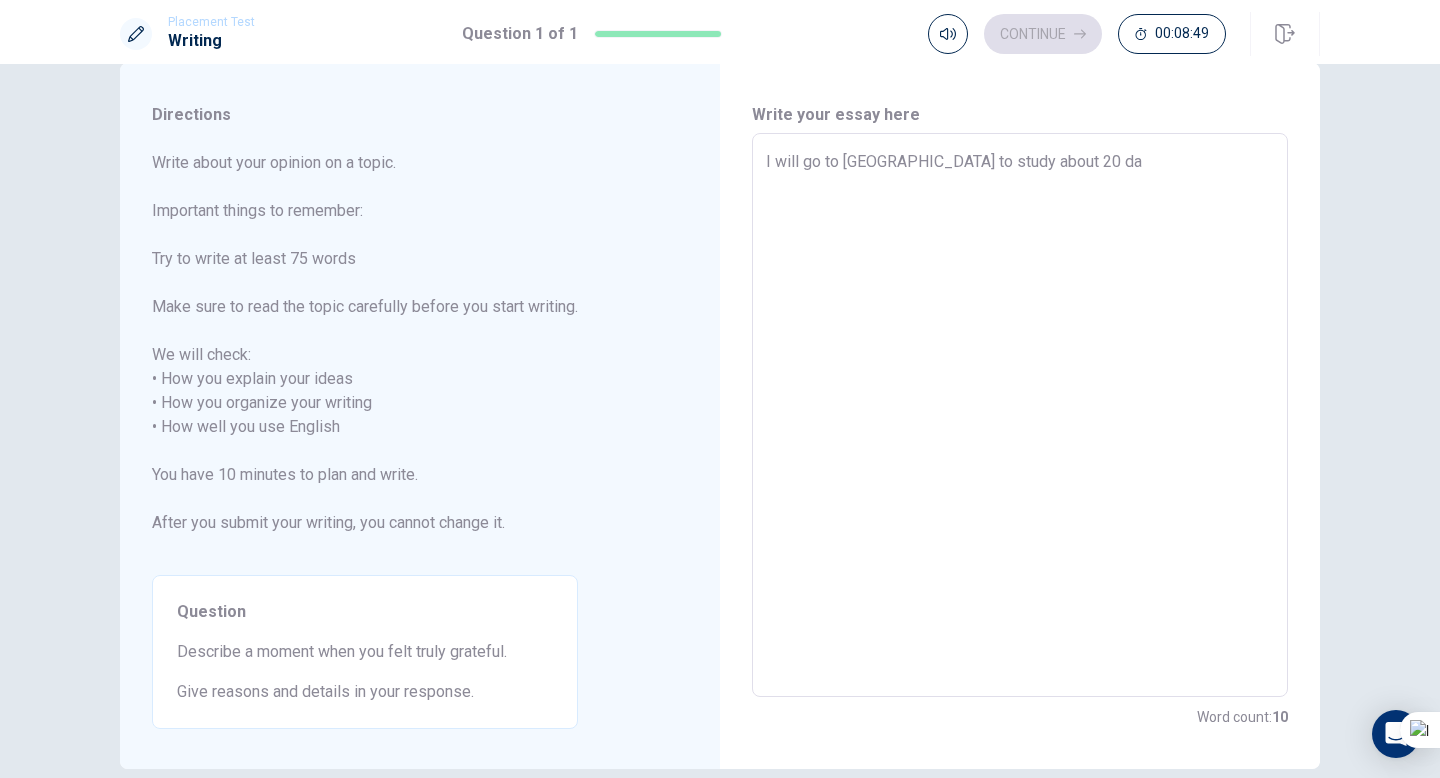 type on "I will go to [GEOGRAPHIC_DATA] to study about 20 day" 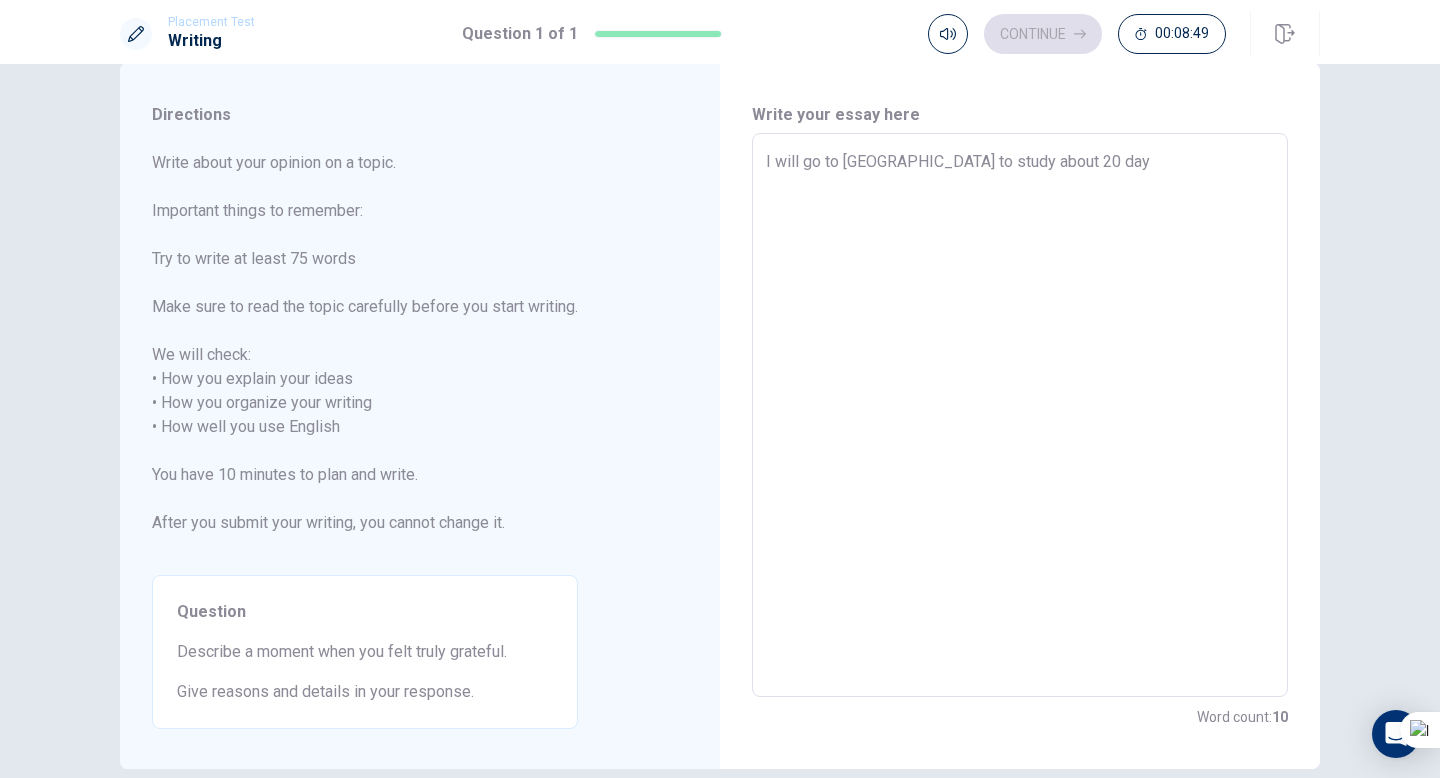 type on "x" 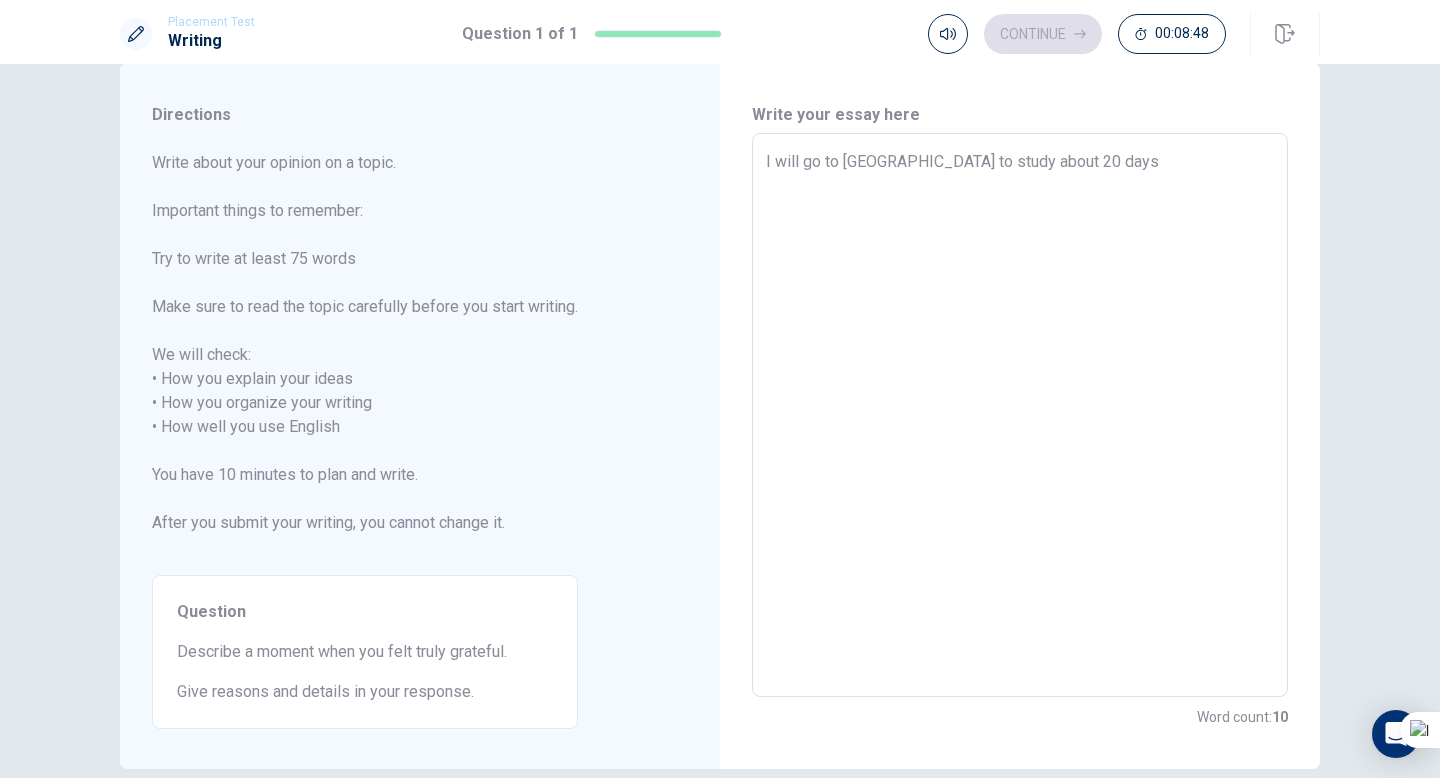 type on "x" 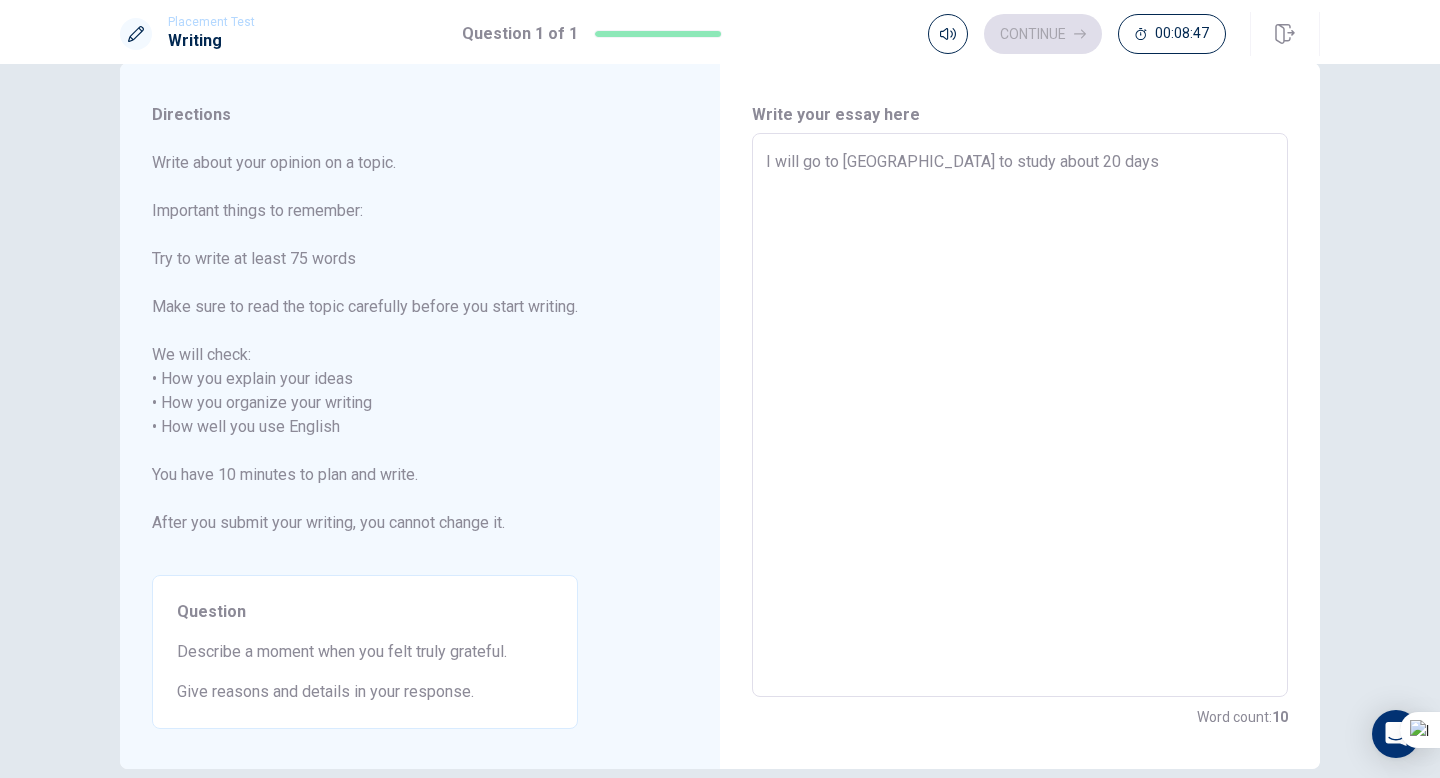 type on "I will go to [GEOGRAPHIC_DATA] to study about 20 days," 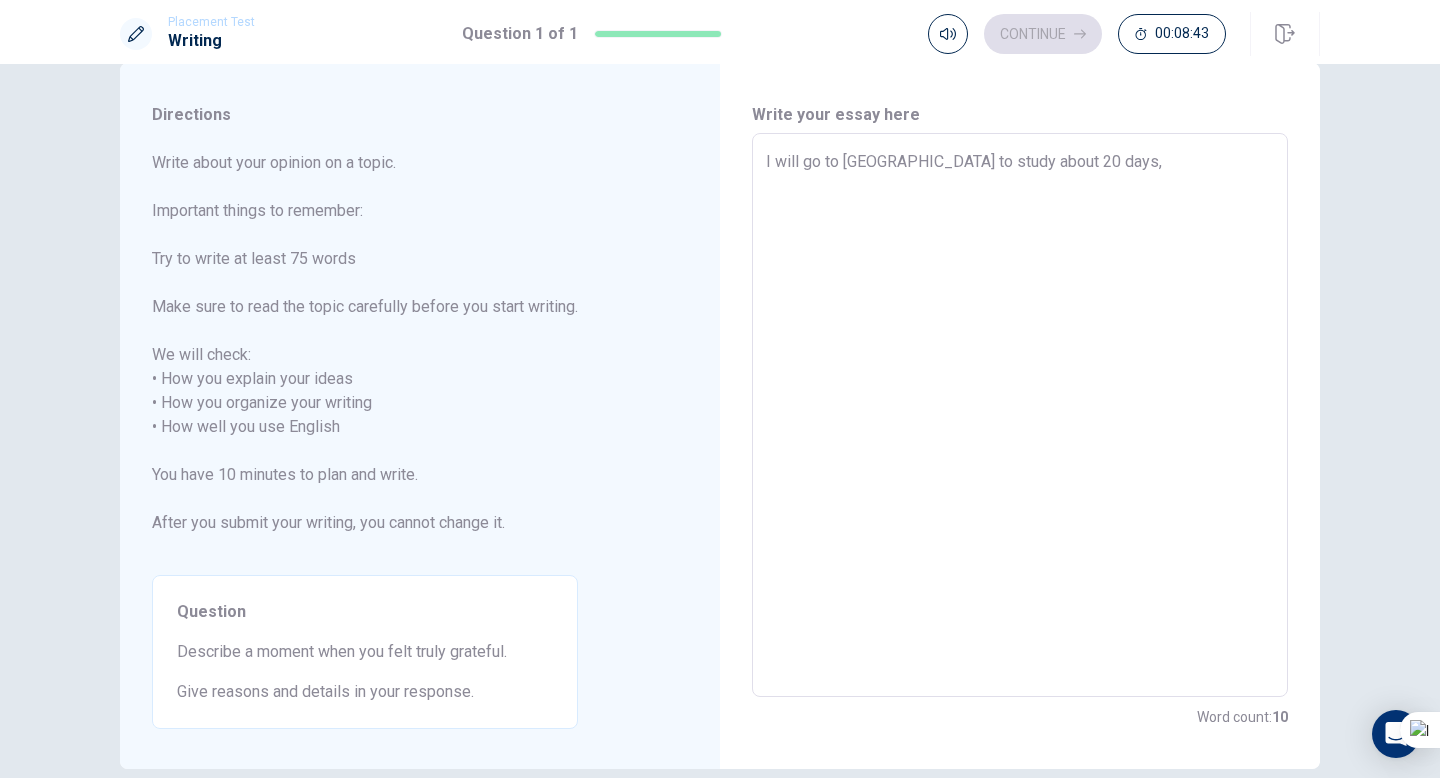 type on "x" 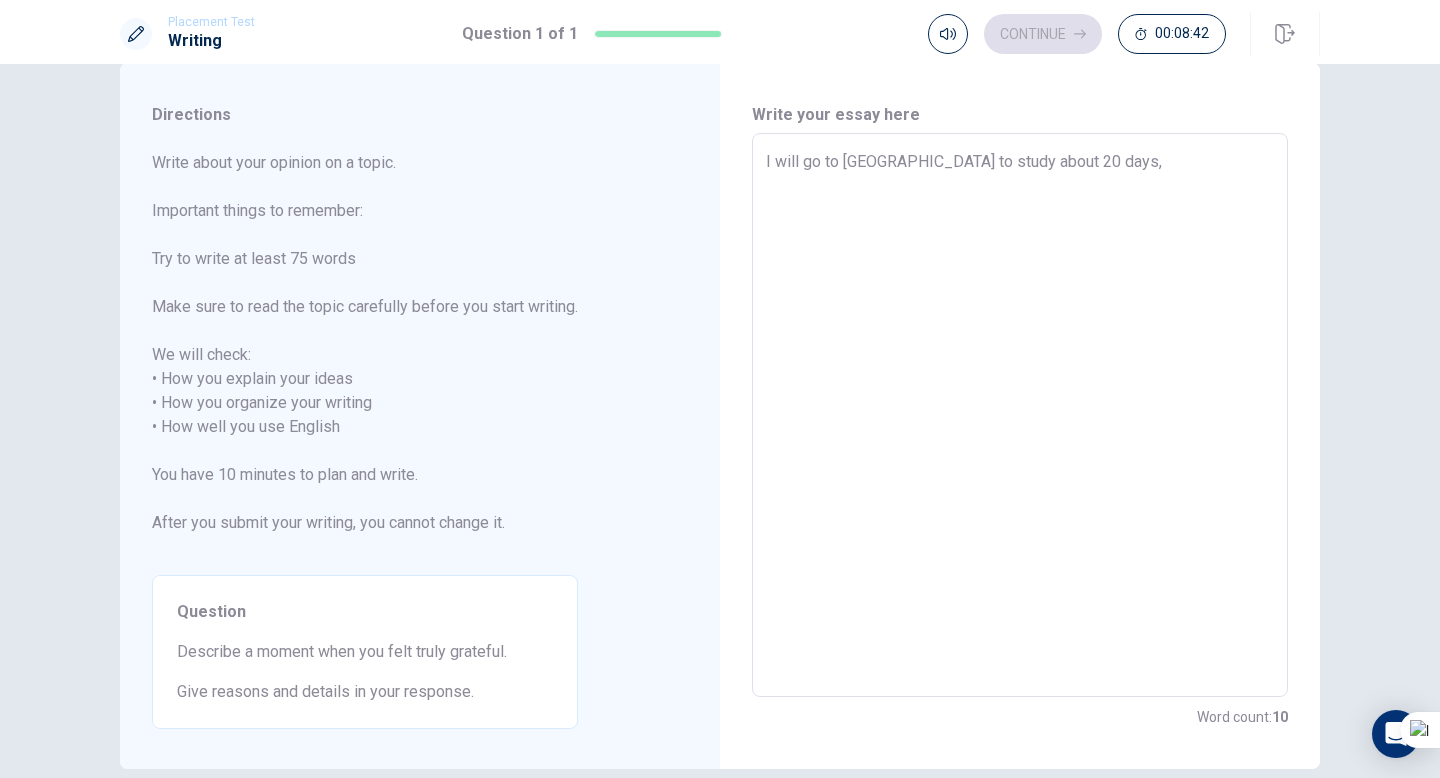 type on "I will go to [GEOGRAPHIC_DATA] to study about 20 days," 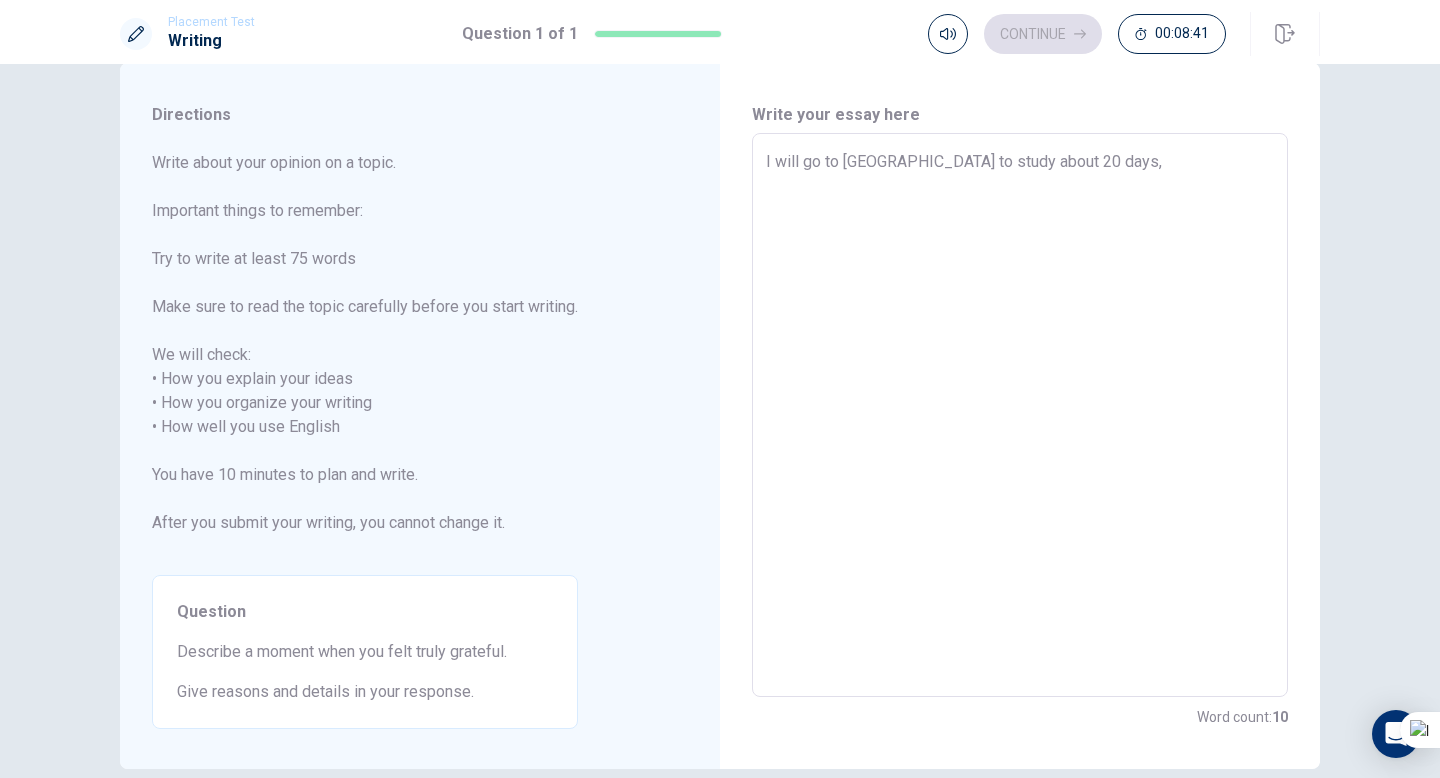 type on "I will go to [GEOGRAPHIC_DATA] to study about 20 days,w" 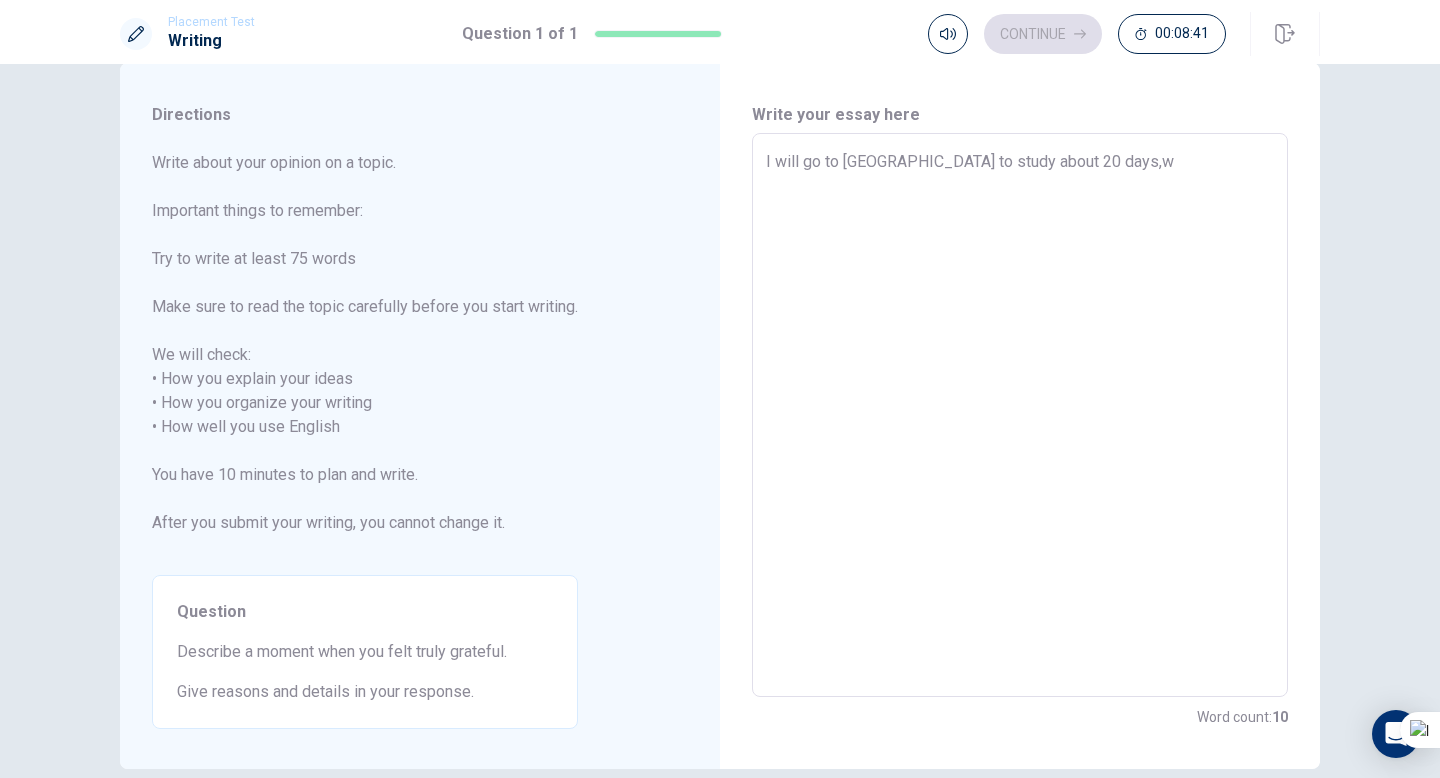 type on "x" 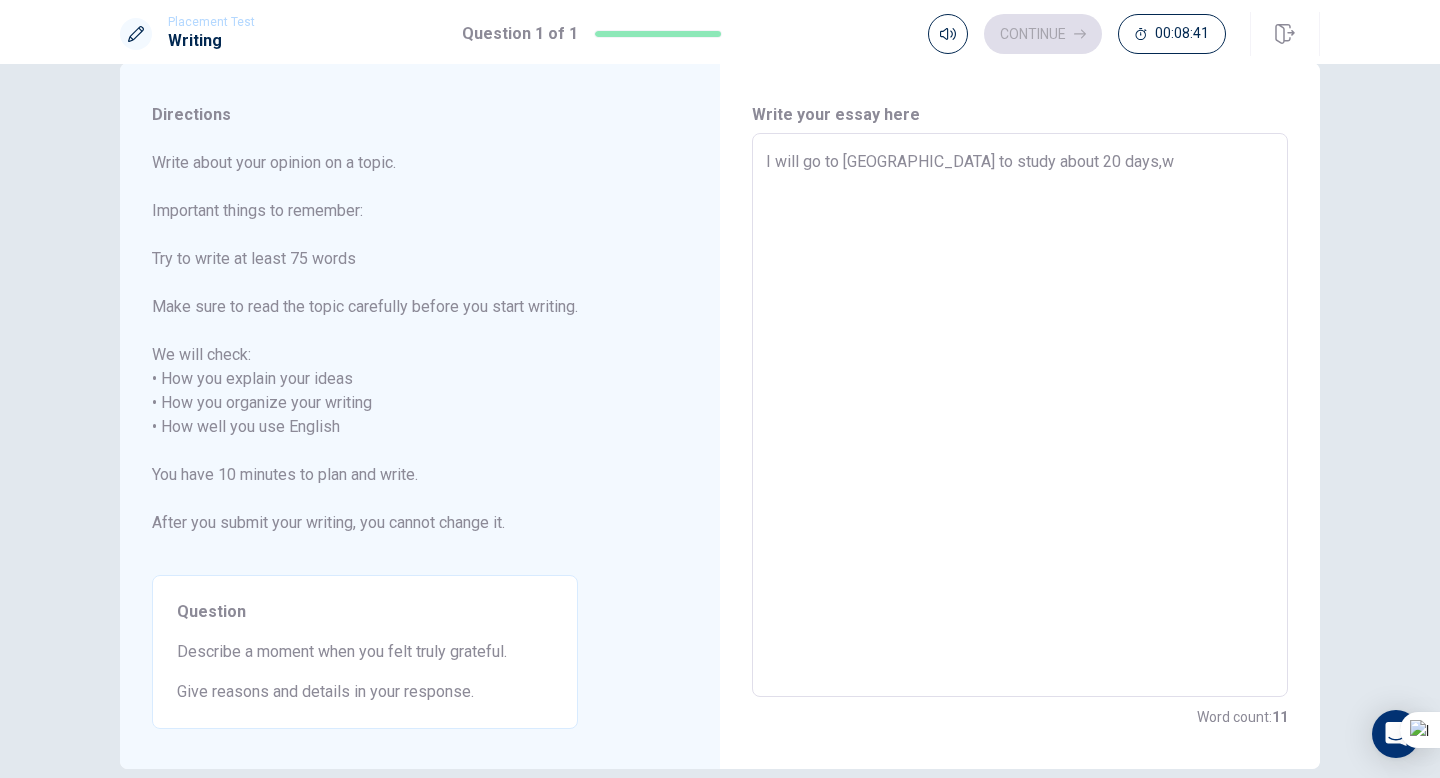 type on "I will go to [GEOGRAPHIC_DATA] to study about 20 days,wh" 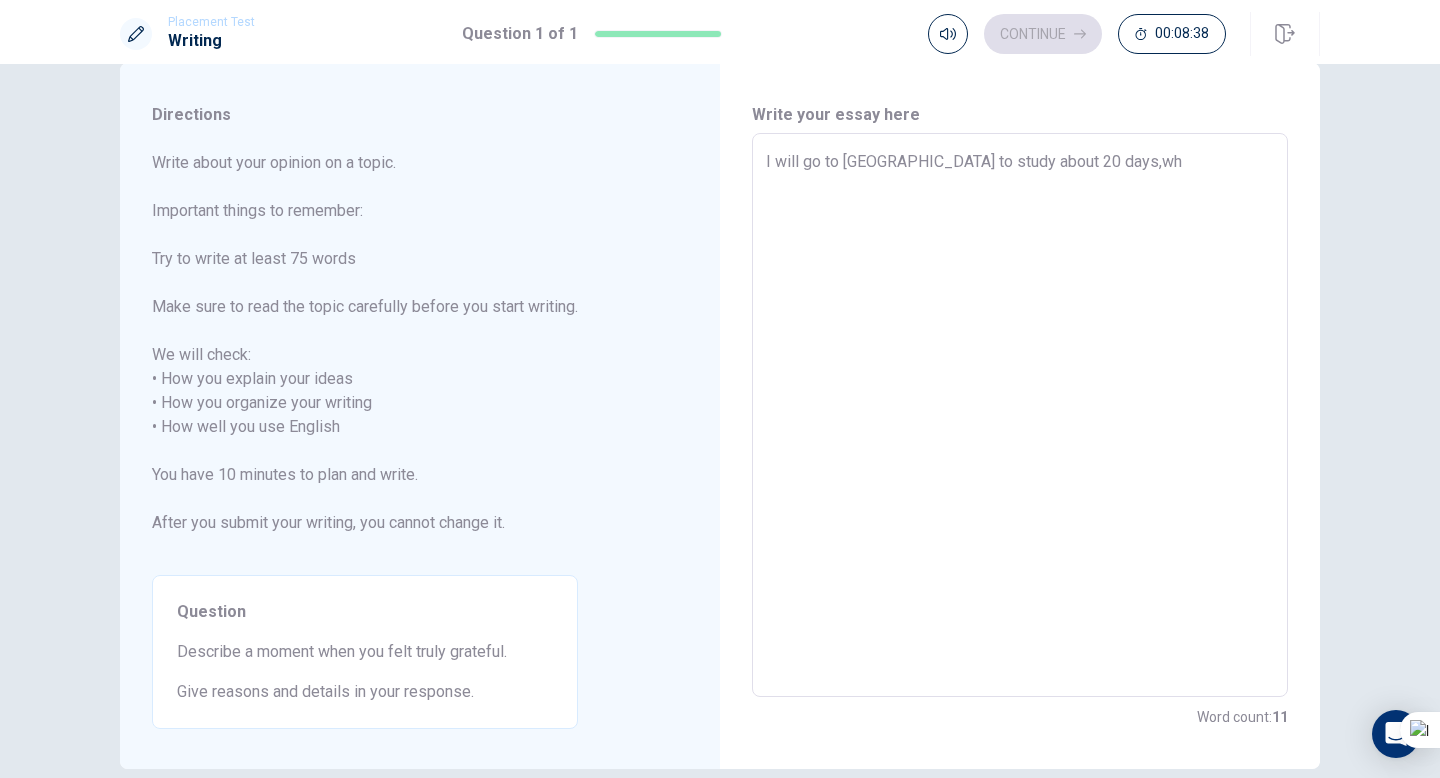 click on "I will go to [GEOGRAPHIC_DATA] to study about 20 days,wh x ​" at bounding box center [1020, 415] 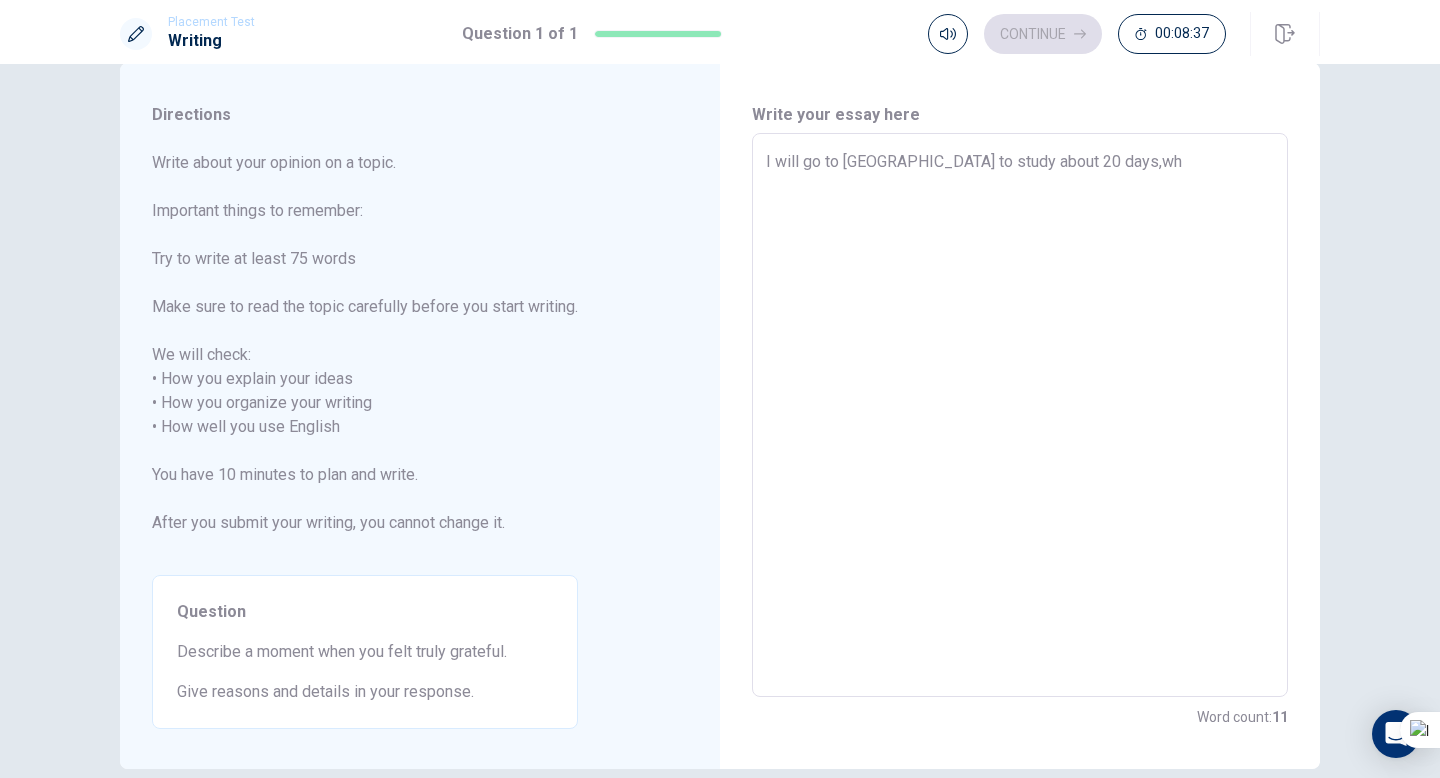 type on "wI will go to [GEOGRAPHIC_DATA] to study about 20 days,wh" 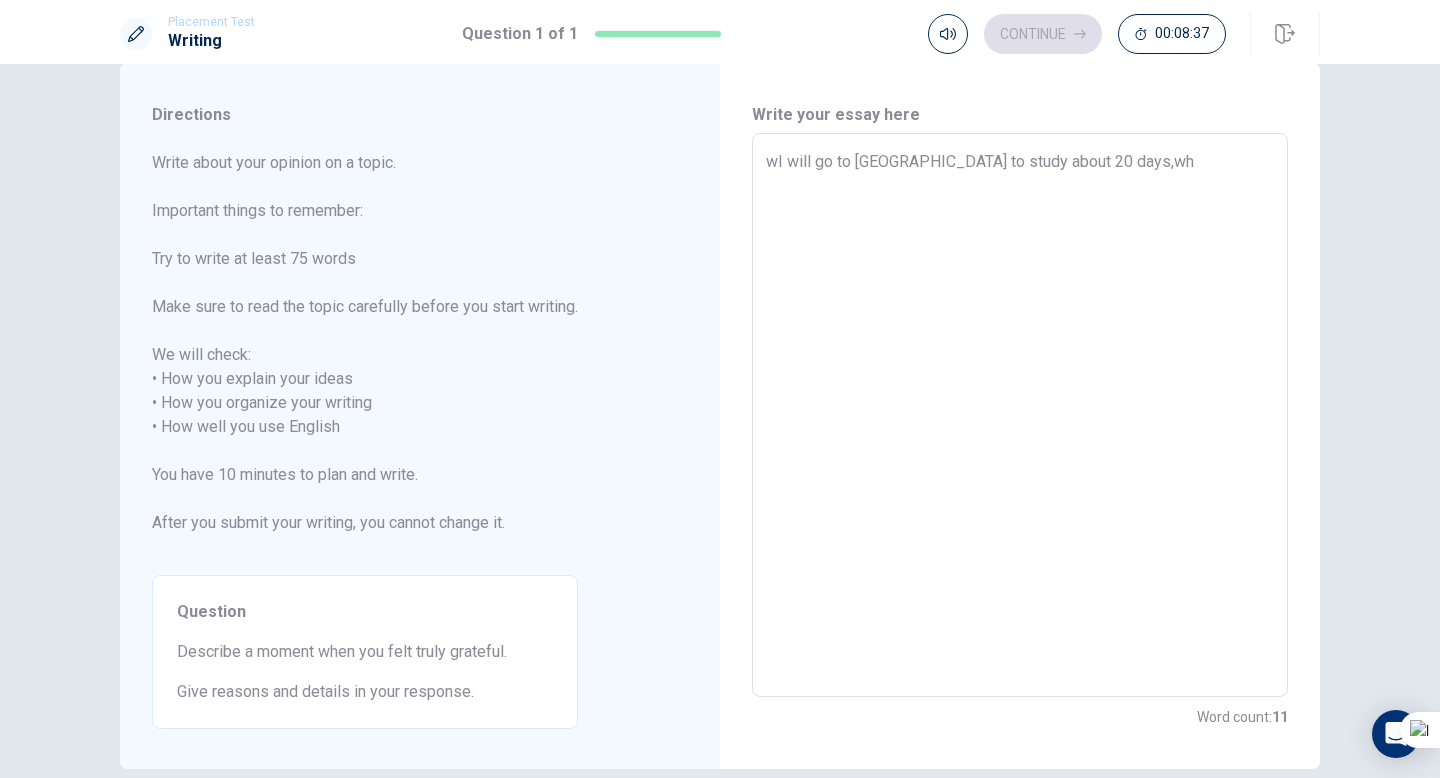 type on "x" 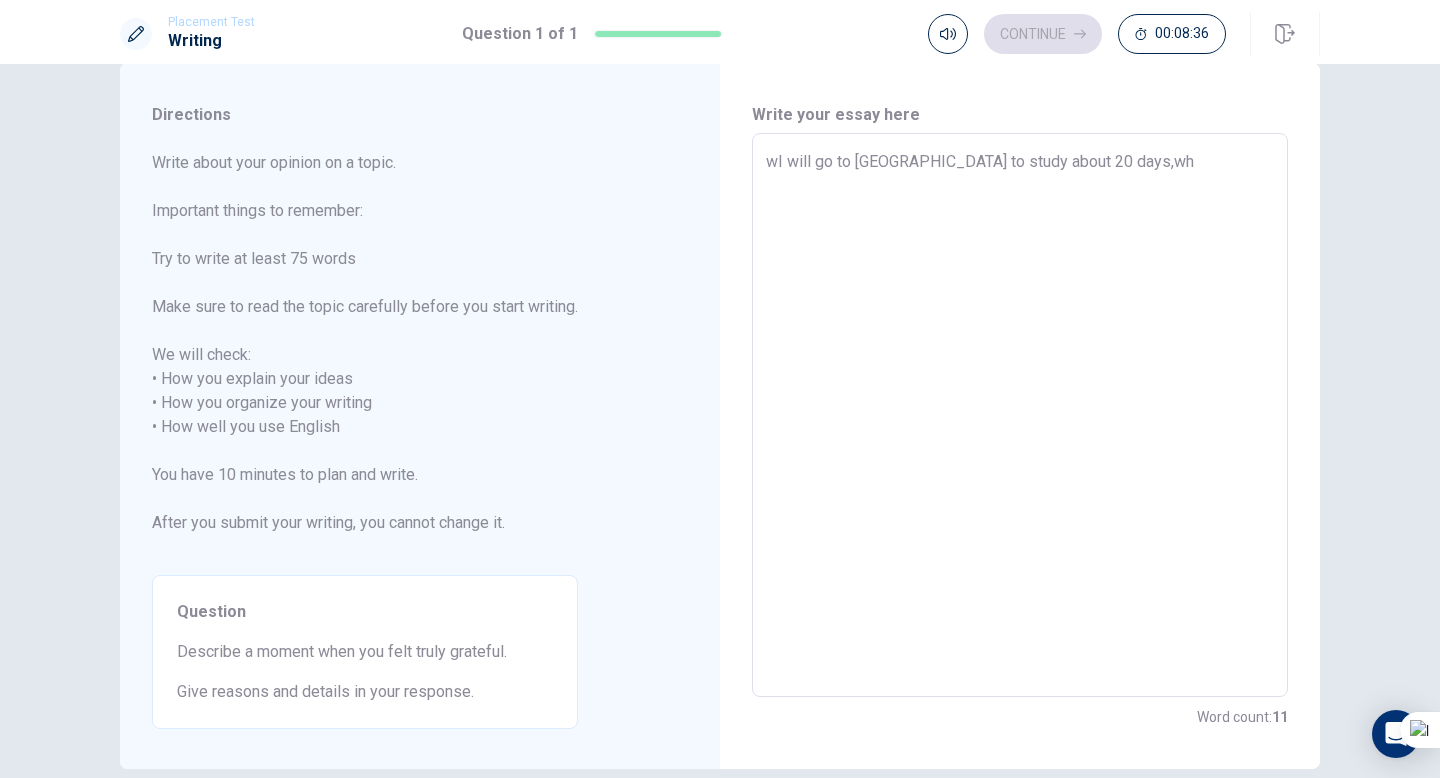 type on "I will go to [GEOGRAPHIC_DATA] to study about 20 days,wh" 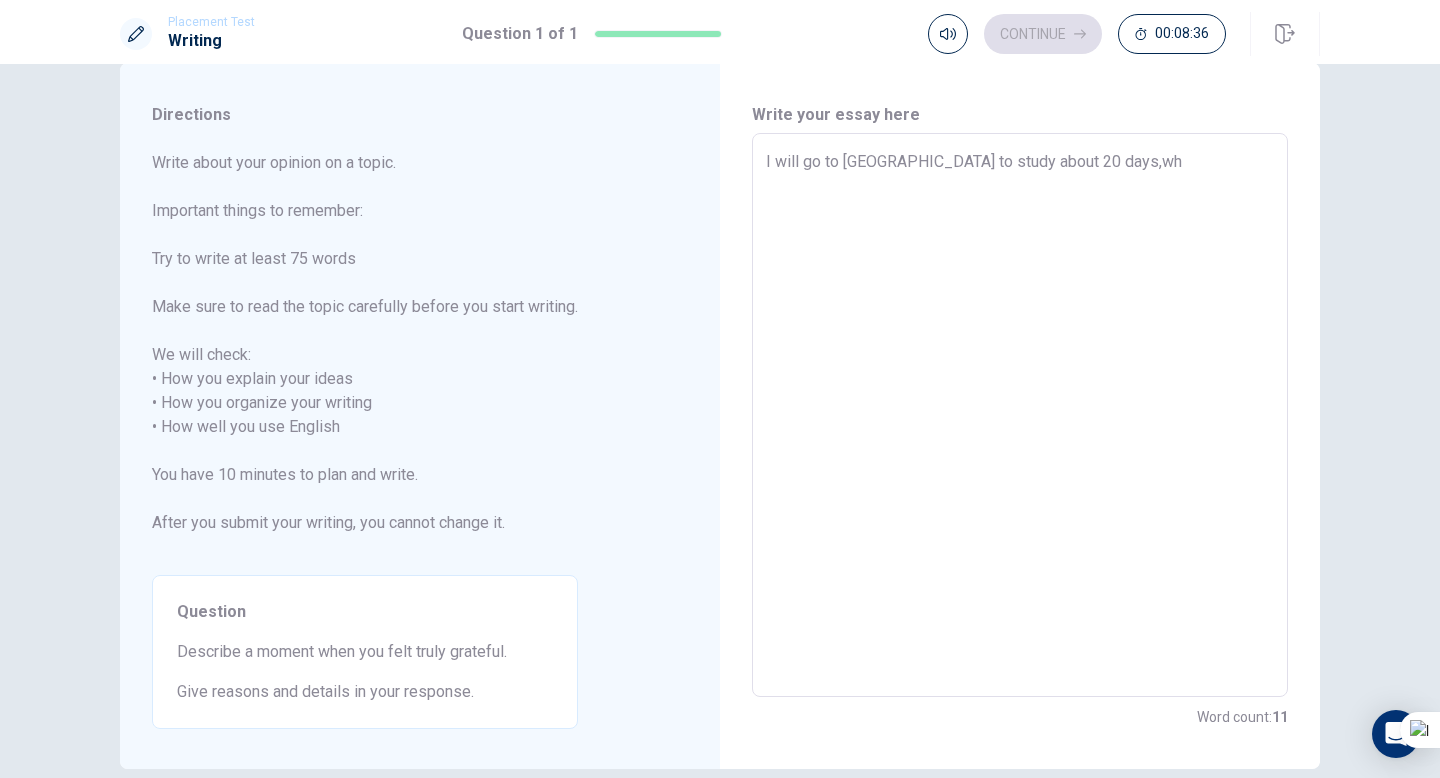 type on "x" 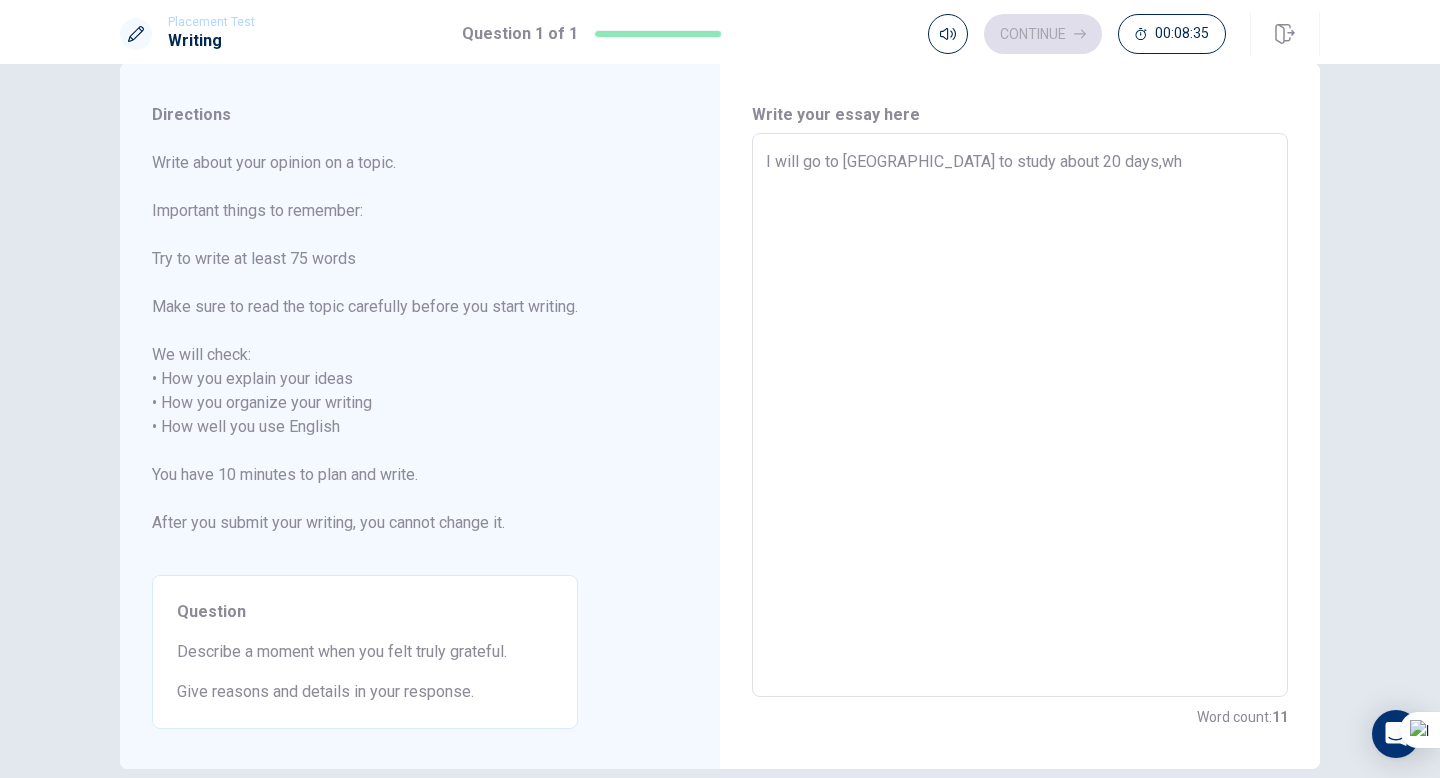 type on "WI will go to [GEOGRAPHIC_DATA] to study about 20 days,wh" 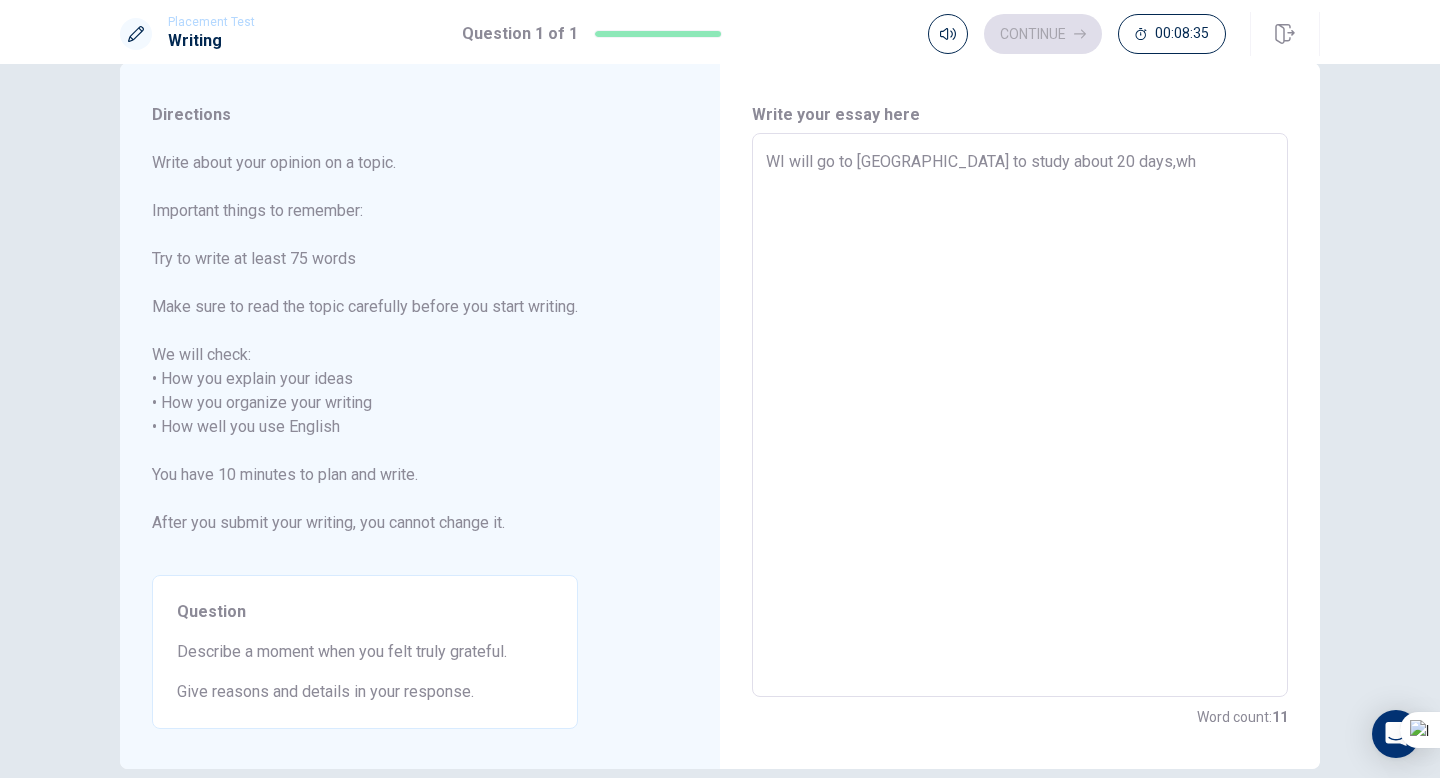 type on "x" 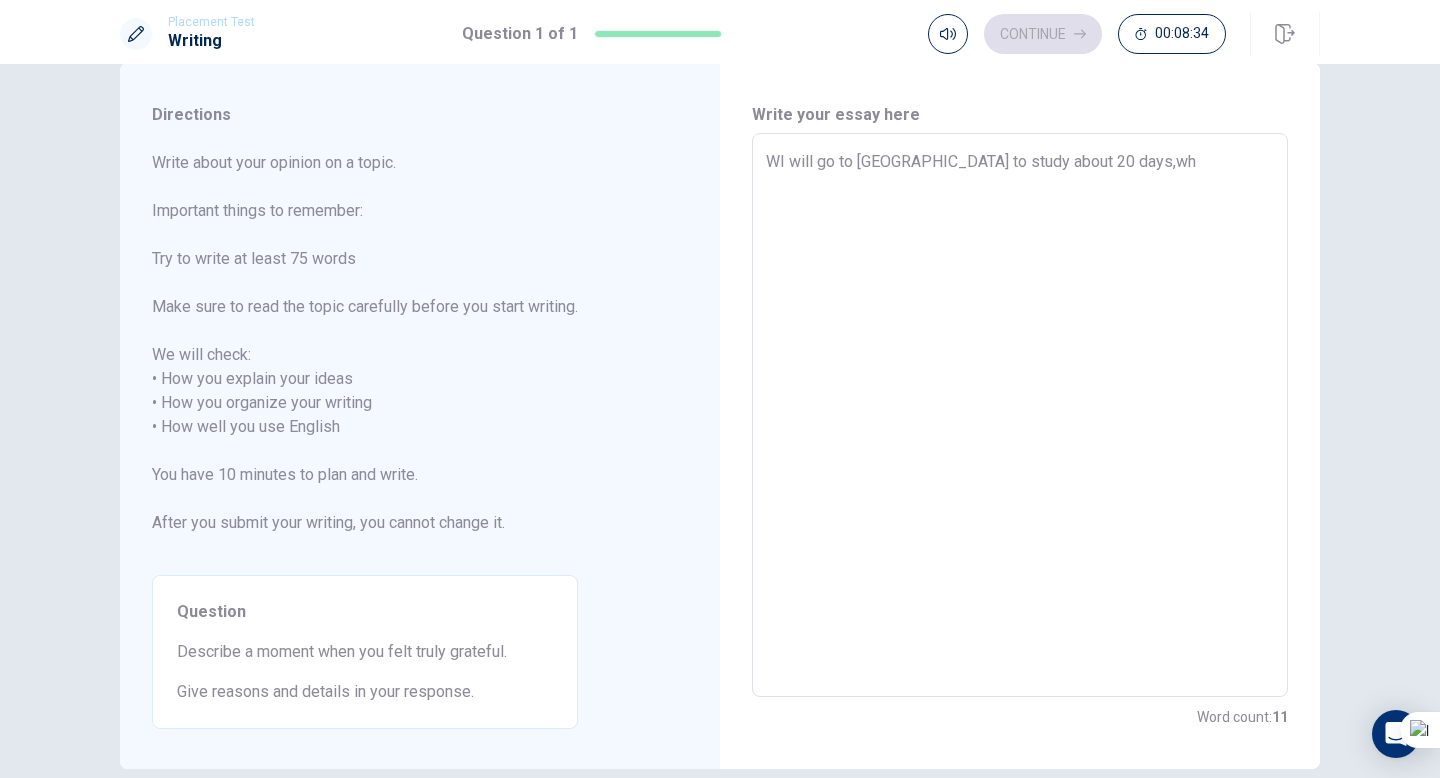 type on "WhI will go to [GEOGRAPHIC_DATA] to study about 20 days,wh" 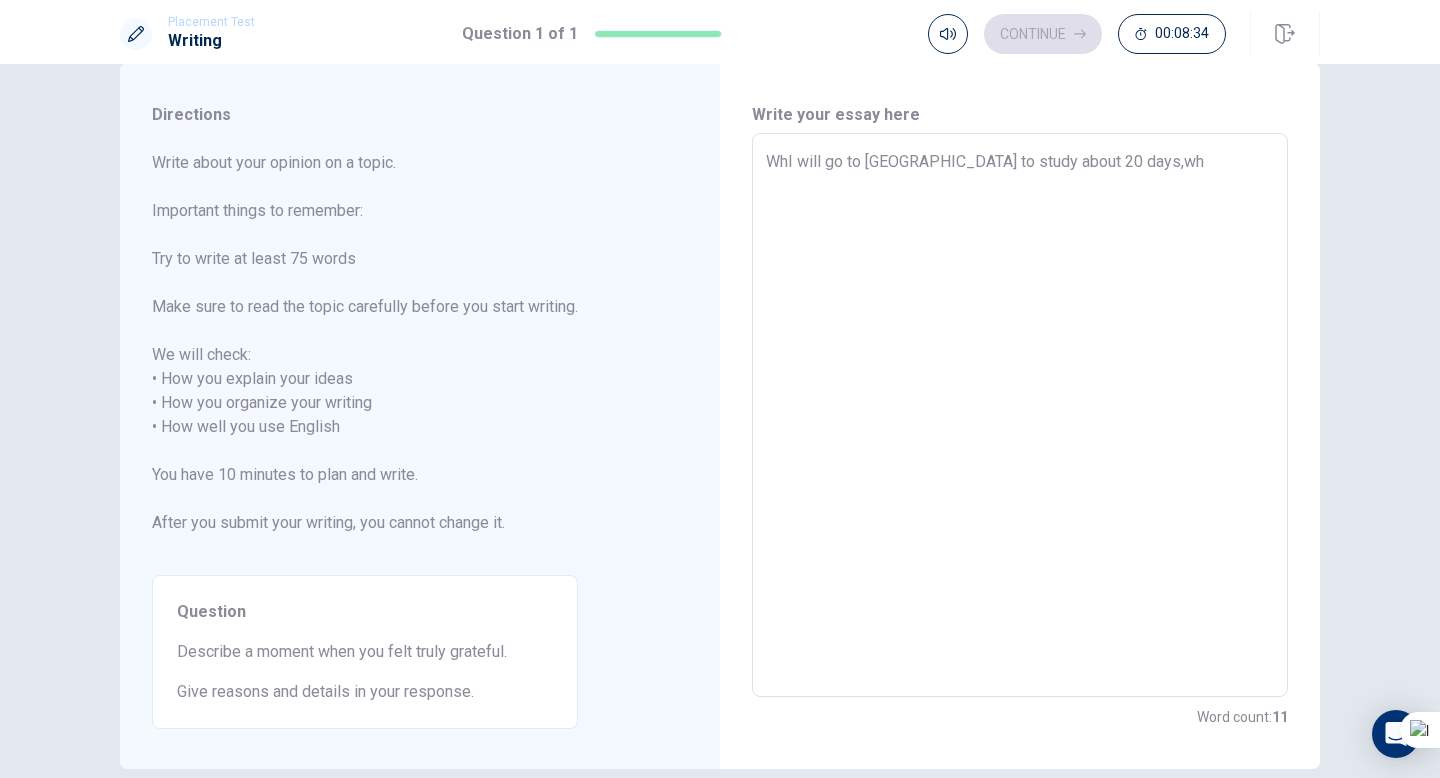 type on "x" 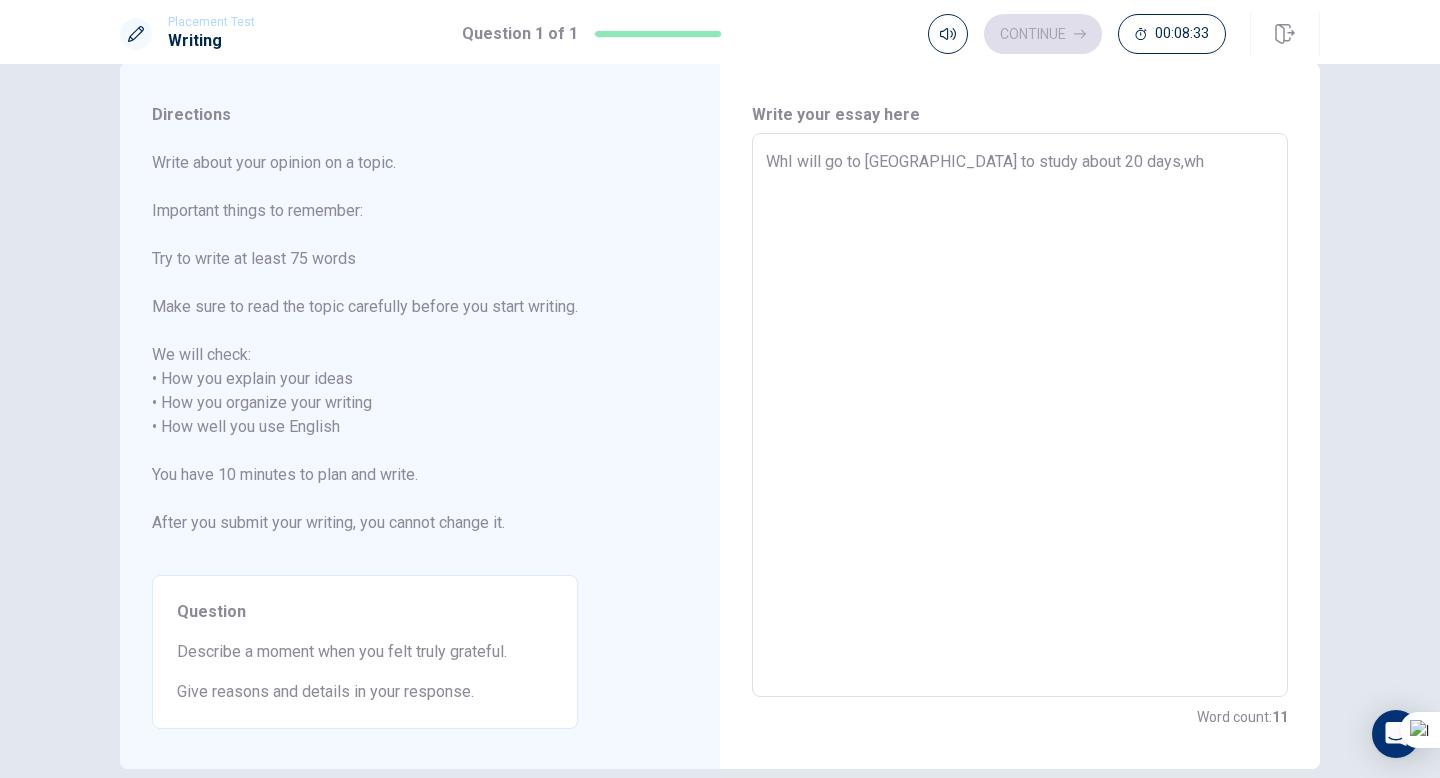 type on "WheI will go to [GEOGRAPHIC_DATA] to study about 20 days,wh" 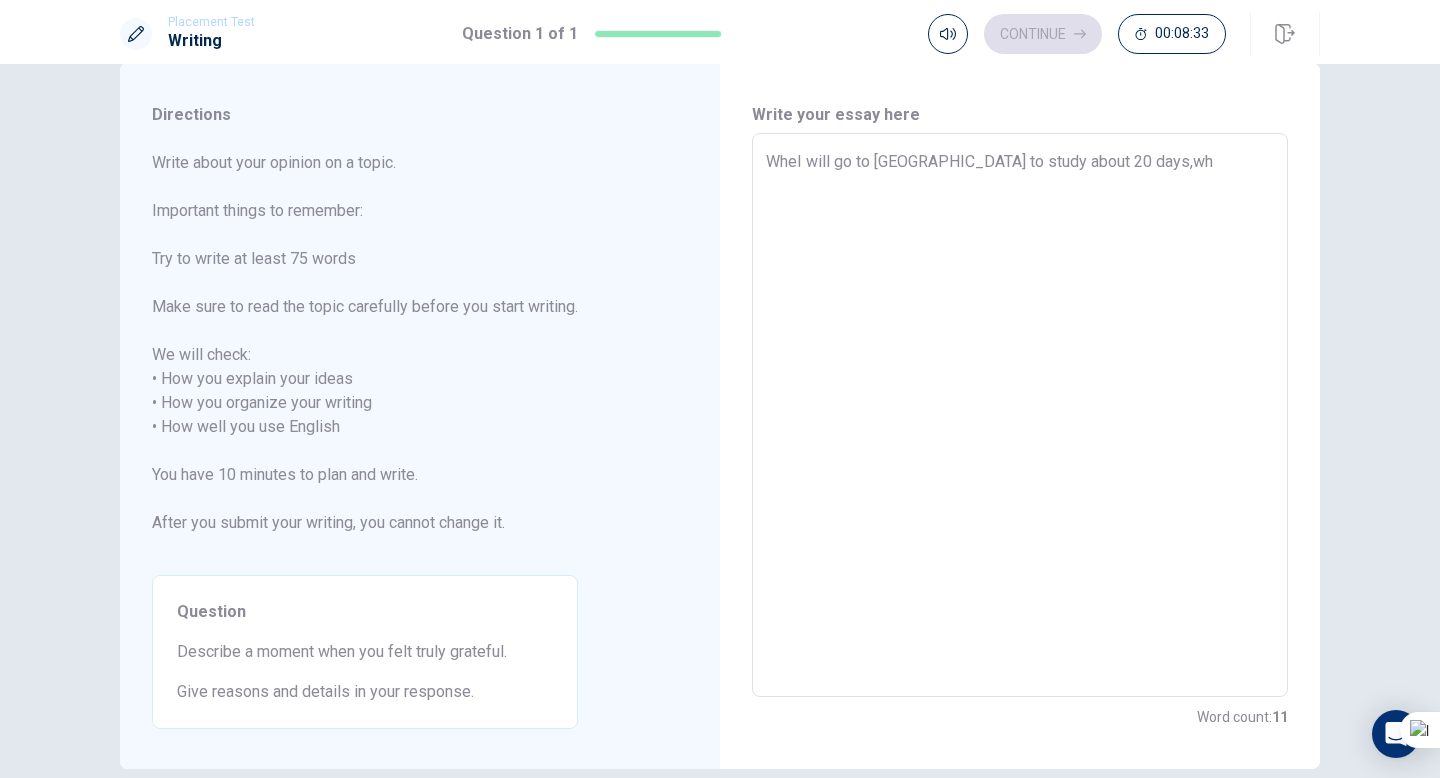 type on "x" 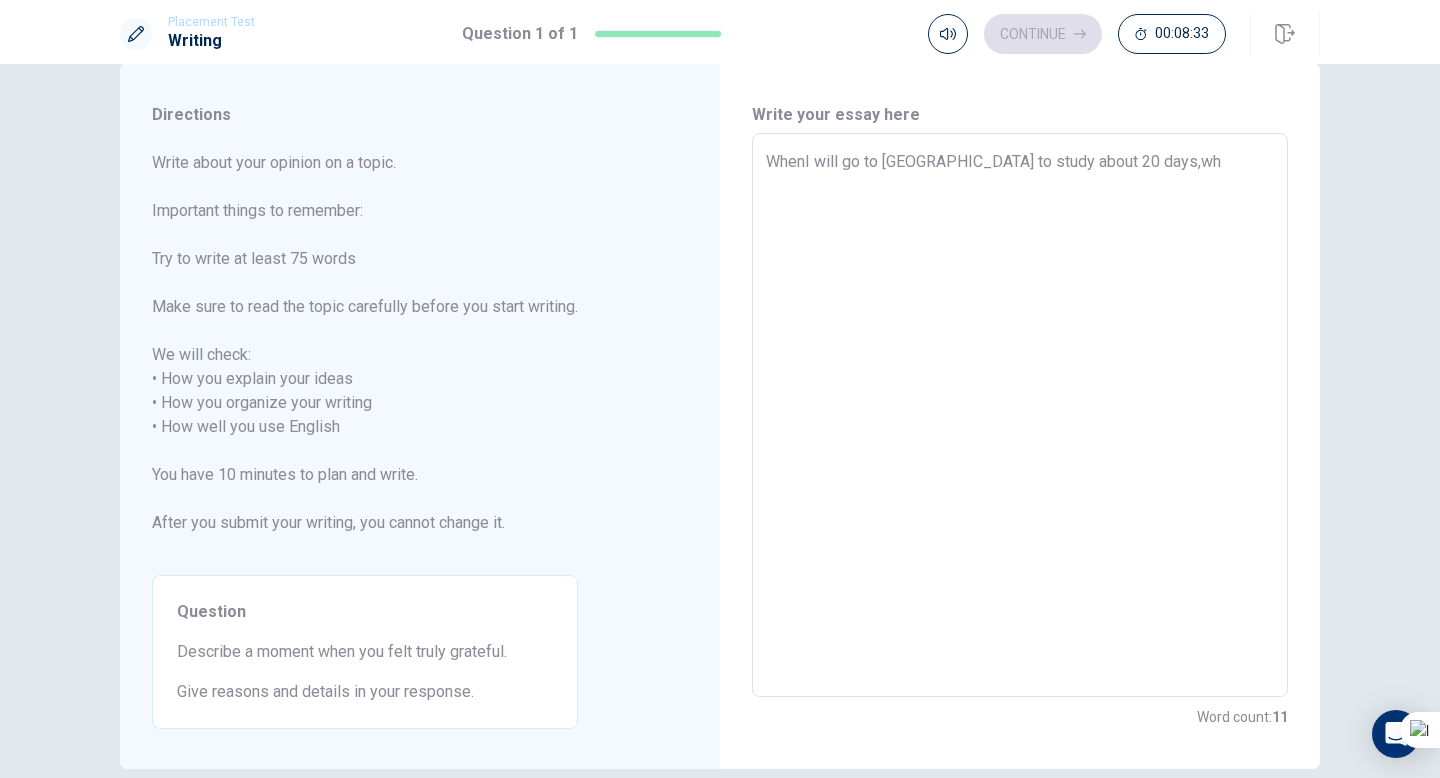 type on "x" 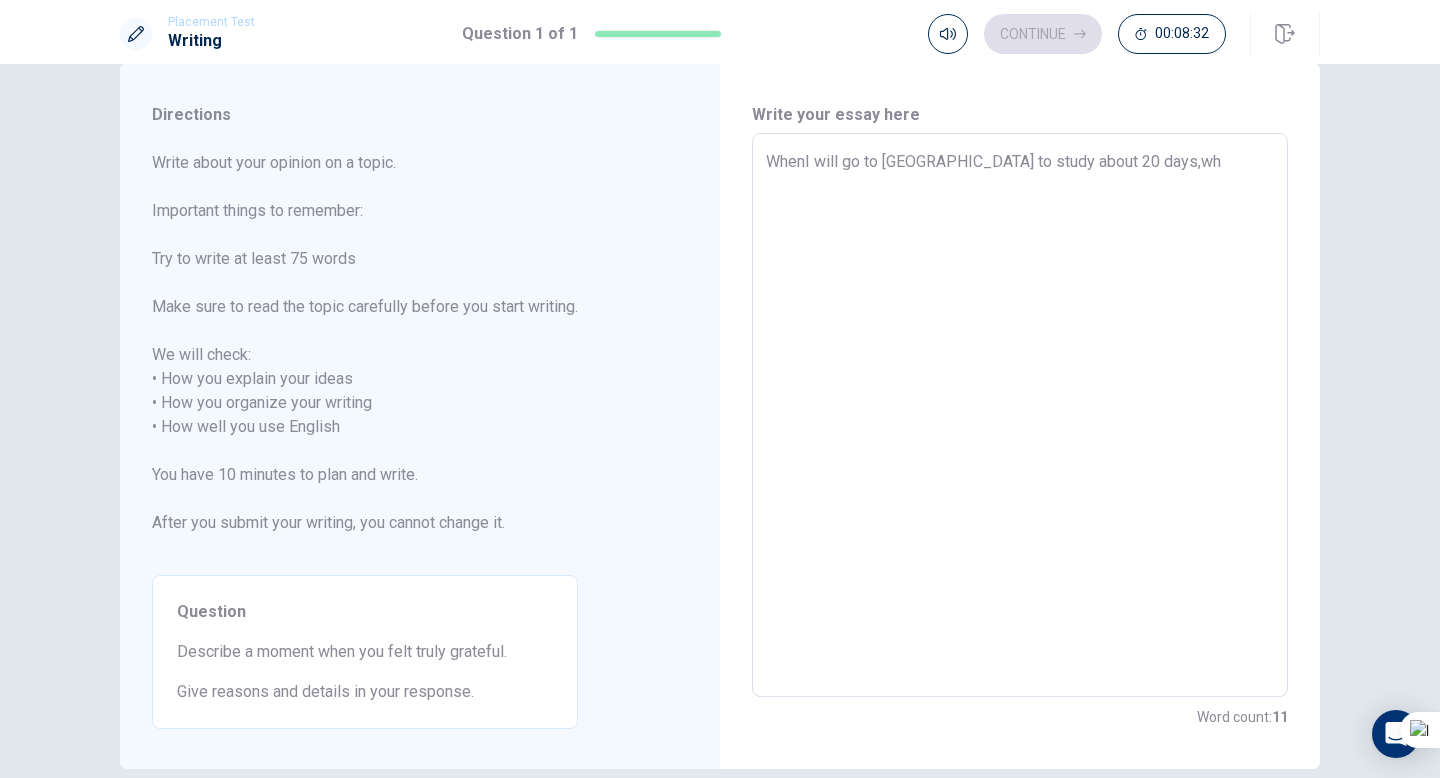type on "When I will go to [GEOGRAPHIC_DATA] to study about 20 days,wh" 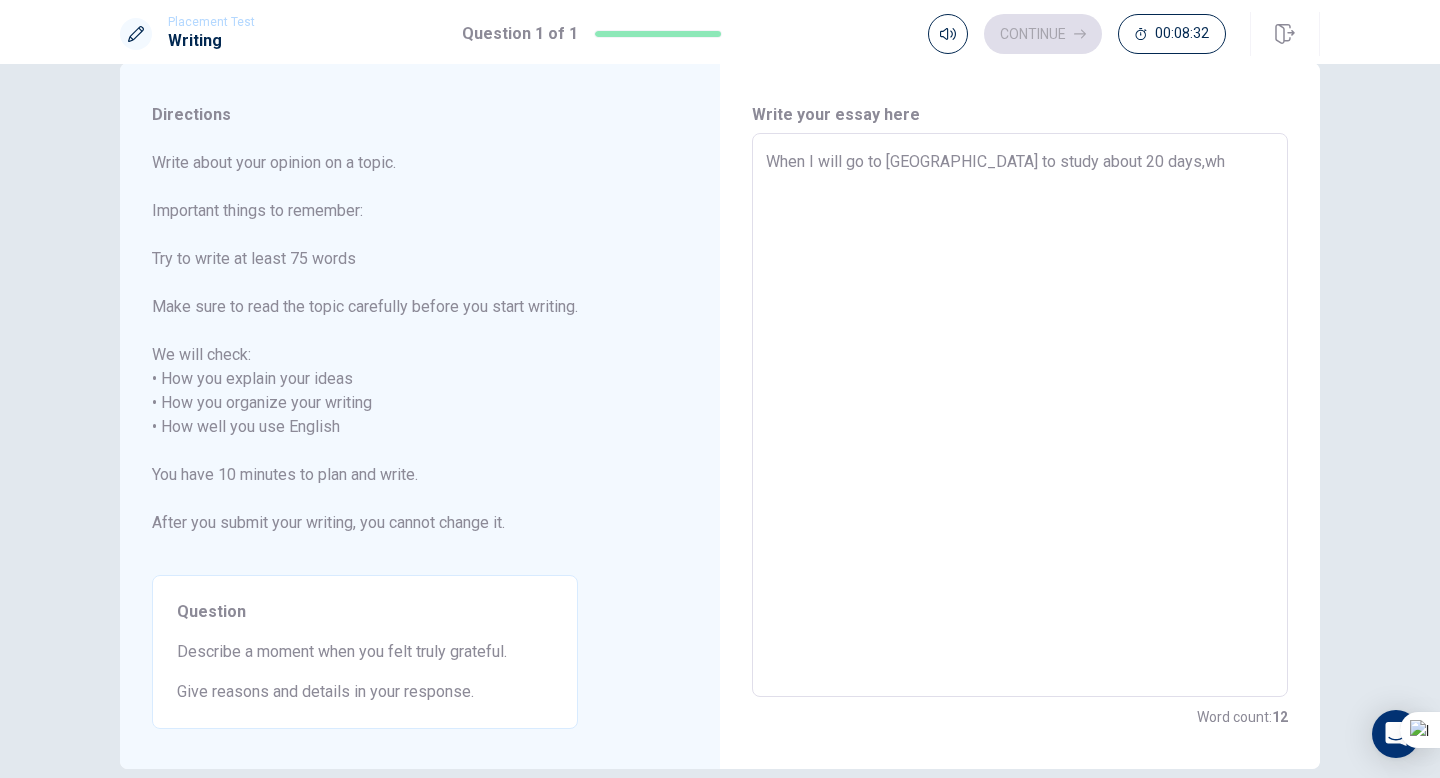 type on "x" 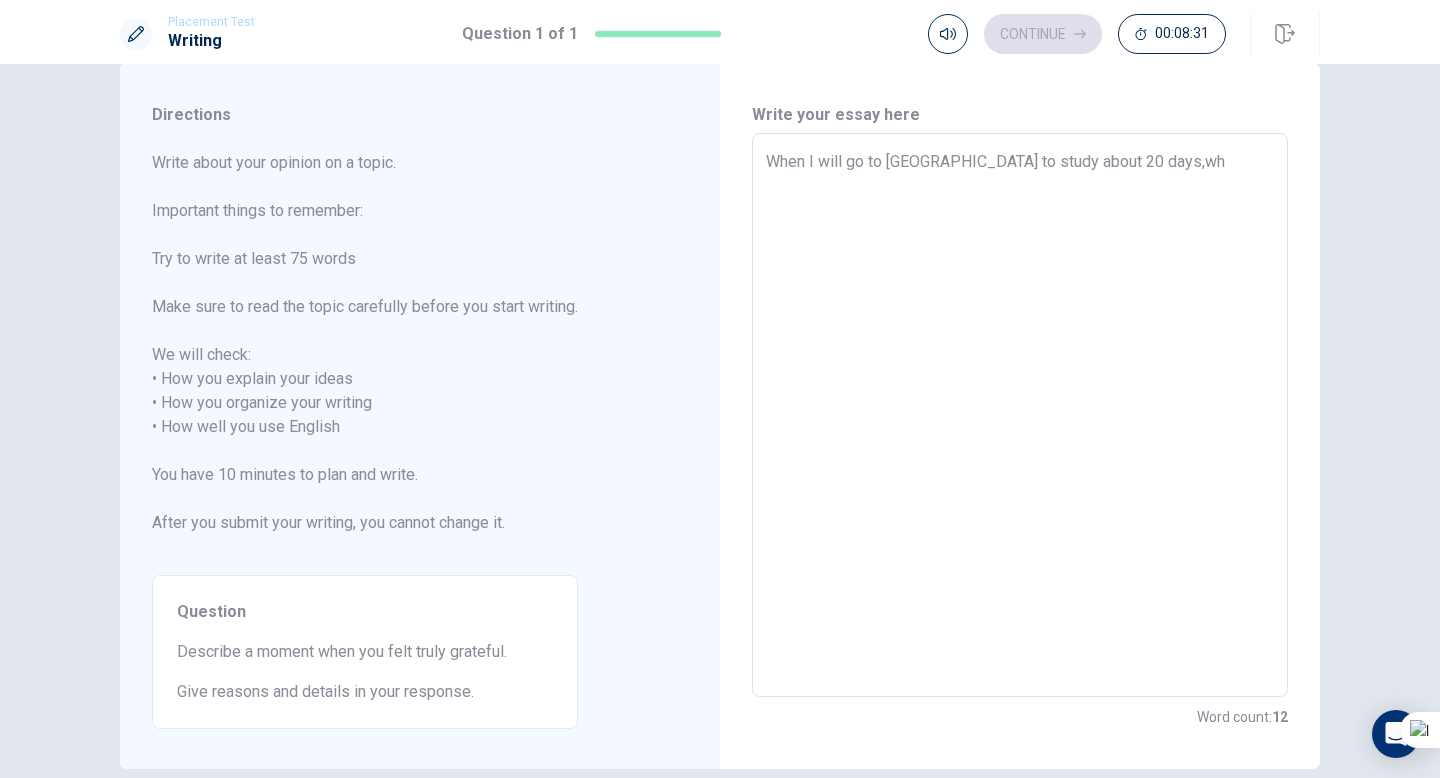type on "When II will go to [GEOGRAPHIC_DATA] to study about 20 days,wh" 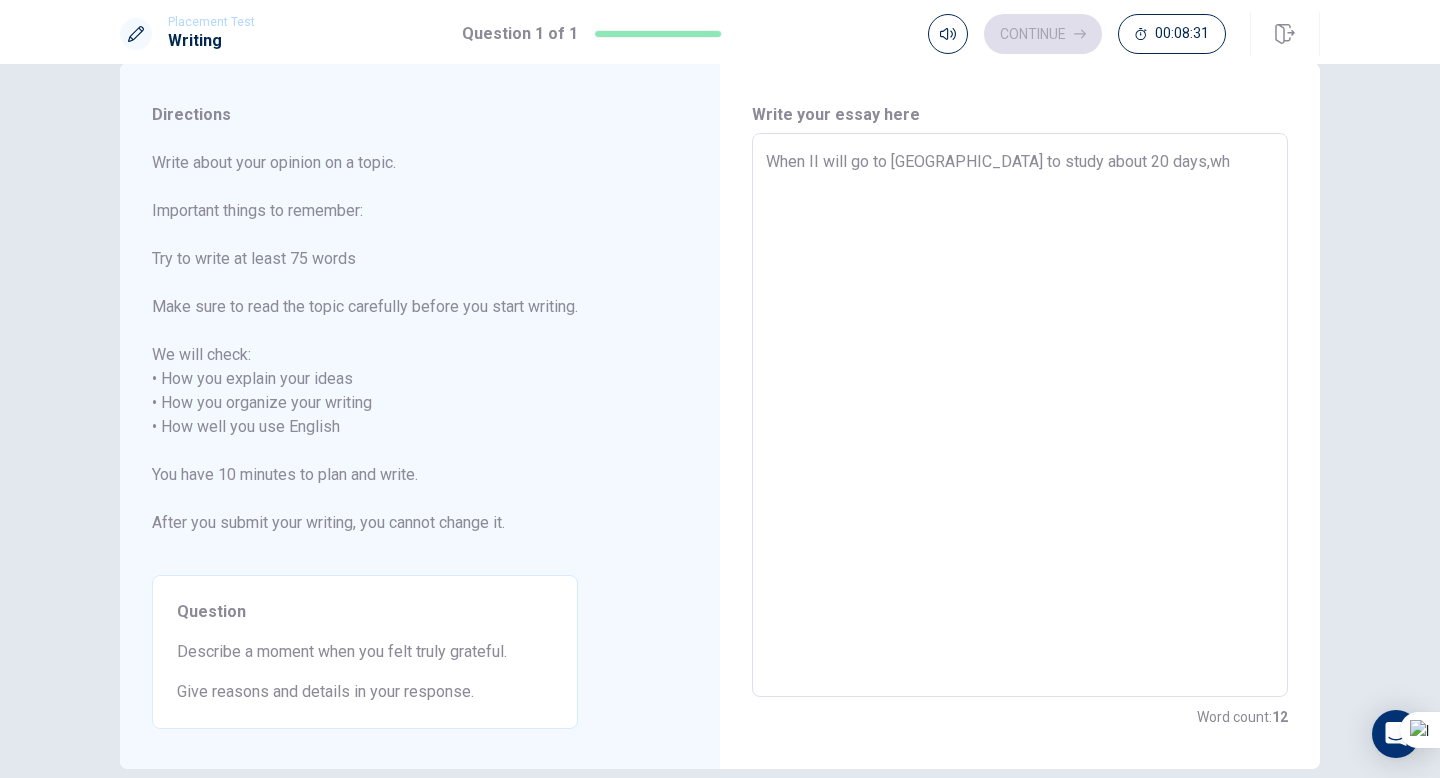 type on "x" 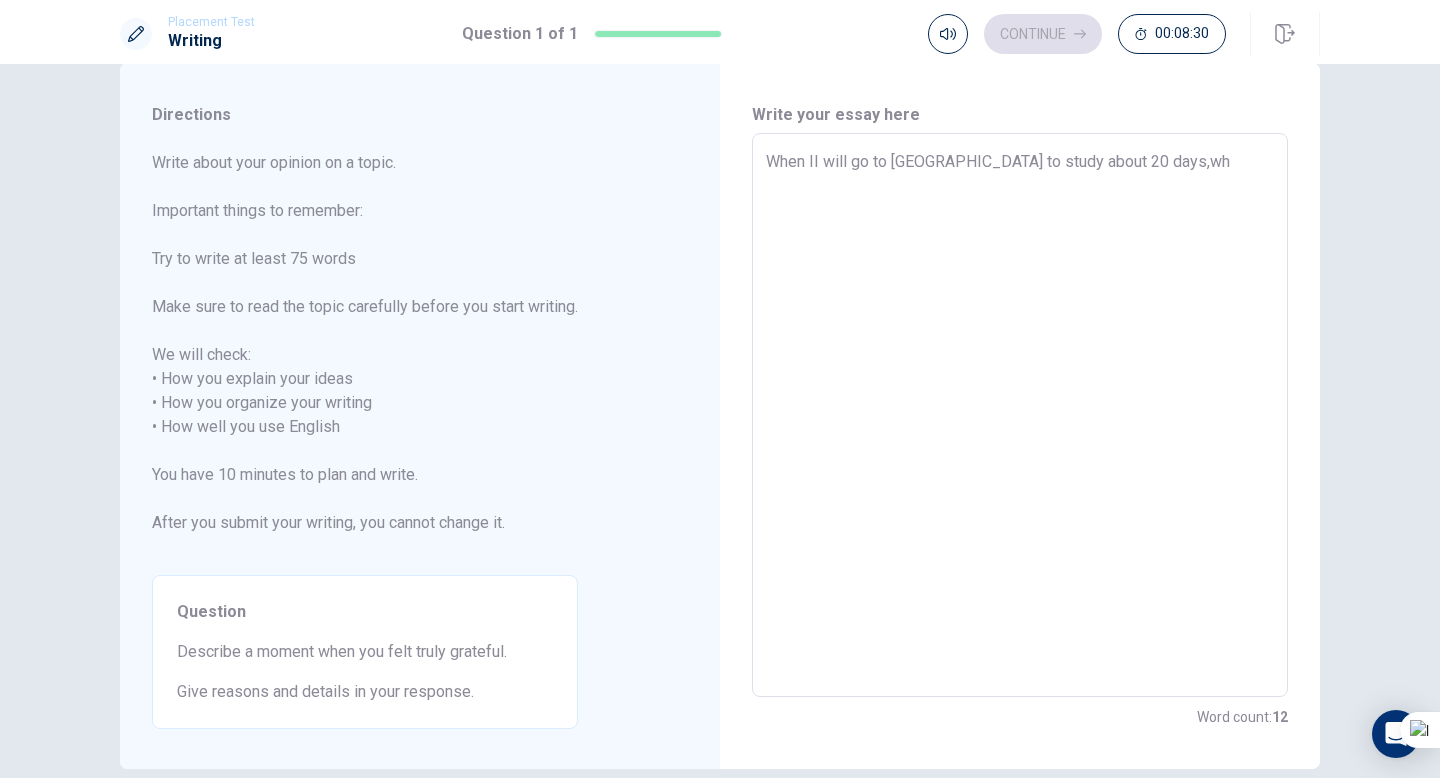 type on "When I I will go to [GEOGRAPHIC_DATA] to study about 20 days,wh" 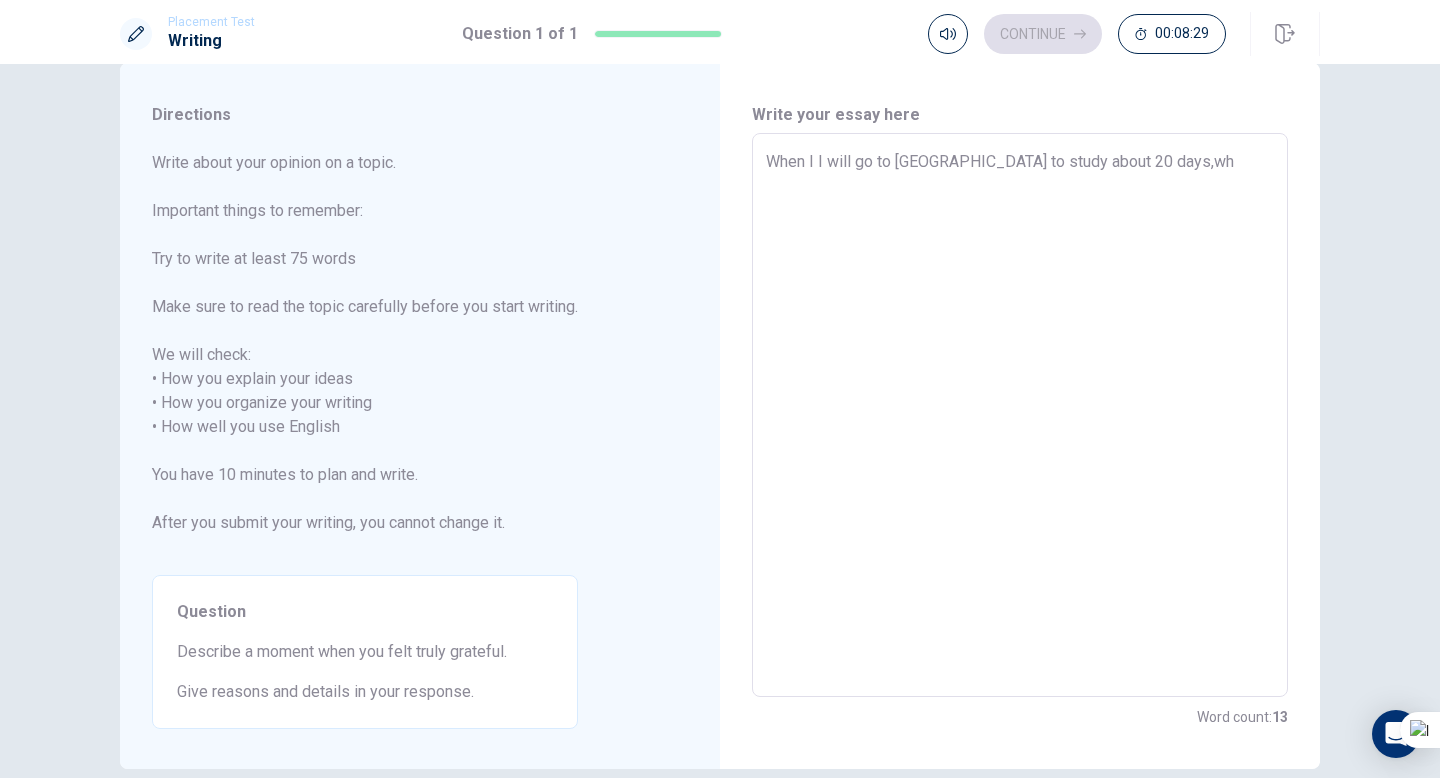 type on "x" 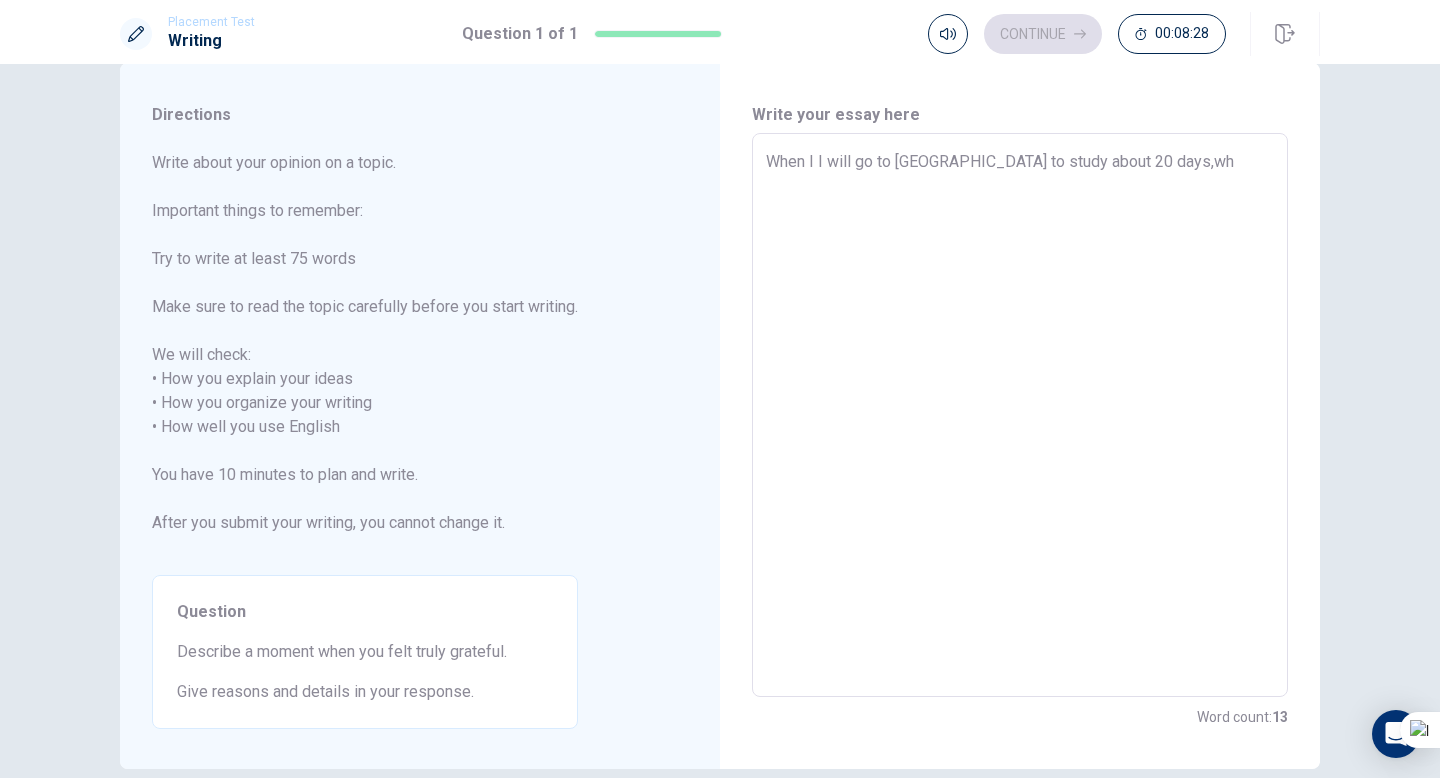 type on "When I rI will go to [GEOGRAPHIC_DATA] to study about 20 days,wh" 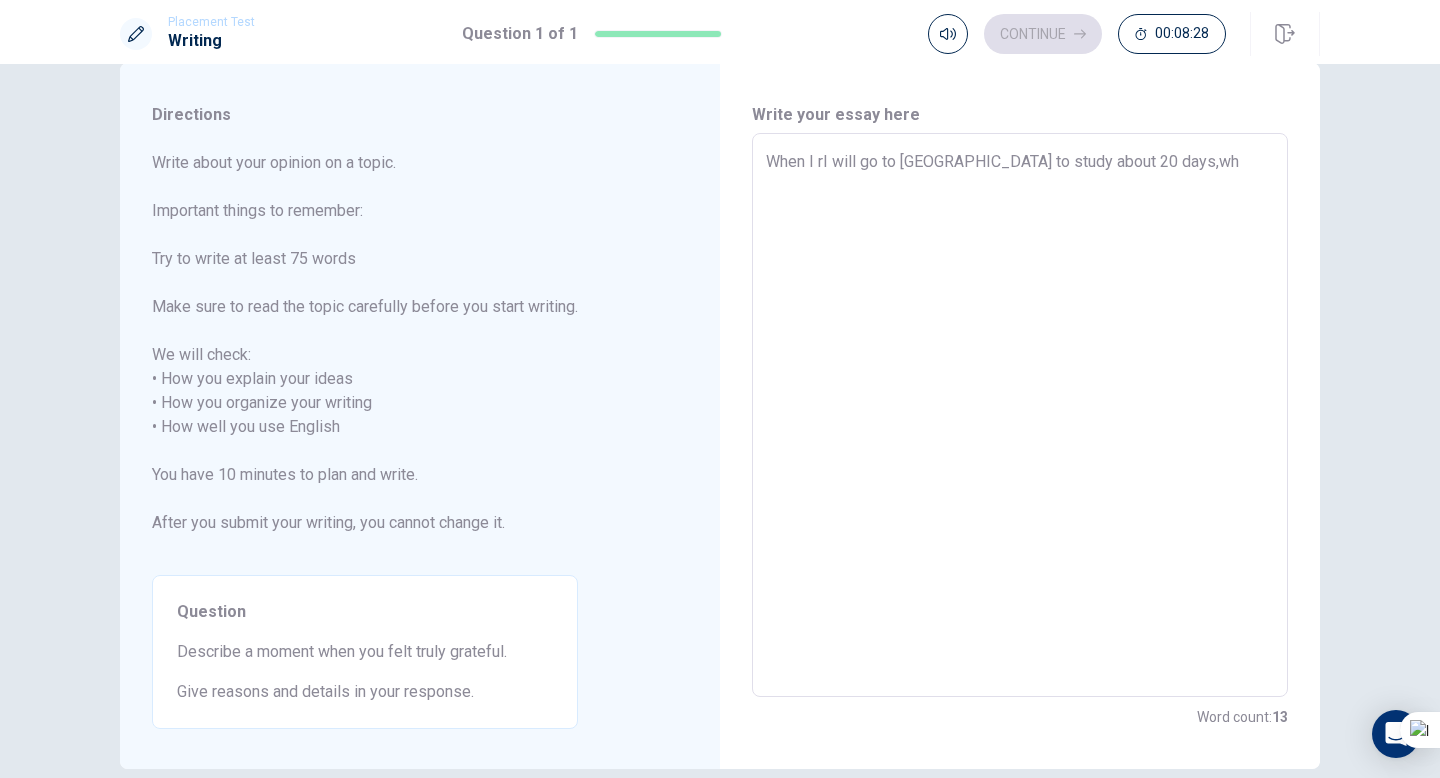 type on "x" 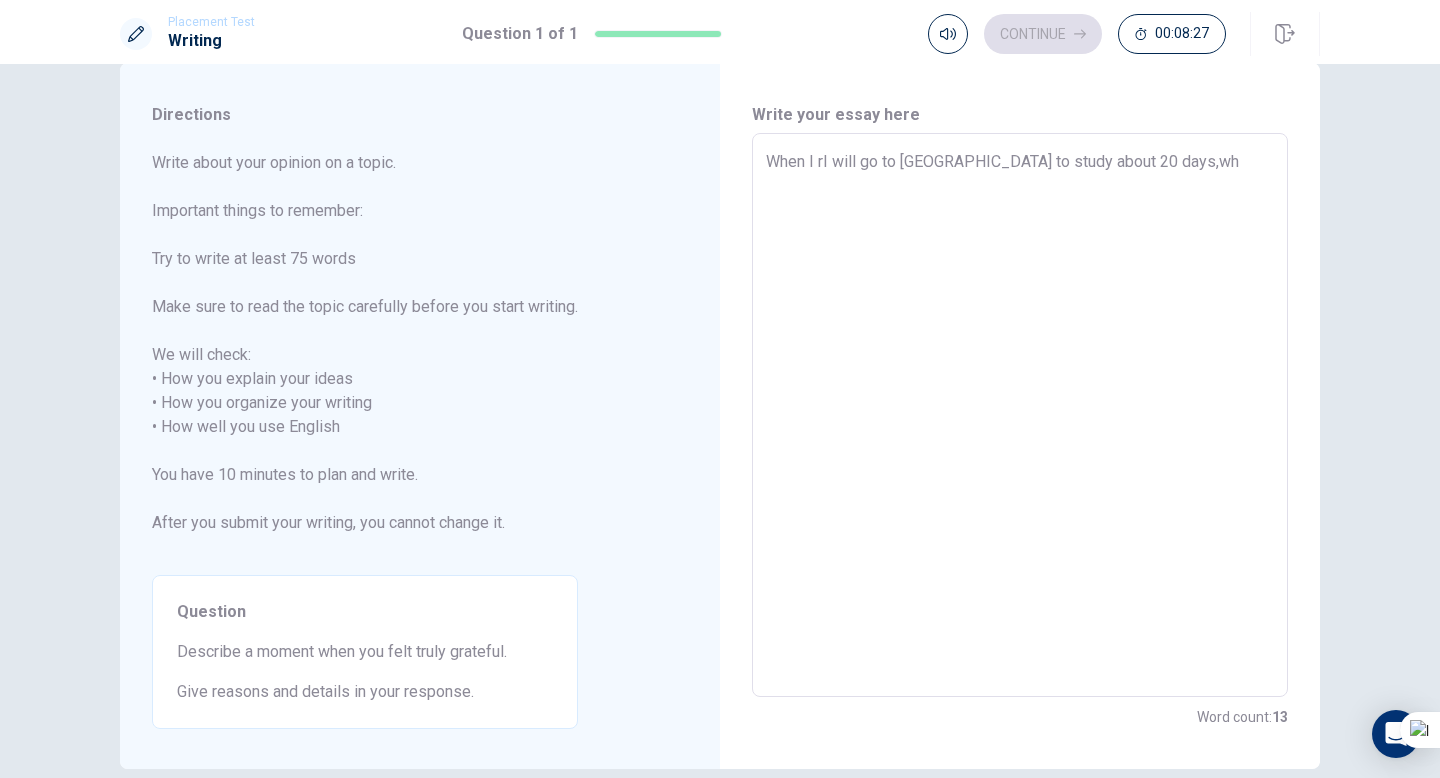 type on "When I reI will go to [GEOGRAPHIC_DATA] to study about 20 days,wh" 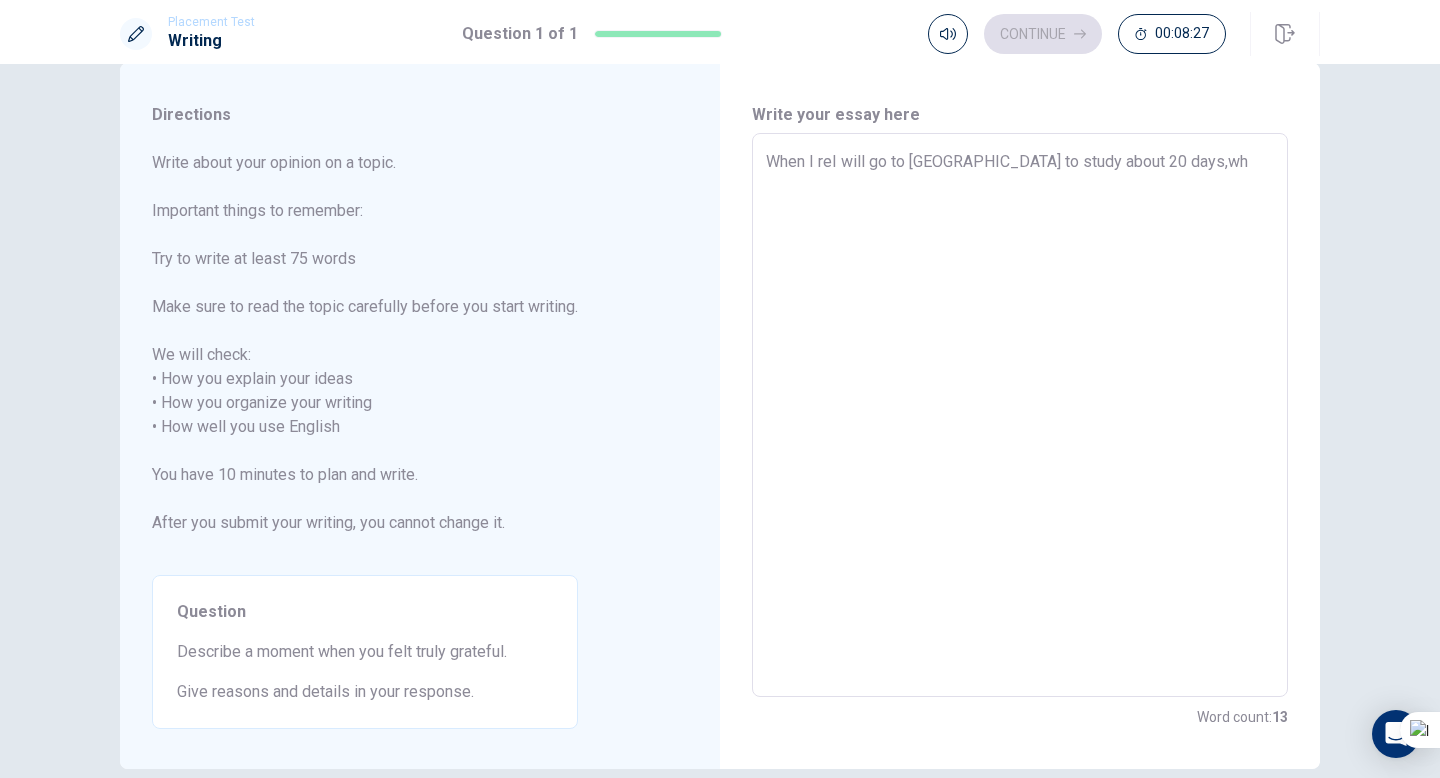 type on "x" 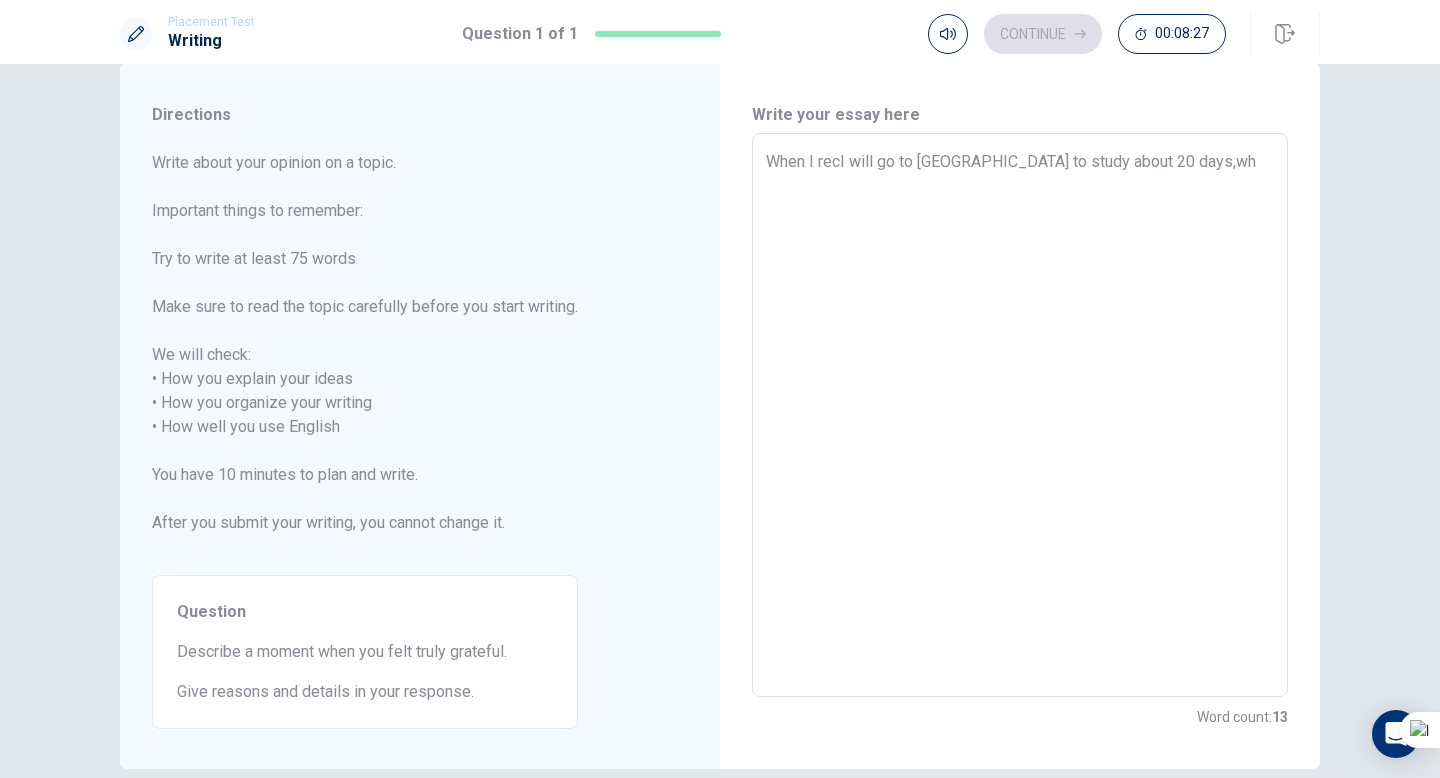 type on "x" 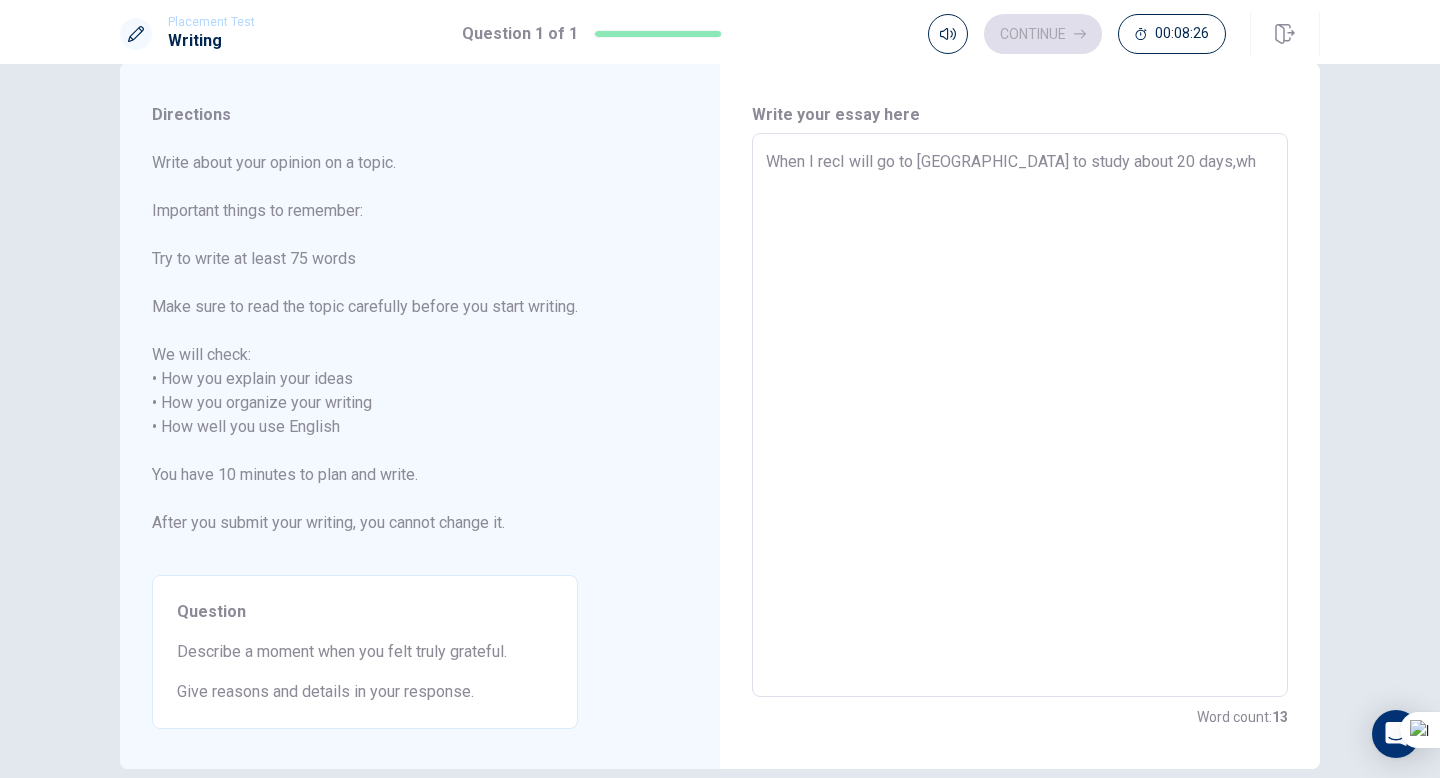 type on "When I receI will go to [GEOGRAPHIC_DATA] to study about 20 days,wh" 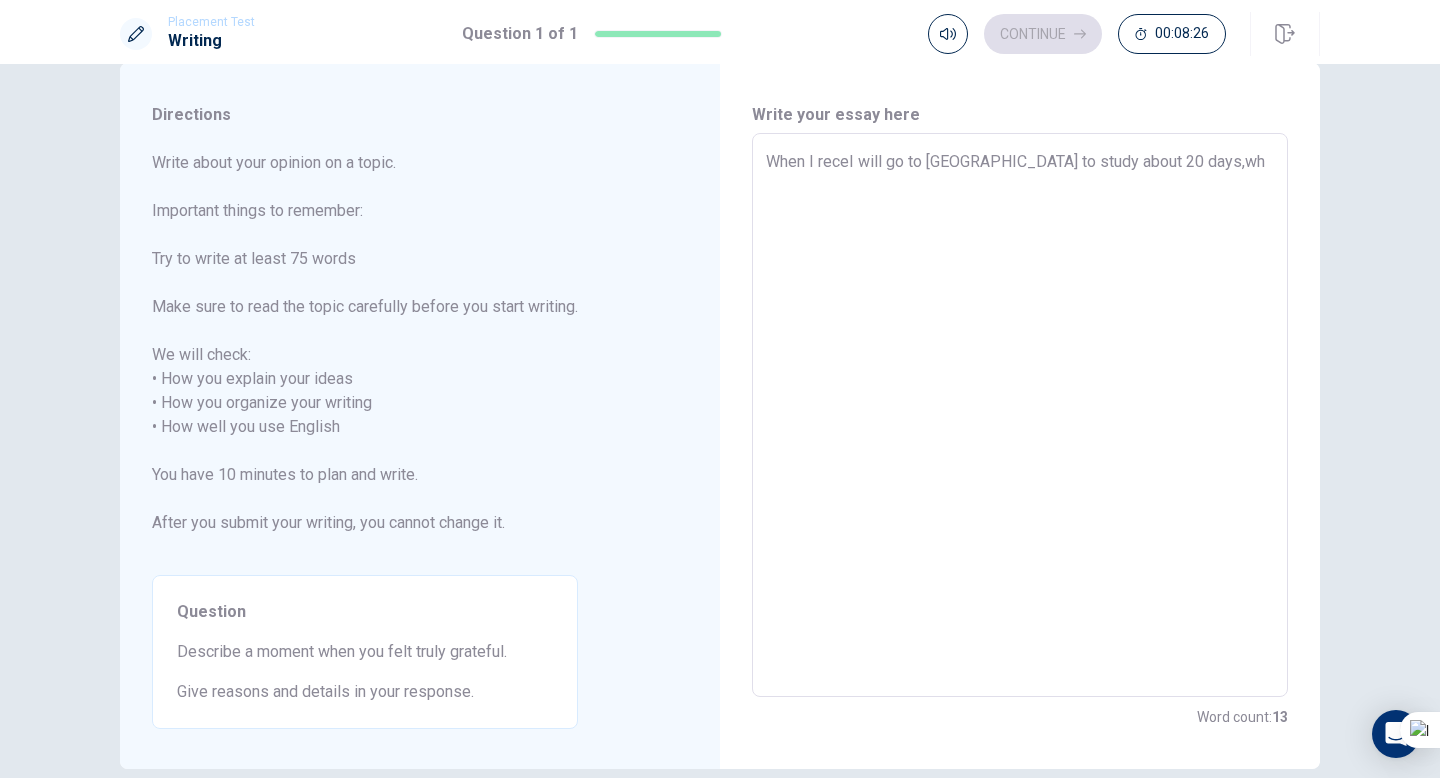 type on "x" 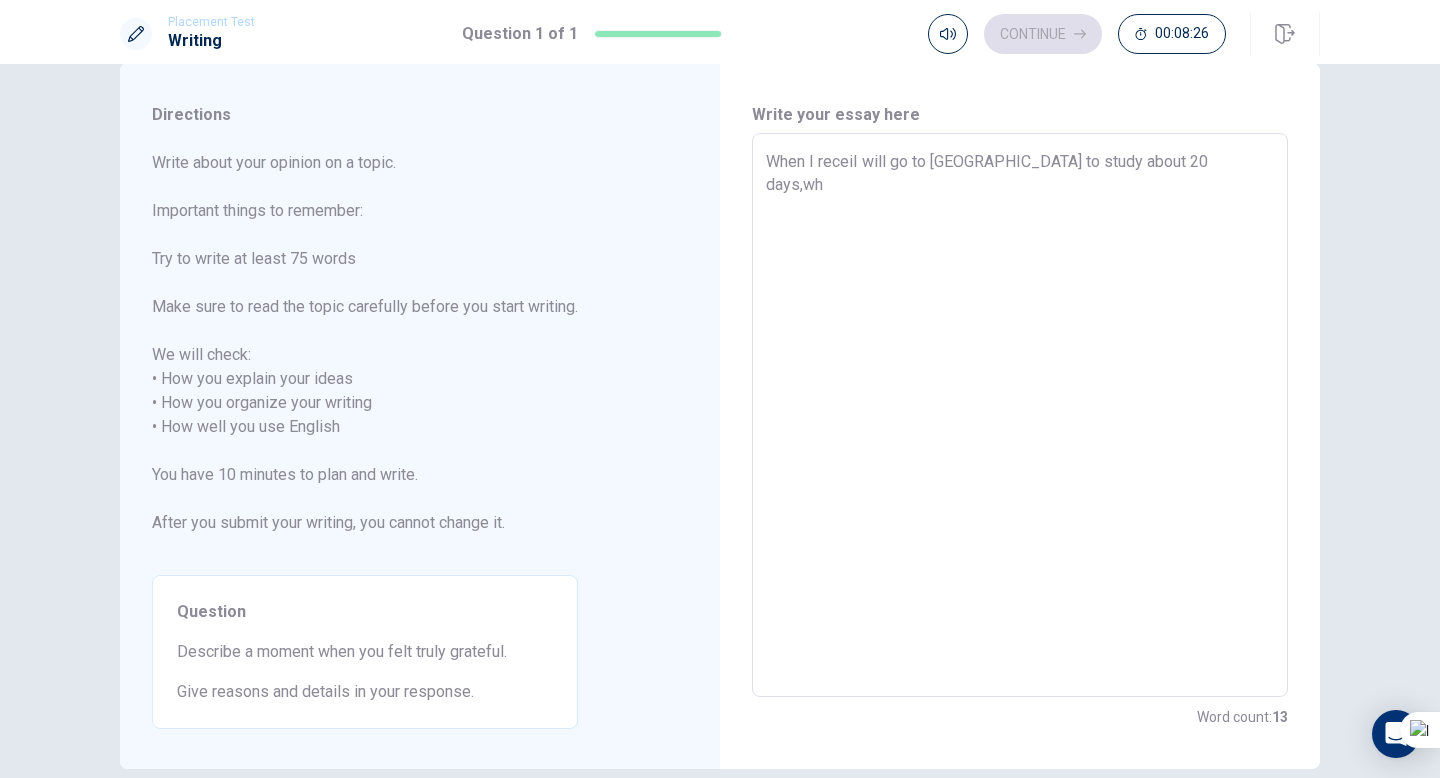 type 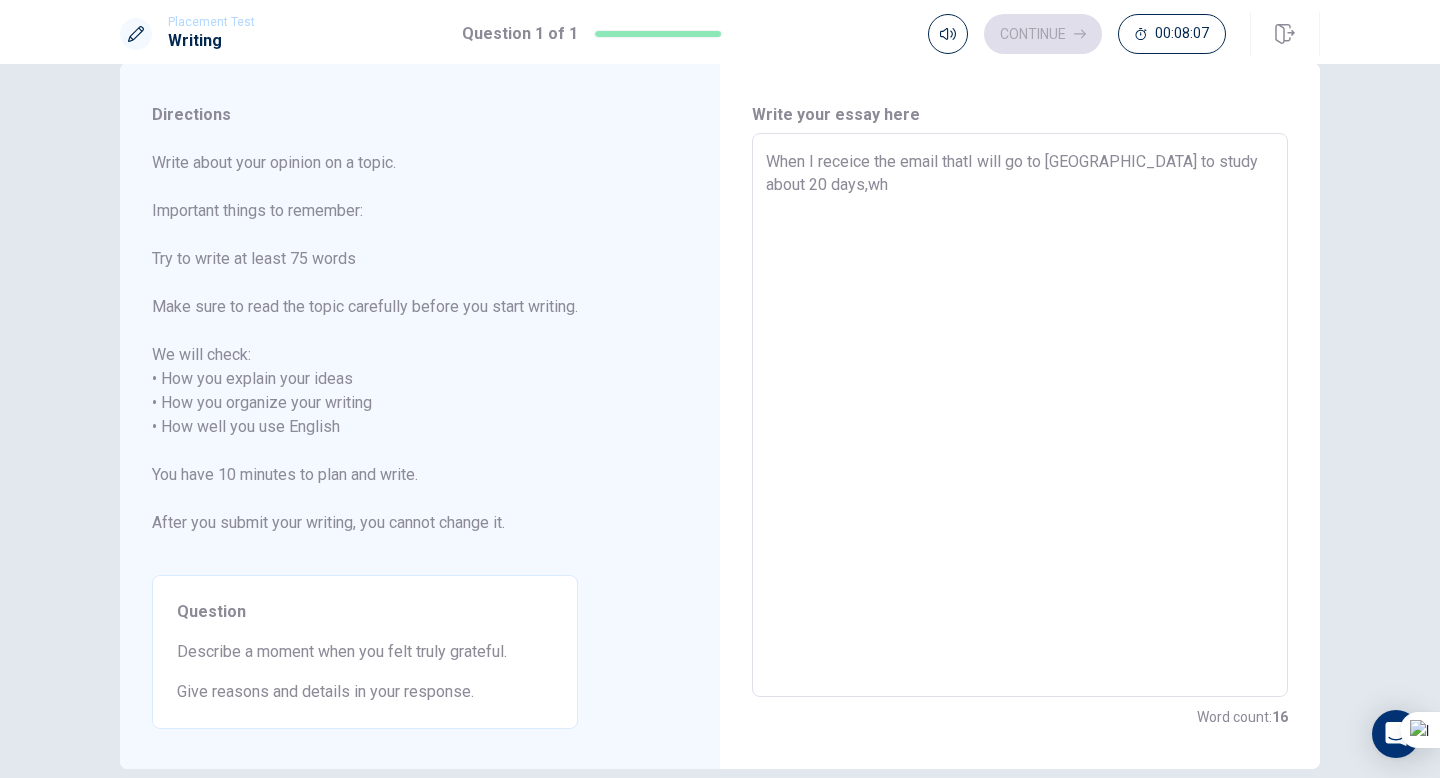 click on "When I receice the email thatI will go to [GEOGRAPHIC_DATA] to study about 20 days,wh" at bounding box center (1020, 415) 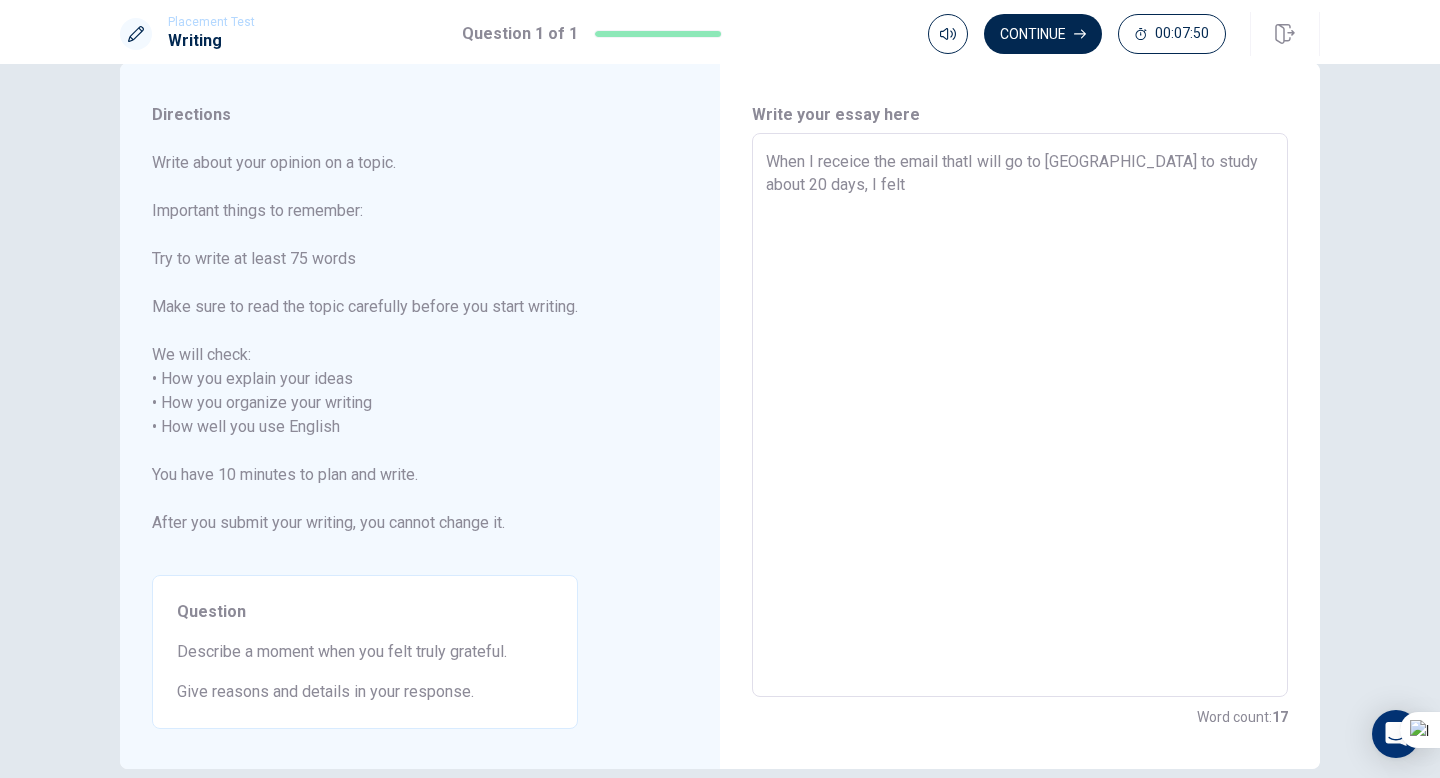click on "When I receice the email thatI will go to [GEOGRAPHIC_DATA] to study about 20 days, I felt" at bounding box center (1020, 415) 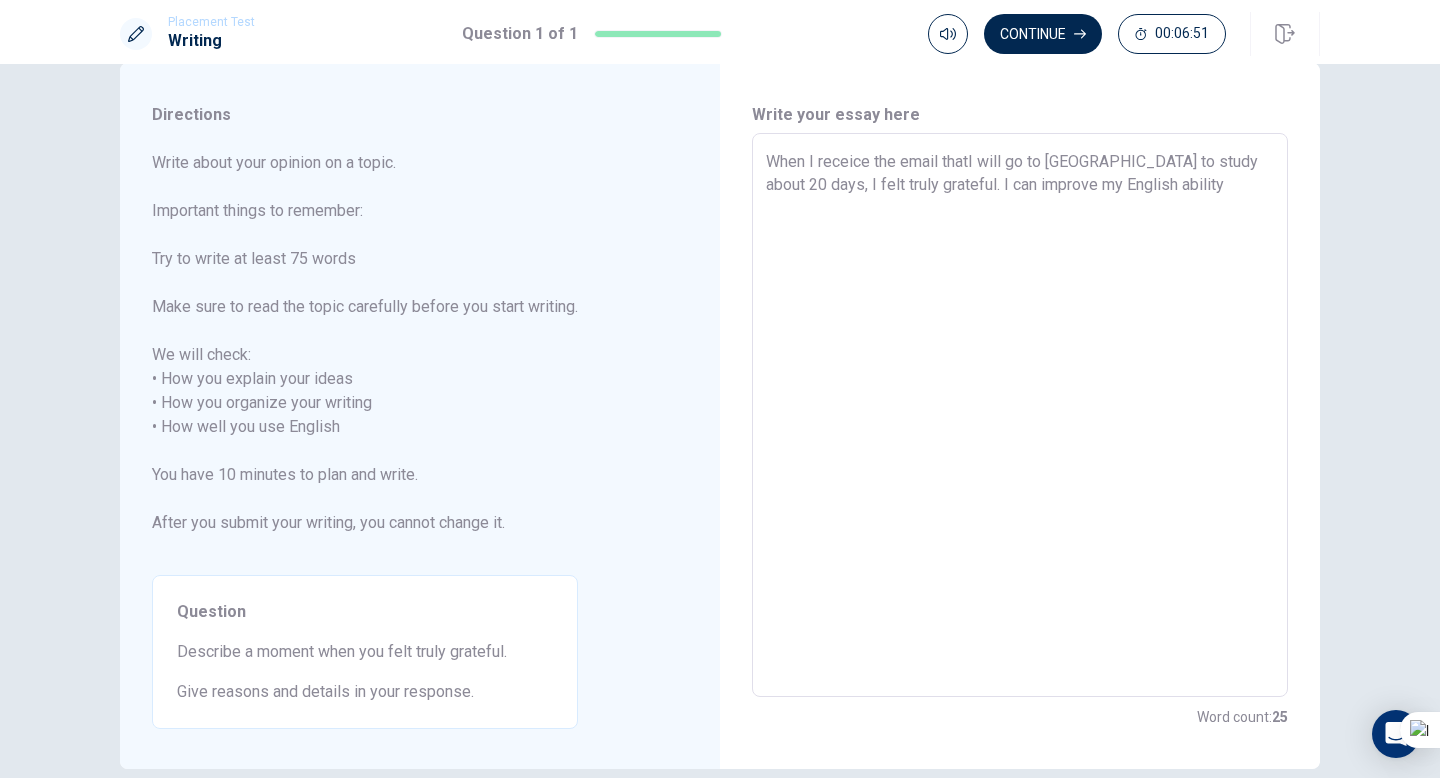 click on "When I receice the email thatI will go to [GEOGRAPHIC_DATA] to study about 20 days, I felt truly grateful. I can improve my English ability" at bounding box center [1020, 415] 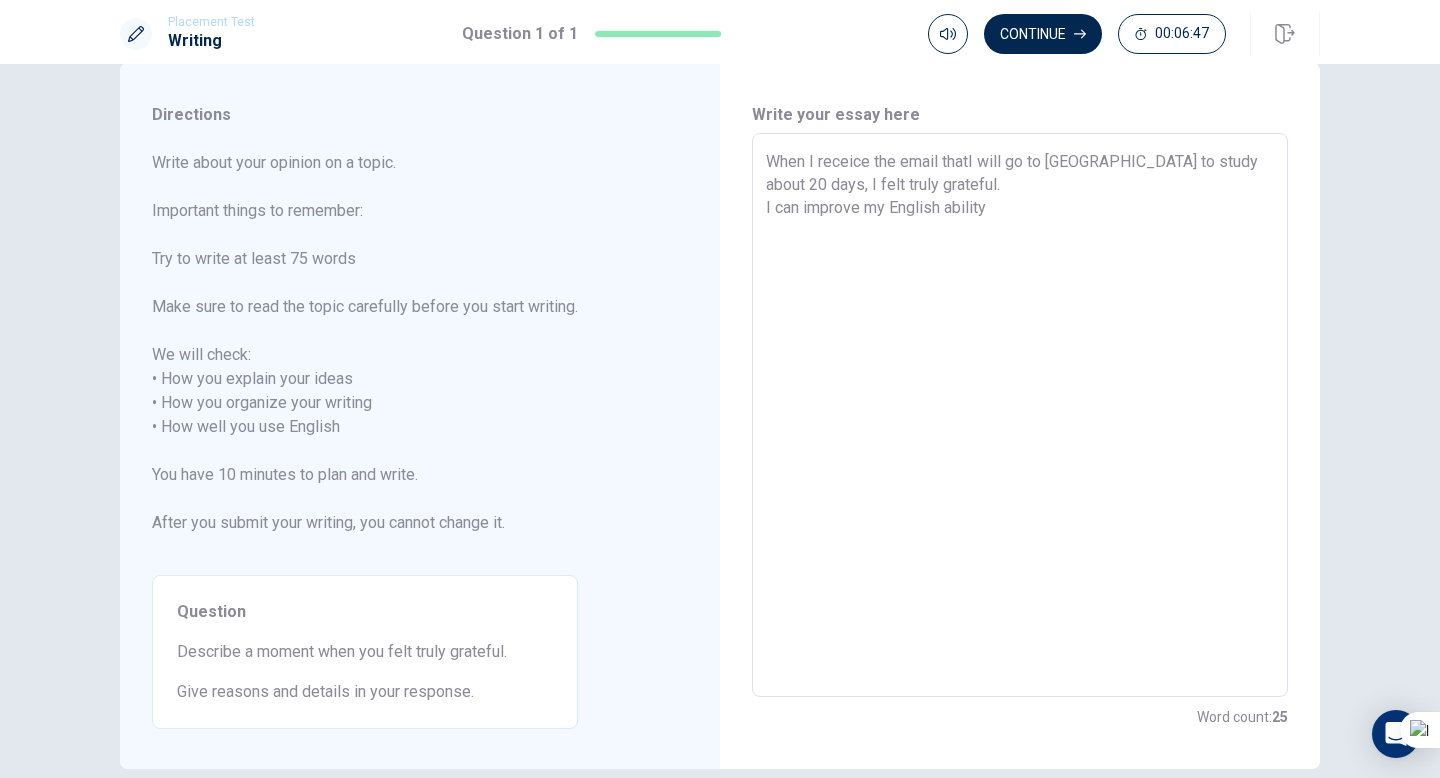 click on "When I receice the email thatI will go to [GEOGRAPHIC_DATA] to study about 20 days, I felt truly grateful.
I can improve my English ability x ​" at bounding box center (1020, 415) 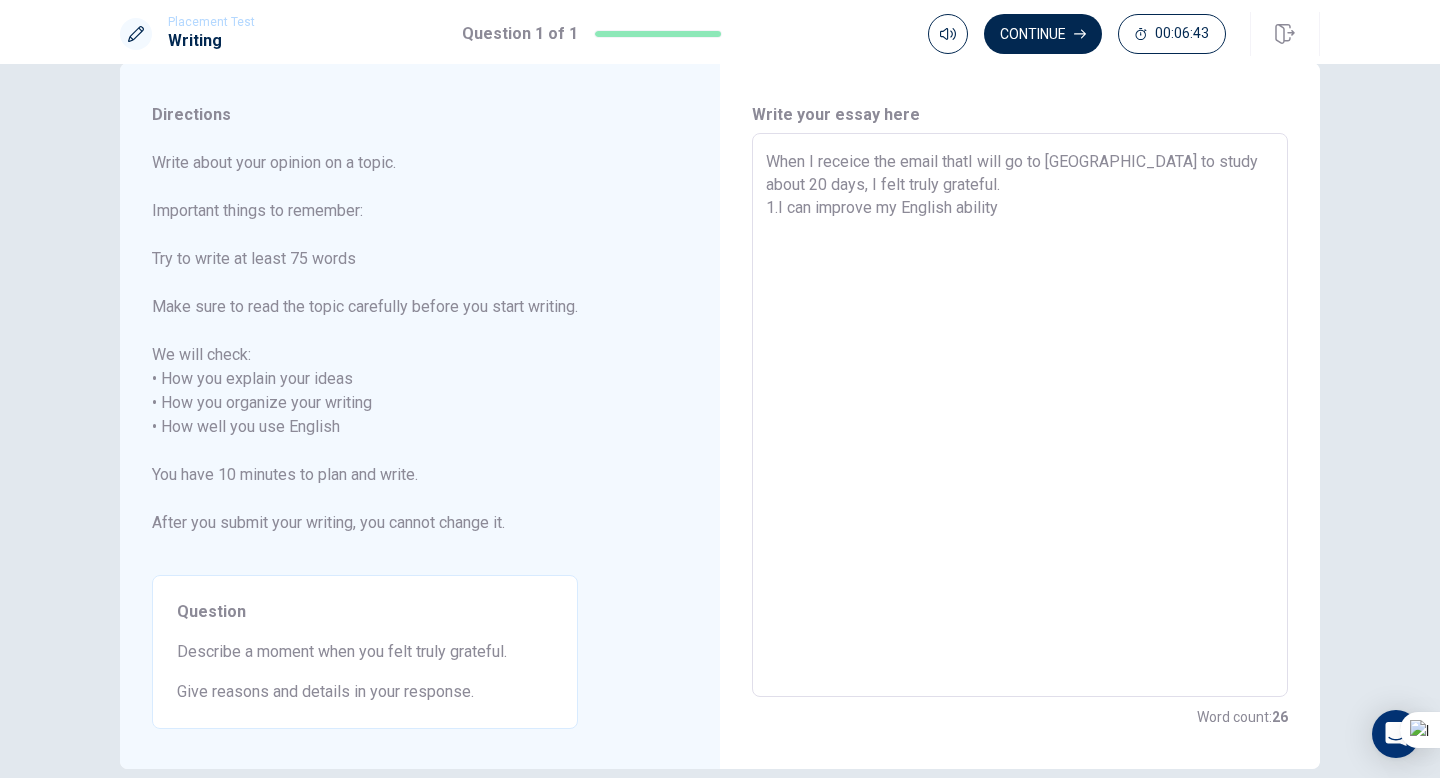 click on "When I receice the email thatI will go to [GEOGRAPHIC_DATA] to study about 20 days, I felt truly grateful.
1.I can improve my English ability" at bounding box center (1020, 415) 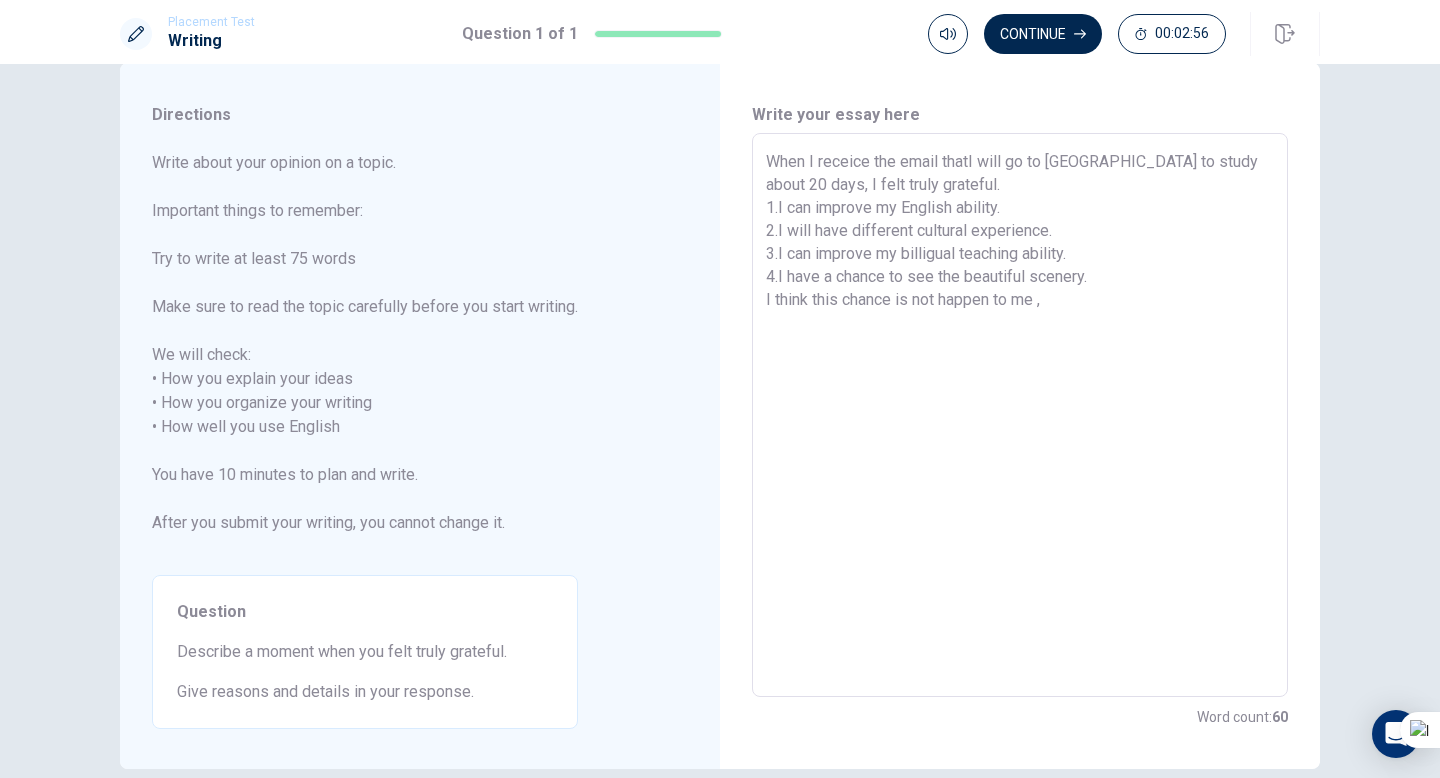 click on "When I receice the email thatI will go to [GEOGRAPHIC_DATA] to study about 20 days, I felt truly grateful.
1.I can improve my English ability.
2.I will have different cultural experience.
3.I can improve my billigual teaching ability.
4.I have a chance to see the beautiful scenery.
I think this chance is not happen to me ," at bounding box center (1020, 415) 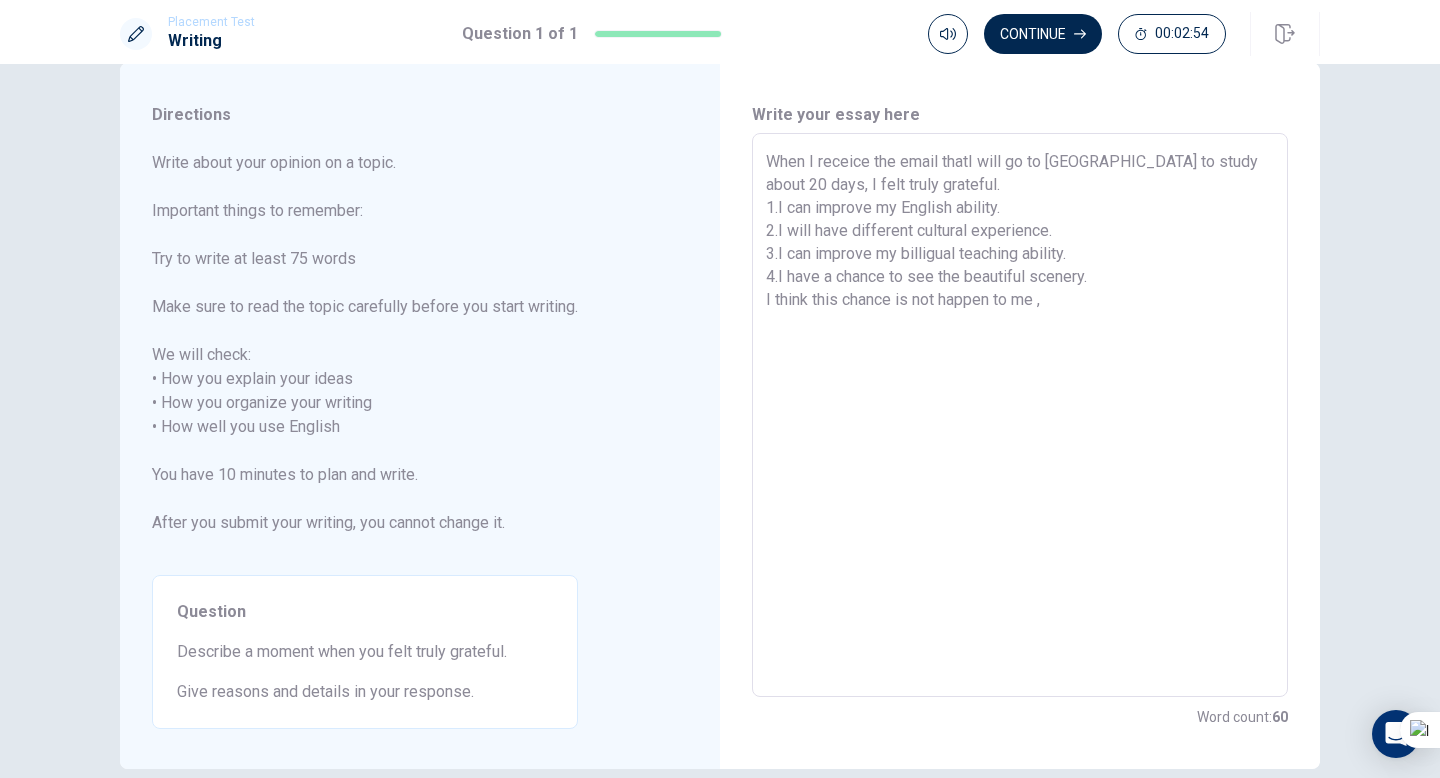 click on "When I receice the email thatI will go to [GEOGRAPHIC_DATA] to study about 20 days, I felt truly grateful.
1.I can improve my English ability.
2.I will have different cultural experience.
3.I can improve my billigual teaching ability.
4.I have a chance to see the beautiful scenery.
I think this chance is not happen to me ," at bounding box center [1020, 415] 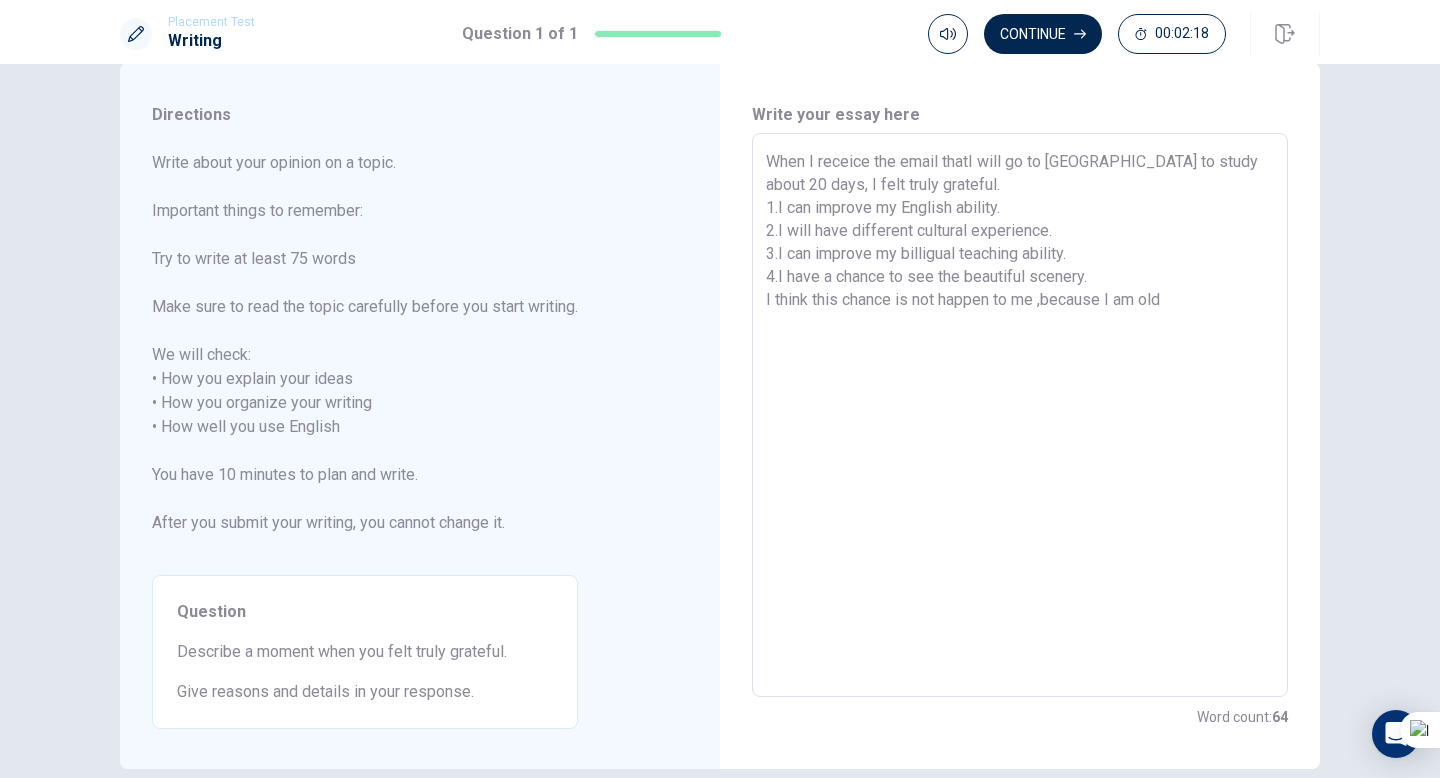 click on "When I receice the email thatI will go to [GEOGRAPHIC_DATA] to study about 20 days, I felt truly grateful.
1.I can improve my English ability.
2.I will have different cultural experience.
3.I can improve my billigual teaching ability.
4.I have a chance to see the beautiful scenery.
I think this chance is not happen to me ,because I am old" at bounding box center (1020, 415) 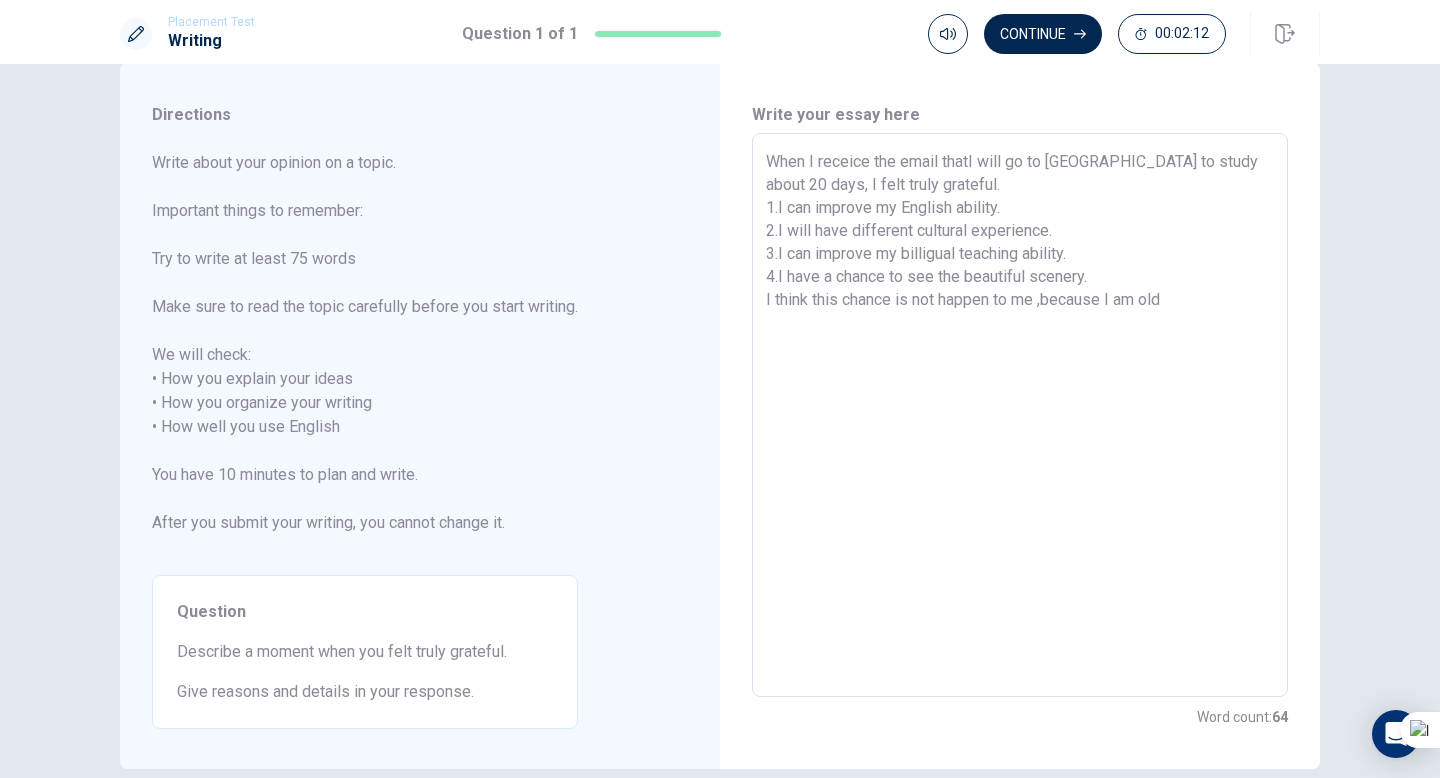 click on "When I receice the email thatI will go to [GEOGRAPHIC_DATA] to study about 20 days, I felt truly grateful.
1.I can improve my English ability.
2.I will have different cultural experience.
3.I can improve my billigual teaching ability.
4.I have a chance to see the beautiful scenery.
I think this chance is not happen to me ,because I am old" at bounding box center [1020, 415] 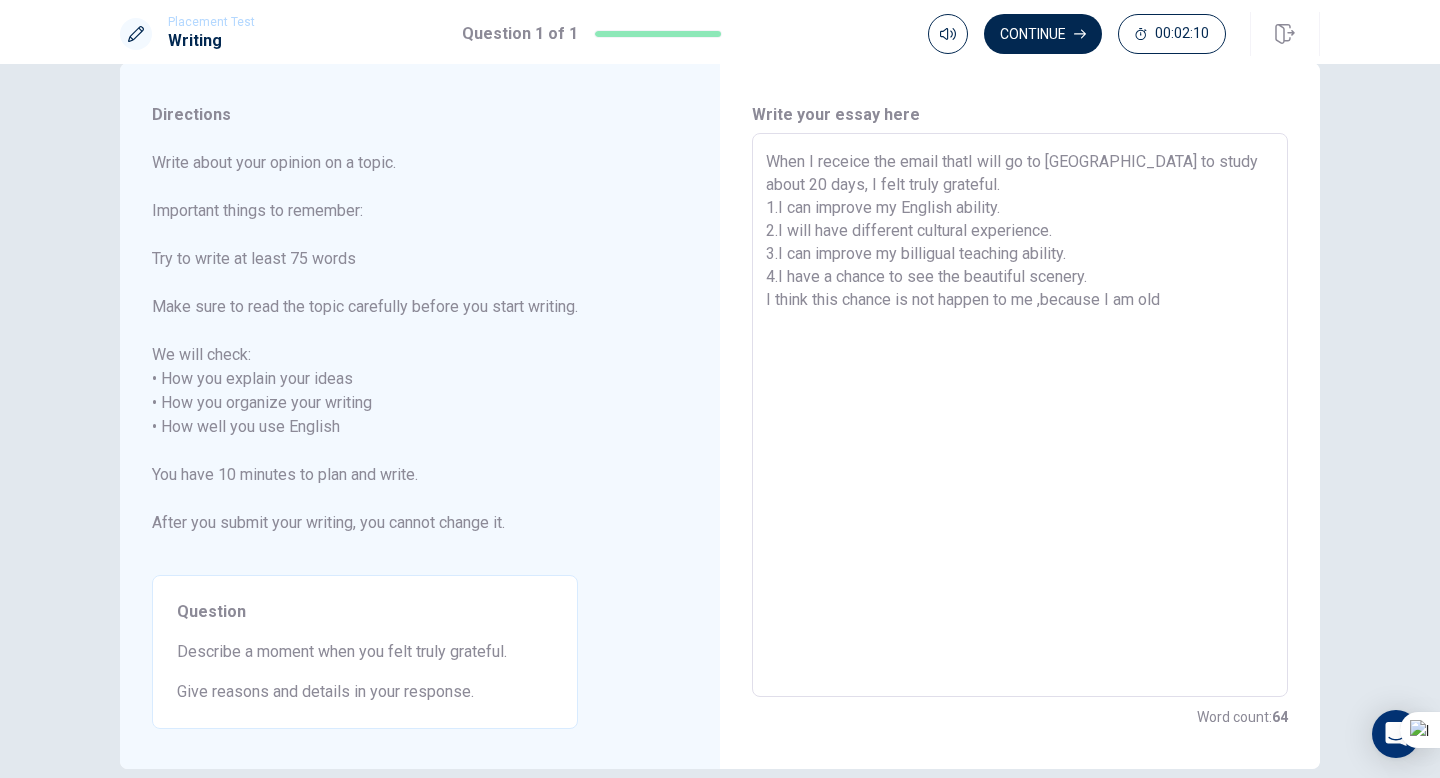 click on "When I receice the email thatI will go to [GEOGRAPHIC_DATA] to study about 20 days, I felt truly grateful.
1.I can improve my English ability.
2.I will have different cultural experience.
3.I can improve my billigual teaching ability.
4.I have a chance to see the beautiful scenery.
I think this chance is not happen to me ,because I am old" at bounding box center (1020, 415) 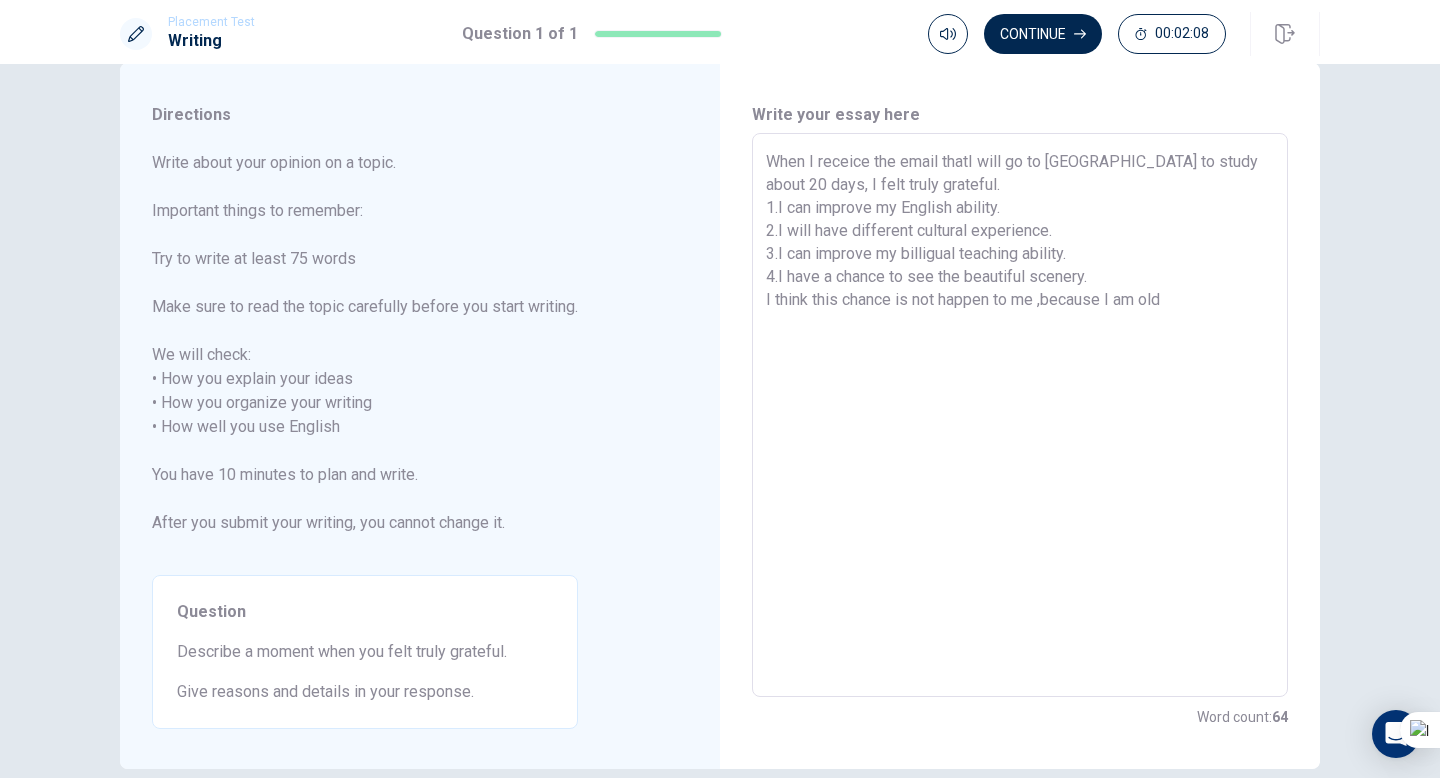 click on "When I receice the email thatI will go to [GEOGRAPHIC_DATA] to study about 20 days, I felt truly grateful.
1.I can improve my English ability.
2.I will have different cultural experience.
3.I can improve my billigual teaching ability.
4.I have a chance to see the beautiful scenery.
I think this chance is not happen to me ,because I am old" at bounding box center [1020, 415] 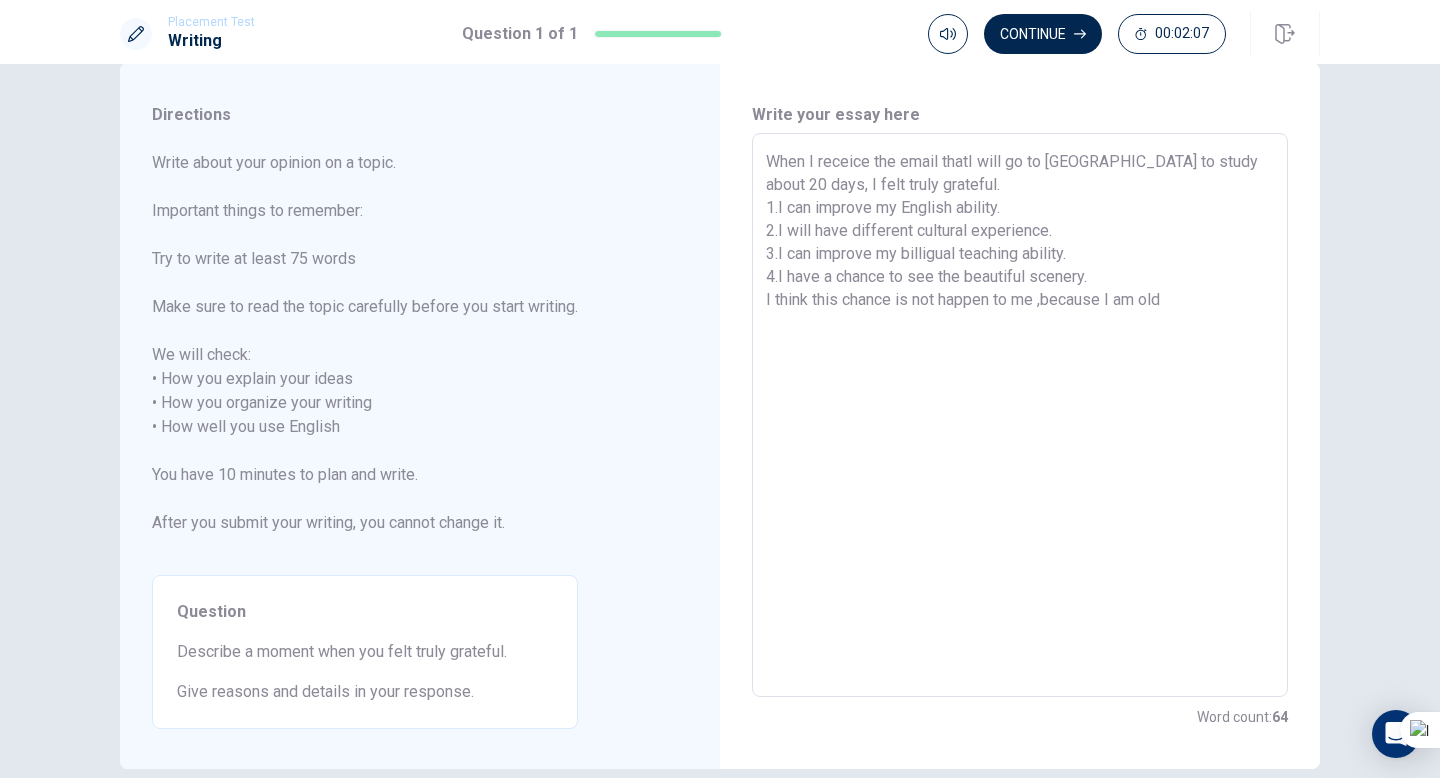 click on "When I receice the email thatI will go to [GEOGRAPHIC_DATA] to study about 20 days, I felt truly grateful.
1.I can improve my English ability.
2.I will have different cultural experience.
3.I can improve my billigual teaching ability.
4.I have a chance to see the beautiful scenery.
I think this chance is not happen to me ,because I am old" at bounding box center [1020, 415] 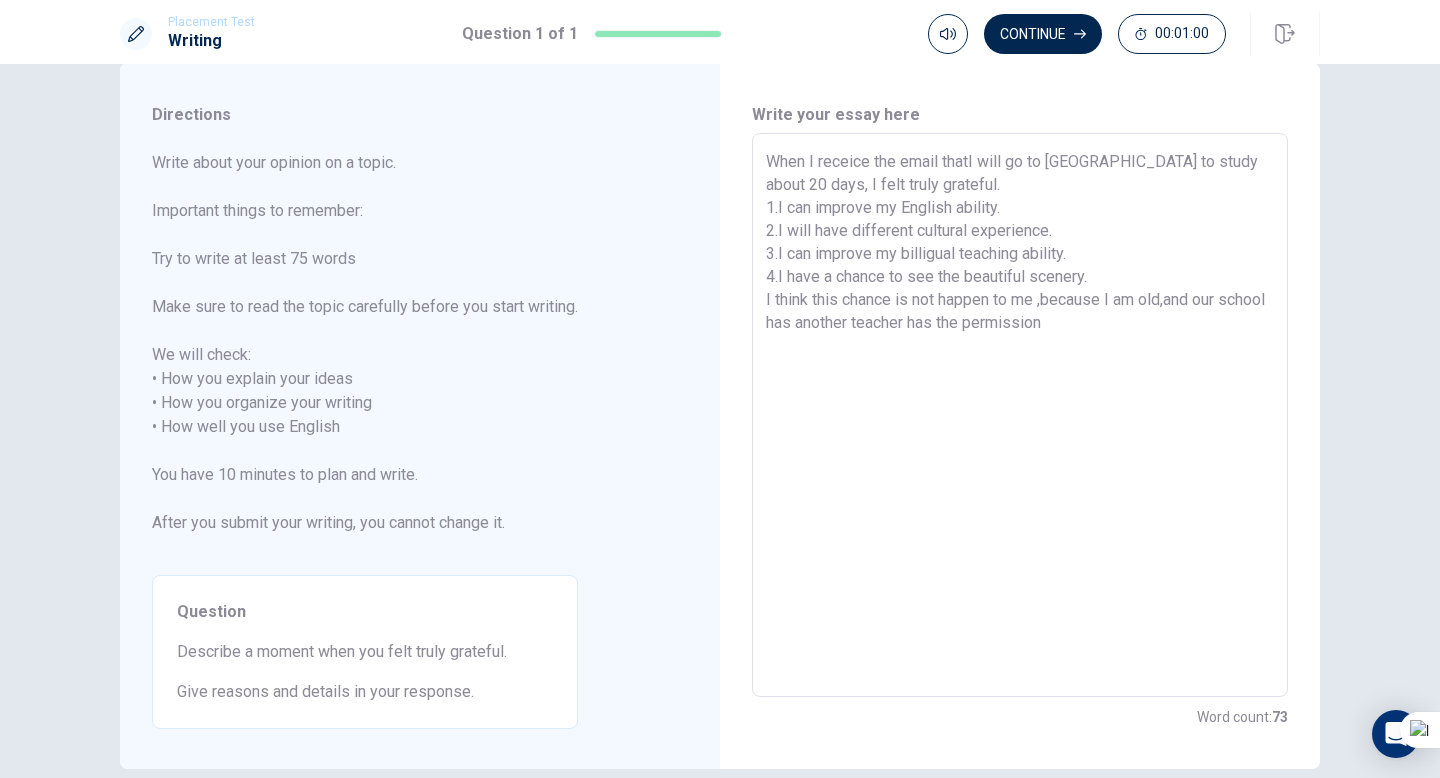 click on "When I receice the email thatI will go to [GEOGRAPHIC_DATA] to study about 20 days, I felt truly grateful.
1.I can improve my English ability.
2.I will have different cultural experience.
3.I can improve my billigual teaching ability.
4.I have a chance to see the beautiful scenery.
I think this chance is not happen to me ,because I am old,and our school has another teacher has the permission" at bounding box center [1020, 415] 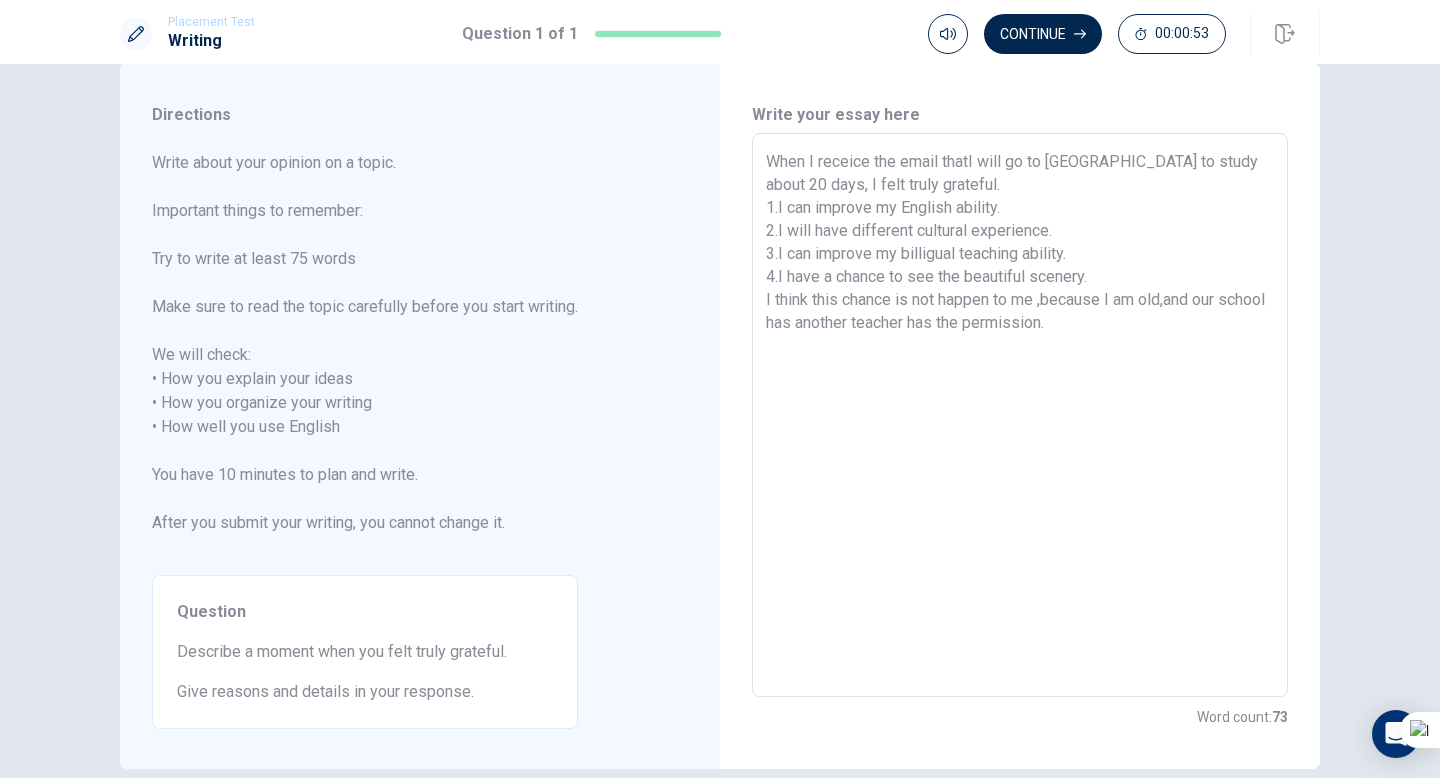 click on "When I receice the email thatI will go to [GEOGRAPHIC_DATA] to study about 20 days, I felt truly grateful.
1.I can improve my English ability.
2.I will have different cultural experience.
3.I can improve my billigual teaching ability.
4.I have a chance to see the beautiful scenery.
I think this chance is not happen to me ,because I am old,and our school has another teacher has the permission." at bounding box center [1020, 415] 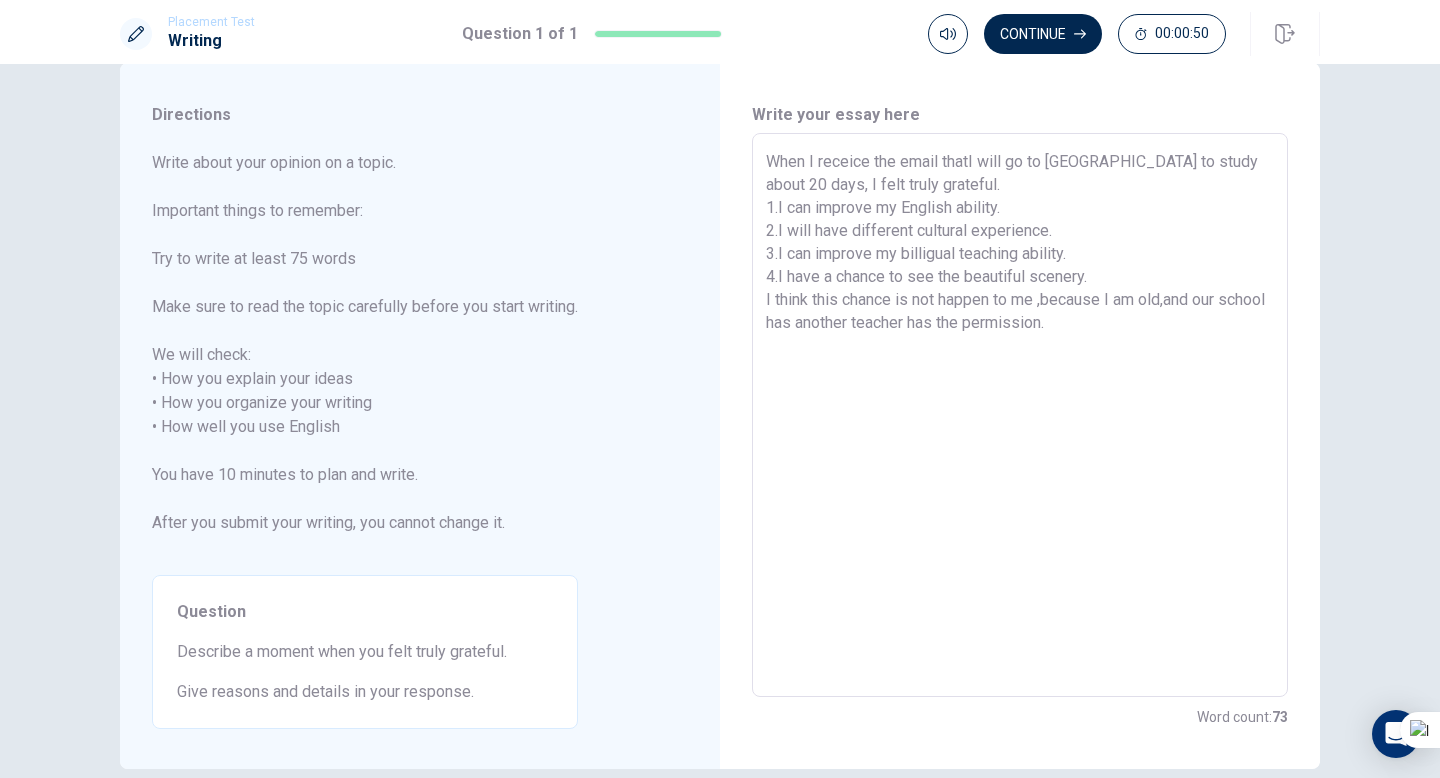 click on "When I receice the email thatI will go to [GEOGRAPHIC_DATA] to study about 20 days, I felt truly grateful.
1.I can improve my English ability.
2.I will have different cultural experience.
3.I can improve my billigual teaching ability.
4.I have a chance to see the beautiful scenery.
I think this chance is not happen to me ,because I am old,and our school has another teacher has the permission." at bounding box center (1020, 415) 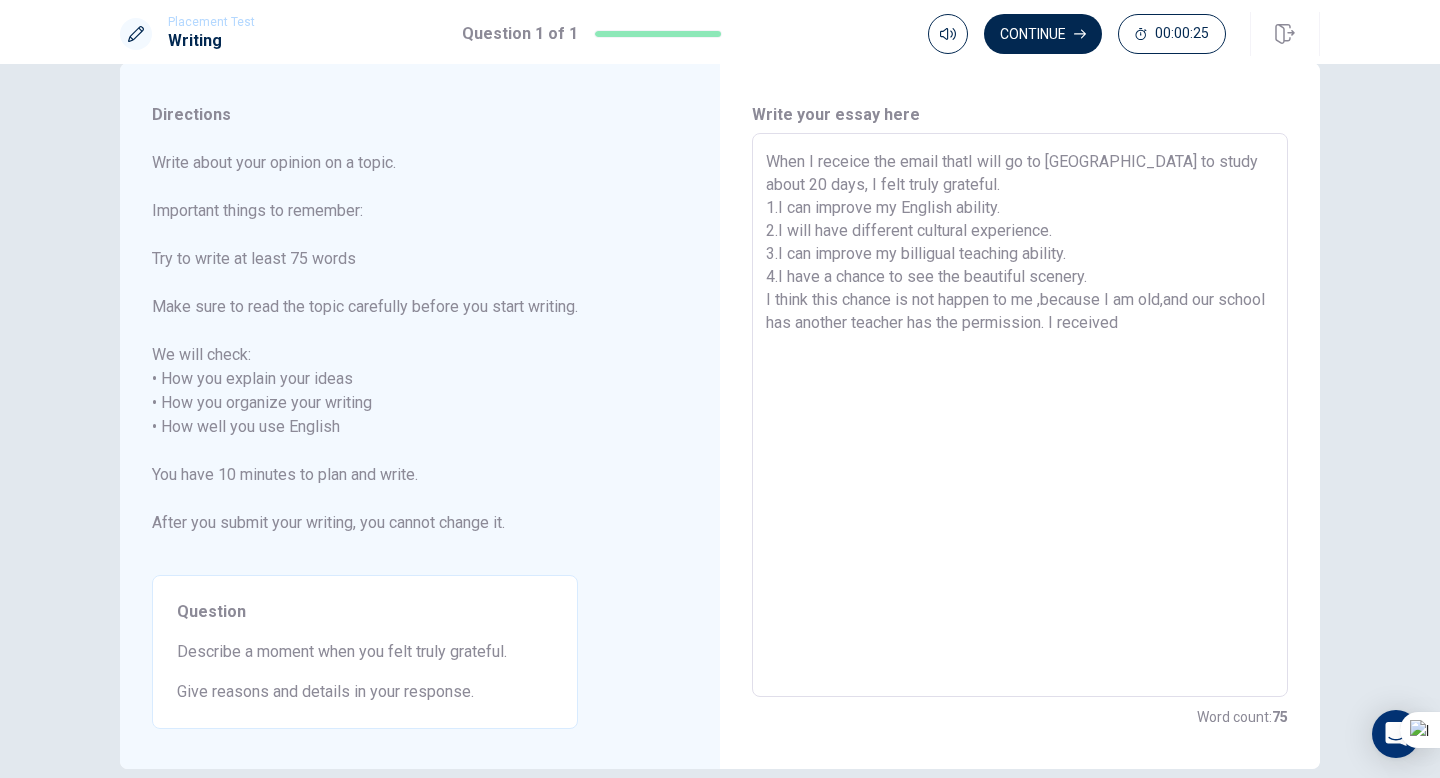 click on "When I receice the email thatI will go to [GEOGRAPHIC_DATA] to study about 20 days, I felt truly grateful.
1.I can improve my English ability.
2.I will have different cultural experience.
3.I can improve my billigual teaching ability.
4.I have a chance to see the beautiful scenery.
I think this chance is not happen to me ,because I am old,and our school has another teacher has the permission. I received" at bounding box center [1020, 415] 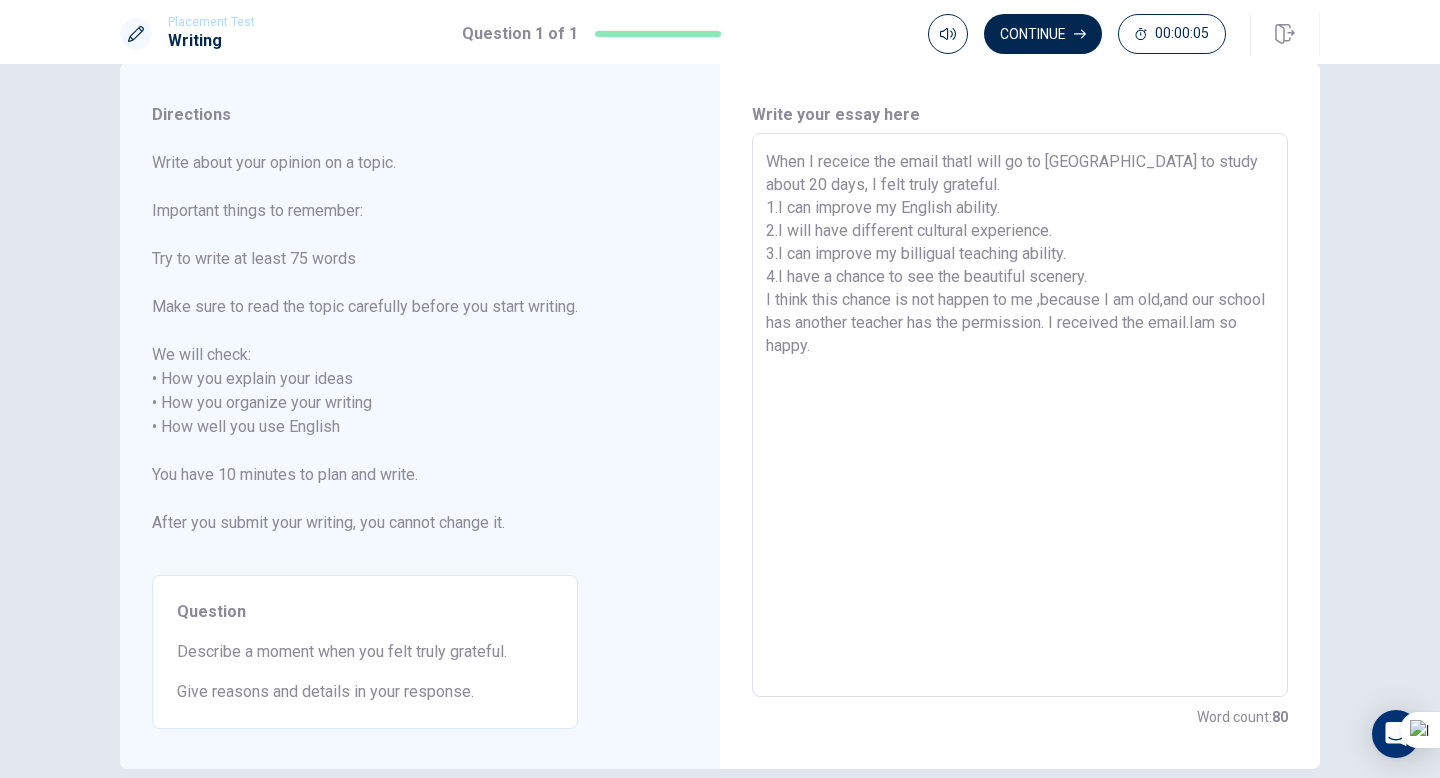 click on "When I receice the email thatI will go to [GEOGRAPHIC_DATA] to study about 20 days, I felt truly grateful.
1.I can improve my English ability.
2.I will have different cultural experience.
3.I can improve my billigual teaching ability.
4.I have a chance to see the beautiful scenery.
I think this chance is not happen to me ,because I am old,and our school has another teacher has the permission. I received the email.Iam so happy." at bounding box center [1020, 415] 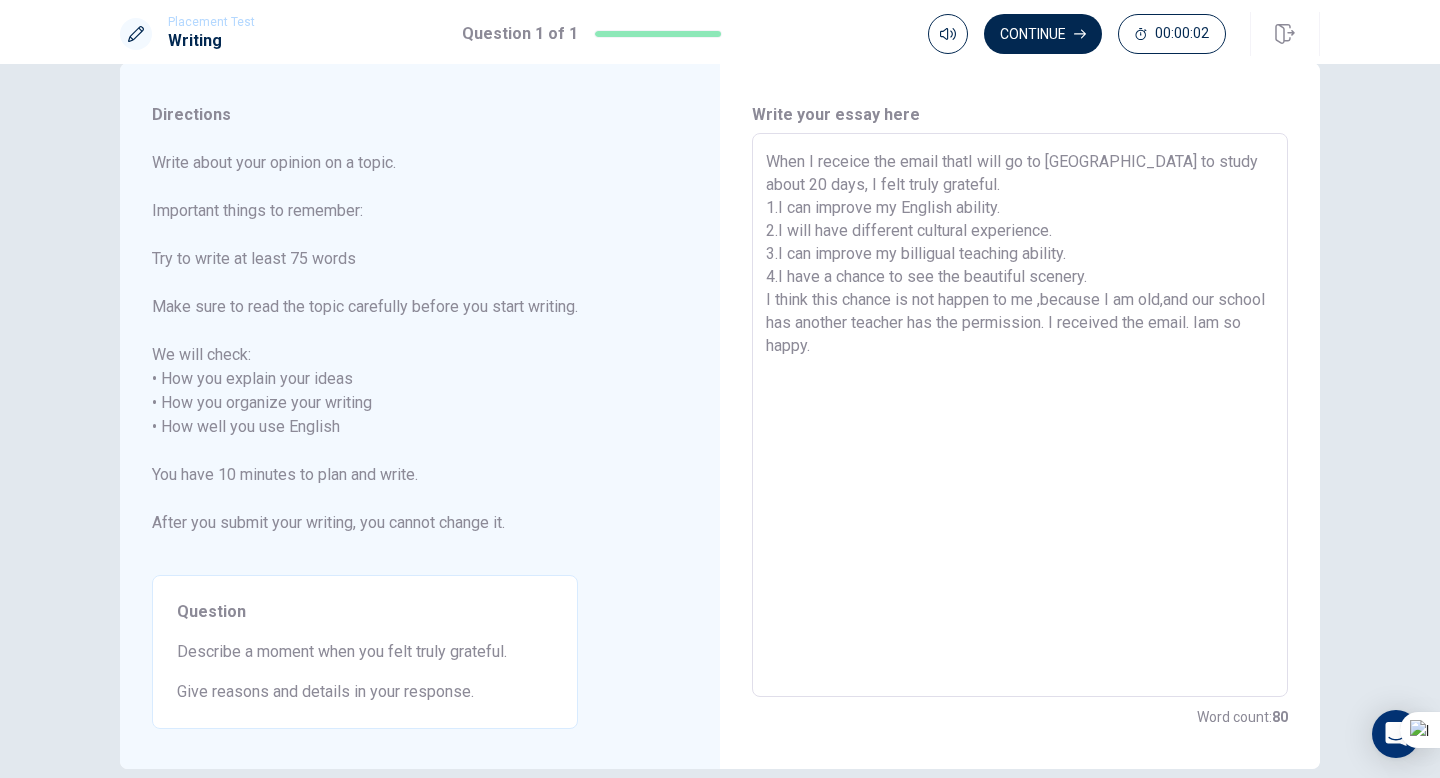 click on "When I receice the email thatI will go to [GEOGRAPHIC_DATA] to study about 20 days, I felt truly grateful.
1.I can improve my English ability.
2.I will have different cultural experience.
3.I can improve my billigual teaching ability.
4.I have a chance to see the beautiful scenery.
I think this chance is not happen to me ,because I am old,and our school has another teacher has the permission. I received the email. Iam so happy." at bounding box center [1020, 415] 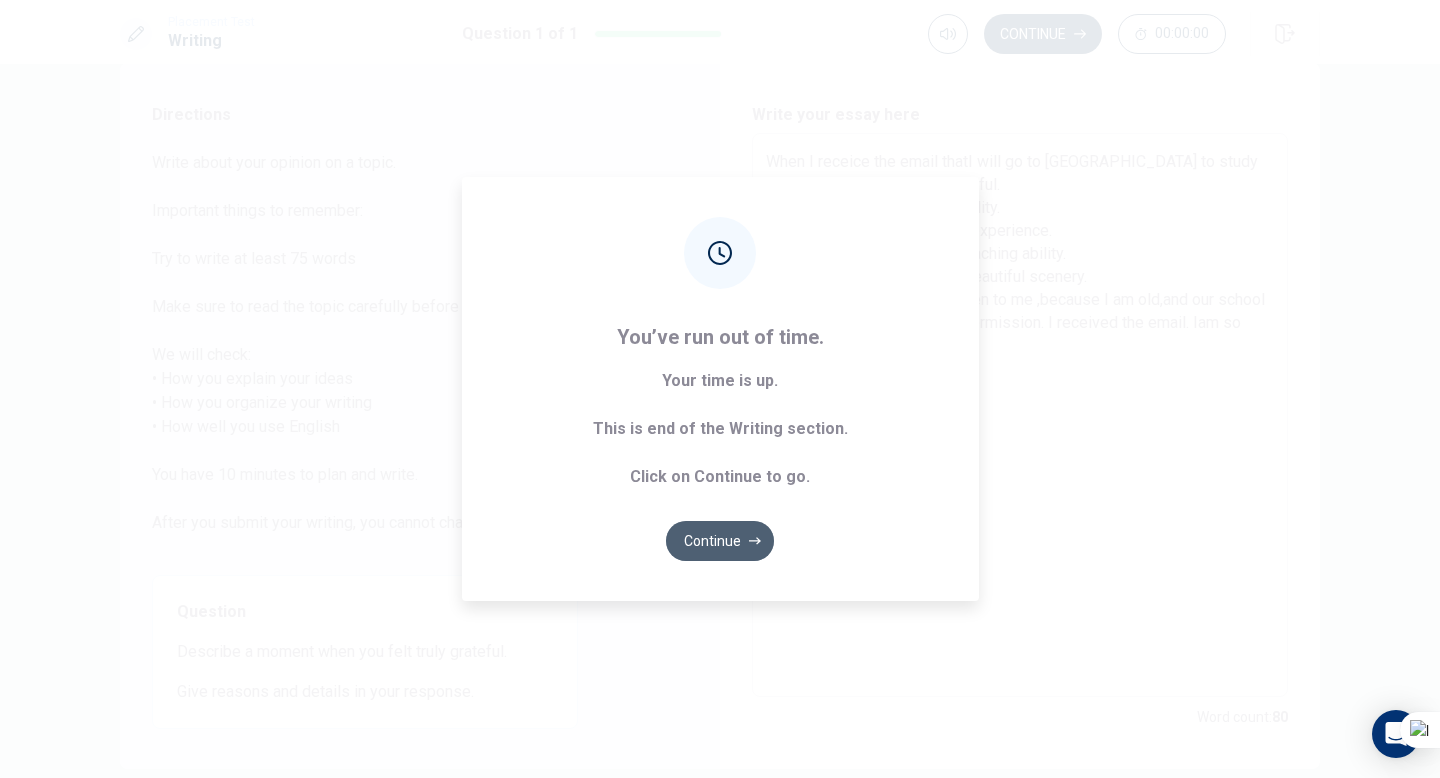click on "Continue" at bounding box center [720, 541] 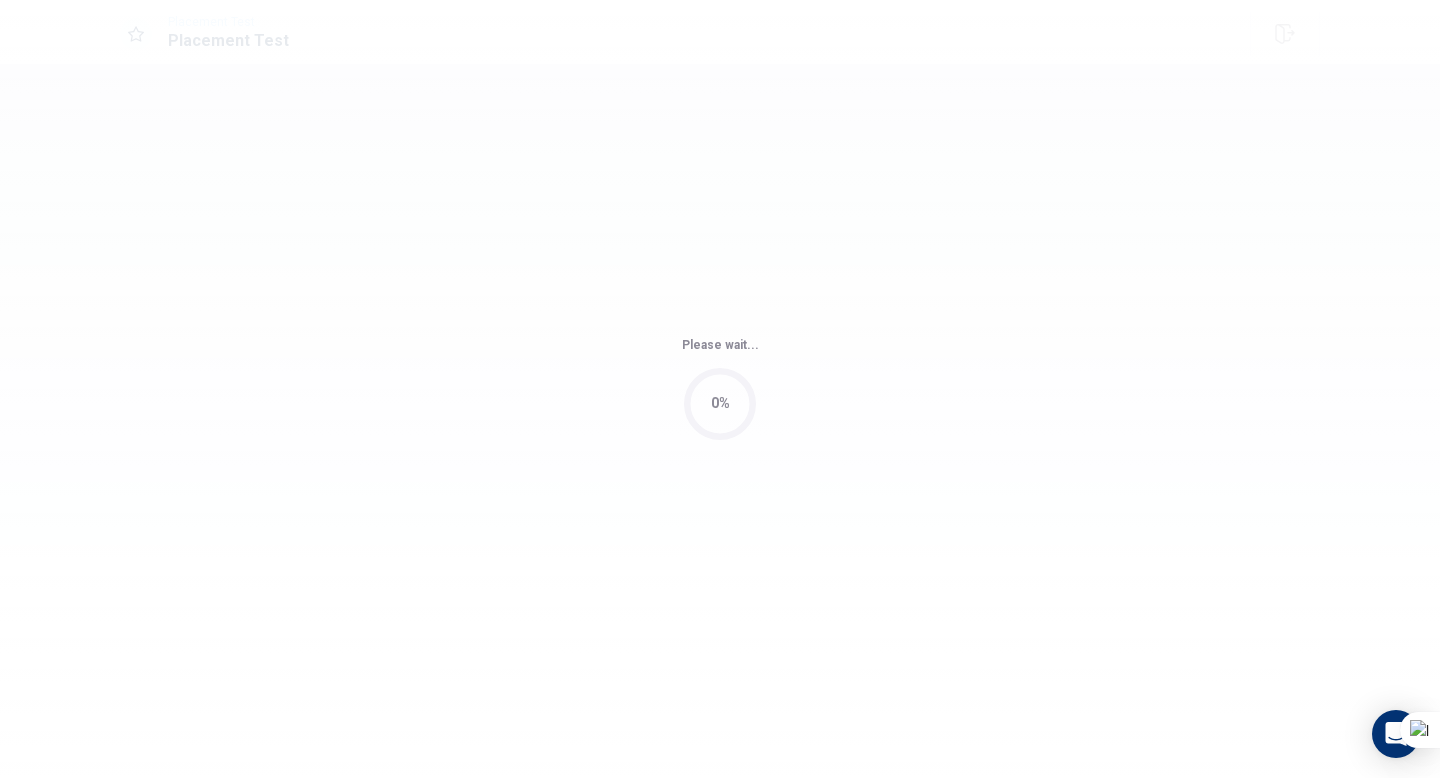 scroll, scrollTop: 0, scrollLeft: 0, axis: both 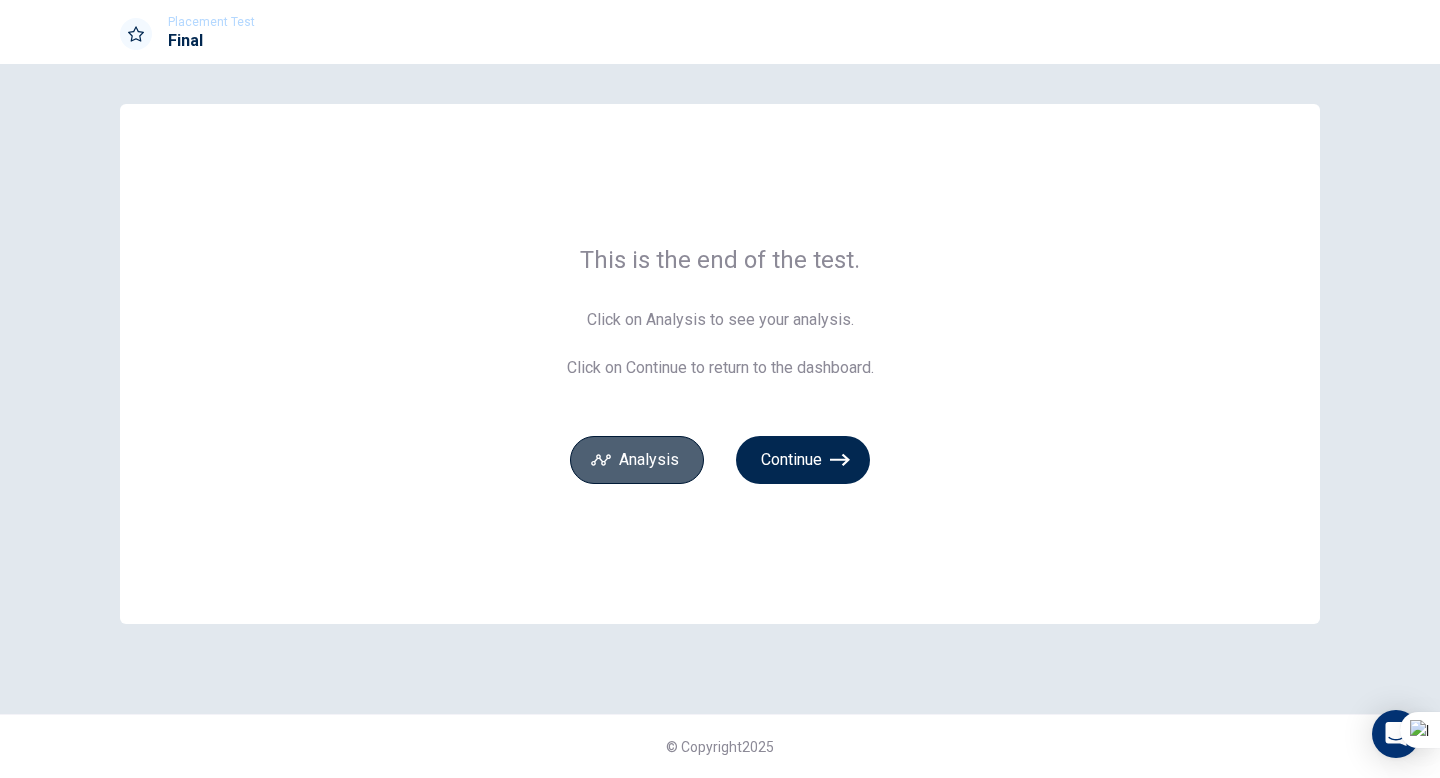 click on "Analysis" at bounding box center (637, 460) 